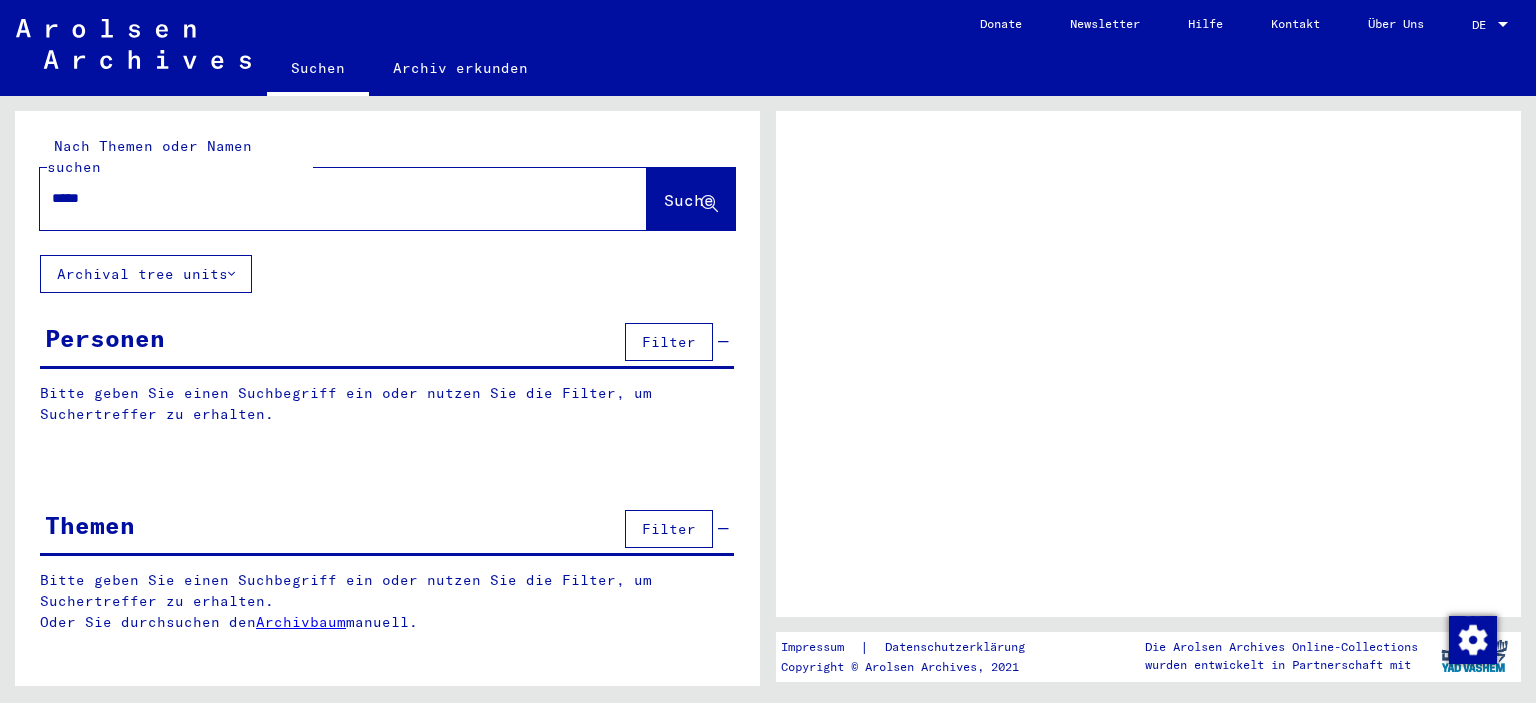 scroll, scrollTop: 0, scrollLeft: 0, axis: both 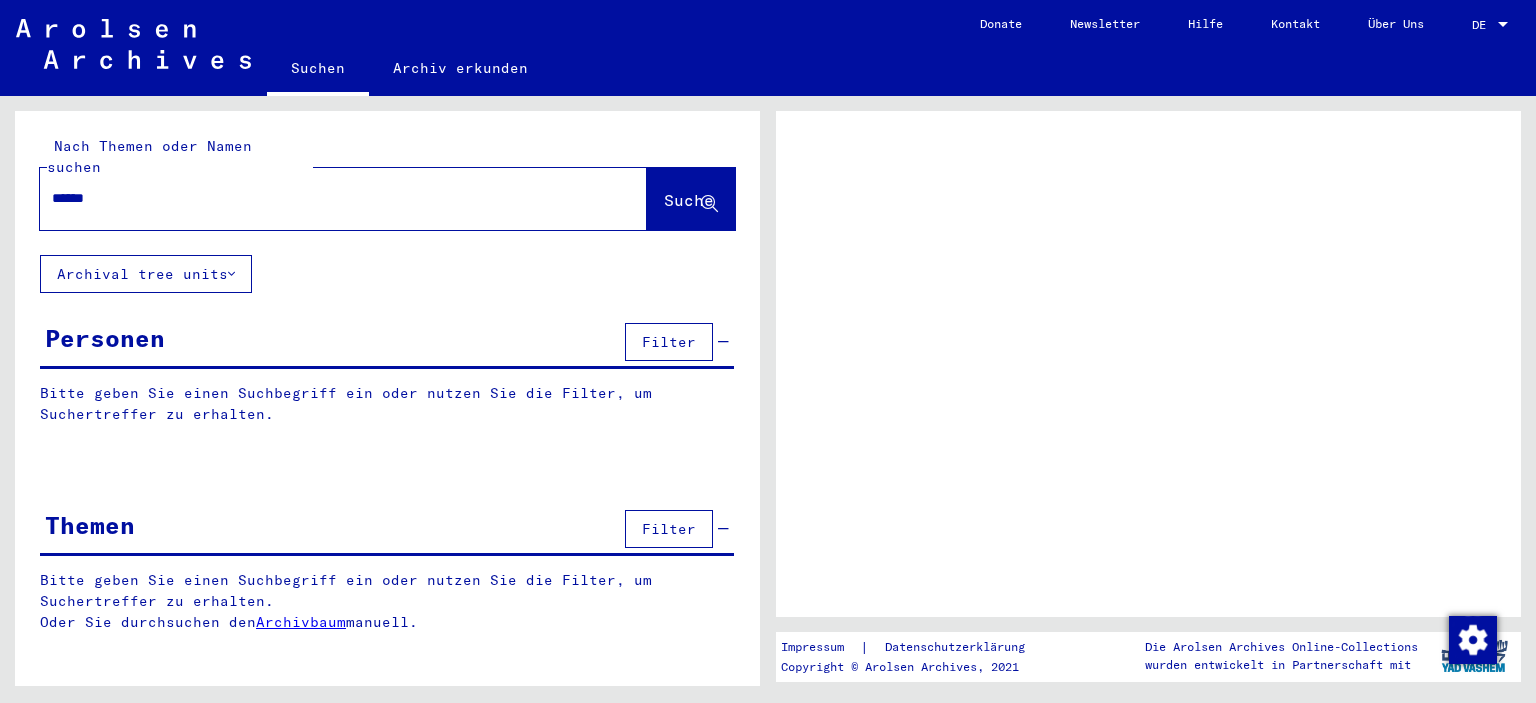 type on "*******" 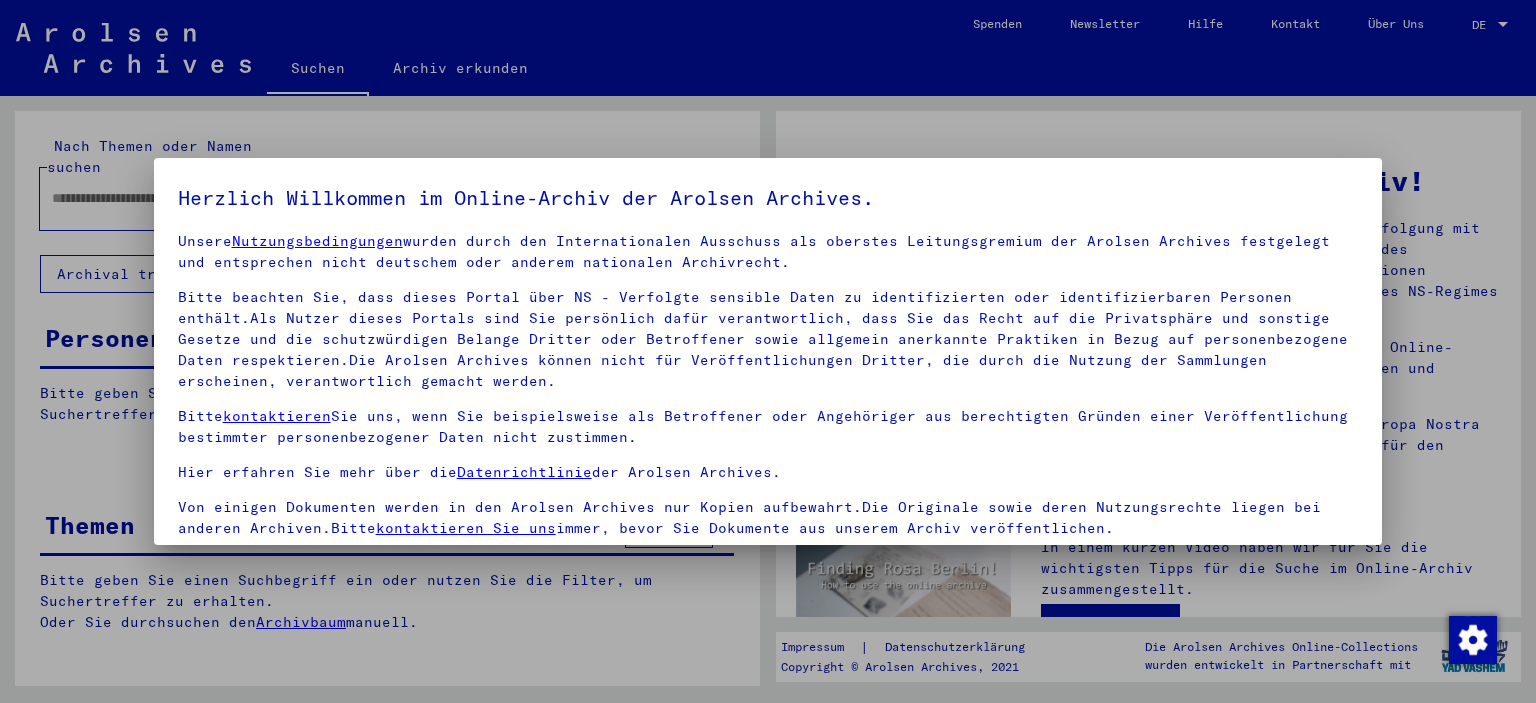 scroll, scrollTop: 22, scrollLeft: 0, axis: vertical 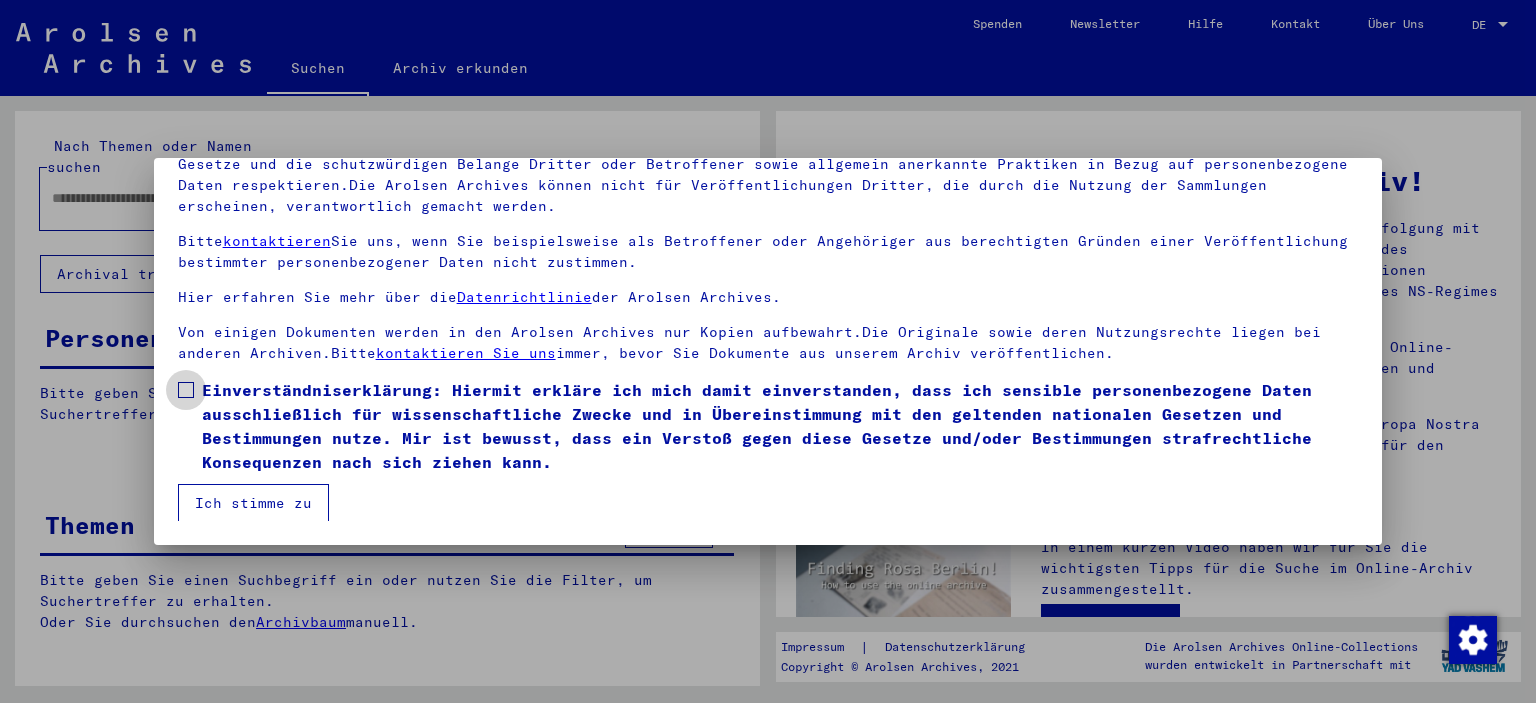 click on "Einverständniserklärung: Hiermit erkläre ich mich damit einverstanden, dass ich sensible personenbezogene Daten ausschließlich für wissenschaftliche Zwecke und in Übereinstimmung mit den geltenden nationalen Gesetzen und Bestimmungen nutze. Mir ist bewusst, dass ein Verstoß gegen diese Gesetze und/oder Bestimmungen strafrechtliche Konsequenzen nach sich ziehen kann." at bounding box center [768, 426] 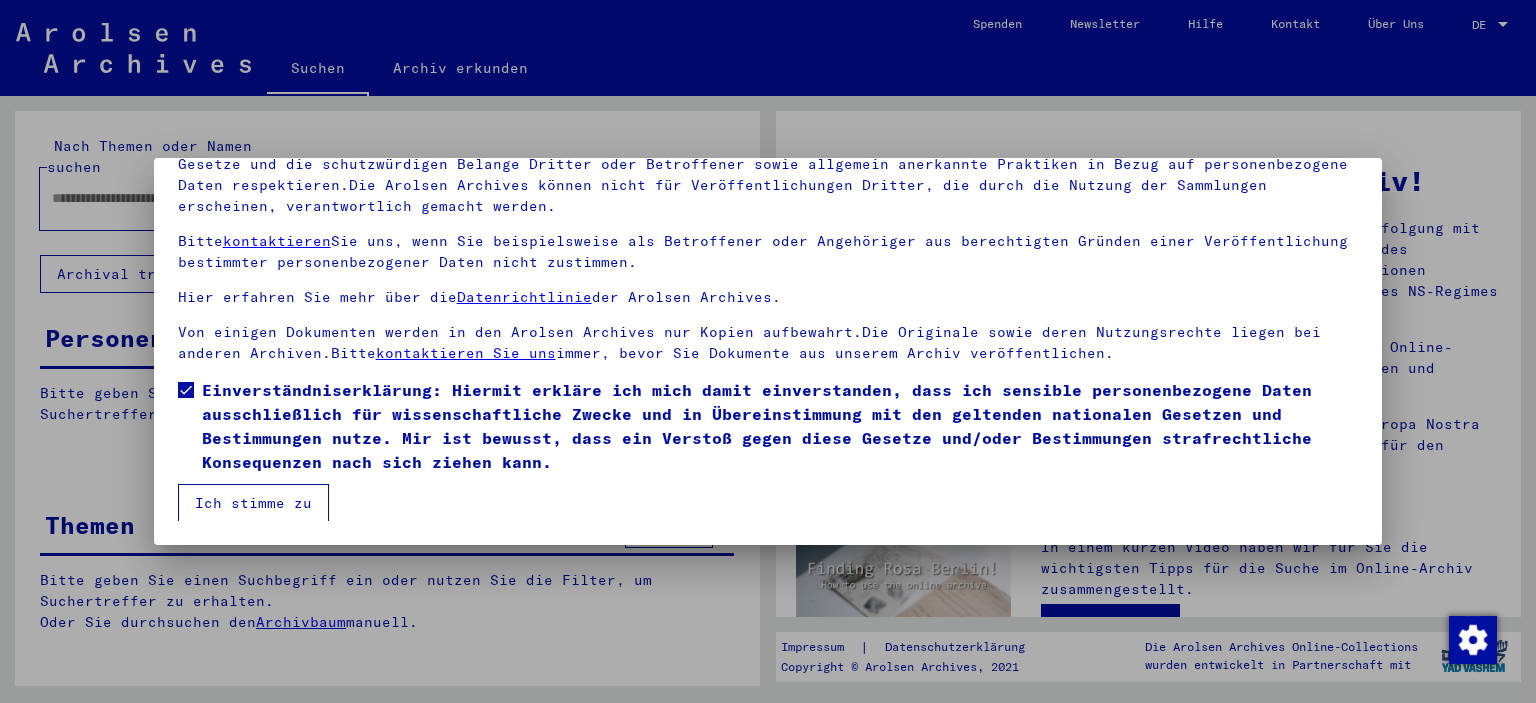 click on "Ich stimme zu" at bounding box center (253, 503) 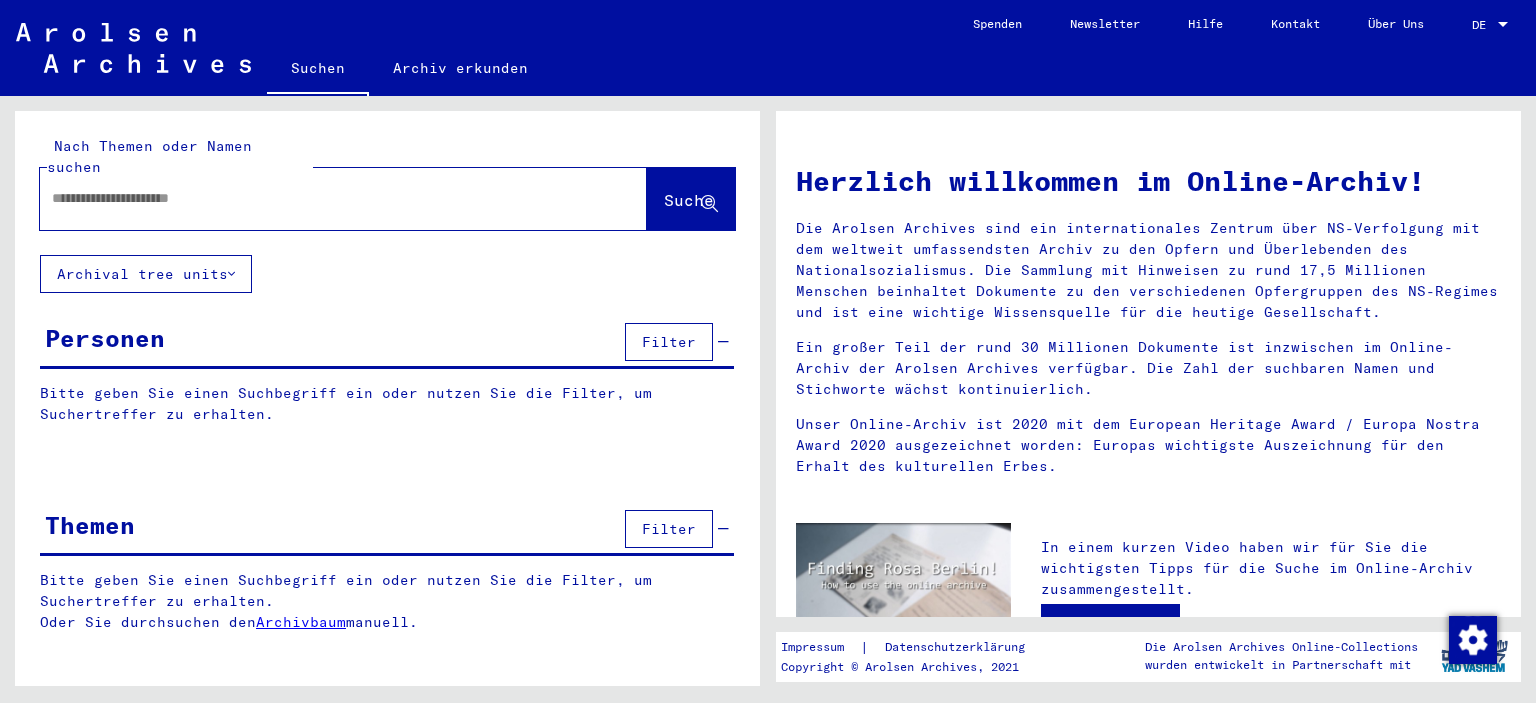 click at bounding box center (319, 198) 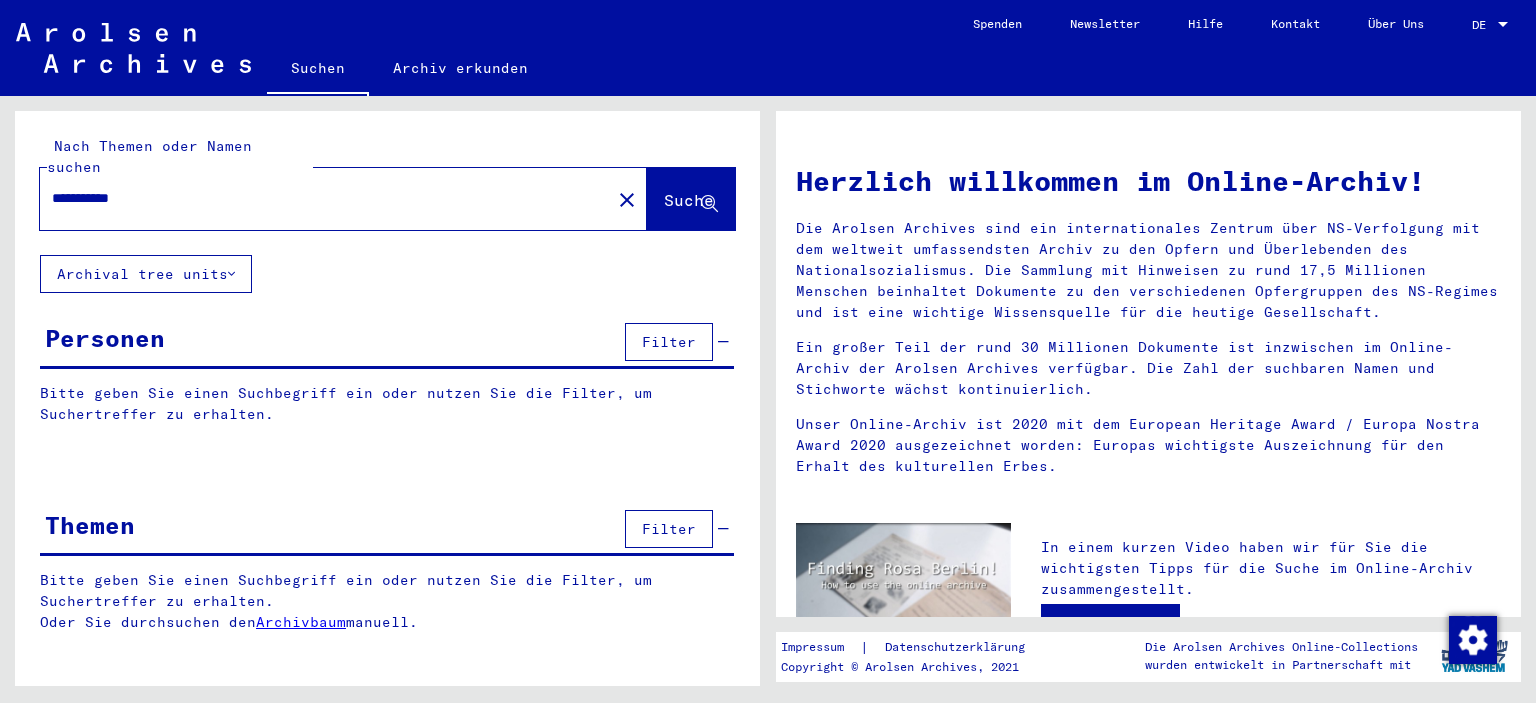 type on "**********" 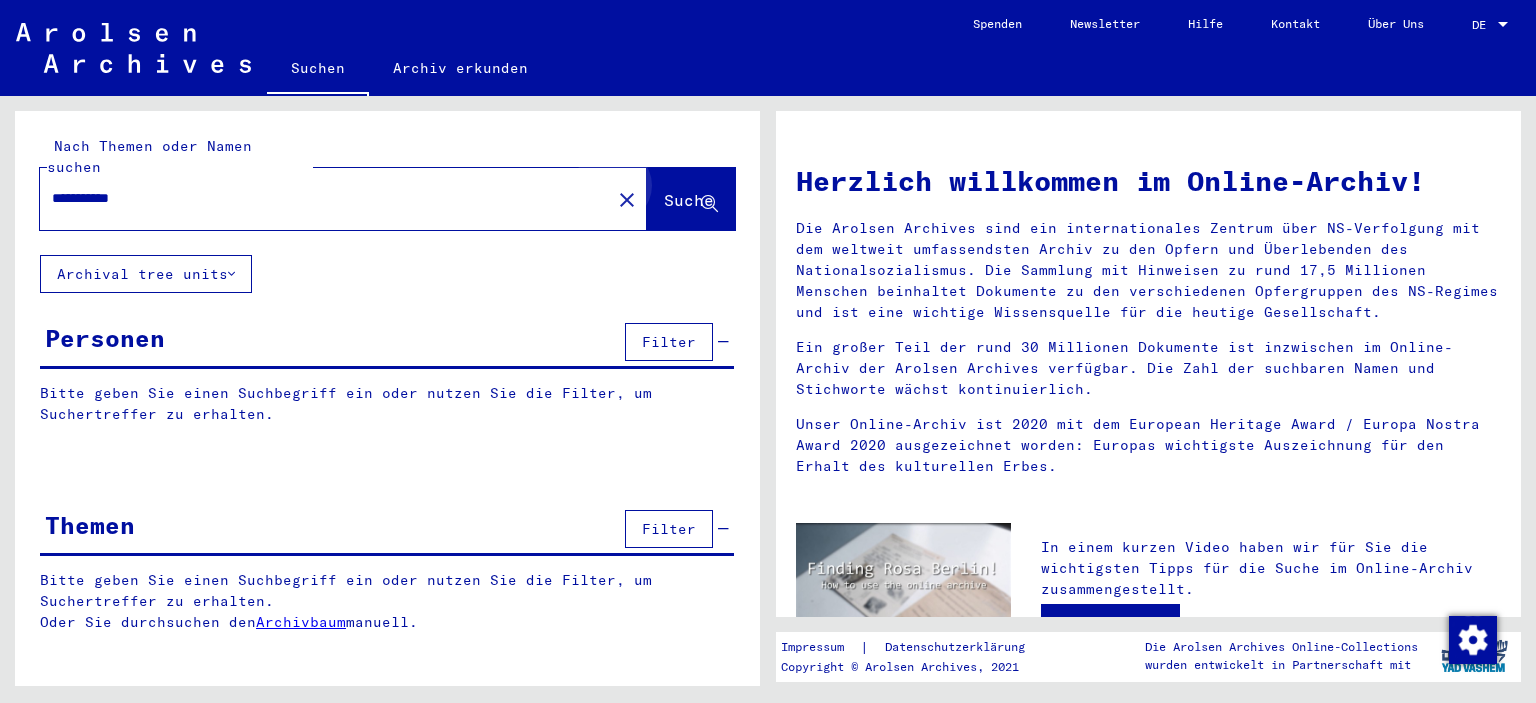click on "Suche" 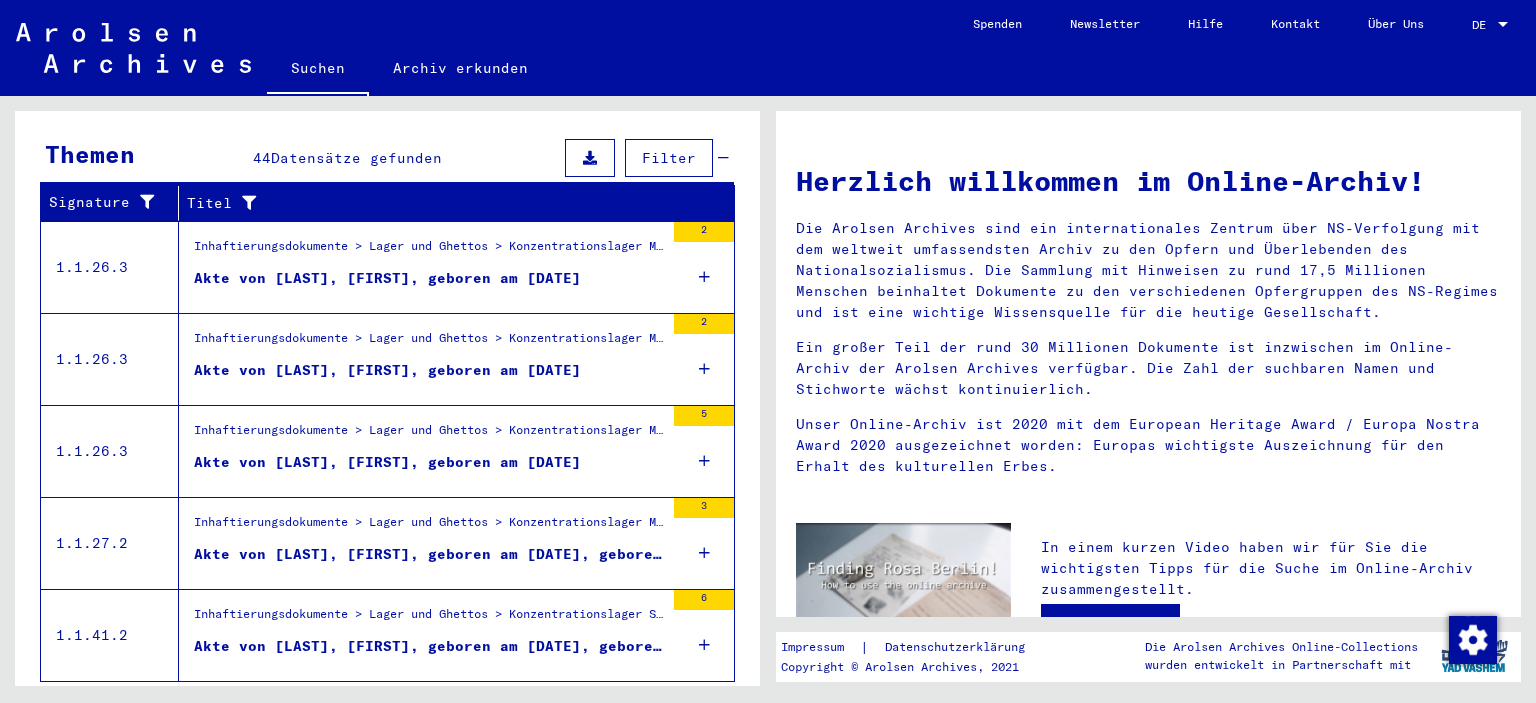 scroll, scrollTop: 689, scrollLeft: 0, axis: vertical 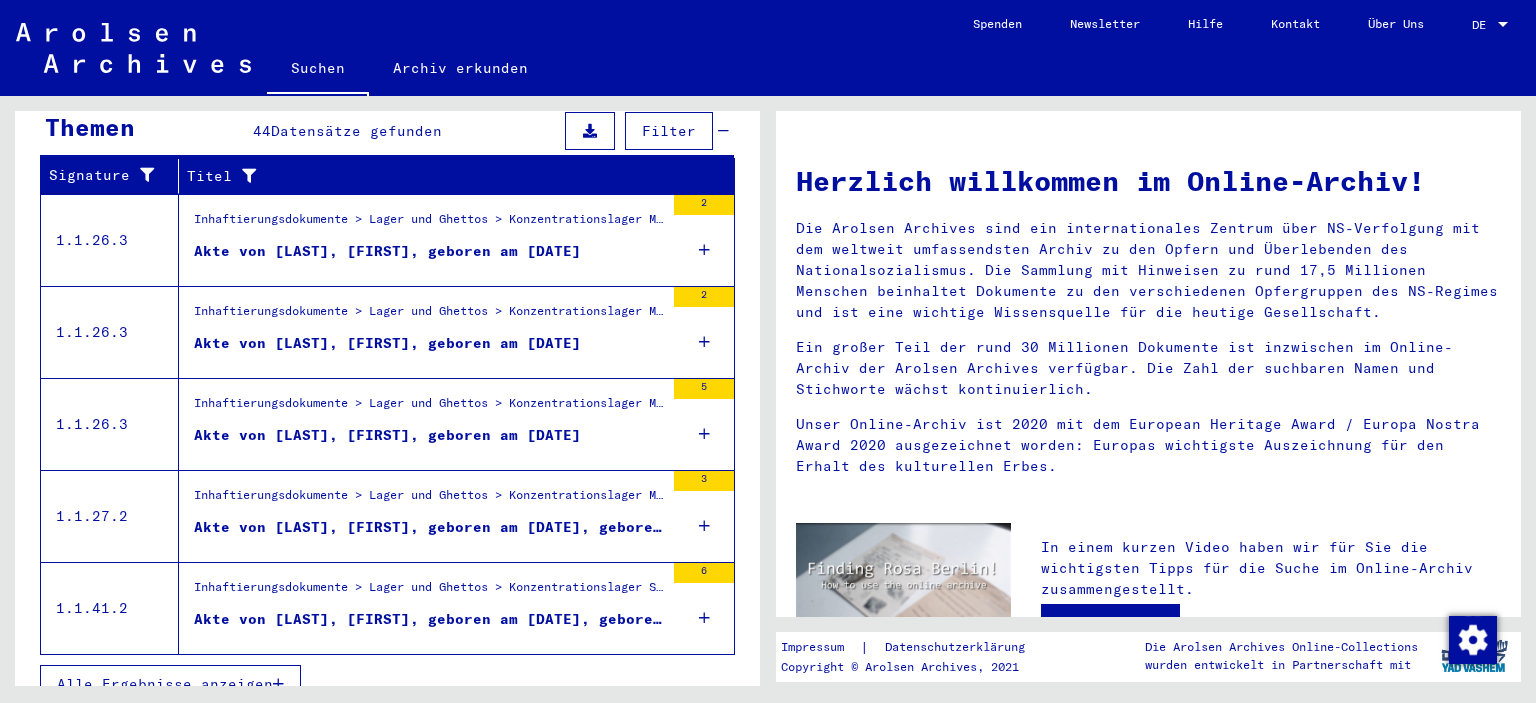 click on "Alle Ergebnisse anzeigen" at bounding box center [165, 684] 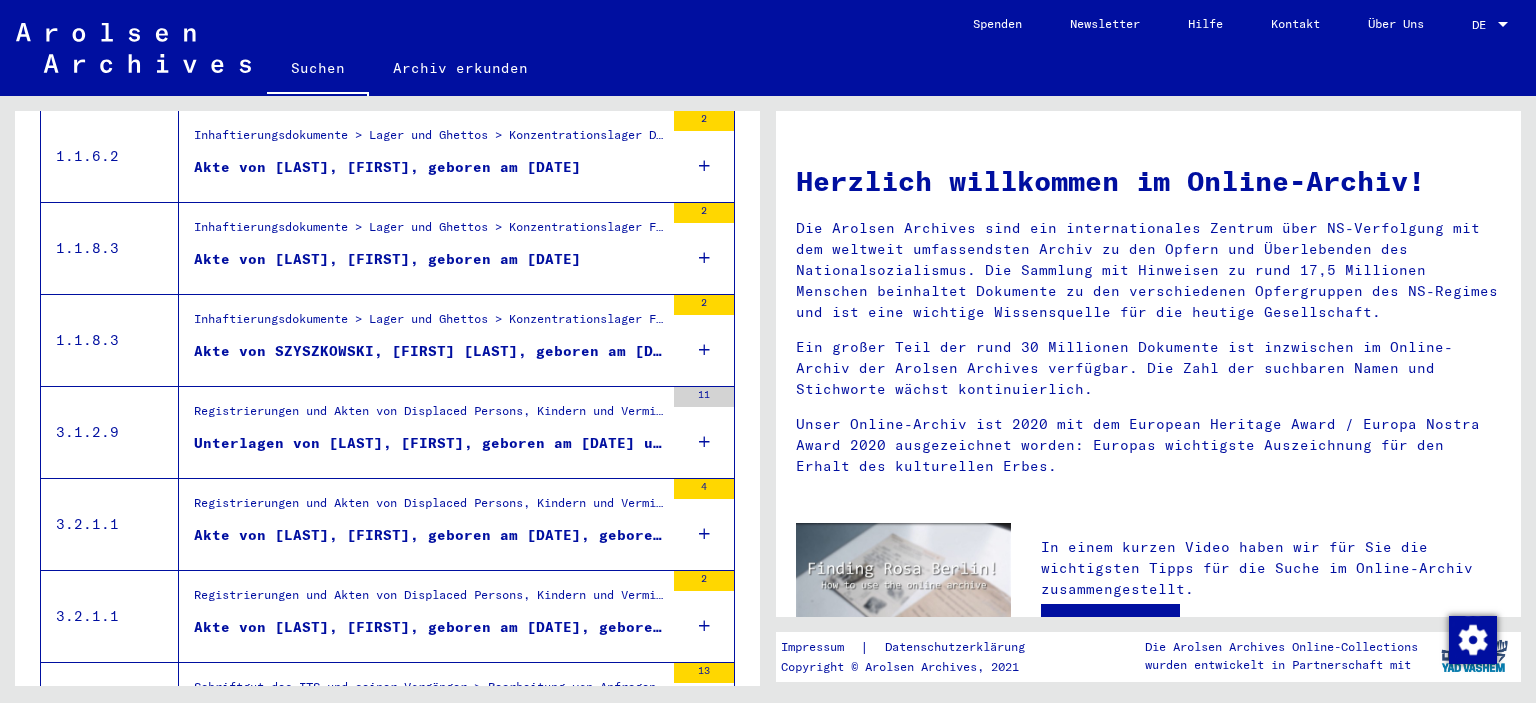 scroll, scrollTop: 1102, scrollLeft: 0, axis: vertical 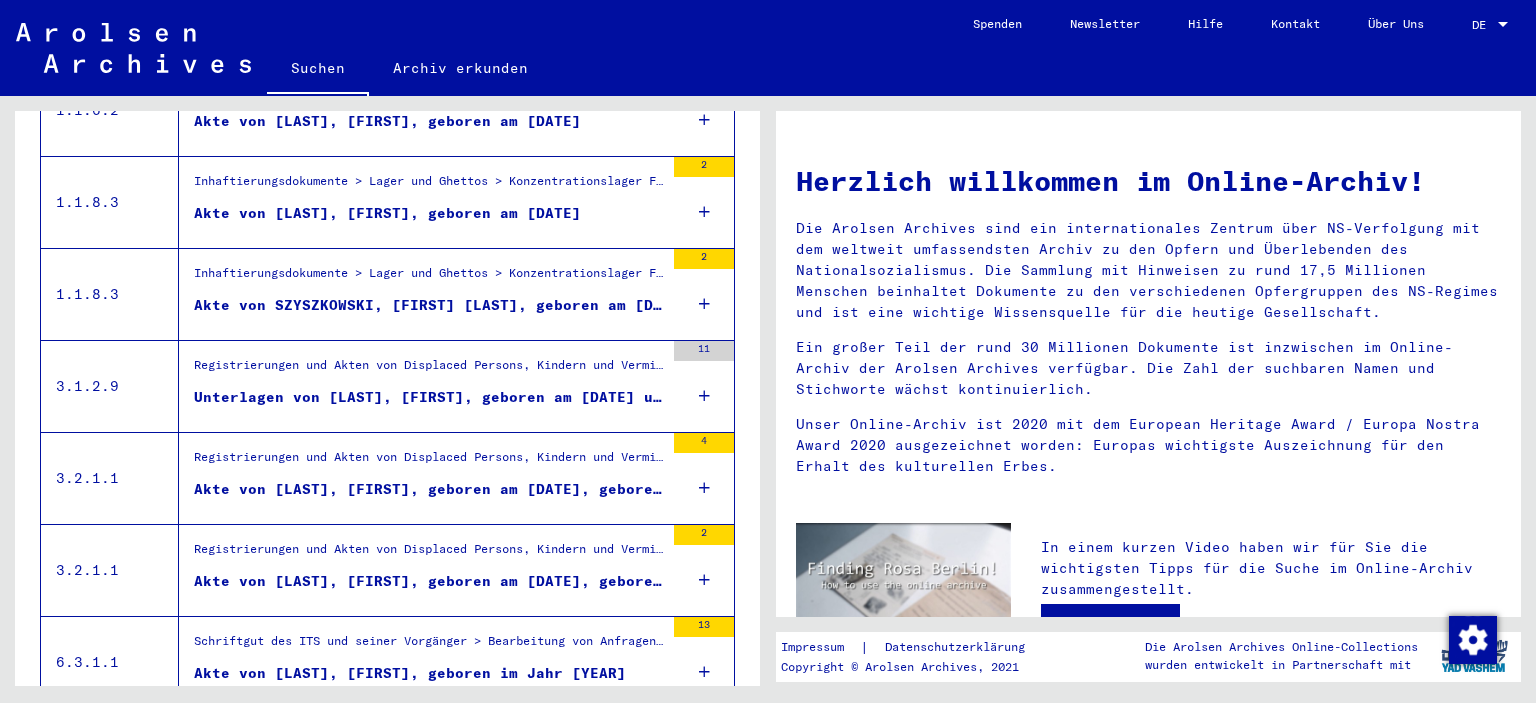 click on "Unterlagen von [LAST], [FIRST], geboren am [DATE] und von weiteren Personen" at bounding box center (429, 397) 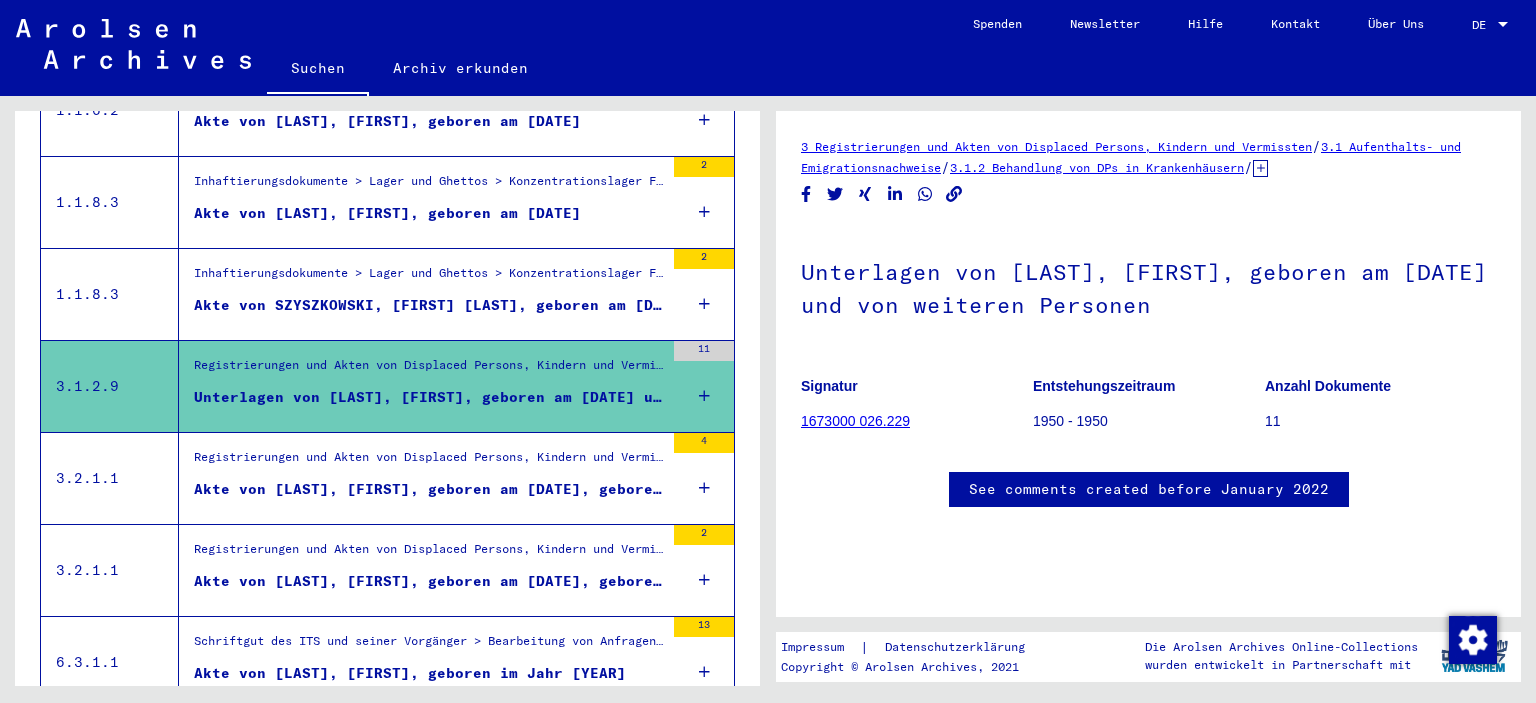 scroll, scrollTop: 221, scrollLeft: 0, axis: vertical 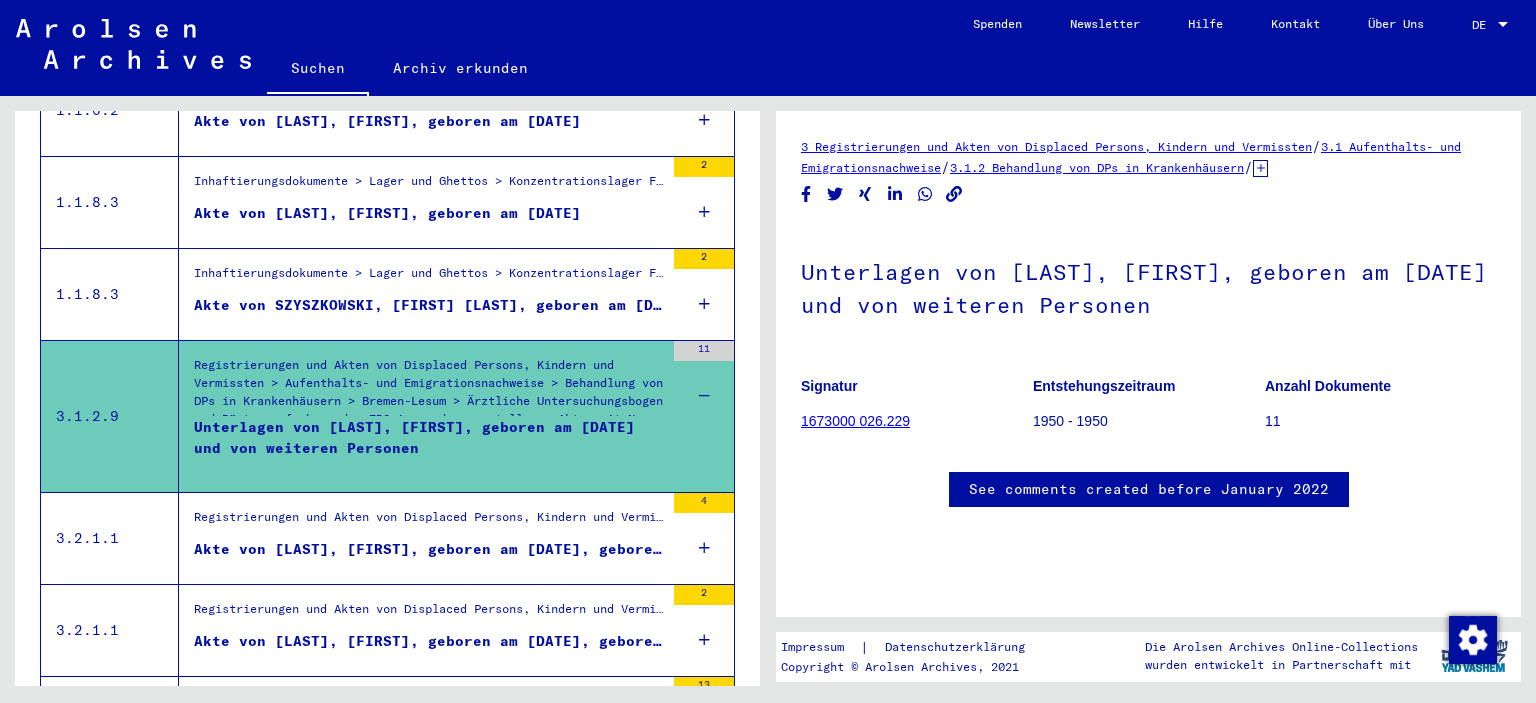 click on "Unterlagen von [LAST], [FIRST], geboren am [DATE] und von weiteren Personen" at bounding box center (429, 447) 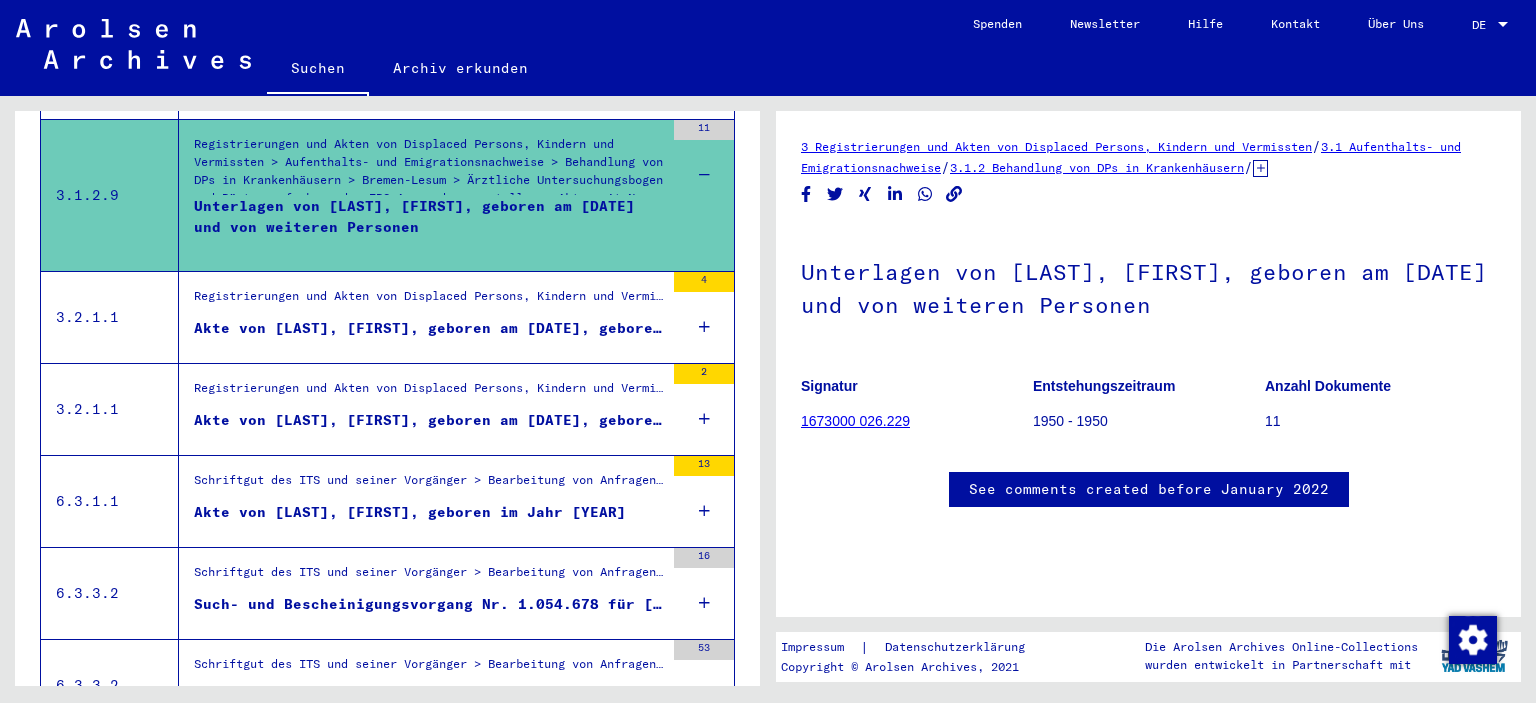 scroll, scrollTop: 1213, scrollLeft: 0, axis: vertical 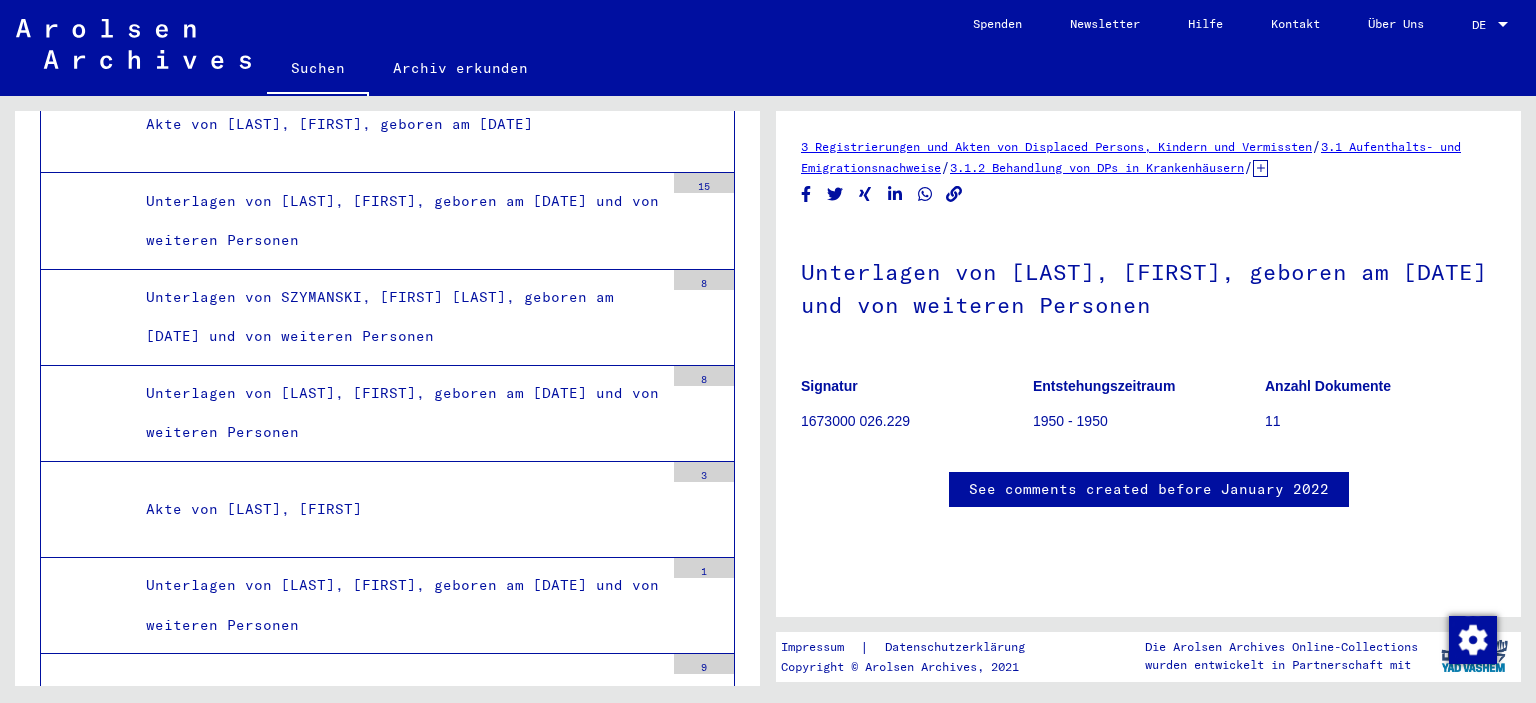 click on "Unterlagen von [LAST], [FIRST], geboren am [DATE] und von weiteren Personen" at bounding box center [397, 2819] 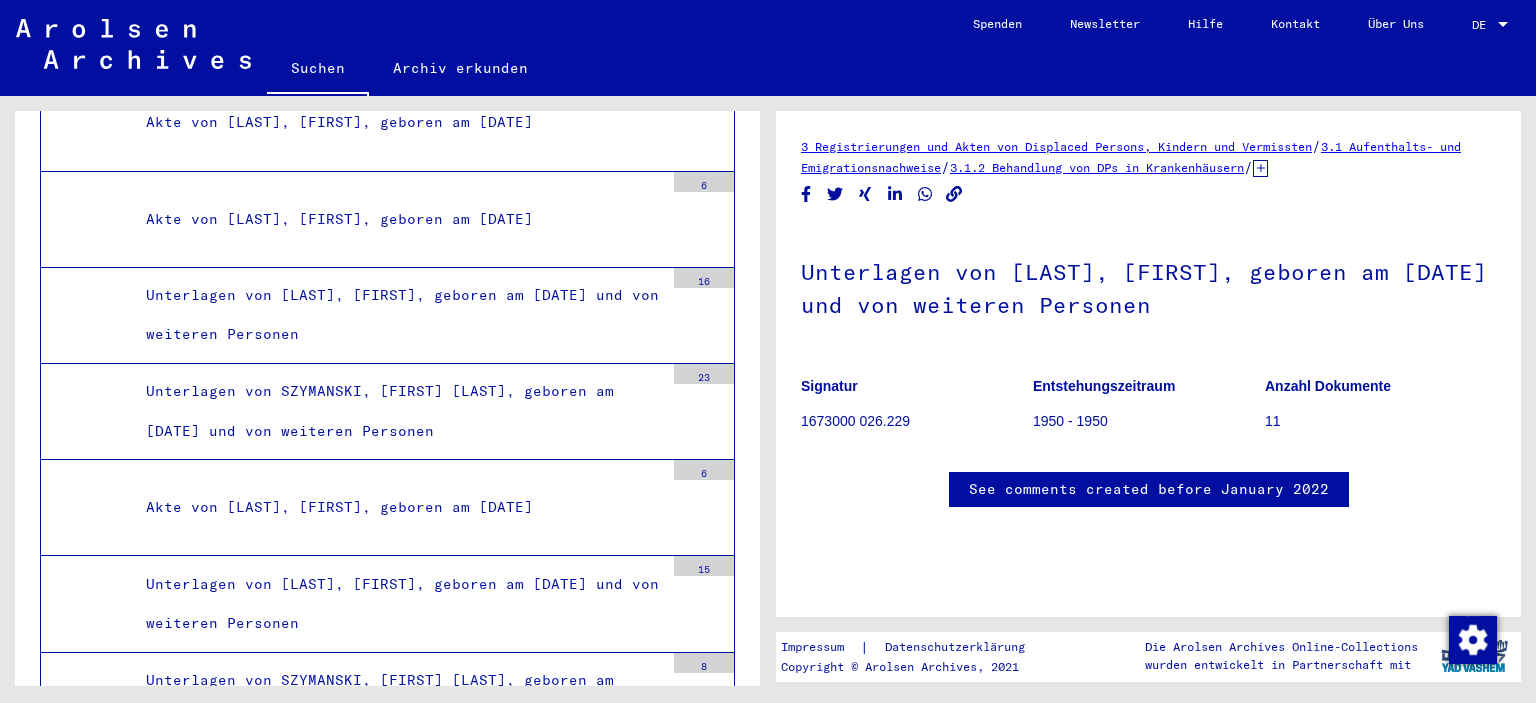 scroll, scrollTop: 22301, scrollLeft: 0, axis: vertical 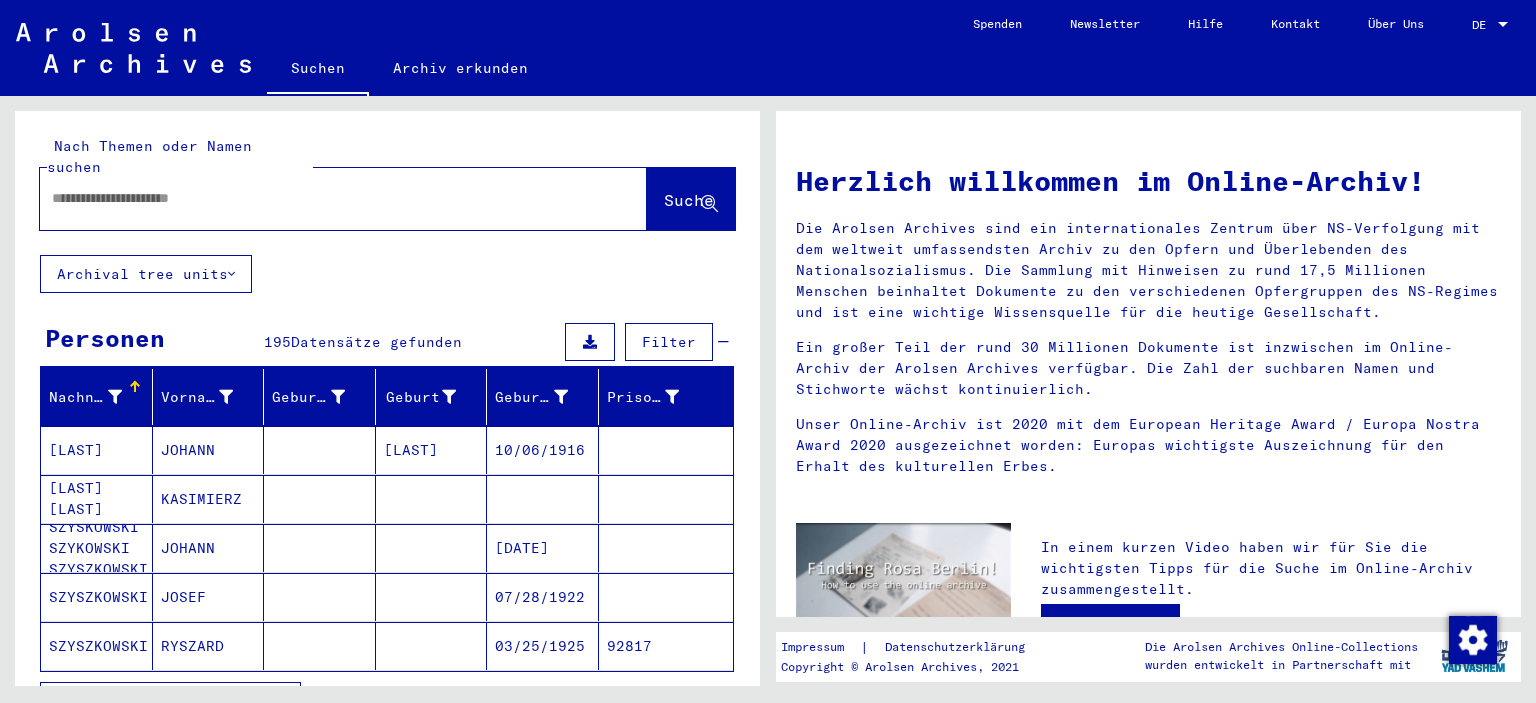 type on "**********" 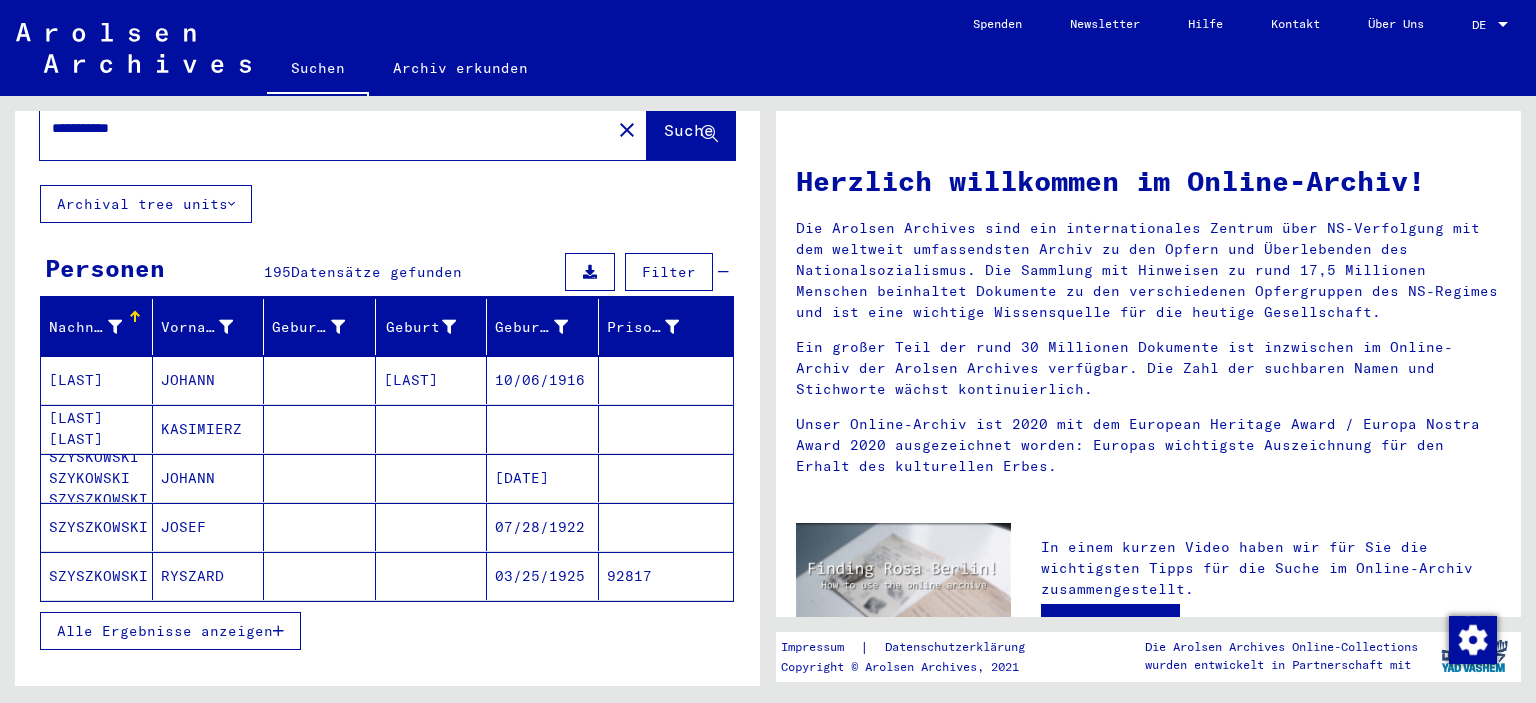 scroll, scrollTop: 110, scrollLeft: 0, axis: vertical 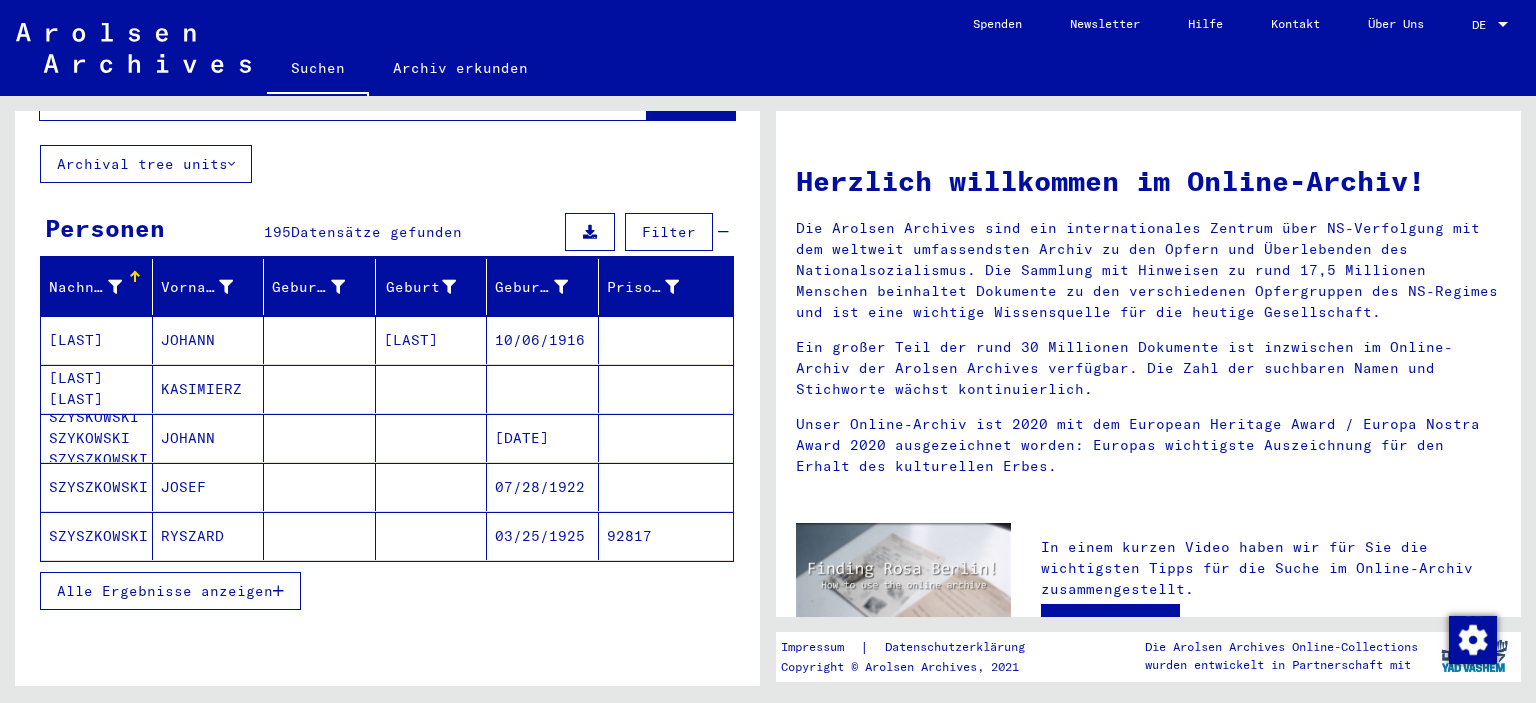 click on "Alle Ergebnisse anzeigen" at bounding box center [170, 591] 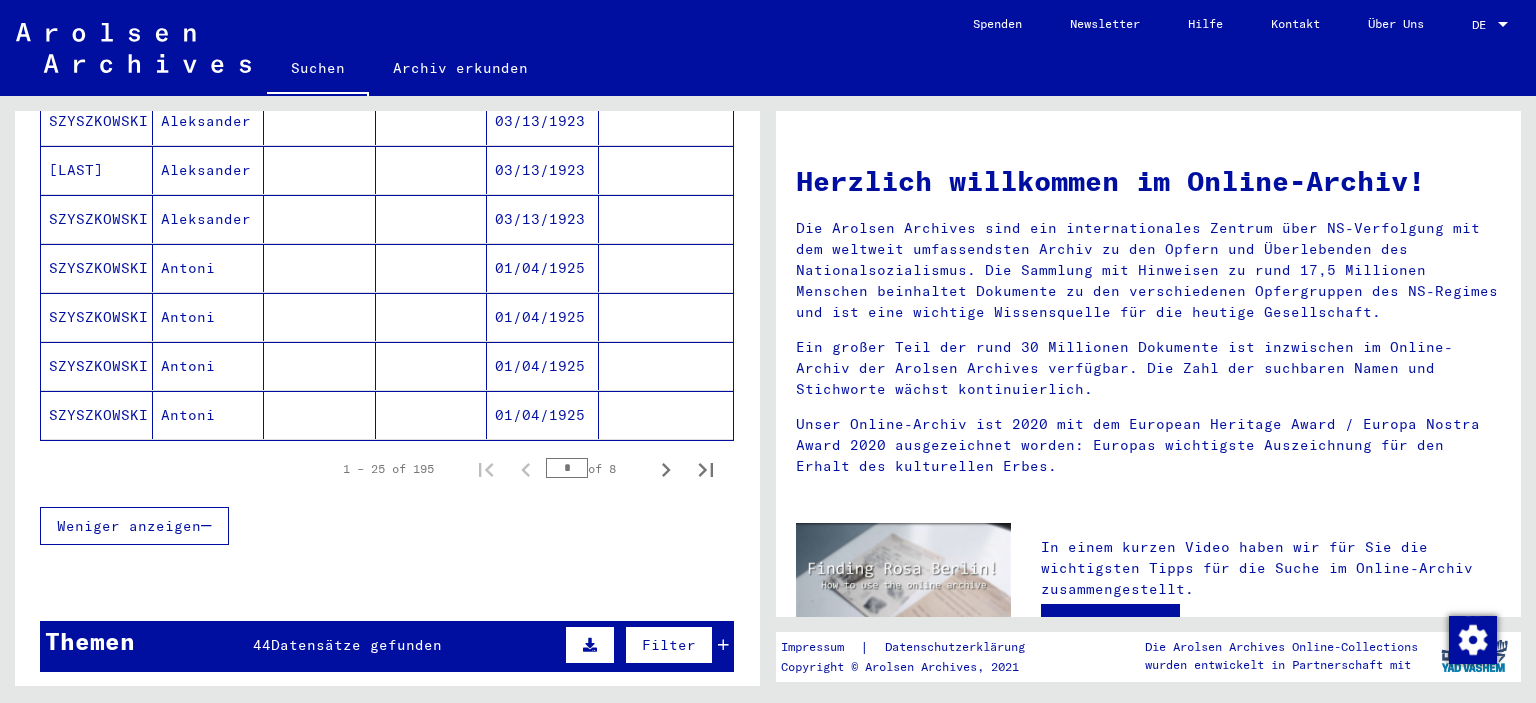 scroll, scrollTop: 1214, scrollLeft: 0, axis: vertical 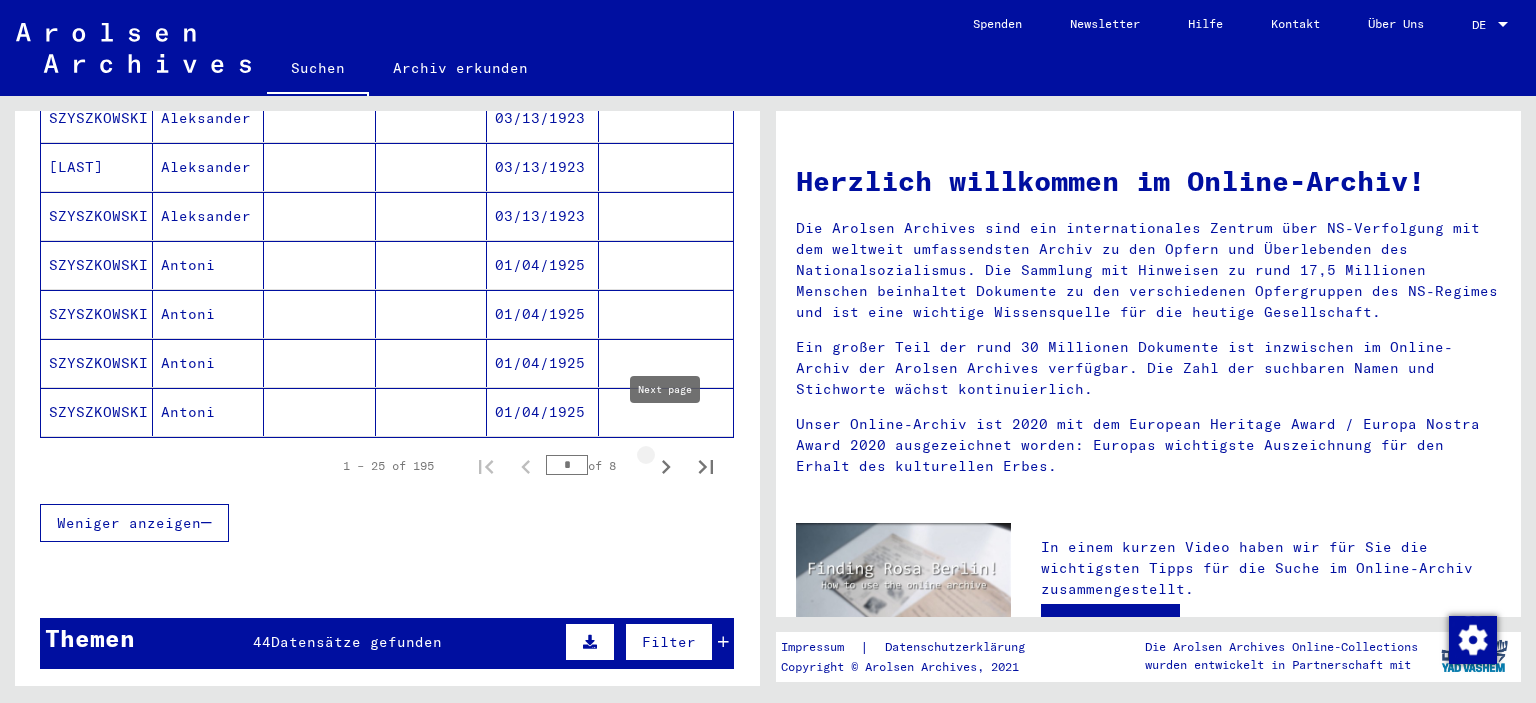 click 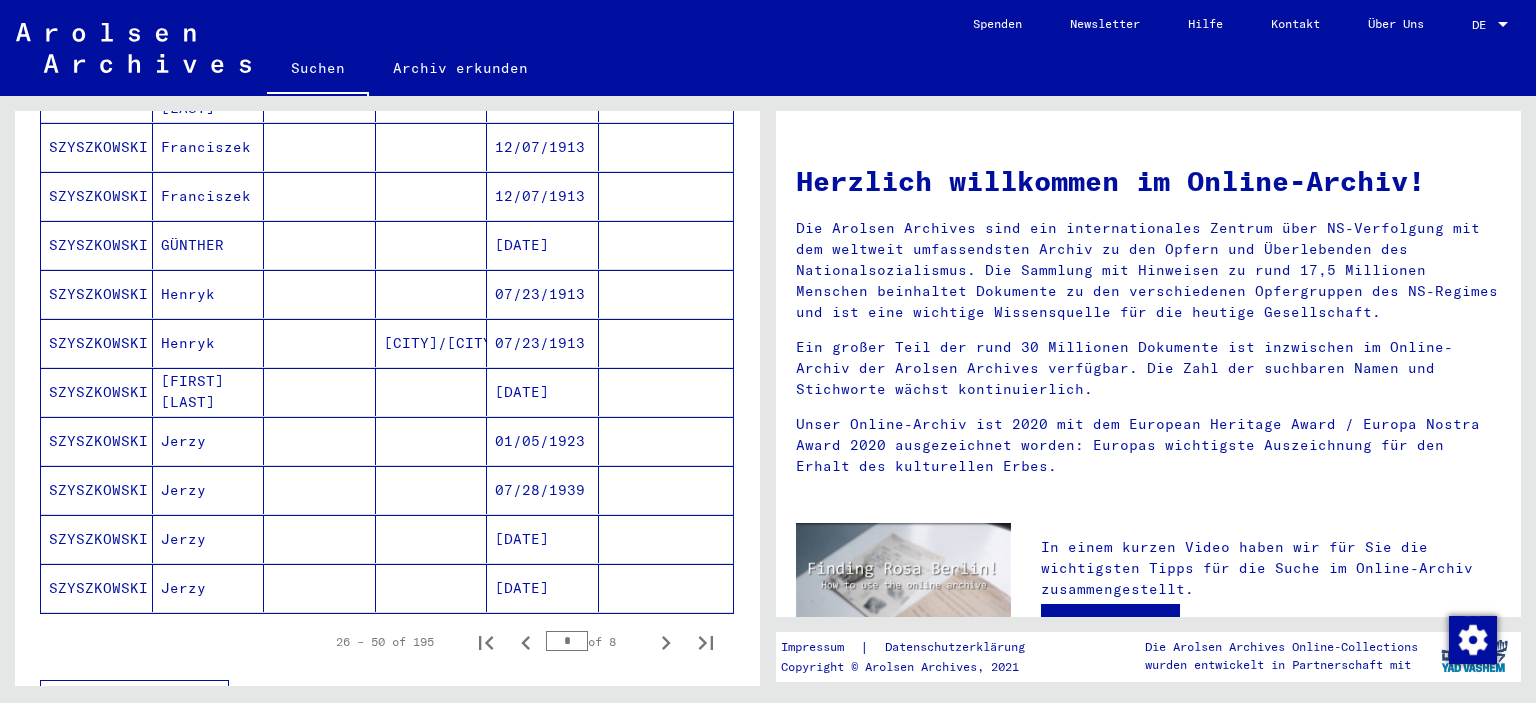 scroll, scrollTop: 994, scrollLeft: 0, axis: vertical 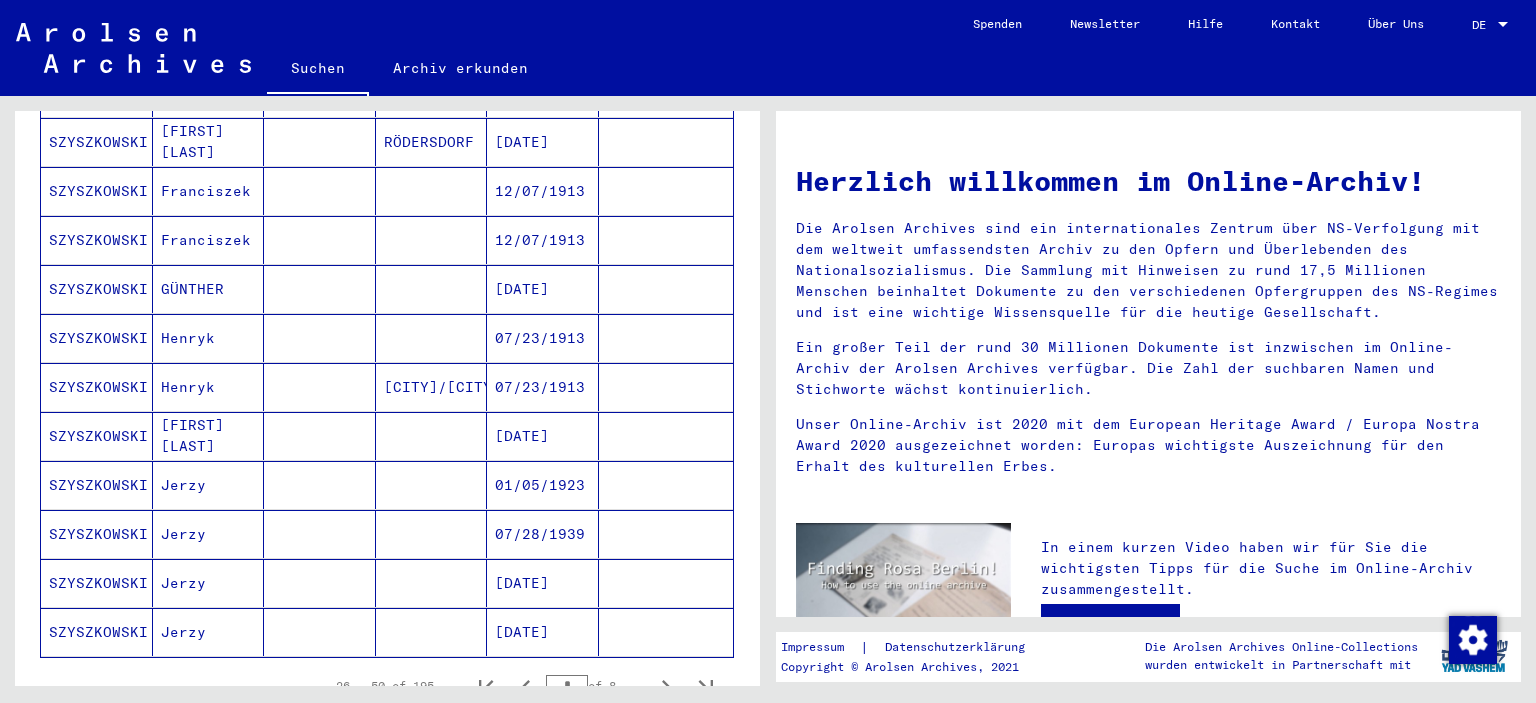 click on "SZYSZKOWSKI" at bounding box center [97, 387] 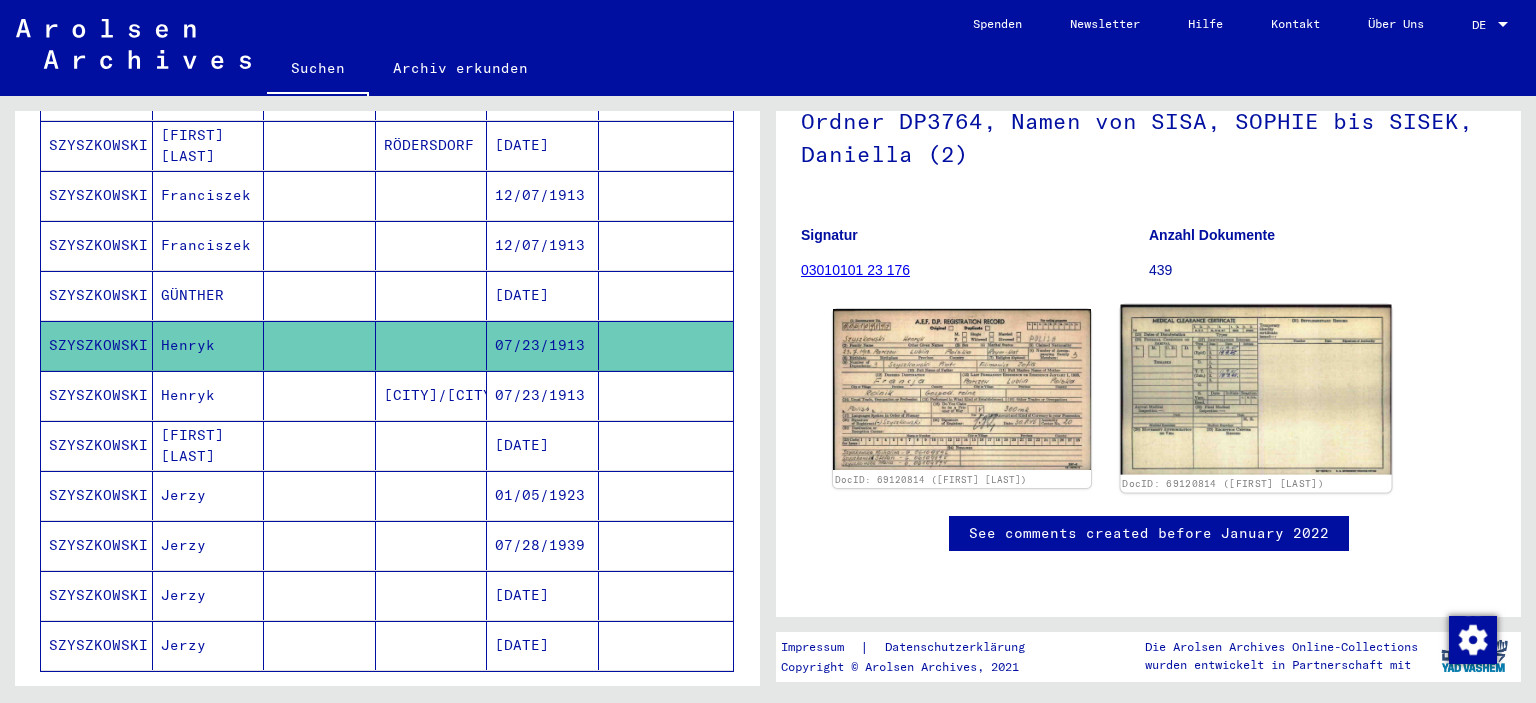scroll, scrollTop: 331, scrollLeft: 0, axis: vertical 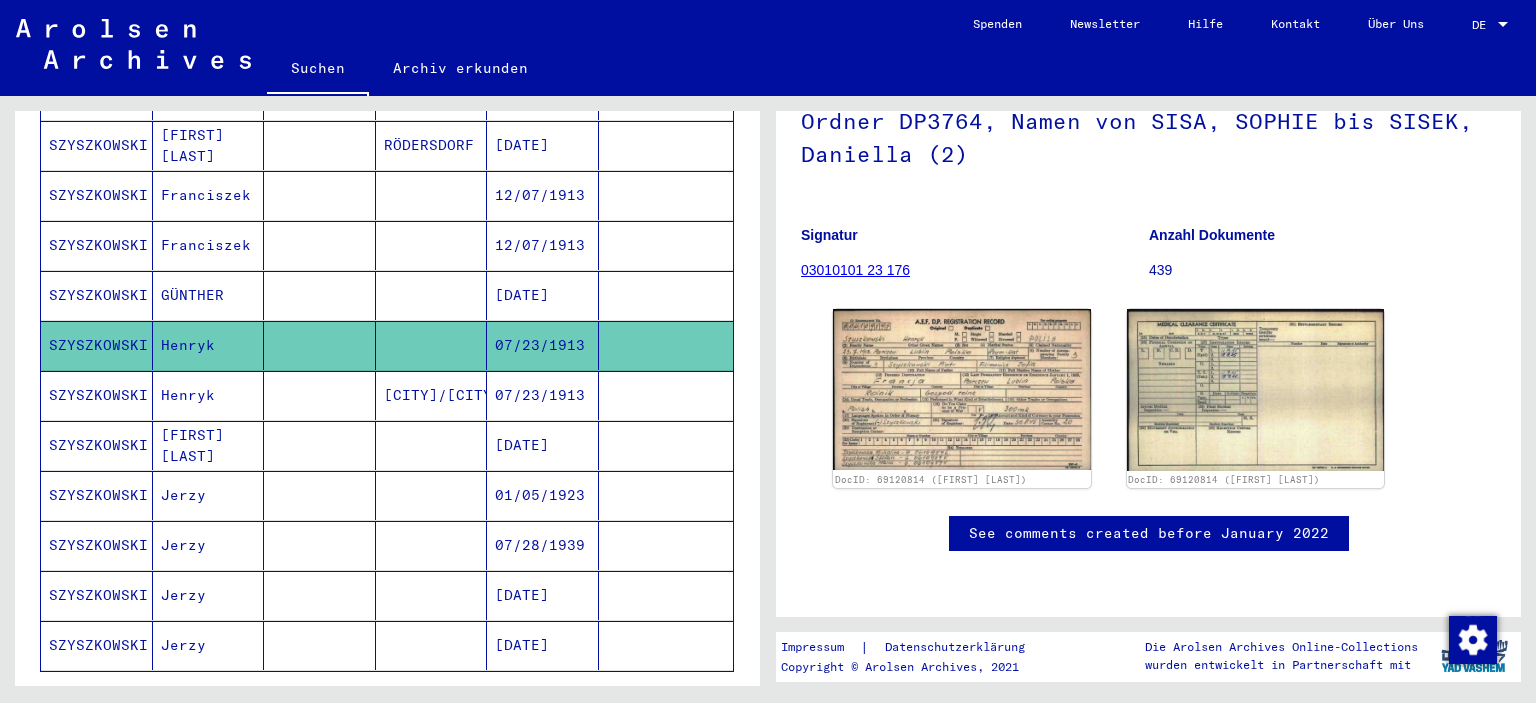 click on "Henryk" at bounding box center (209, 445) 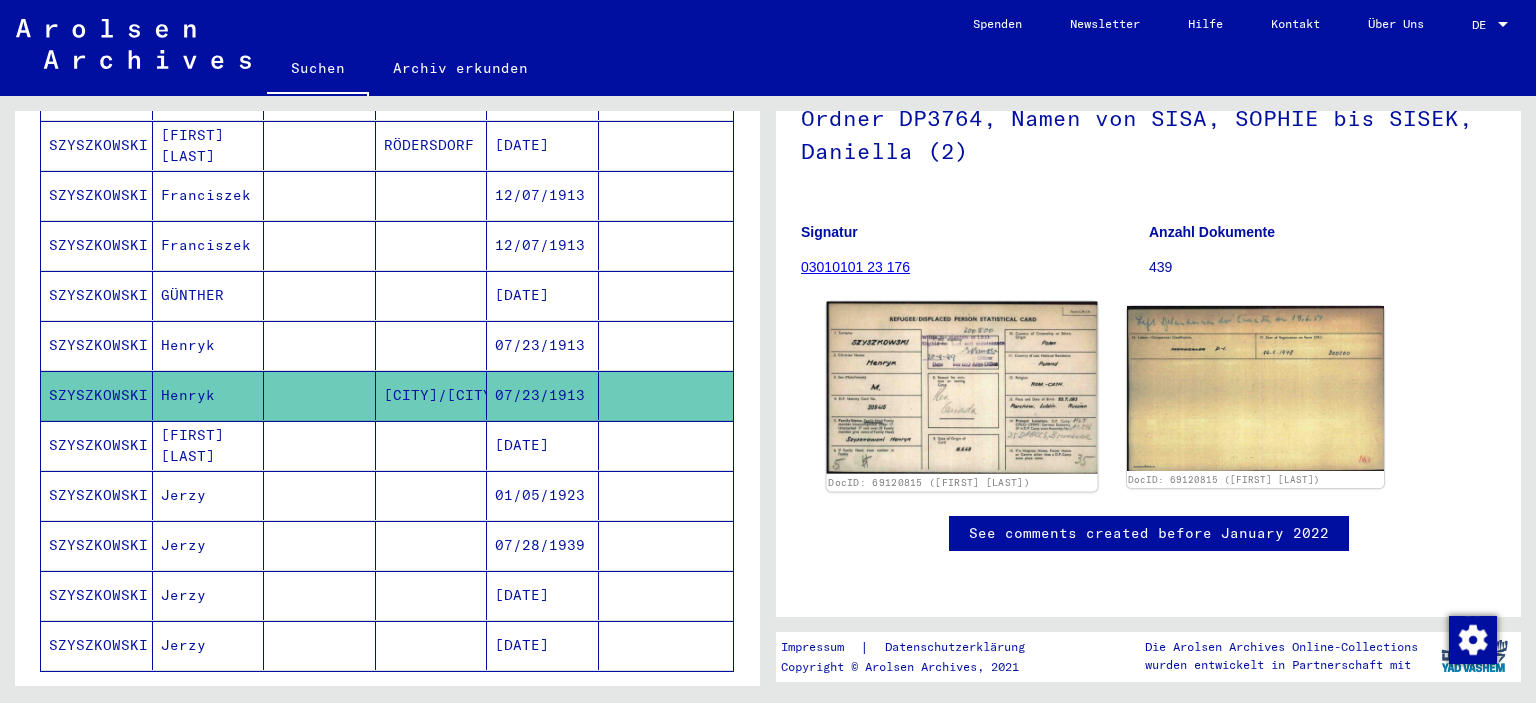 scroll, scrollTop: 331, scrollLeft: 0, axis: vertical 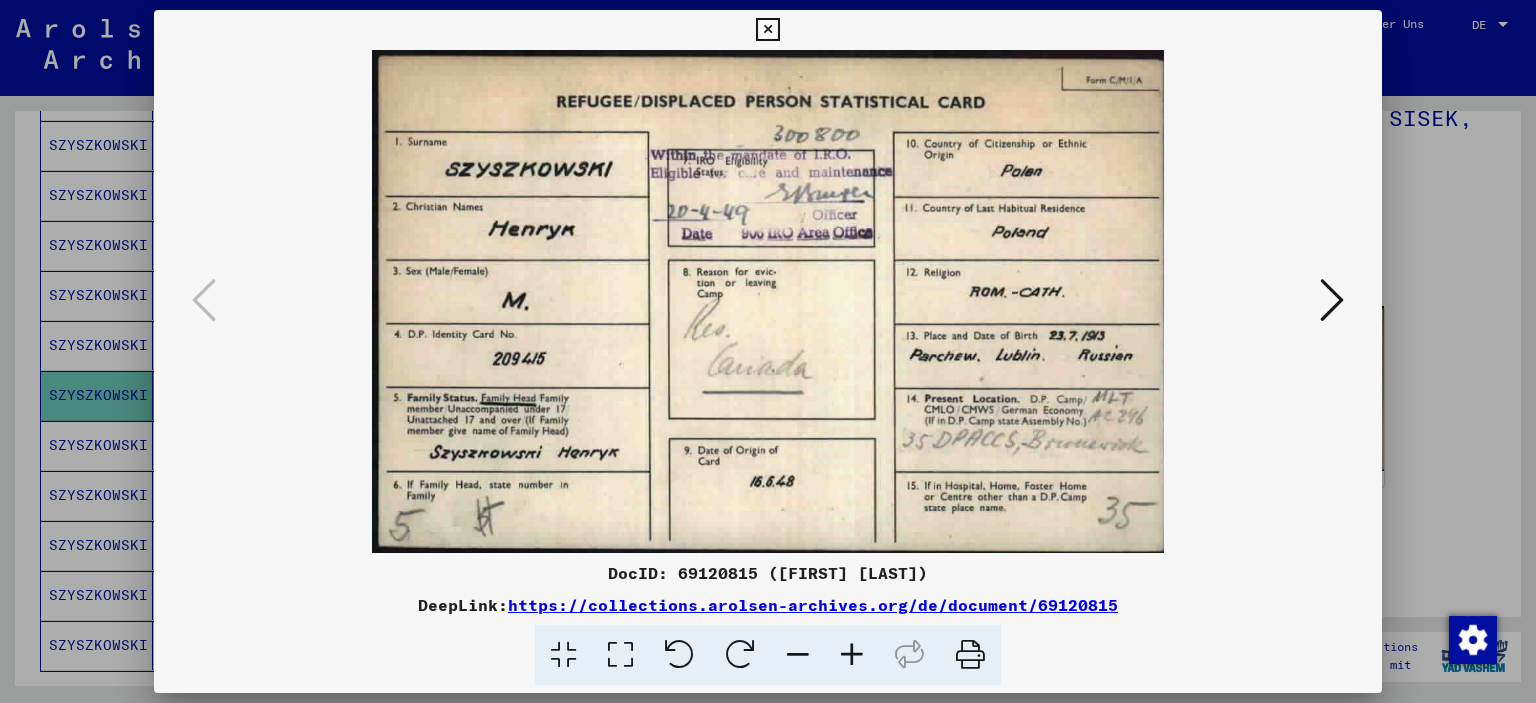click at bounding box center [767, 30] 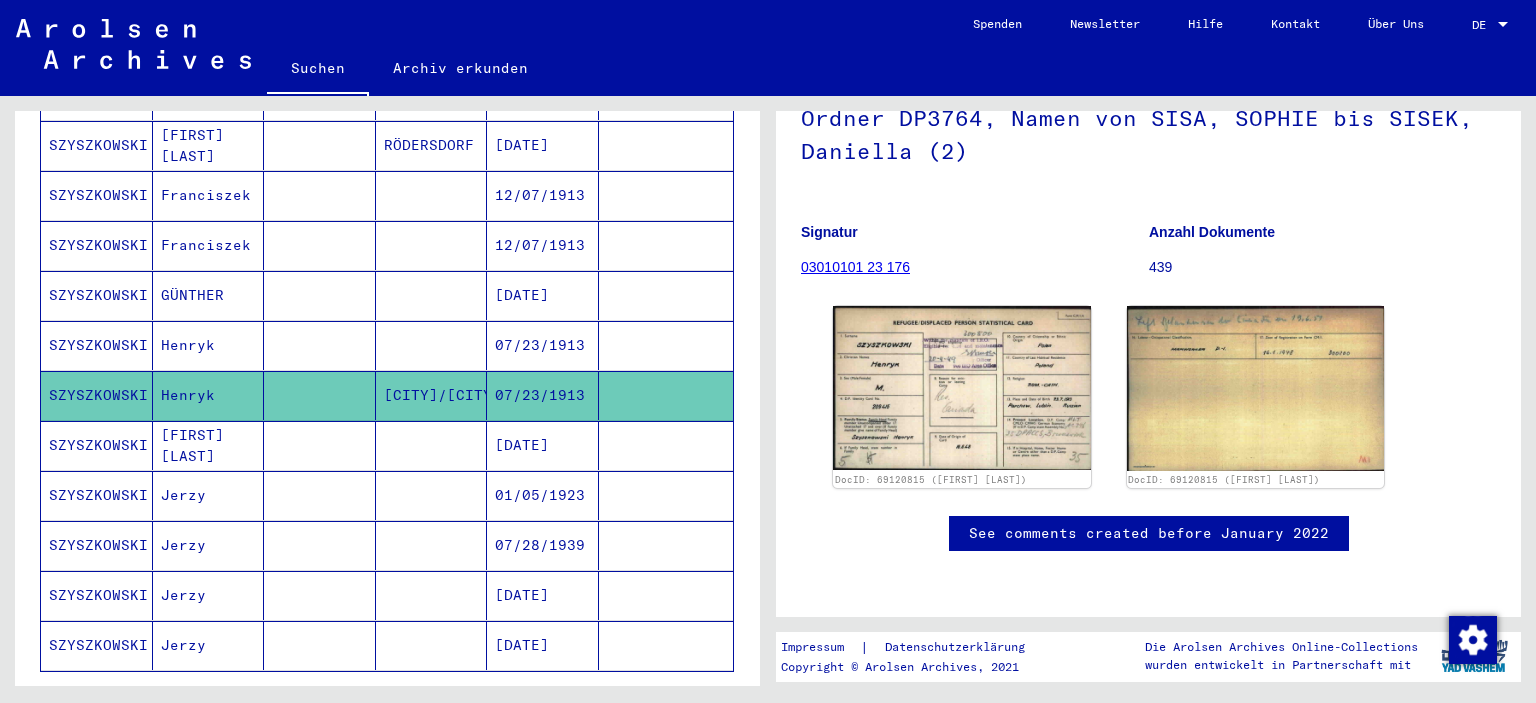 click on "SZYSZKOWSKI" at bounding box center [97, 495] 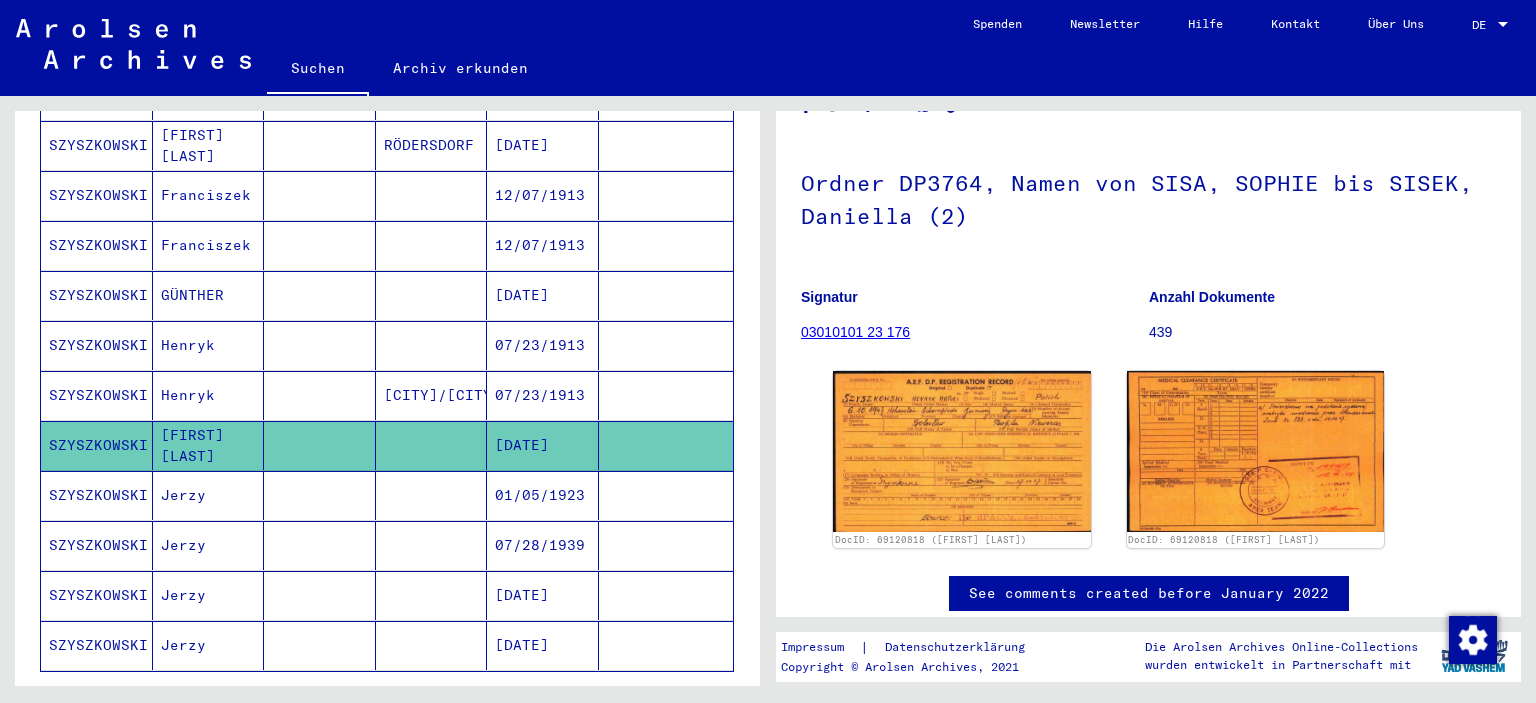 scroll, scrollTop: 221, scrollLeft: 0, axis: vertical 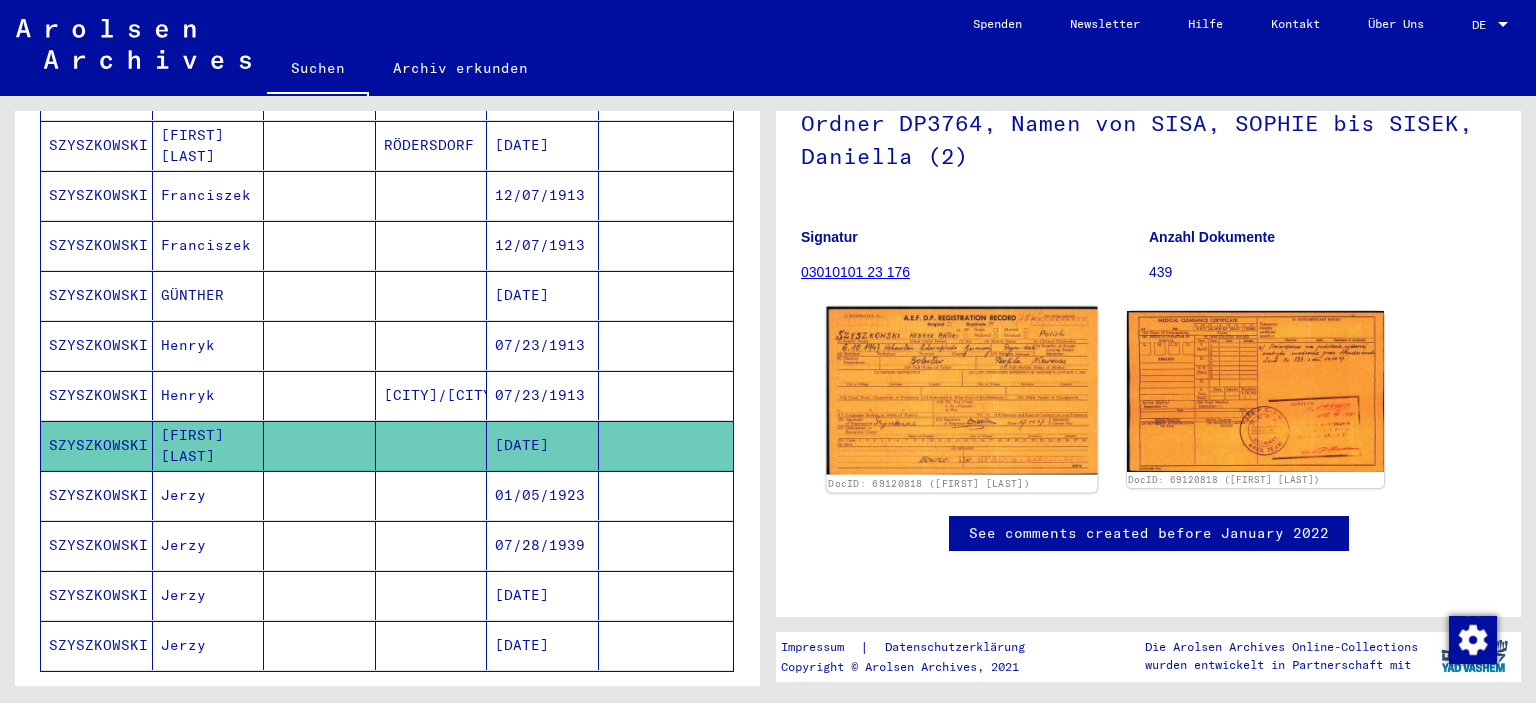 click 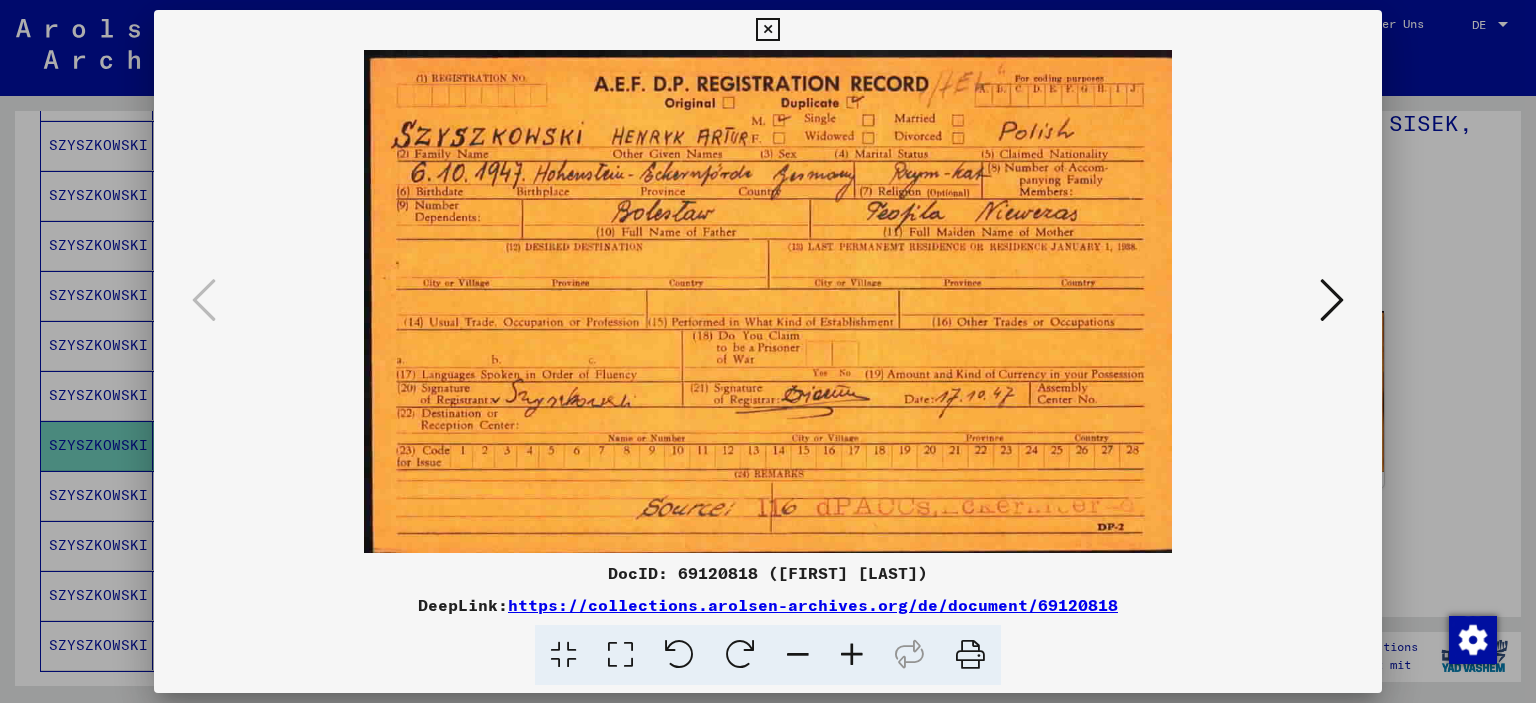 click at bounding box center [767, 30] 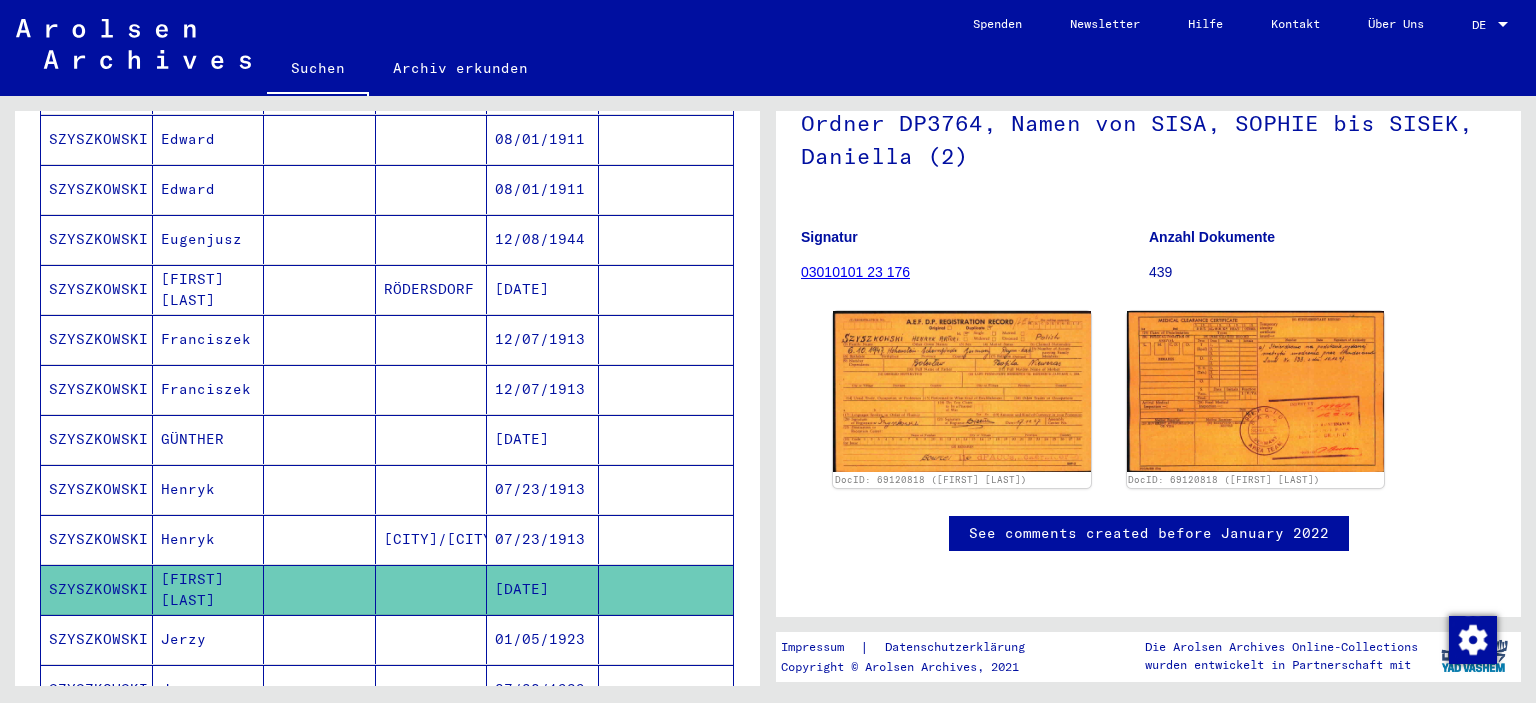 scroll, scrollTop: 895, scrollLeft: 0, axis: vertical 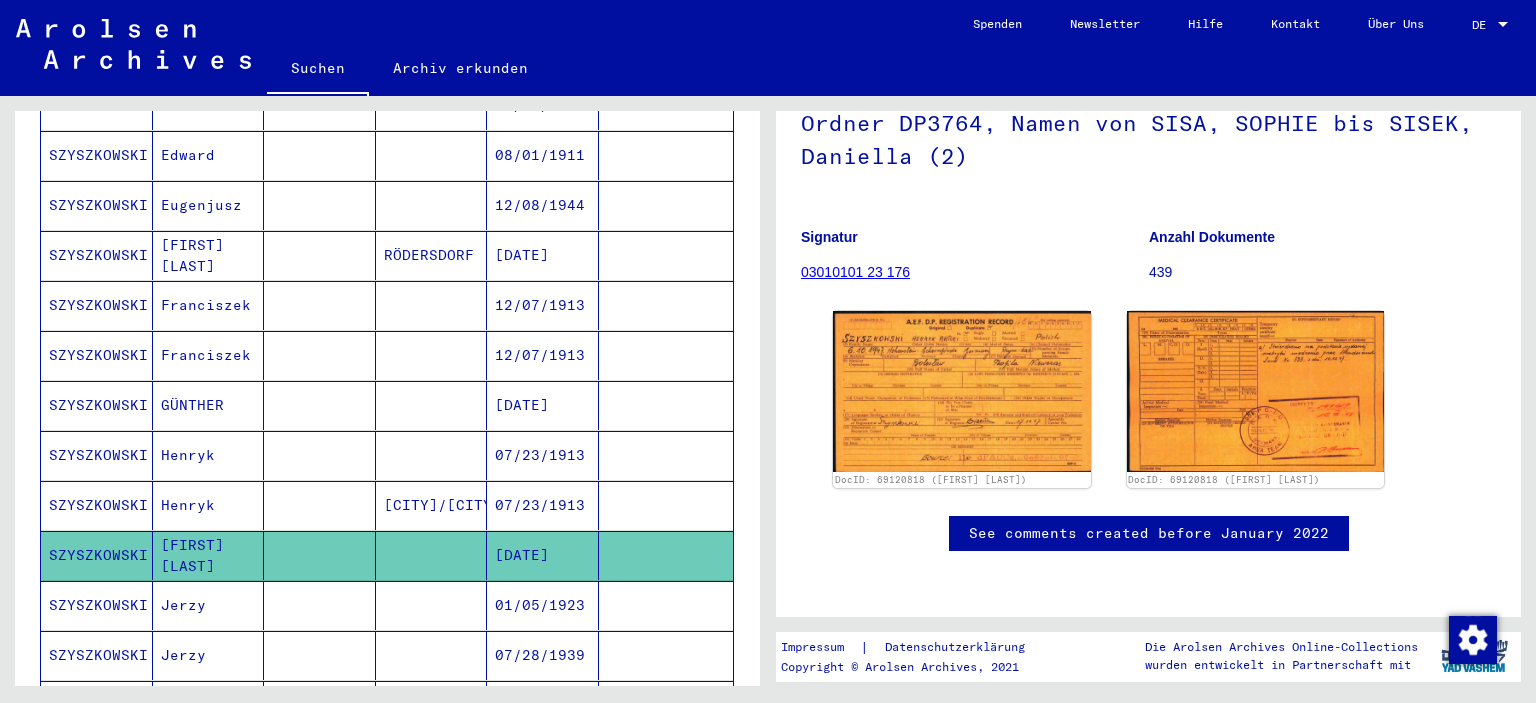 click on "SZYSZKOWSKI" at bounding box center (97, 505) 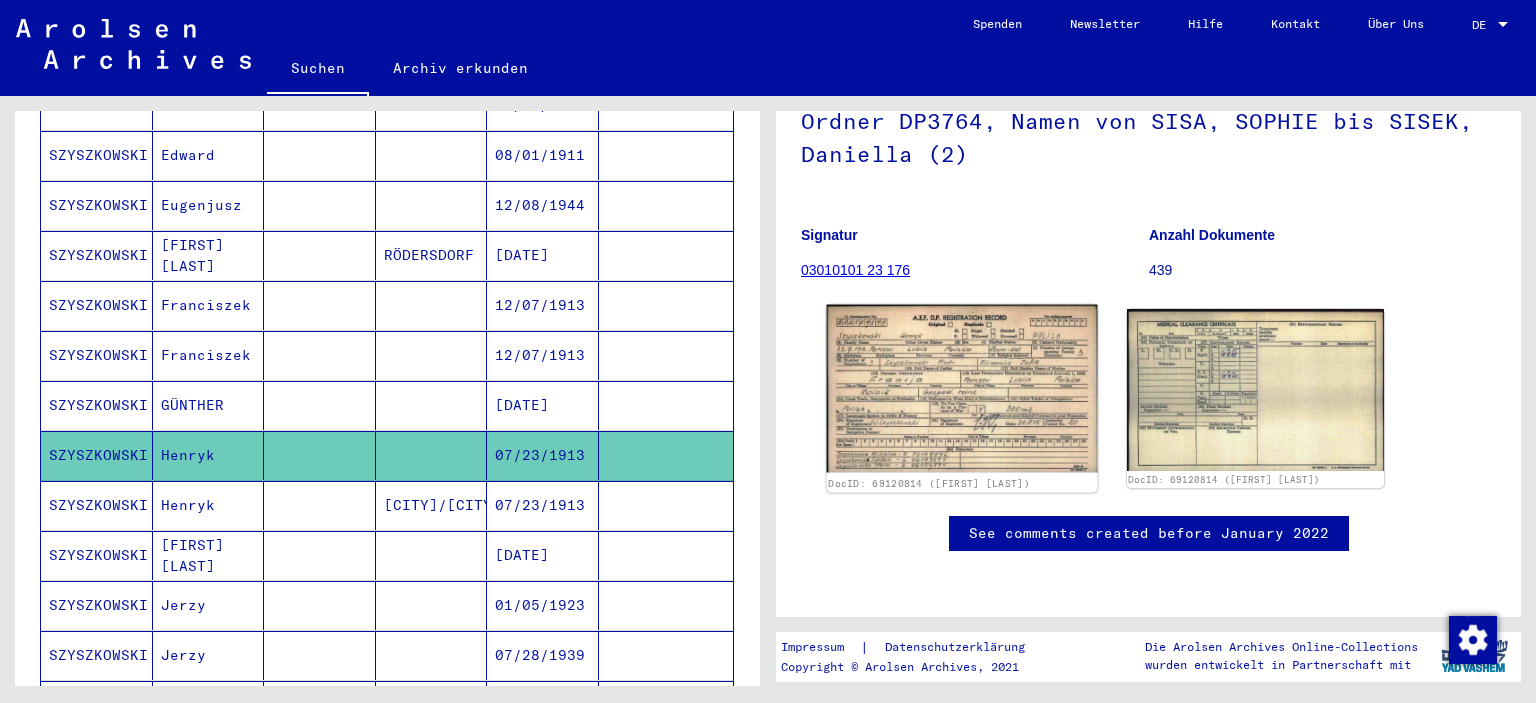 scroll, scrollTop: 221, scrollLeft: 0, axis: vertical 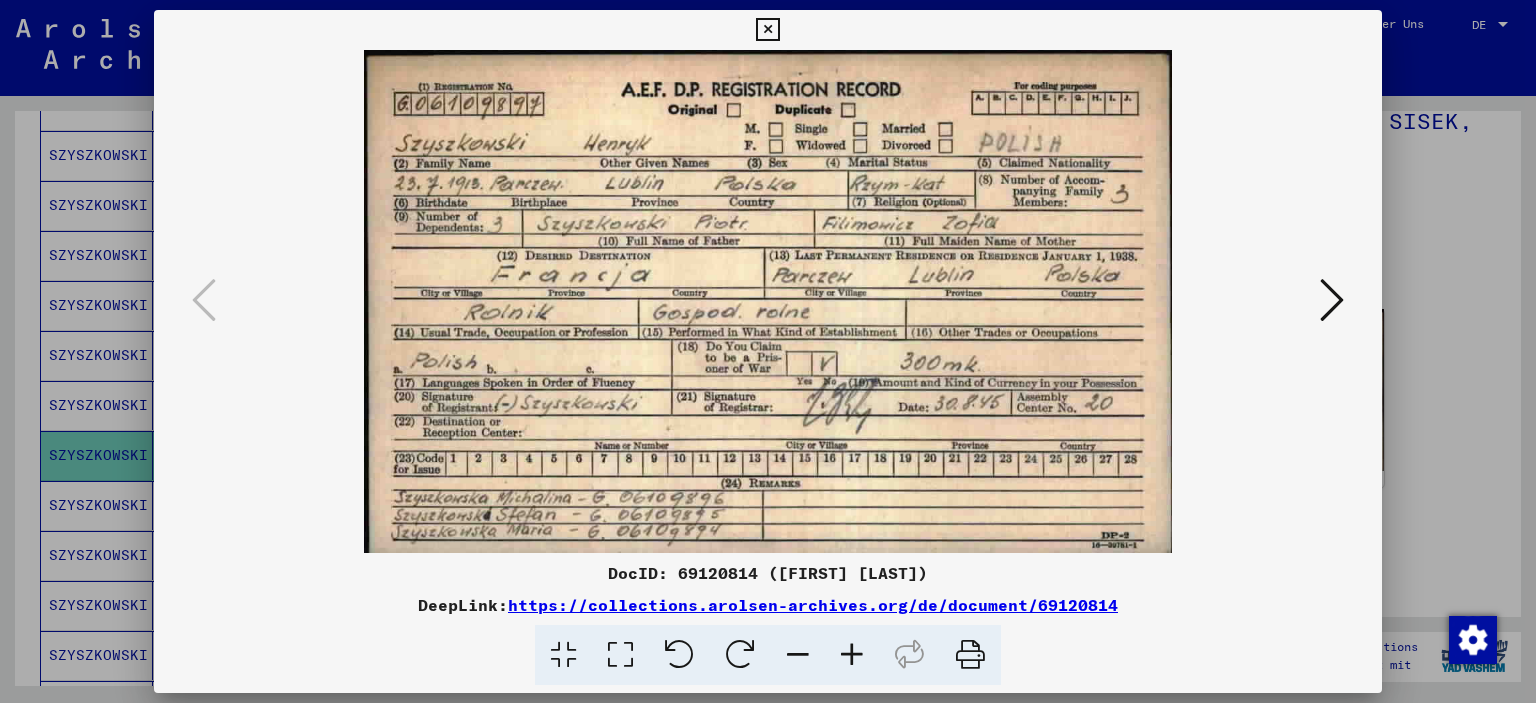 click at bounding box center (767, 30) 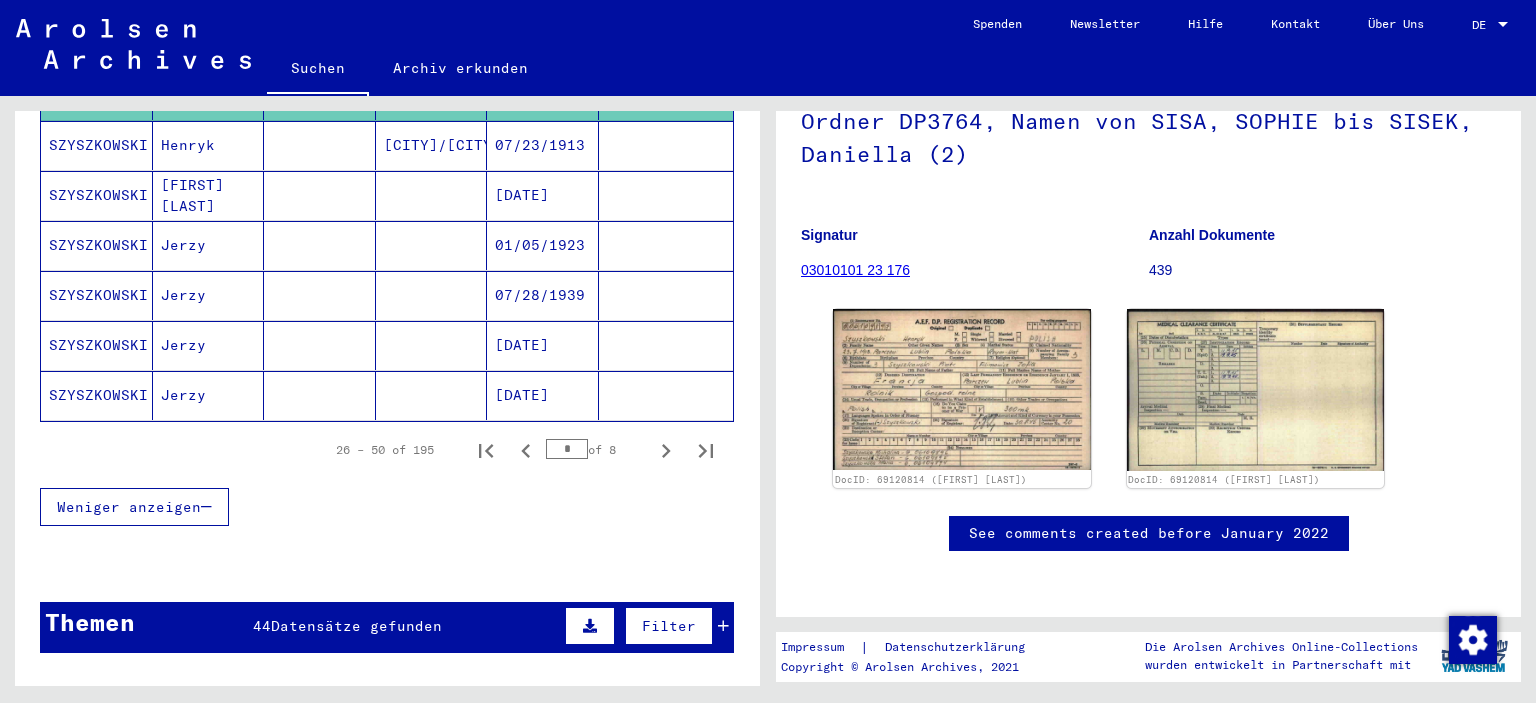 scroll, scrollTop: 1336, scrollLeft: 0, axis: vertical 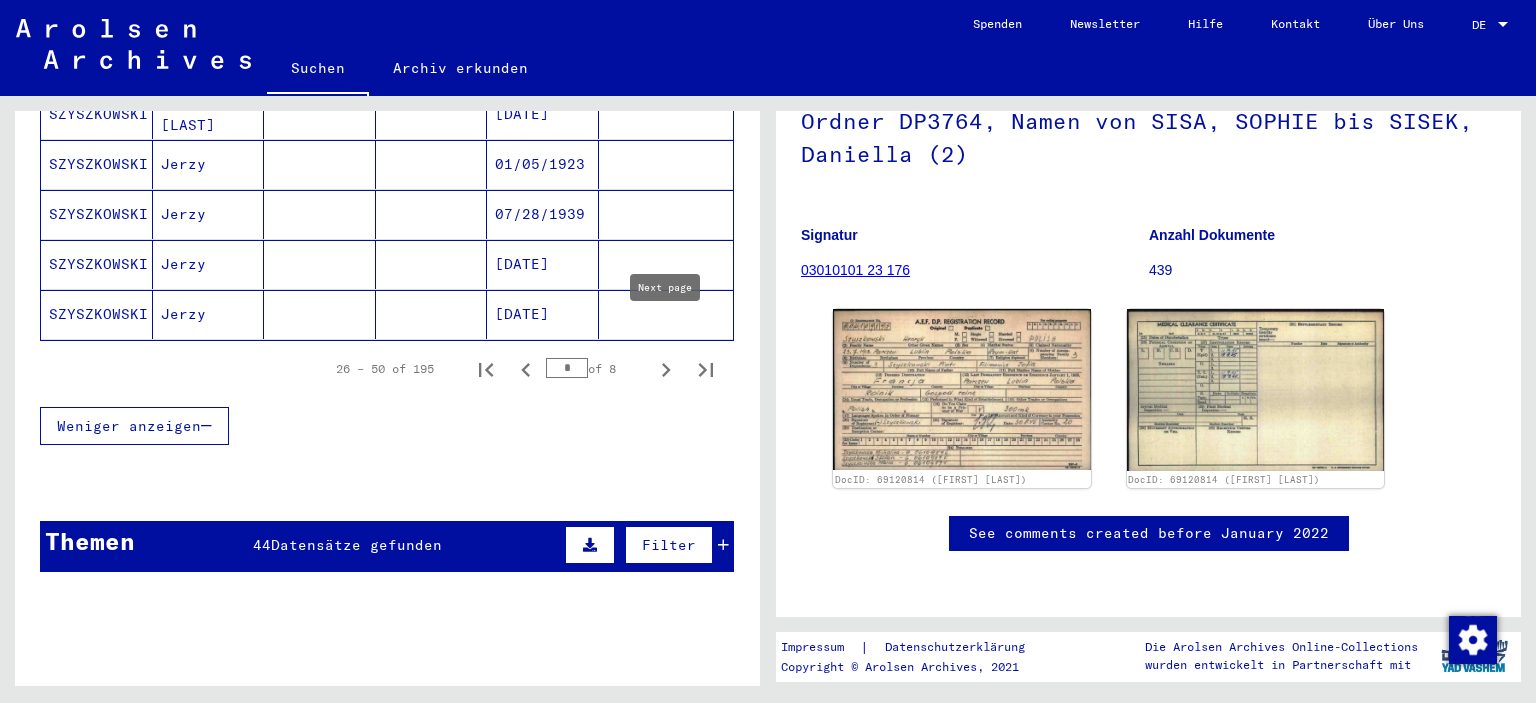 click 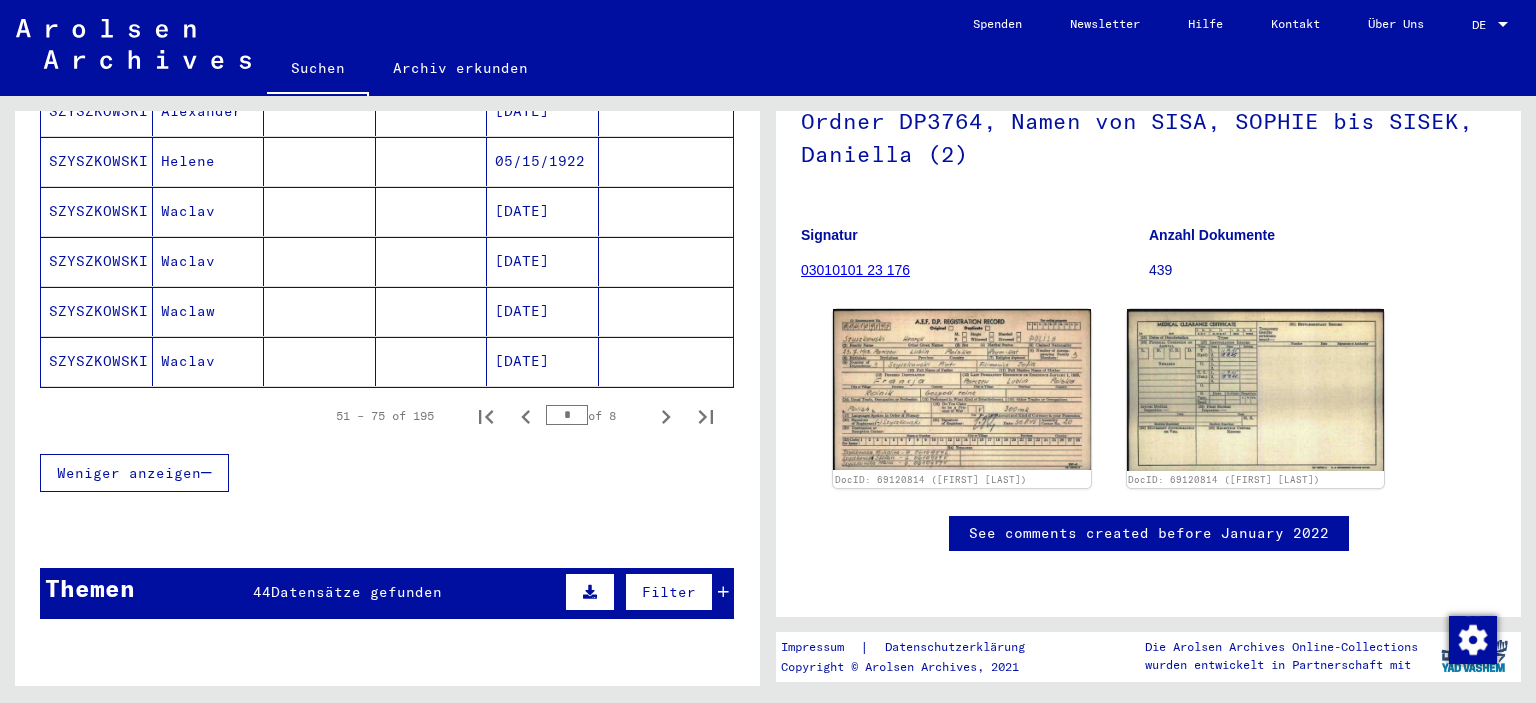 scroll, scrollTop: 1336, scrollLeft: 0, axis: vertical 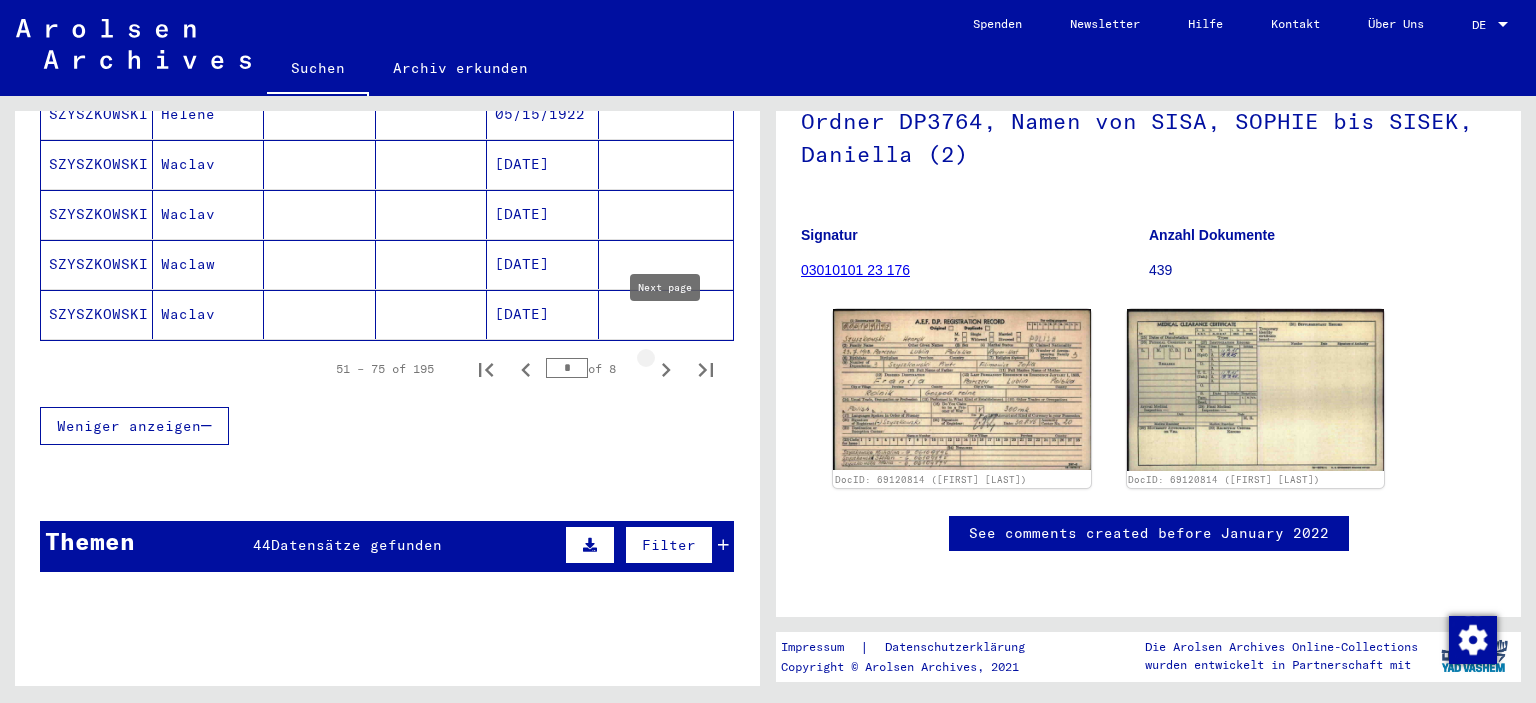 click 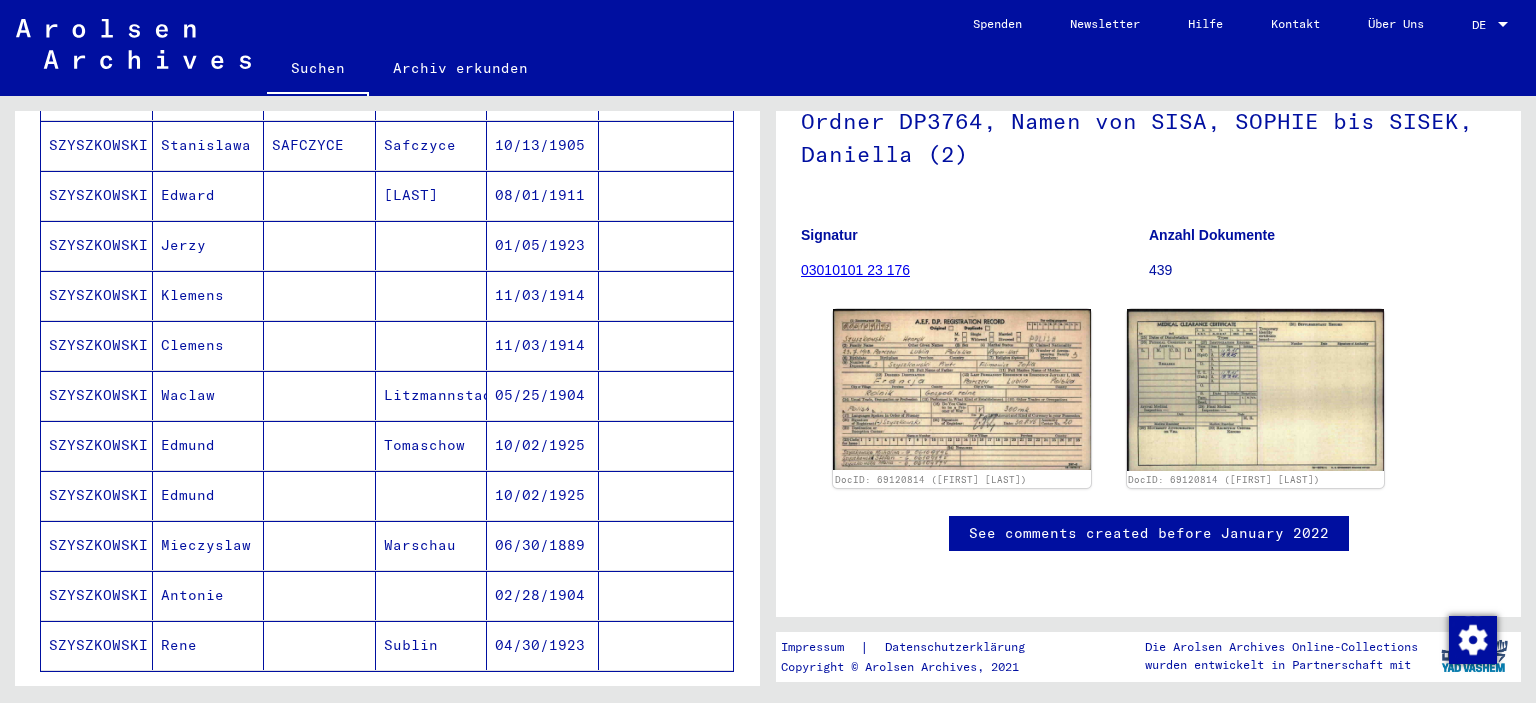 scroll, scrollTop: 1116, scrollLeft: 0, axis: vertical 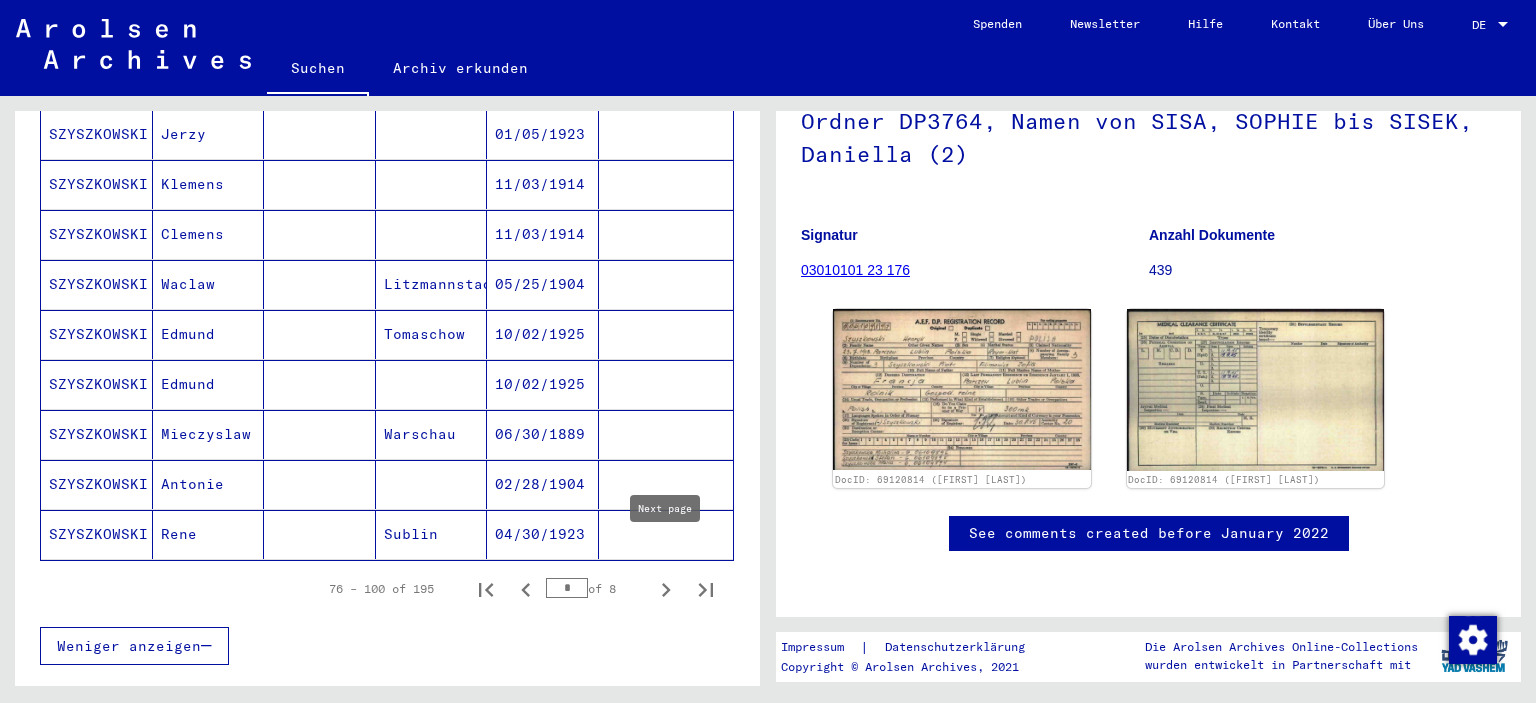click 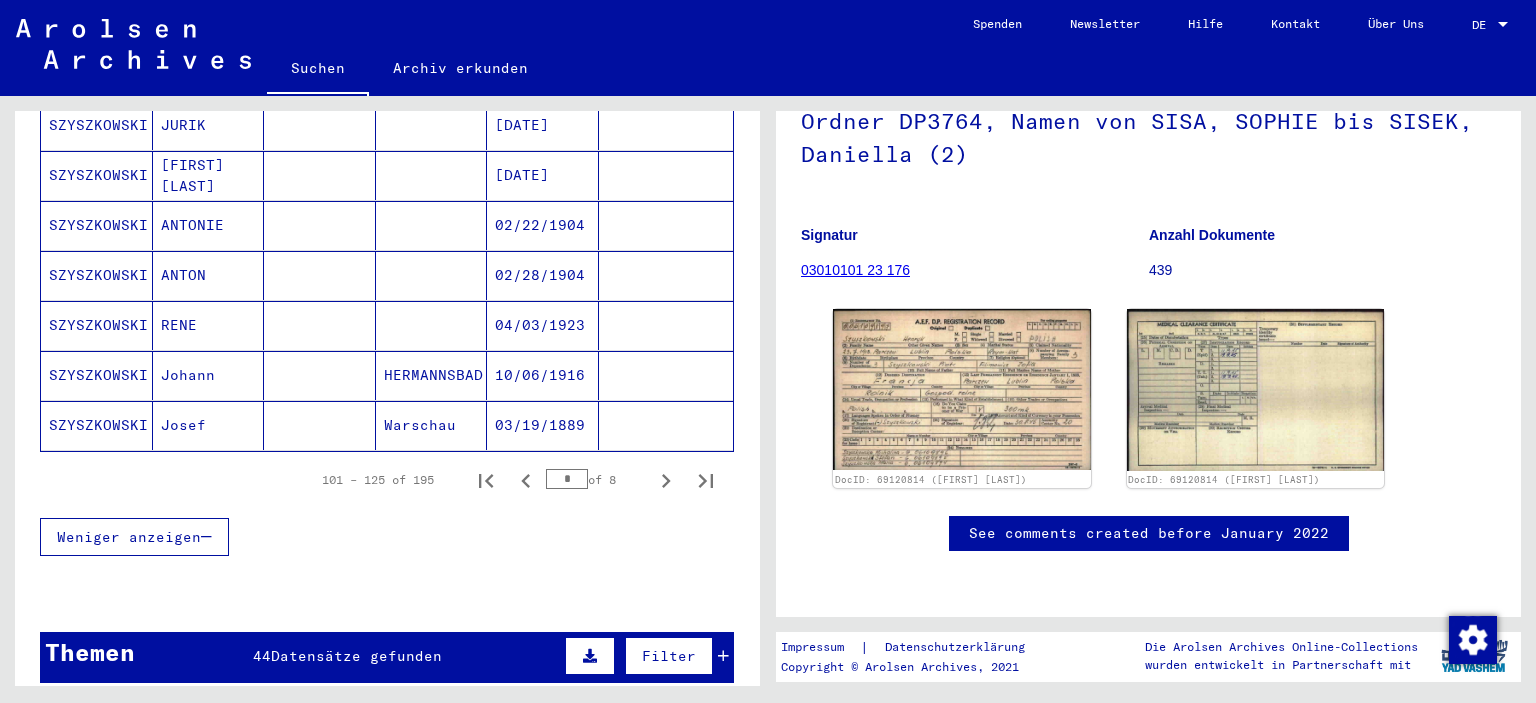 scroll, scrollTop: 1226, scrollLeft: 0, axis: vertical 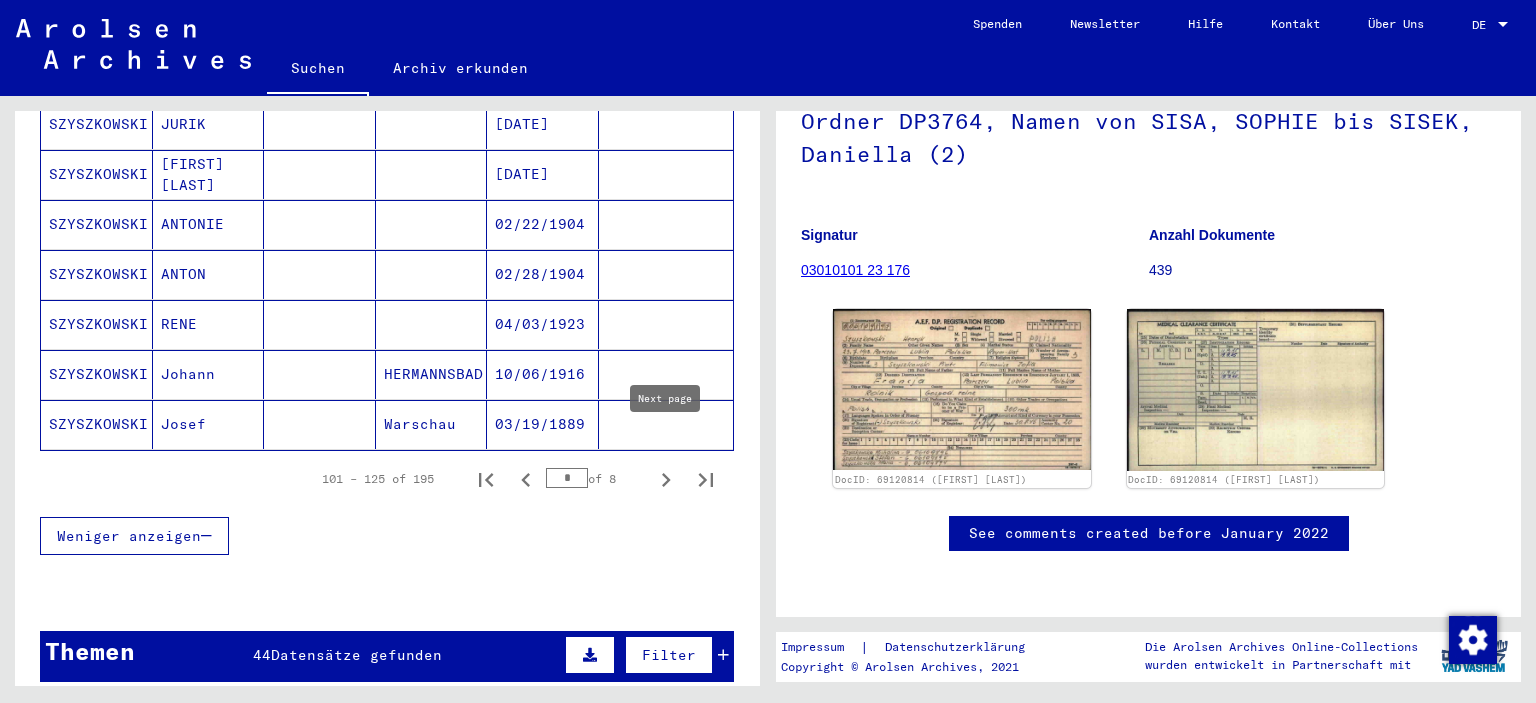 click 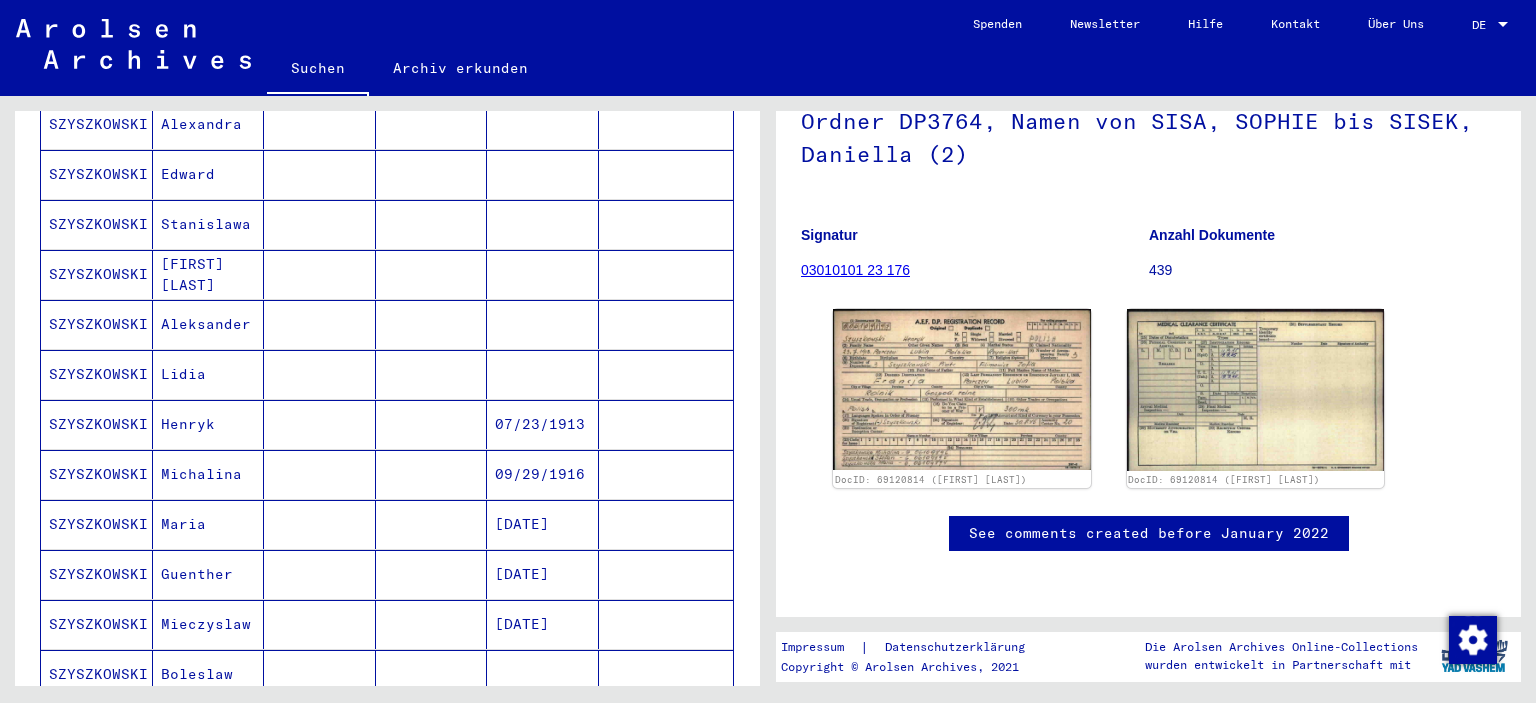 scroll, scrollTop: 784, scrollLeft: 0, axis: vertical 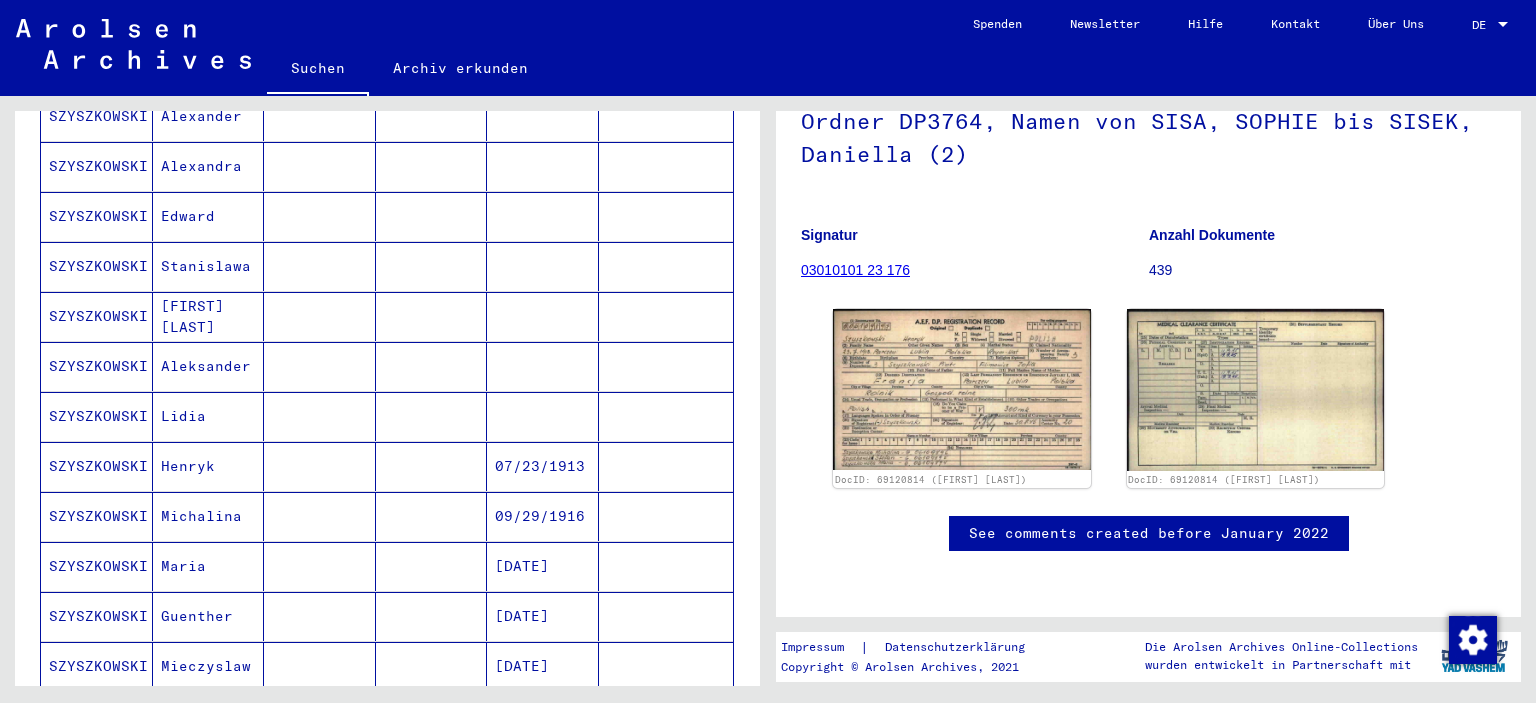 click on "SZYSZKOWSKI" at bounding box center (97, 516) 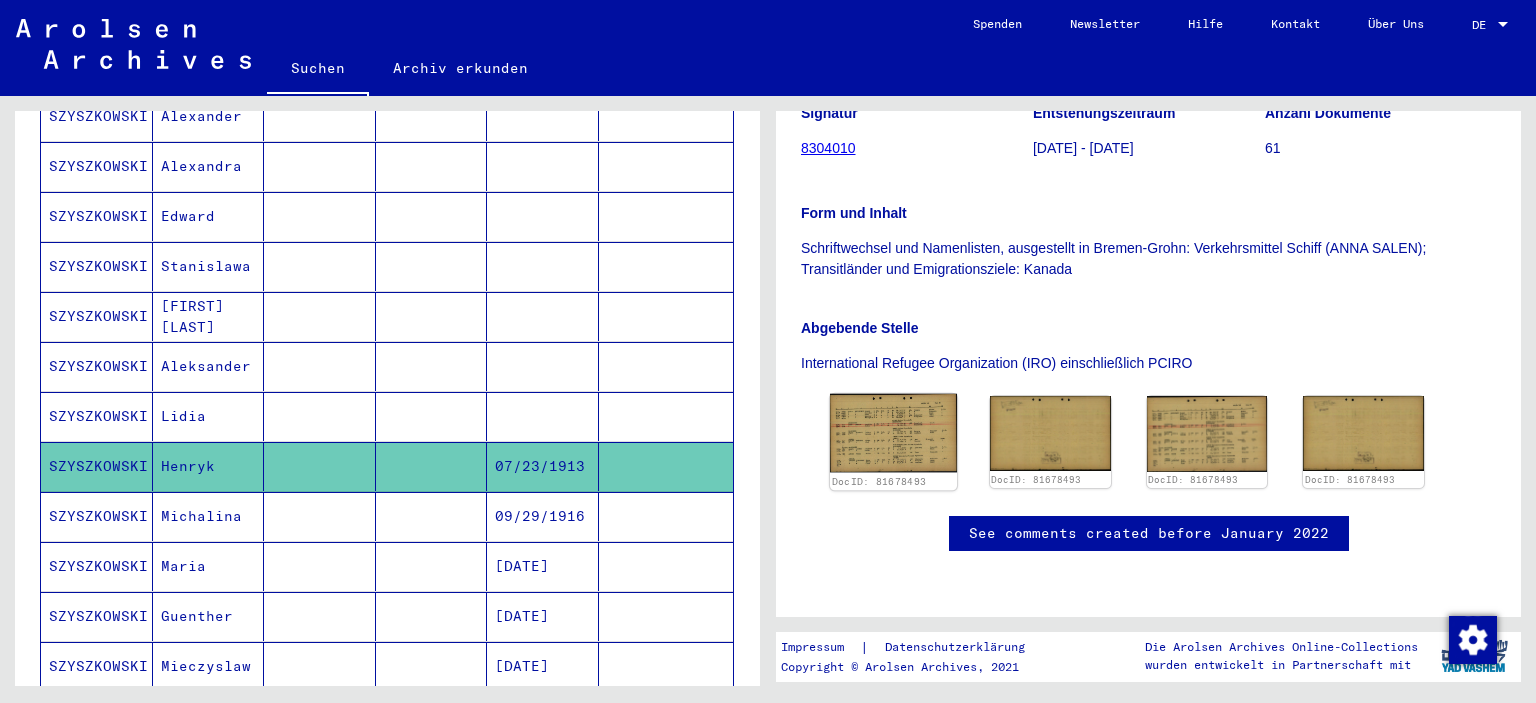scroll, scrollTop: 552, scrollLeft: 0, axis: vertical 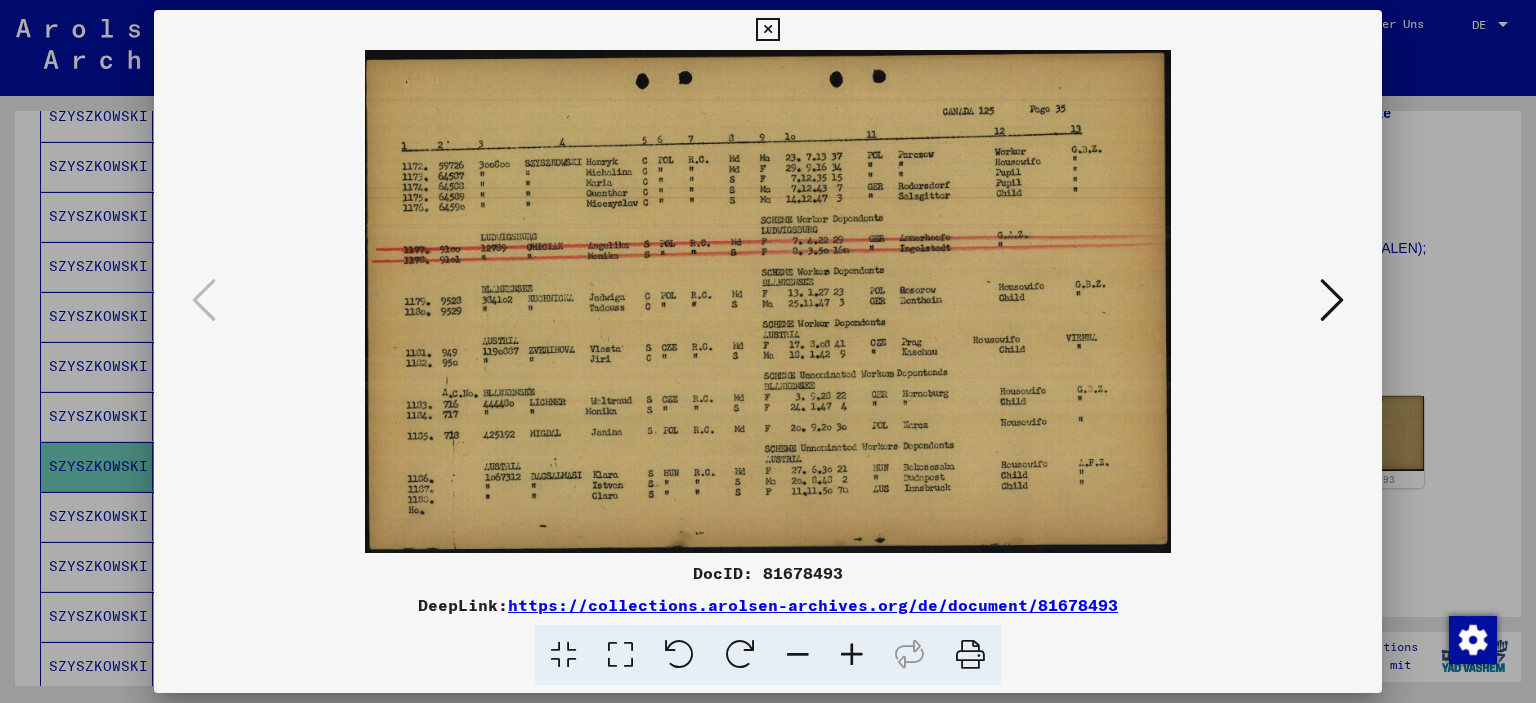 click at bounding box center (852, 655) 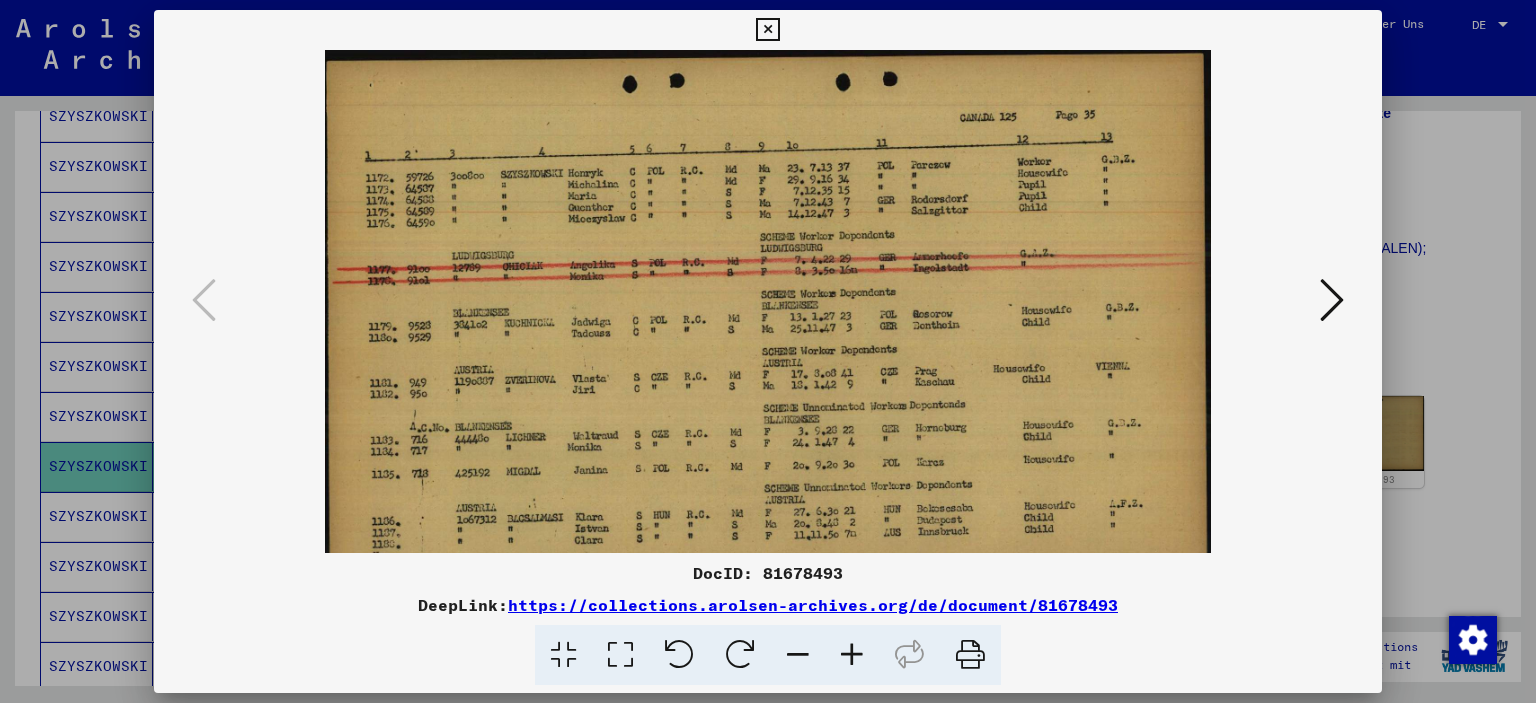 click at bounding box center (852, 655) 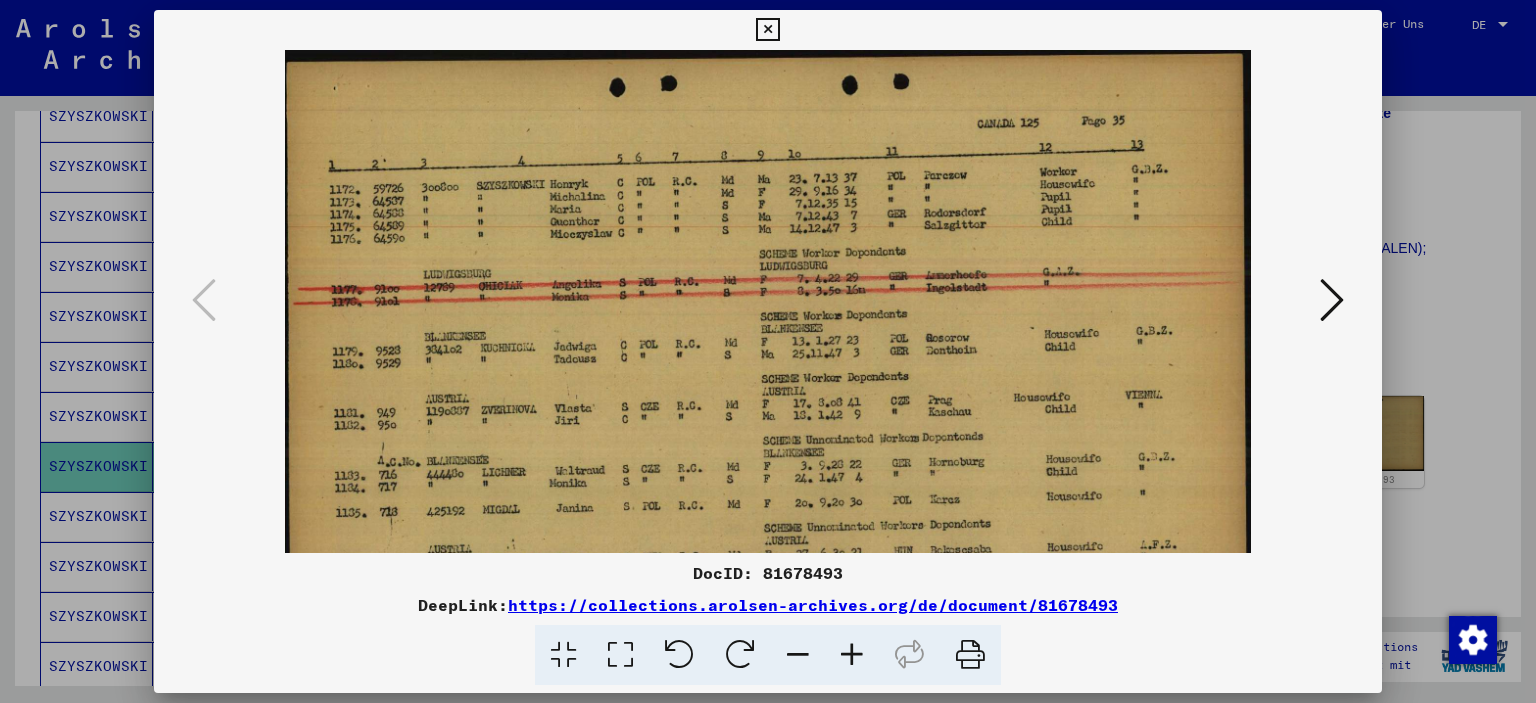 click at bounding box center [767, 30] 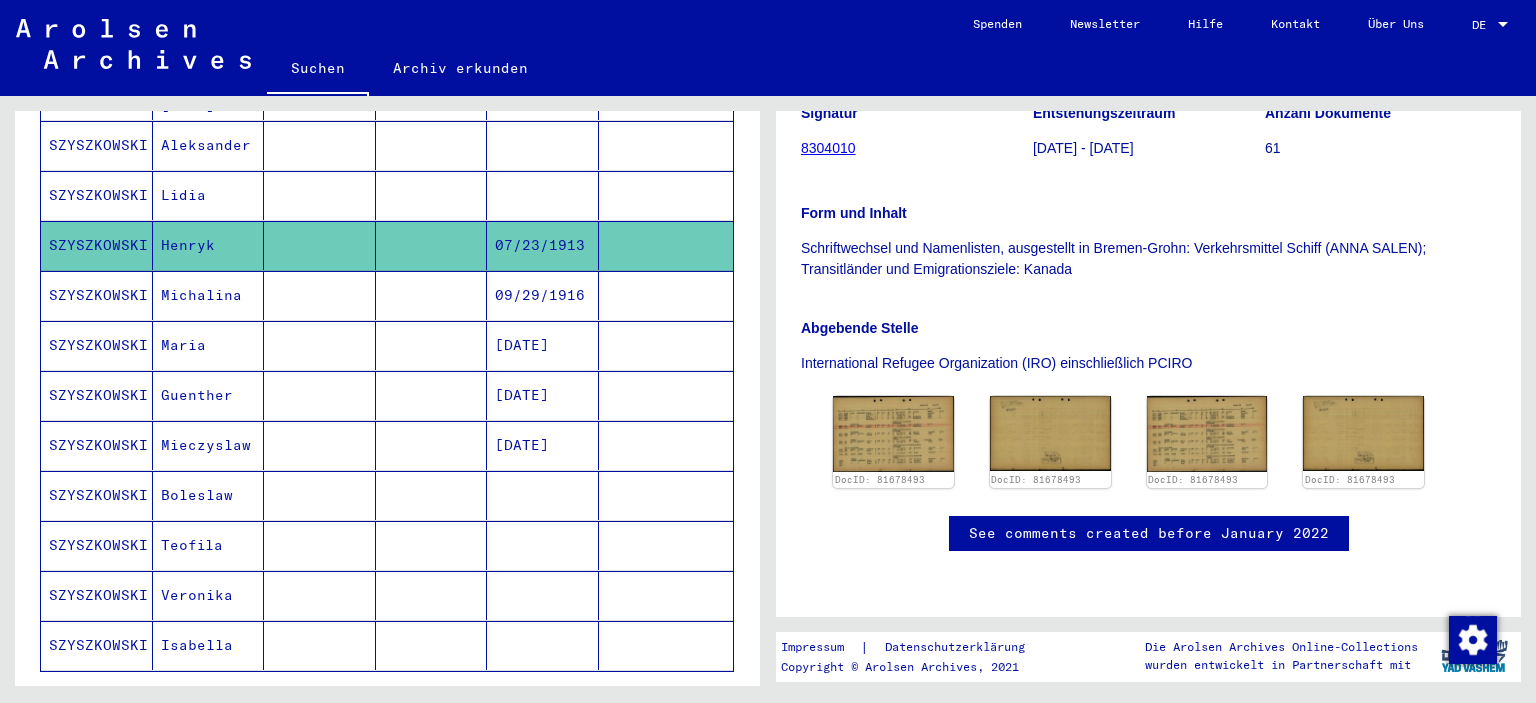 scroll, scrollTop: 1116, scrollLeft: 0, axis: vertical 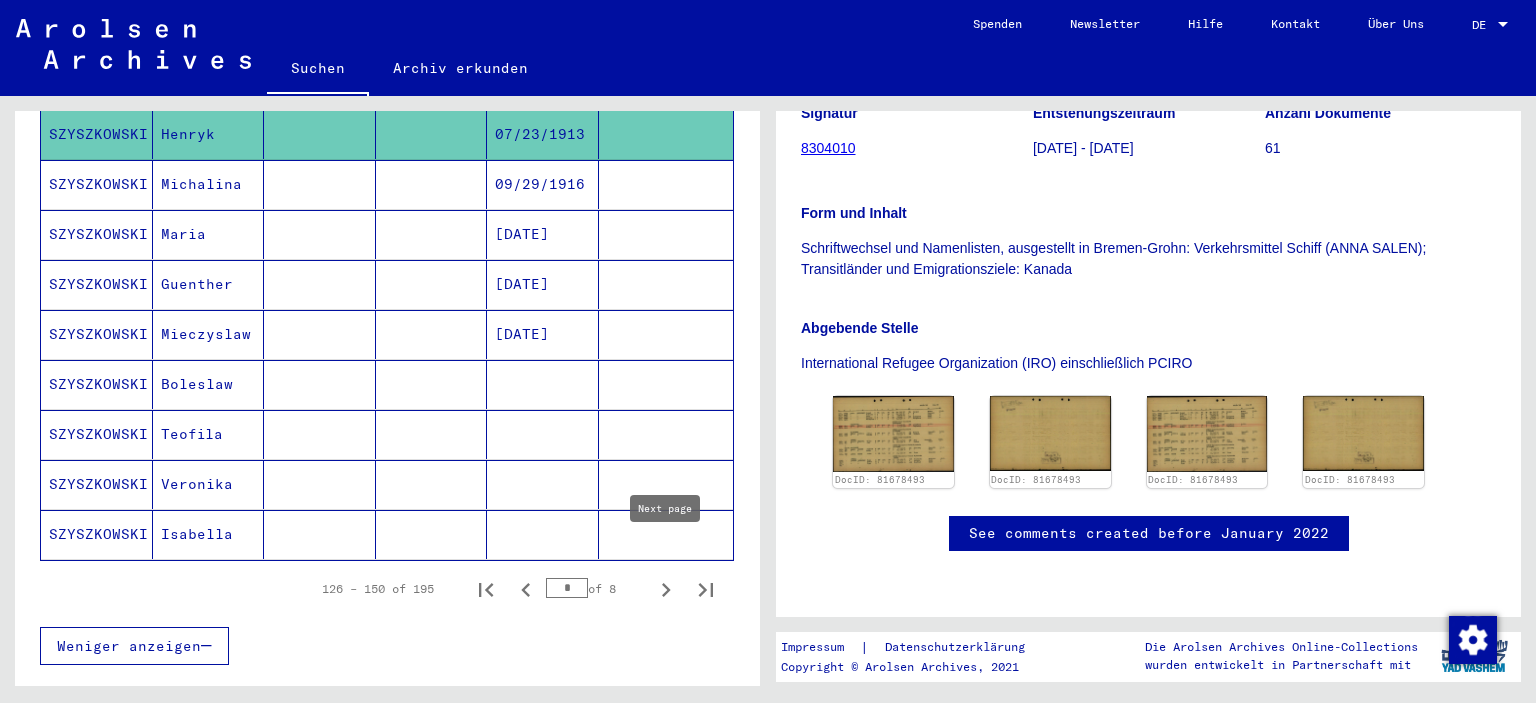 click 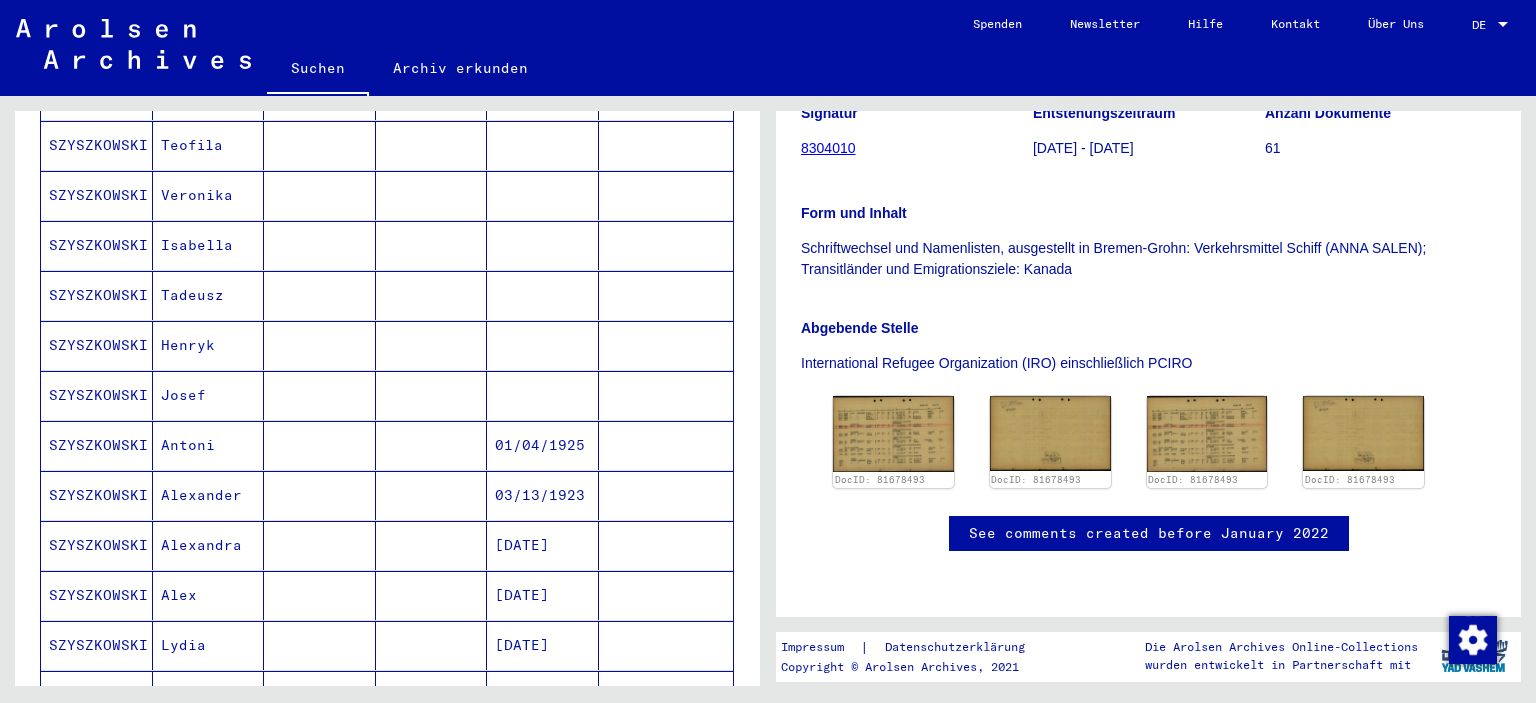scroll, scrollTop: 784, scrollLeft: 0, axis: vertical 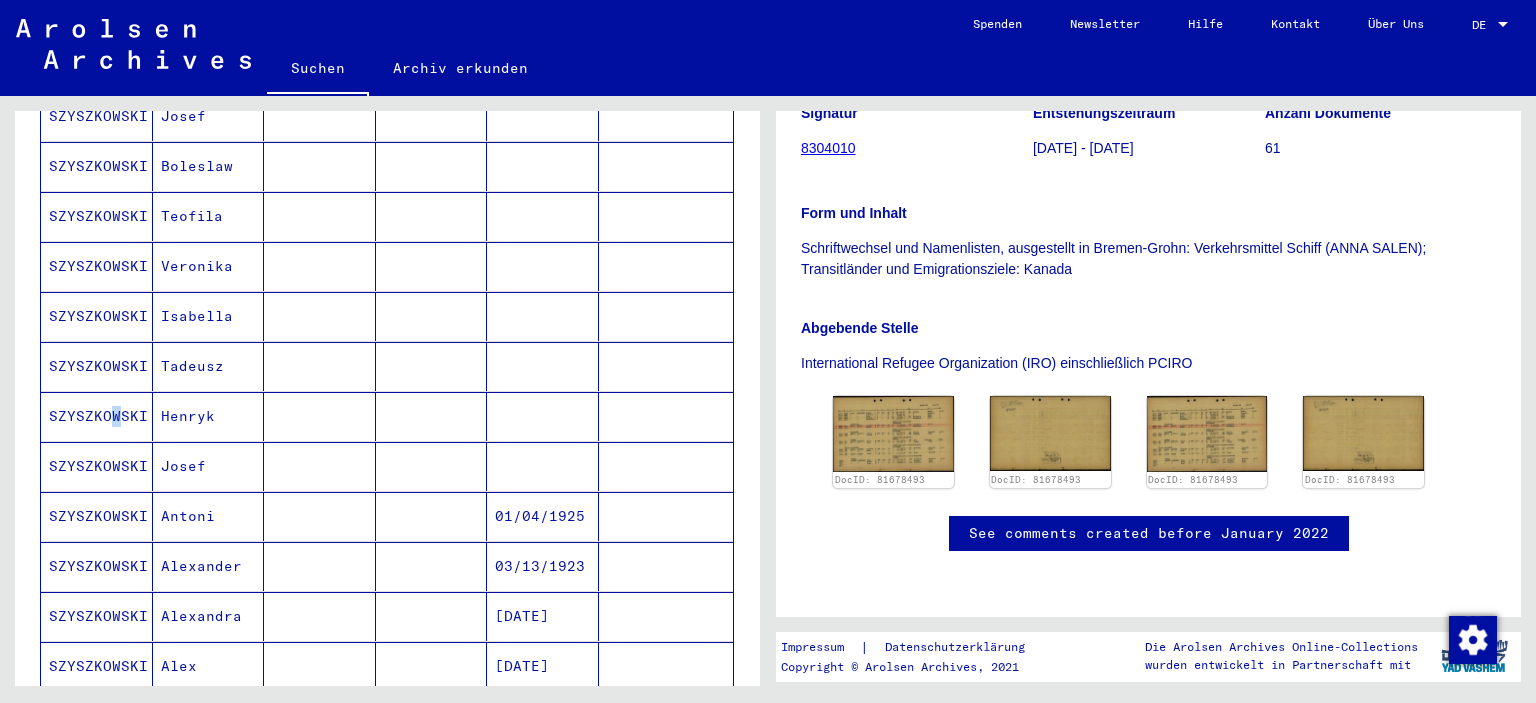 click on "SZYSZKOWSKI" at bounding box center (97, 466) 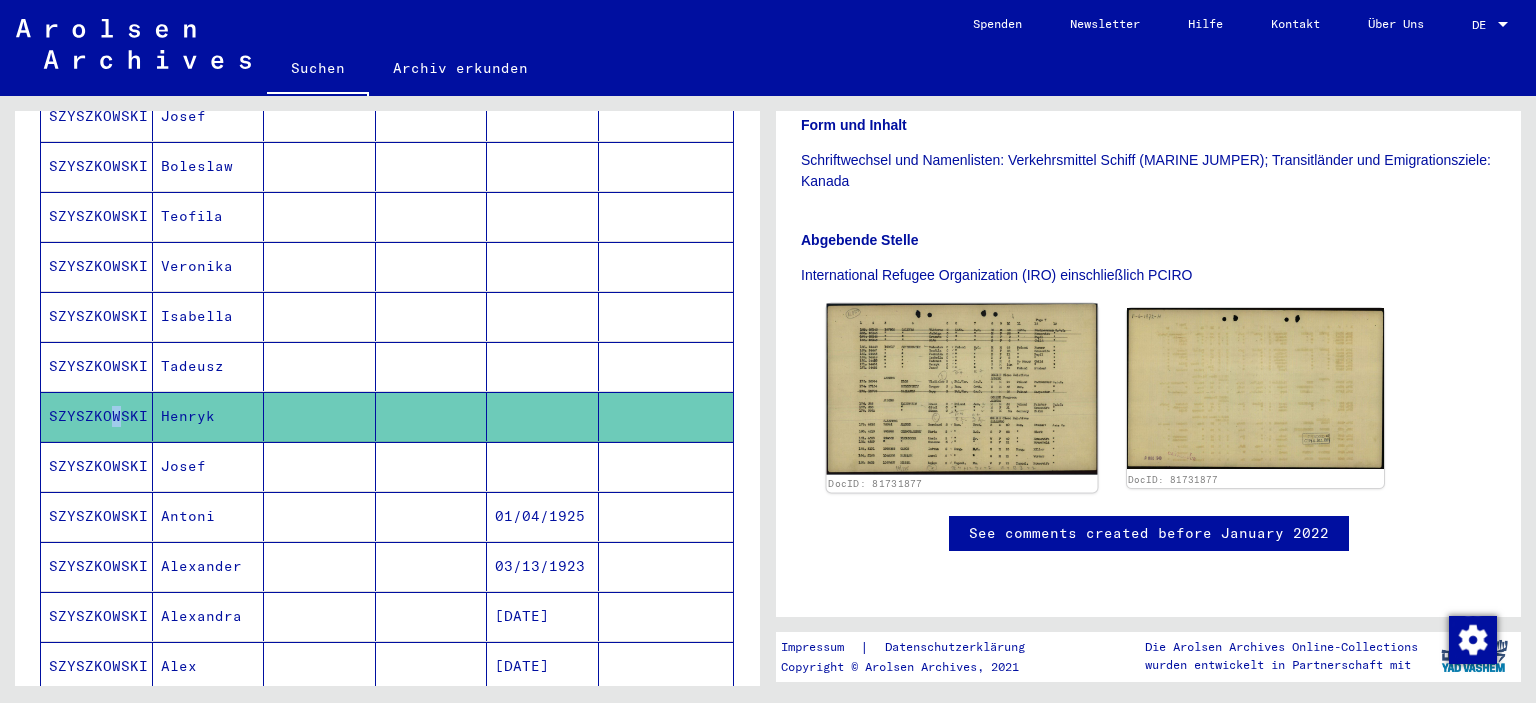 scroll, scrollTop: 552, scrollLeft: 0, axis: vertical 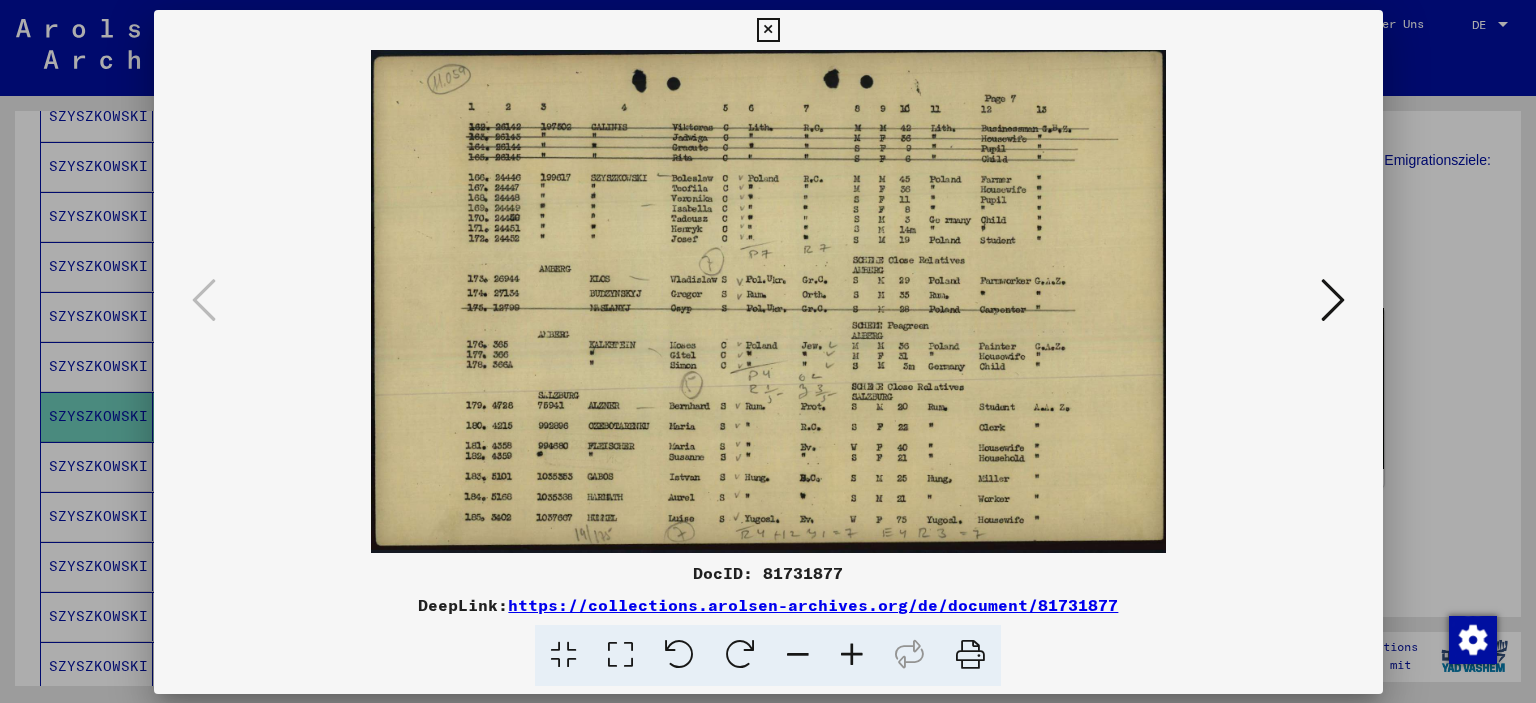 click at bounding box center [768, 301] 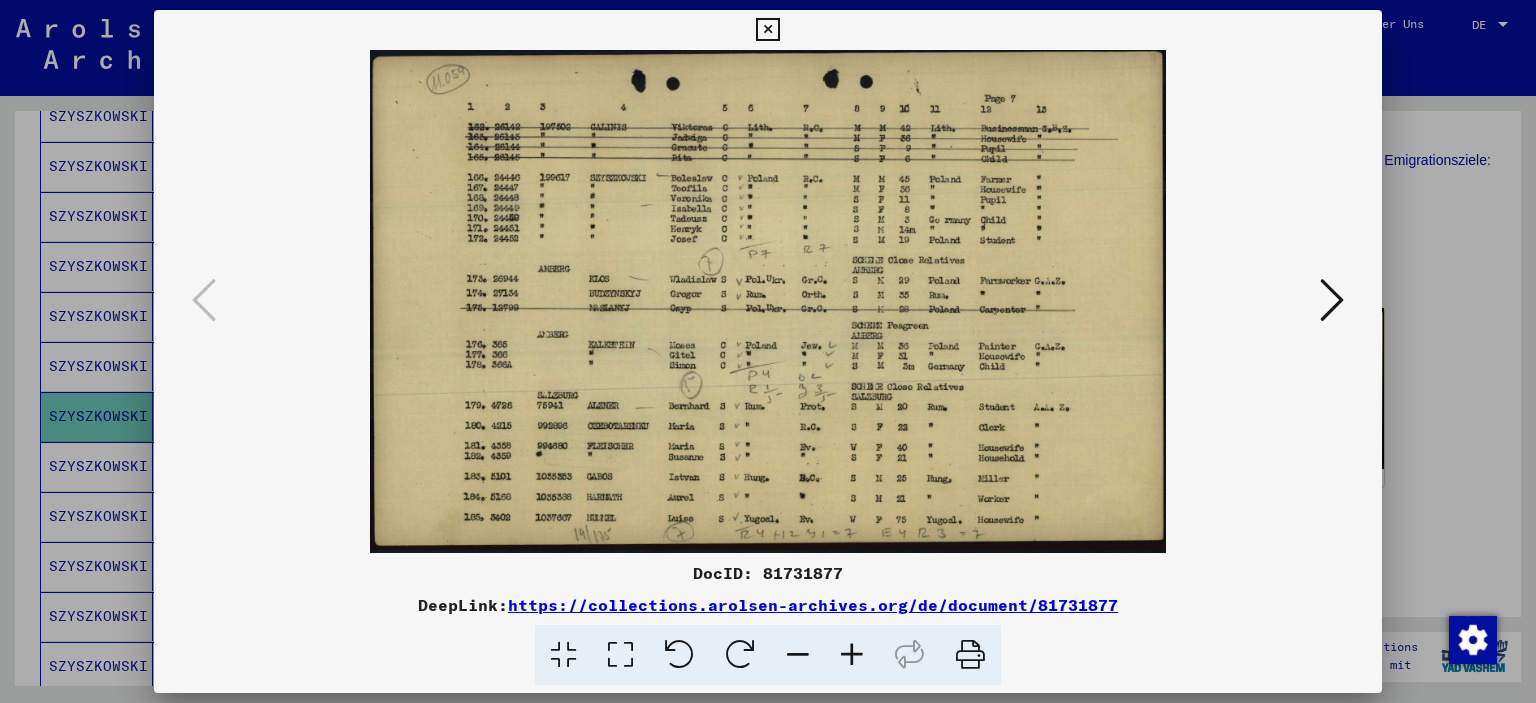 click at bounding box center [767, 30] 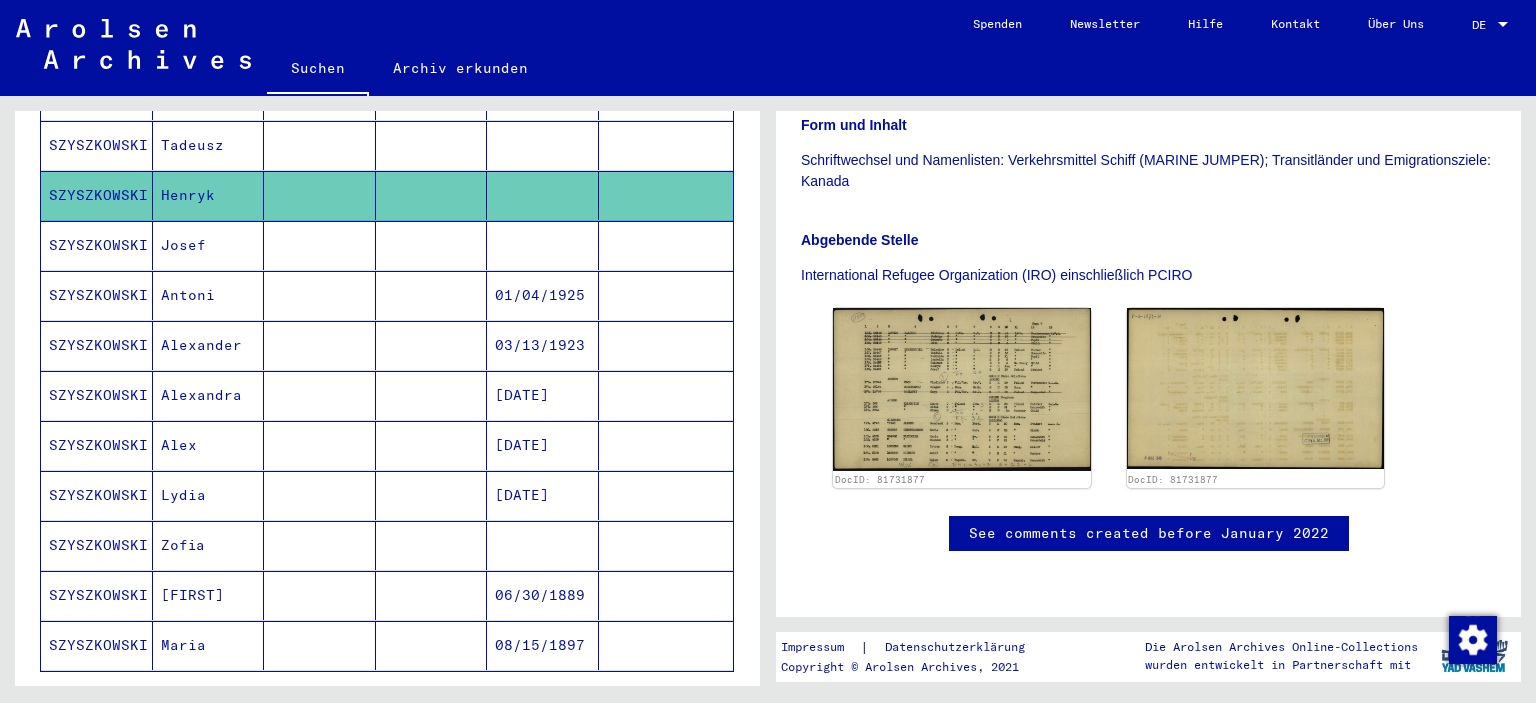 scroll, scrollTop: 1116, scrollLeft: 0, axis: vertical 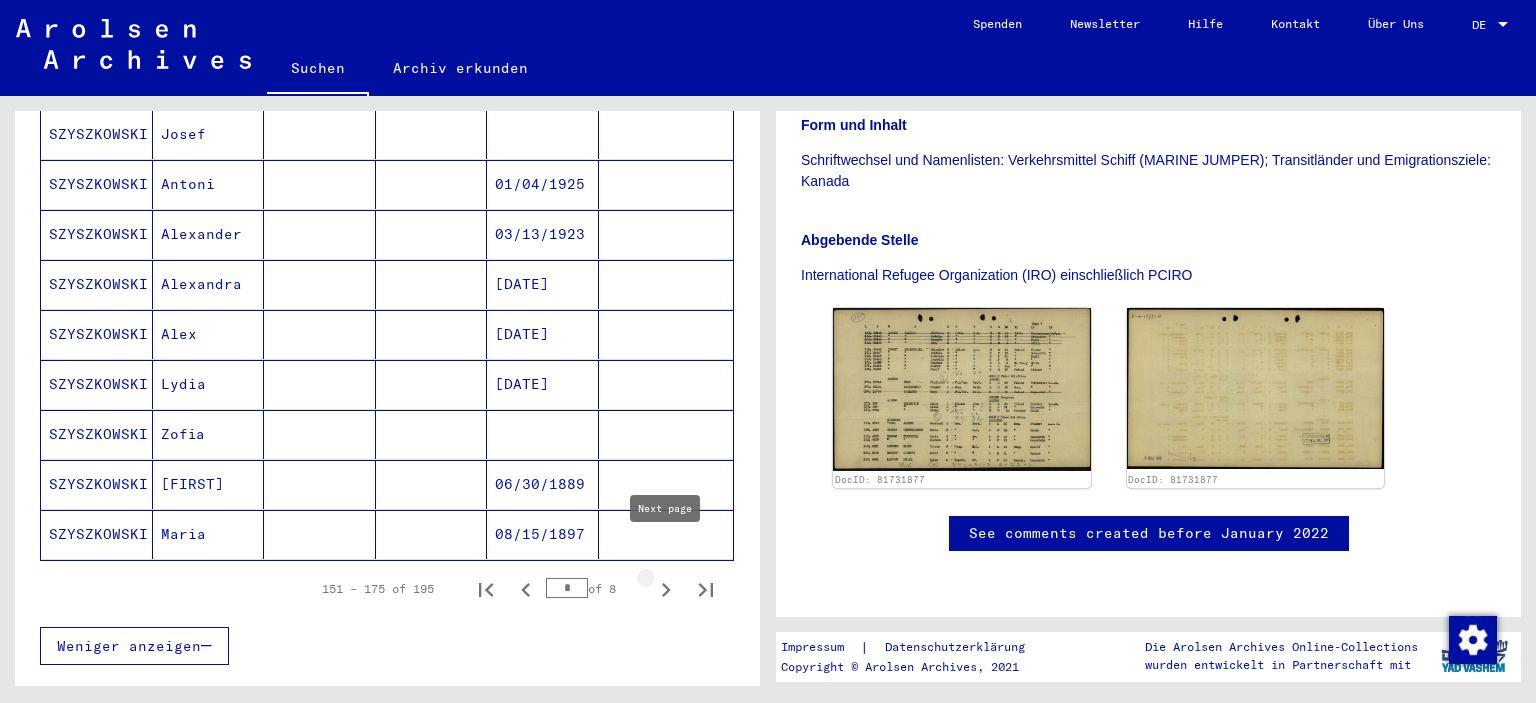 click 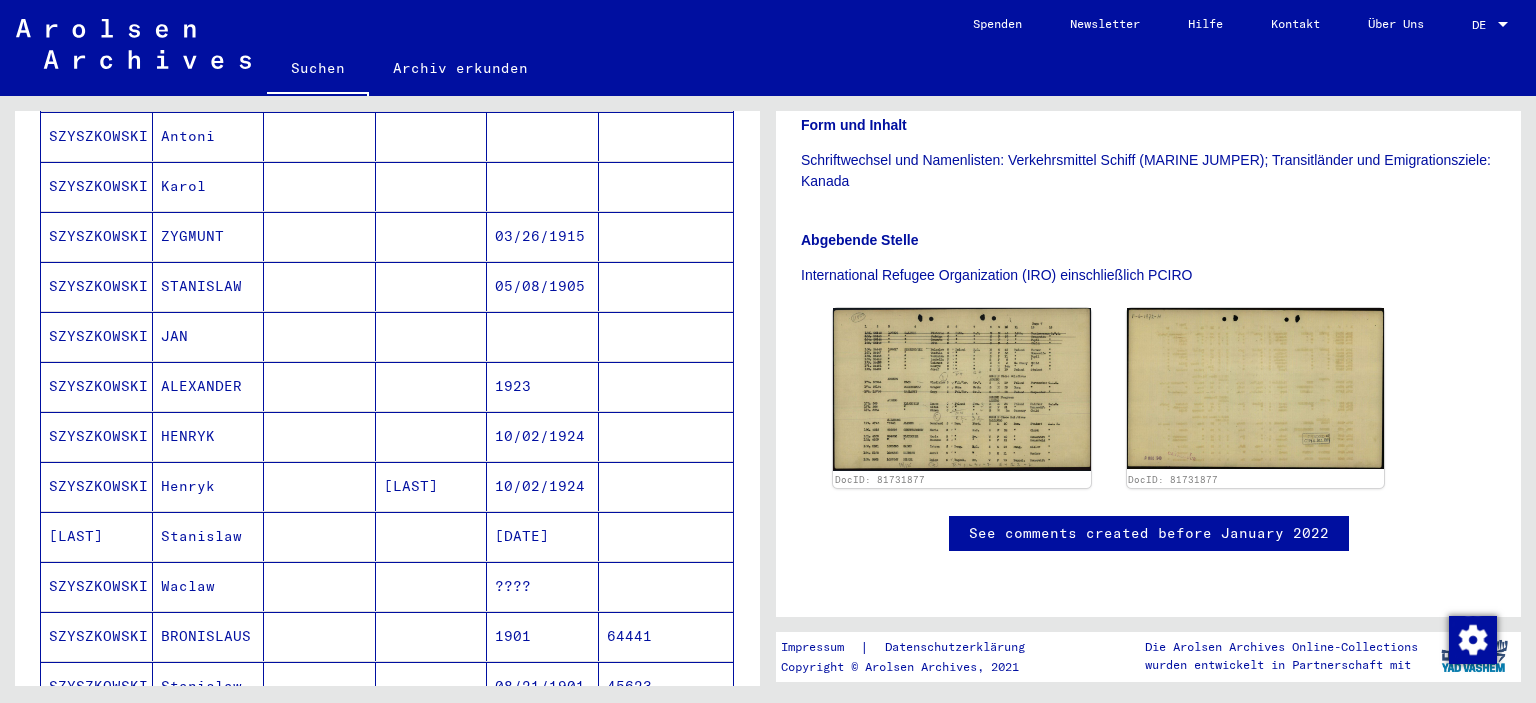 scroll, scrollTop: 564, scrollLeft: 0, axis: vertical 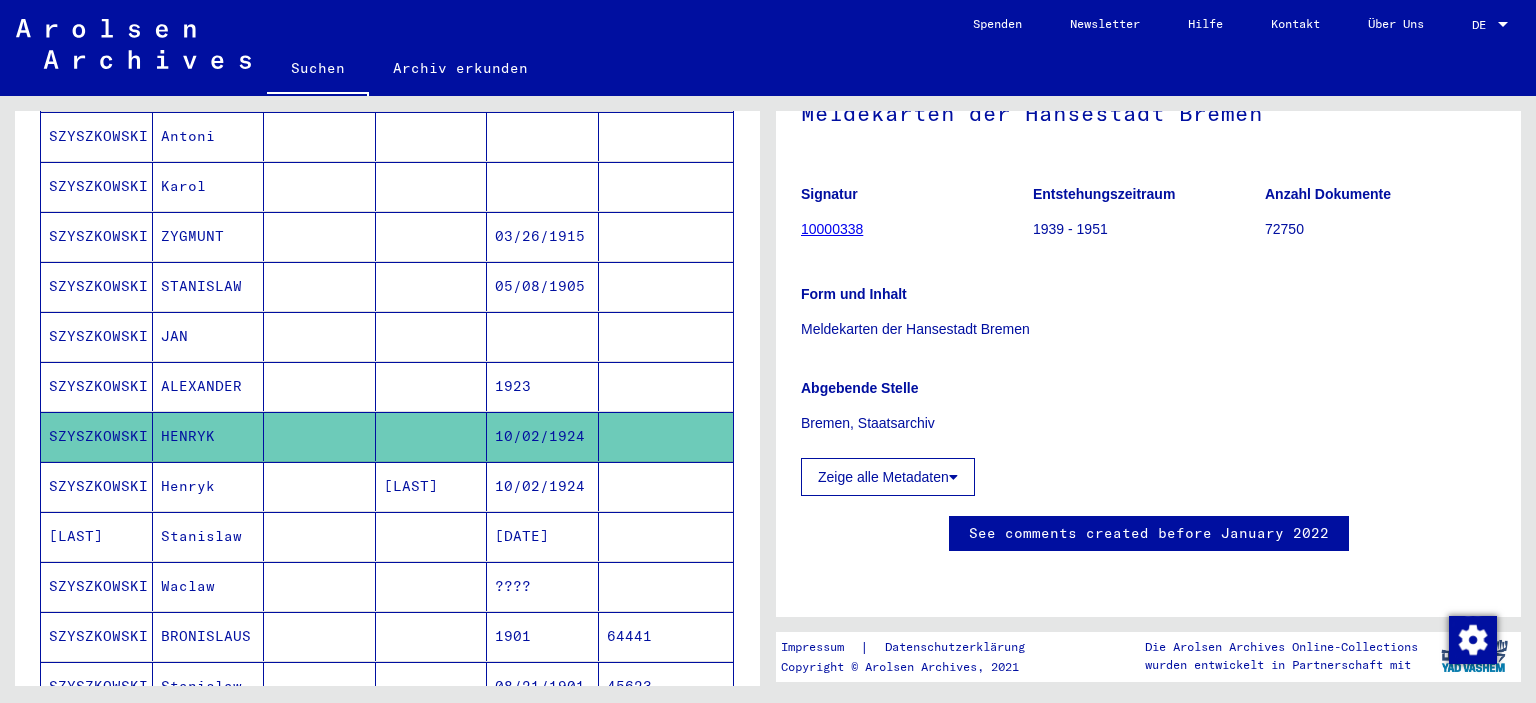 click on "SZYSZKOWSKI" at bounding box center [97, 536] 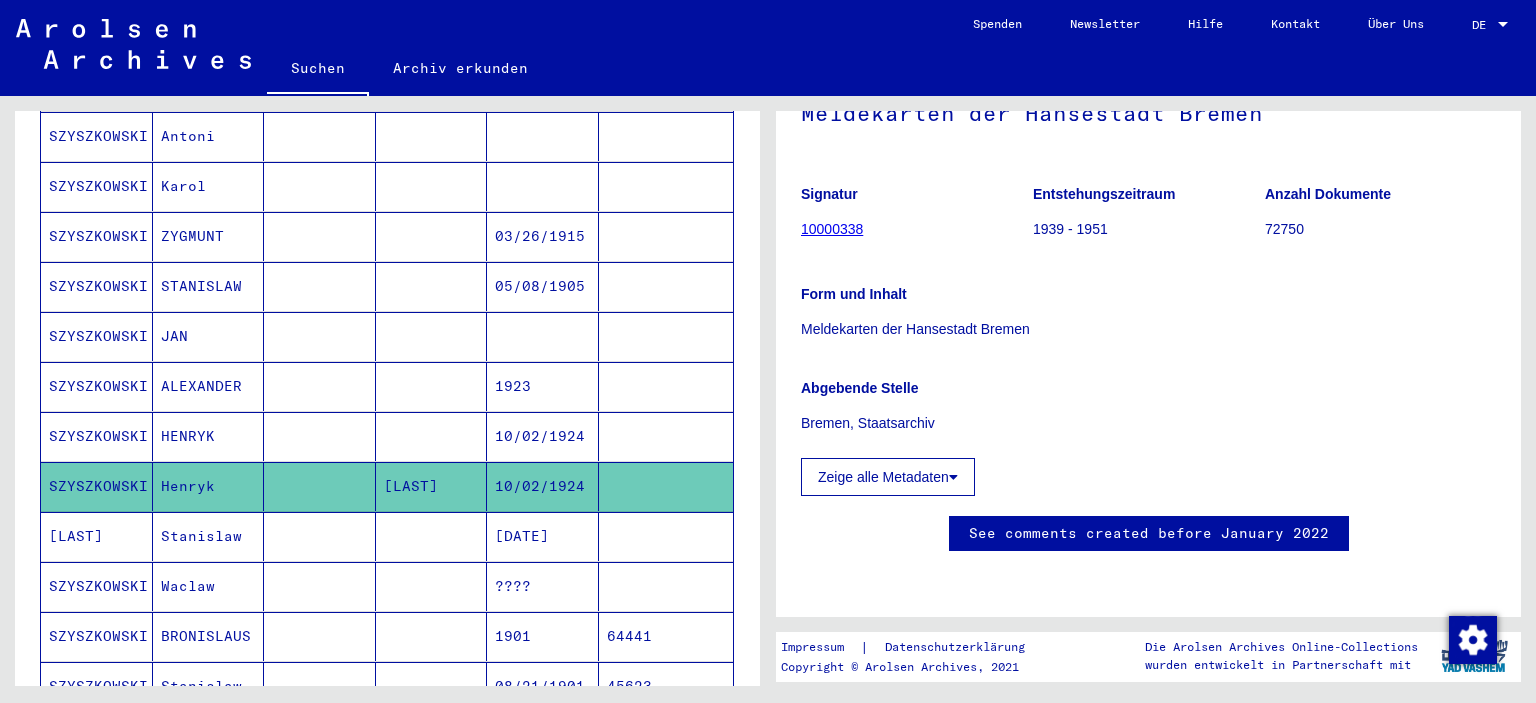click on "Henryk" 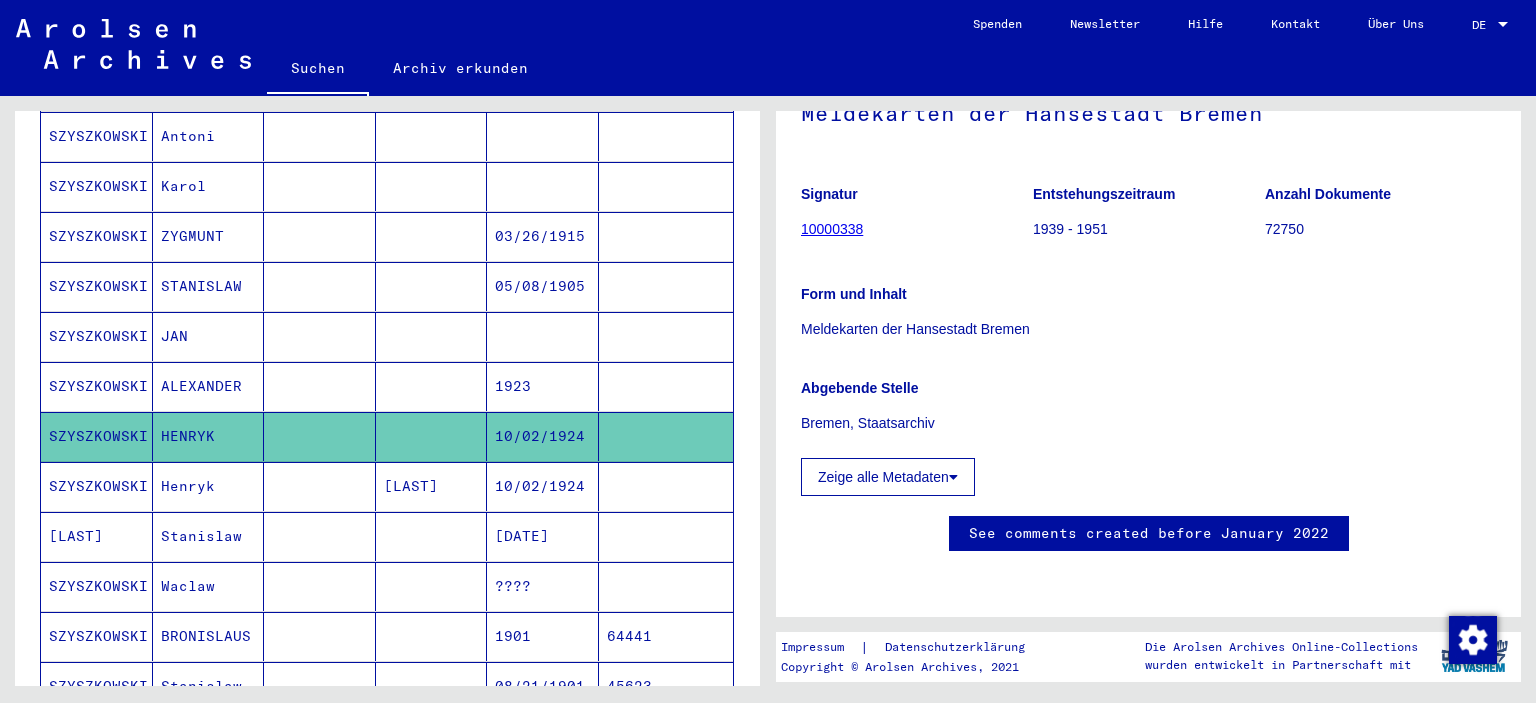 scroll, scrollTop: 674, scrollLeft: 0, axis: vertical 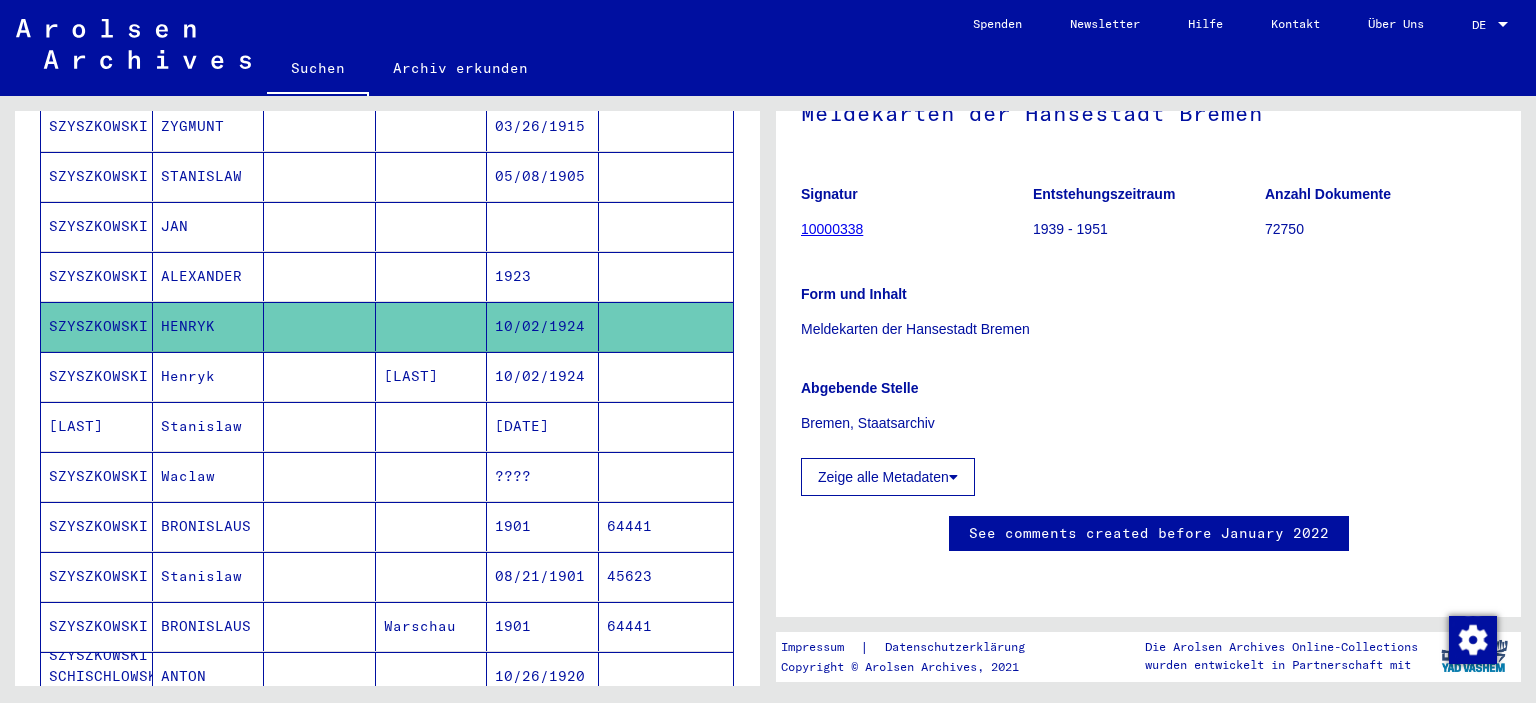 click on "SZYSZKOWSKI" at bounding box center [97, 426] 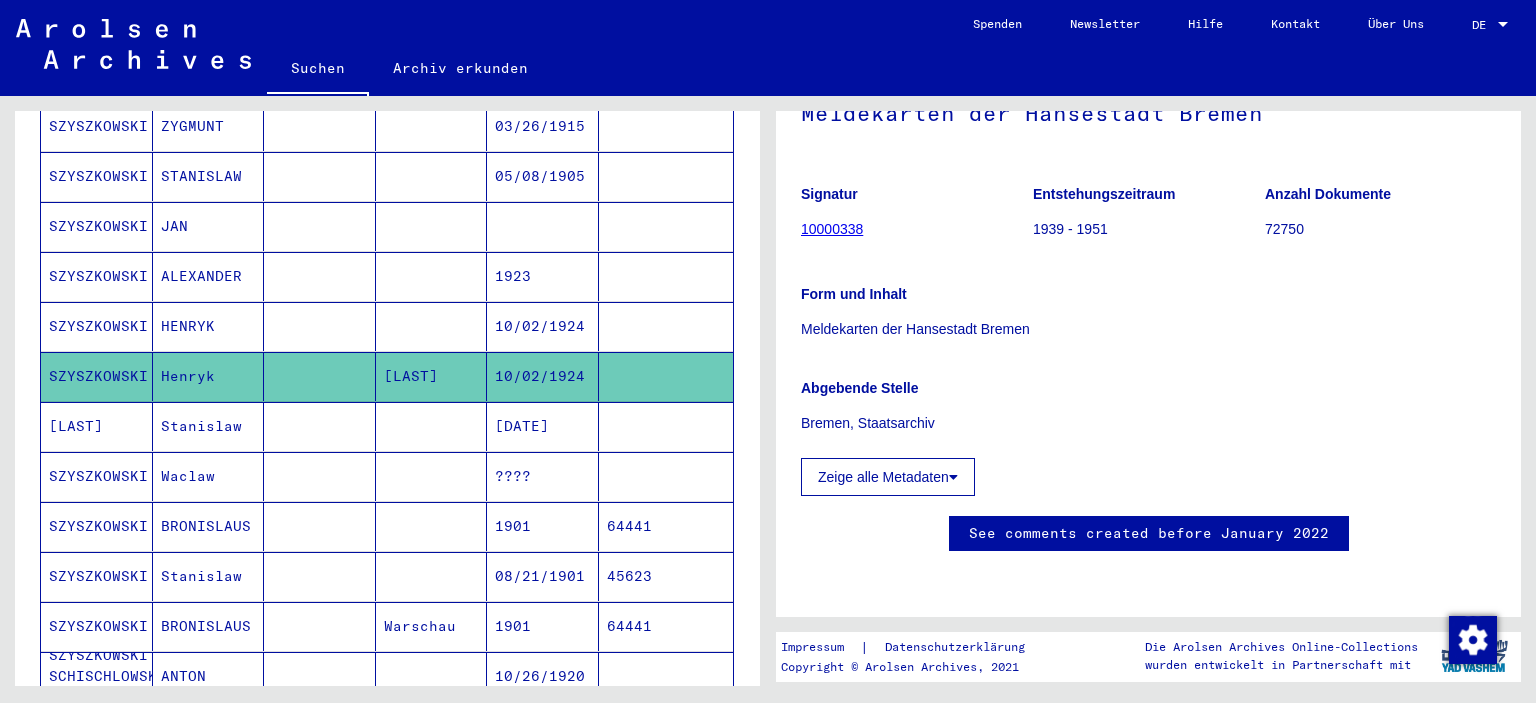 scroll, scrollTop: 460, scrollLeft: 0, axis: vertical 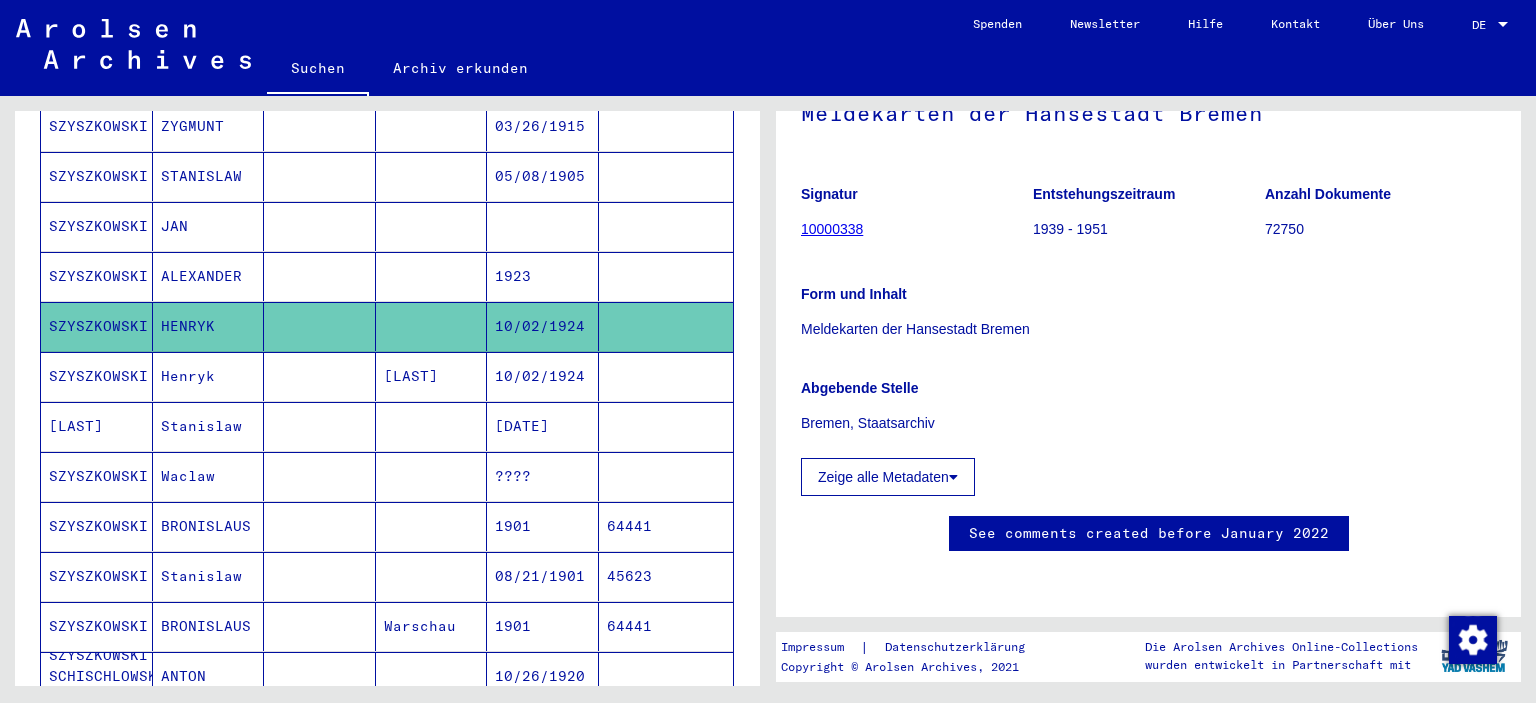 click on "SZYSZKOWSKI" 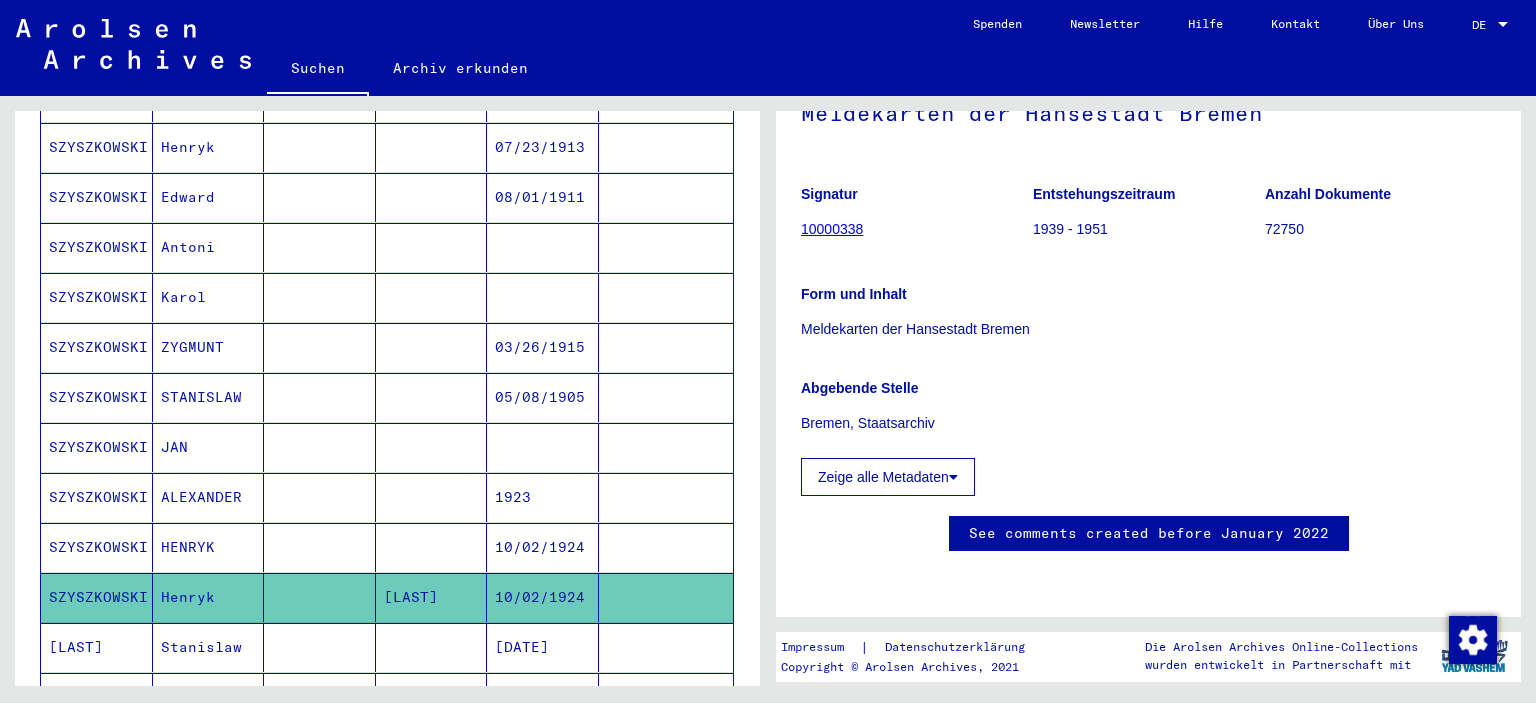 scroll, scrollTop: 674, scrollLeft: 0, axis: vertical 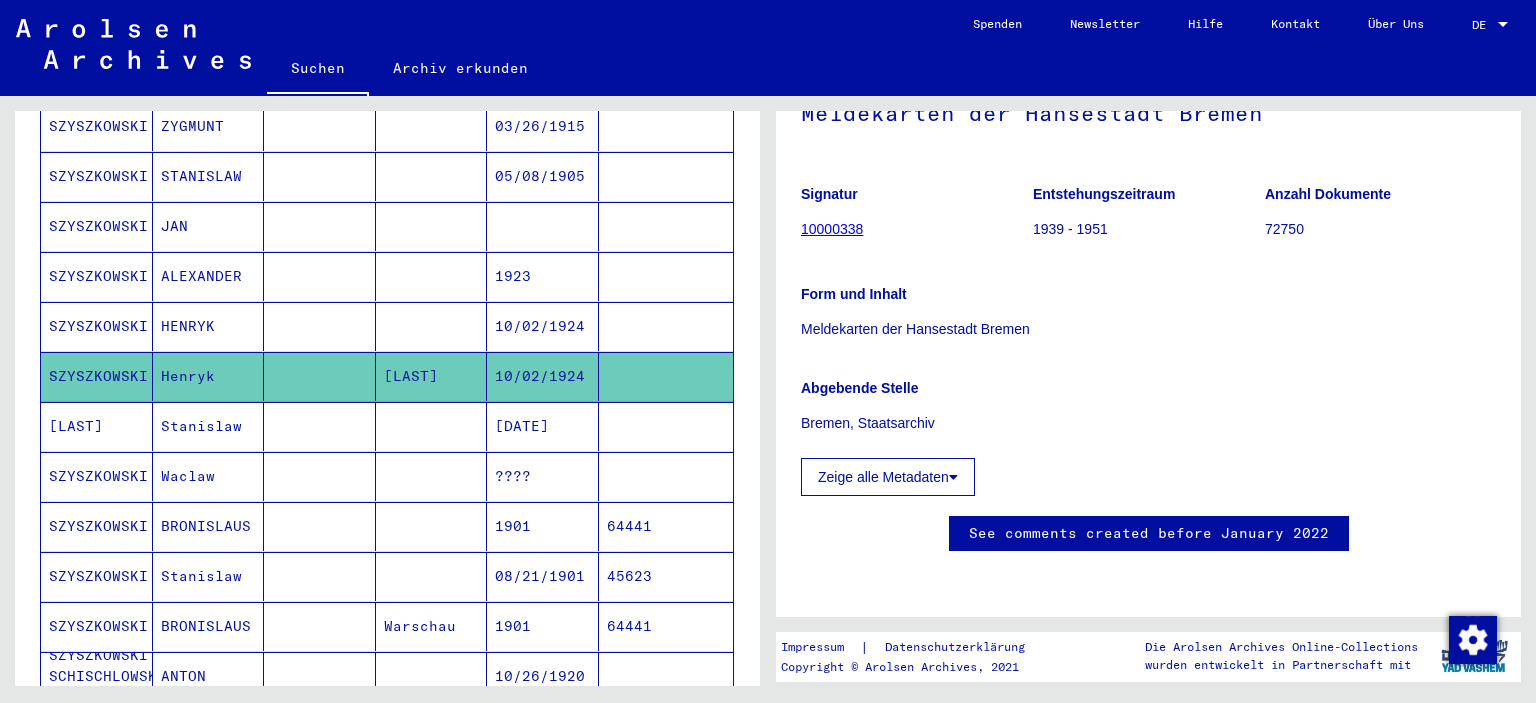 click on "SZYSZKOWSKI" at bounding box center (97, 376) 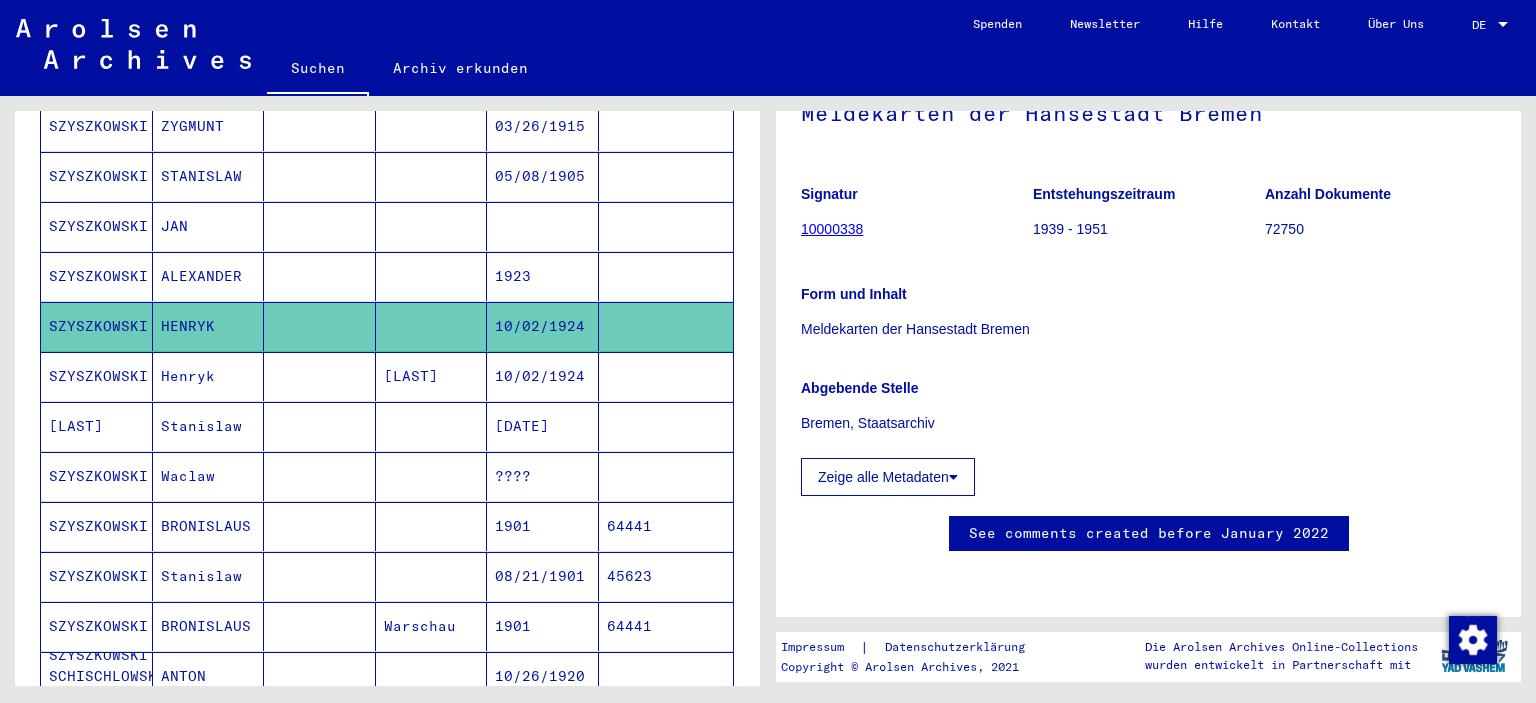 click on "SZYSZKOWSKI" at bounding box center (97, 426) 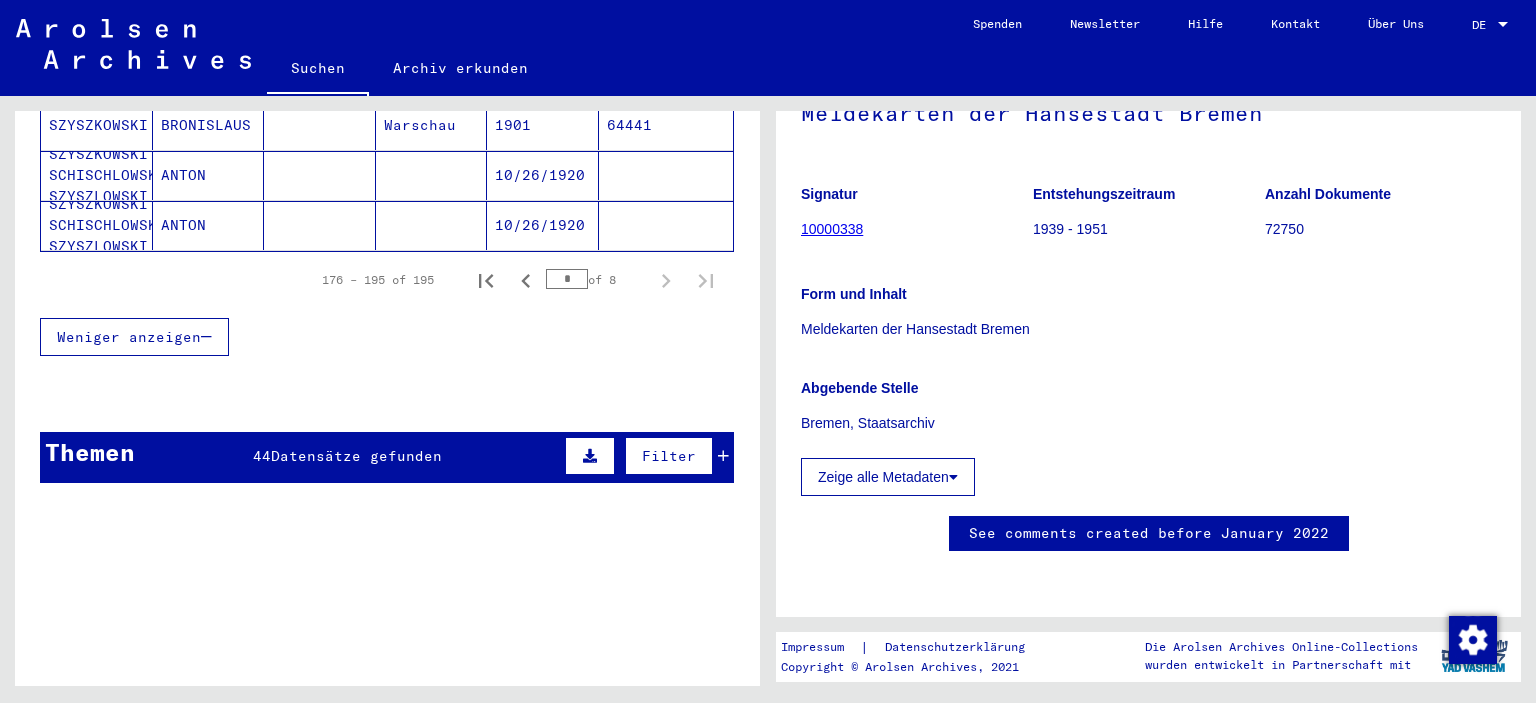 scroll, scrollTop: 1226, scrollLeft: 0, axis: vertical 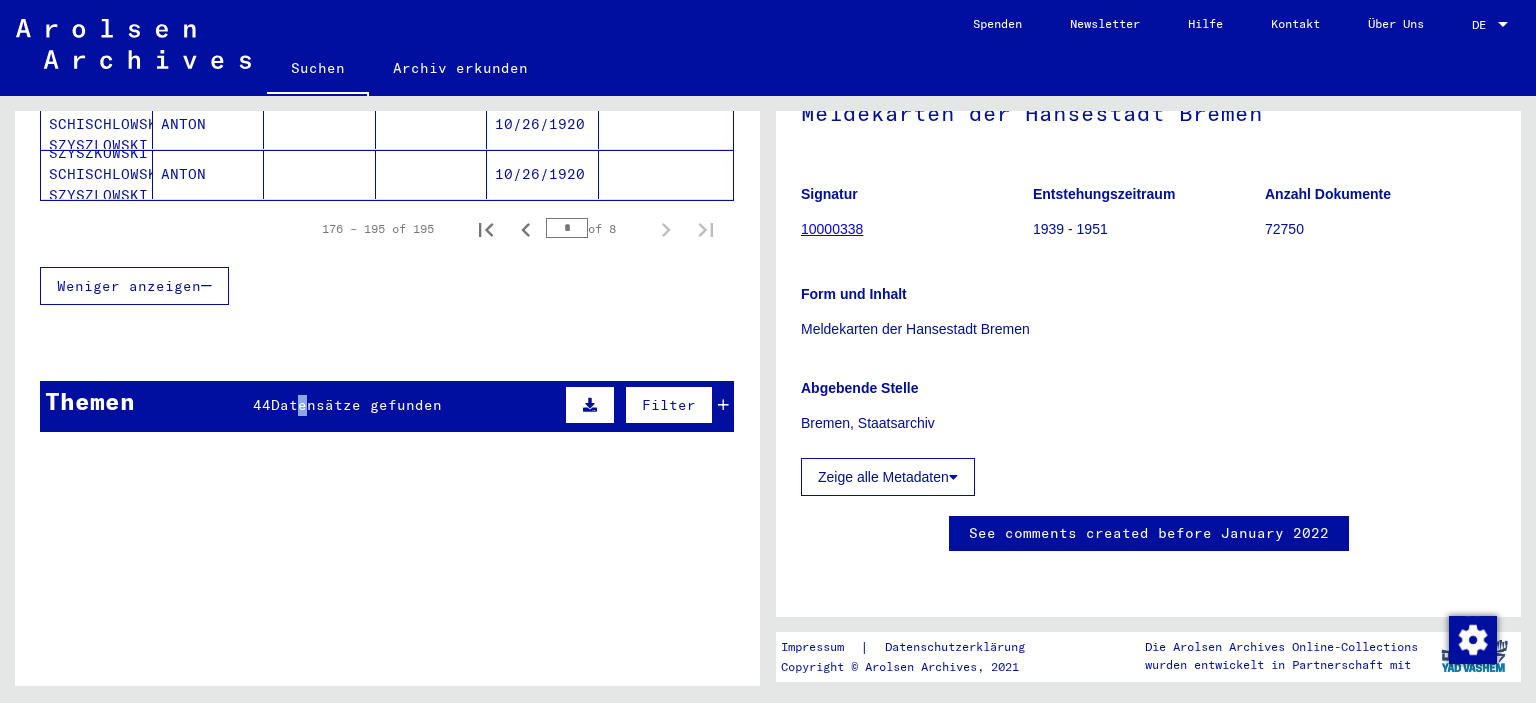click on "Datensätze gefunden" at bounding box center (356, 405) 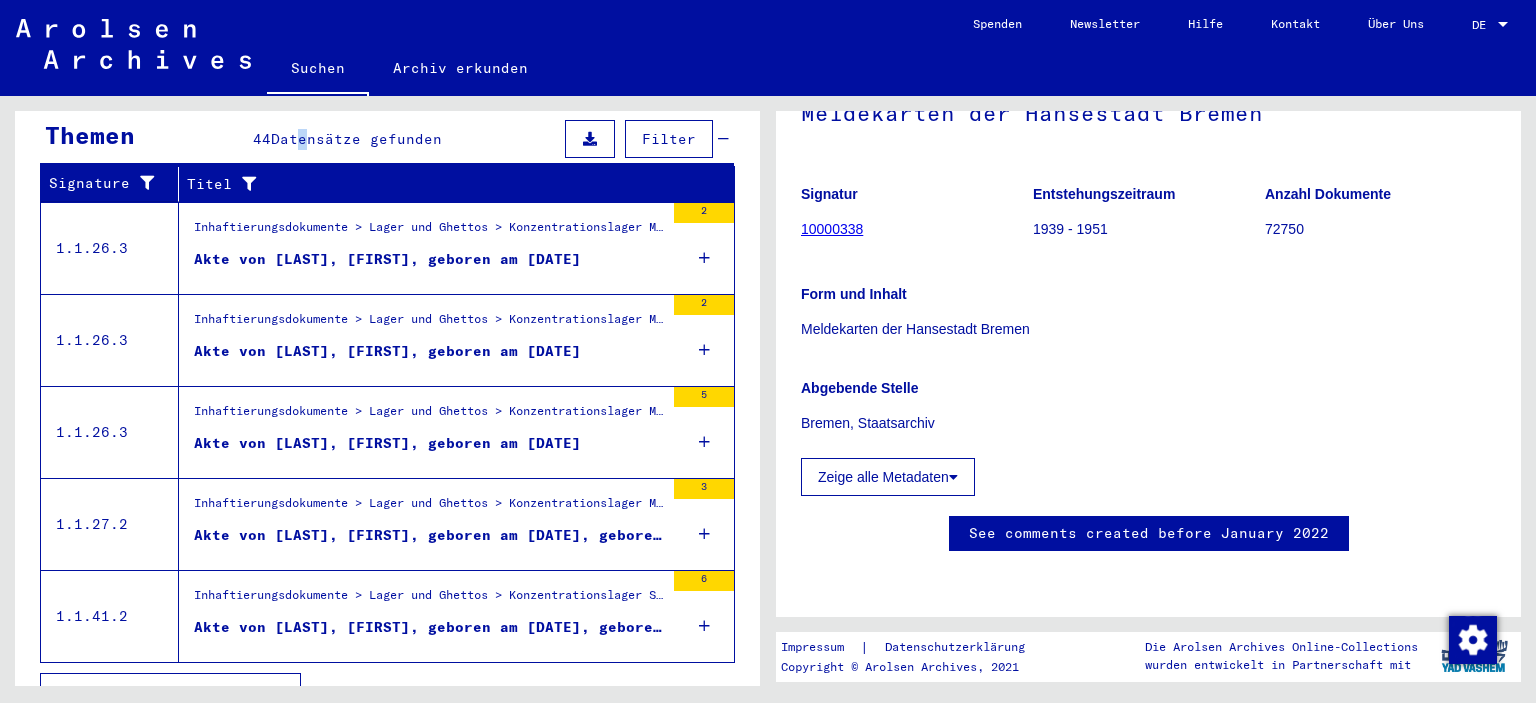 scroll, scrollTop: 1493, scrollLeft: 0, axis: vertical 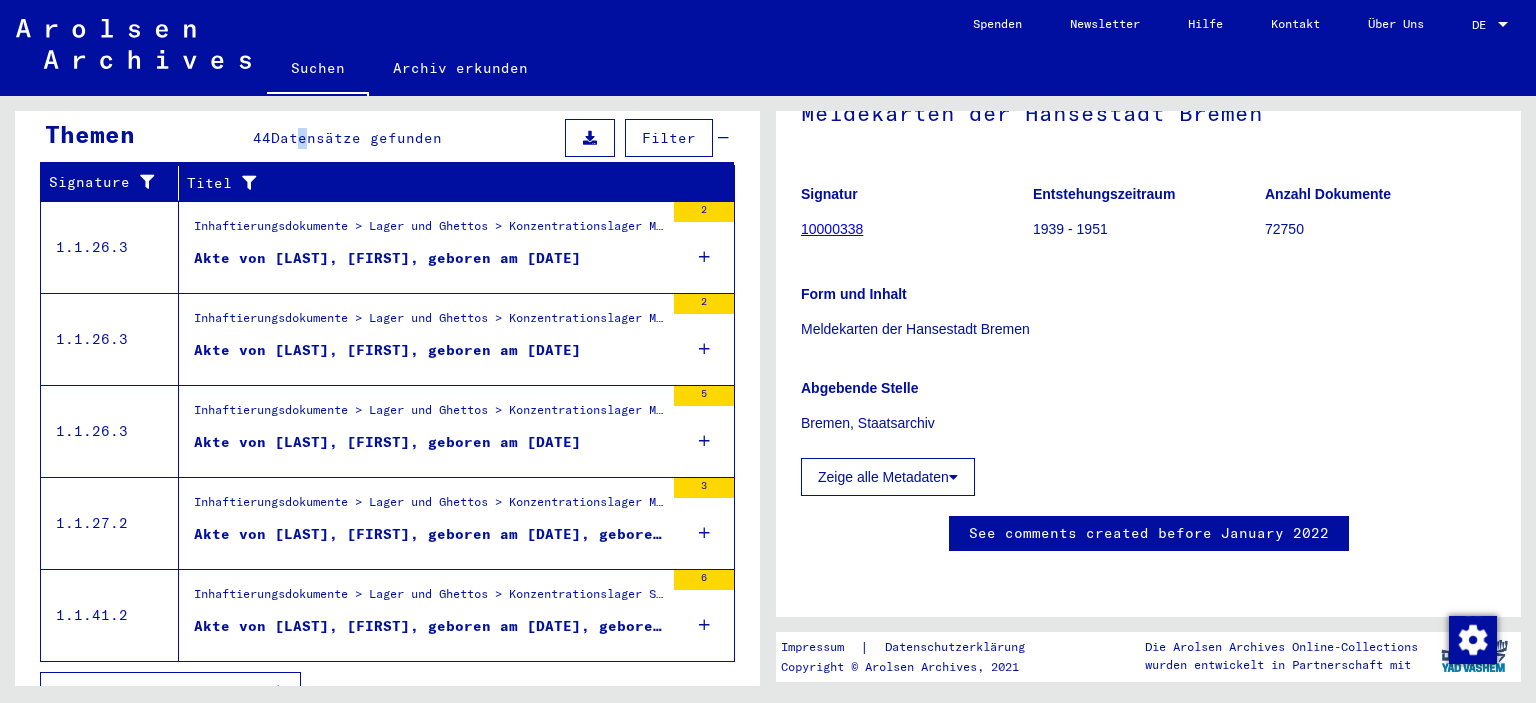 click on "Alle Ergebnisse anzeigen" at bounding box center [165, 691] 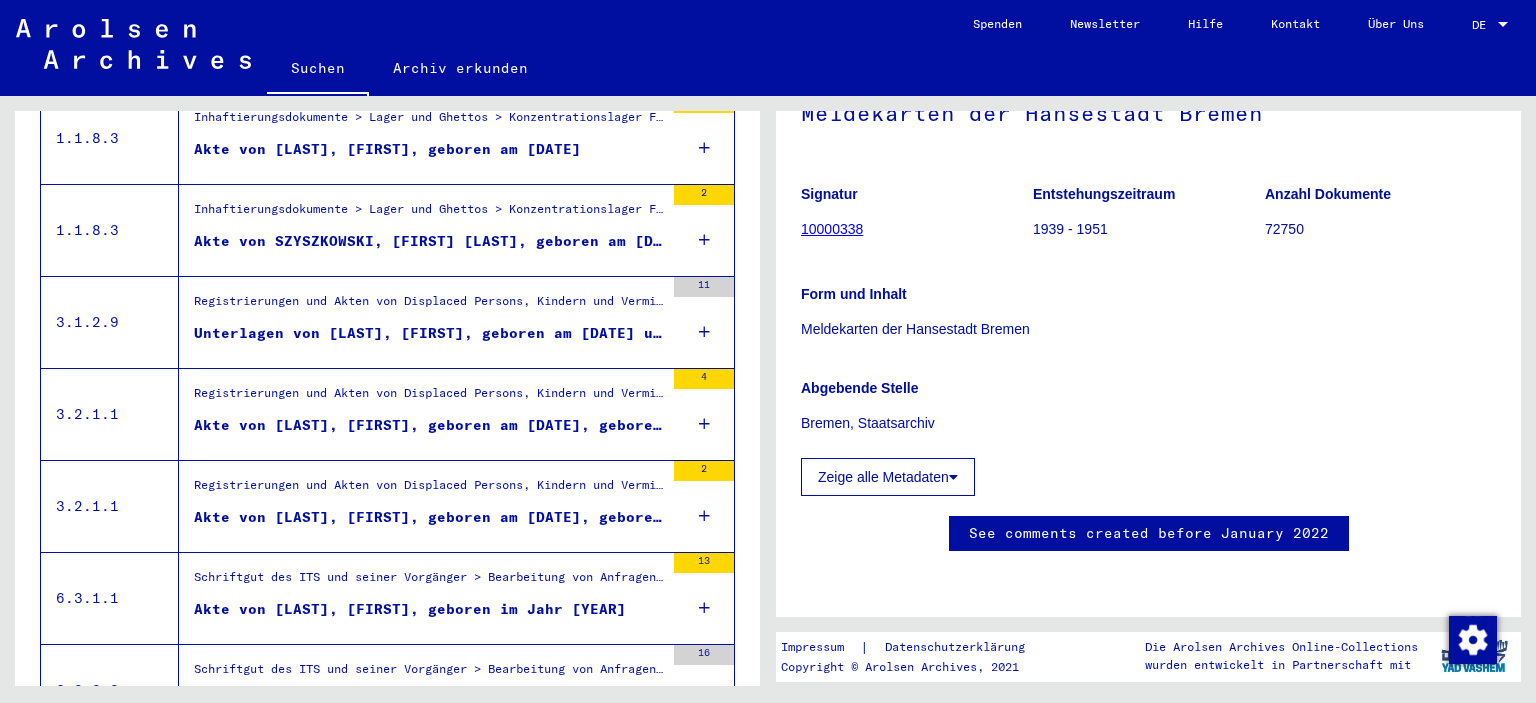 scroll, scrollTop: 1213, scrollLeft: 0, axis: vertical 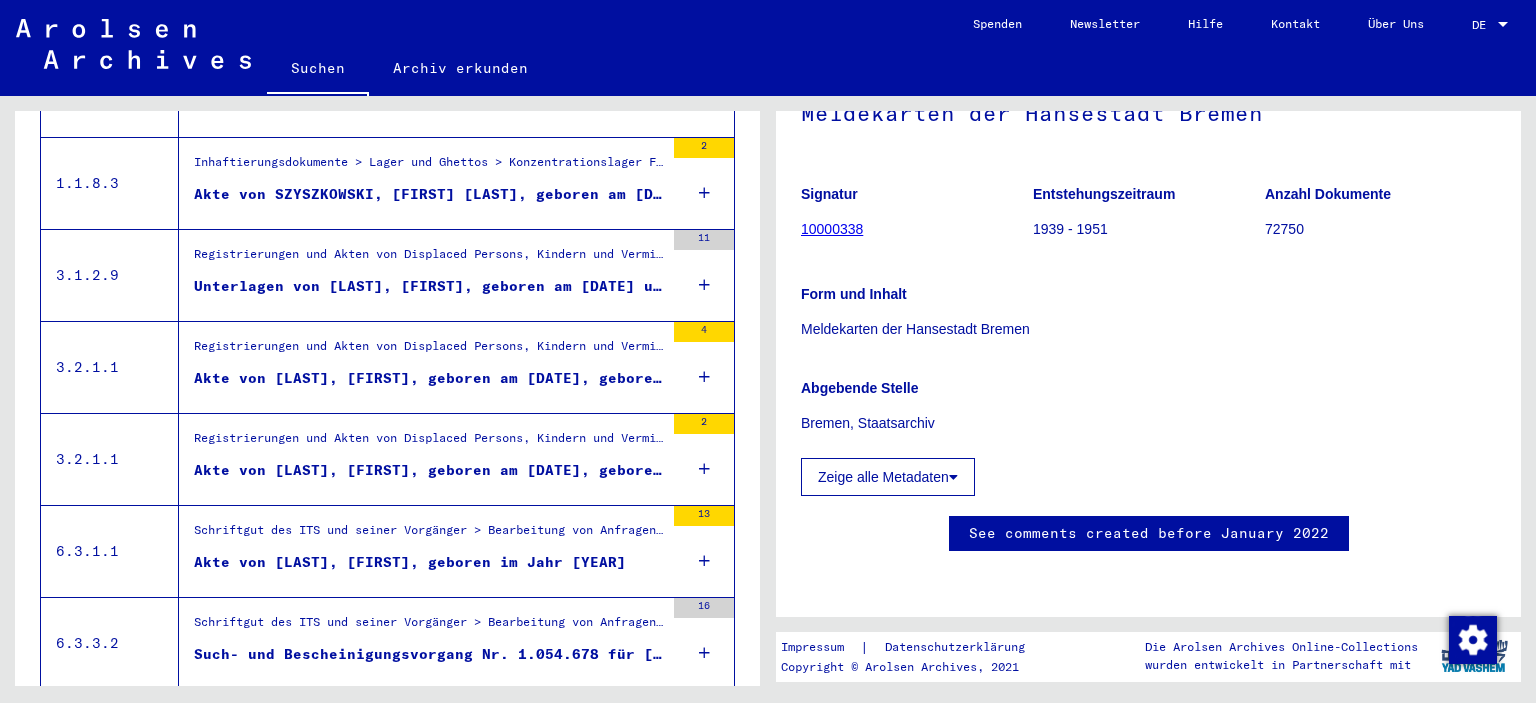 click on "Akte von [LAST], [FIRST], geboren am [DATE], geboren in [CITY]" at bounding box center [429, 378] 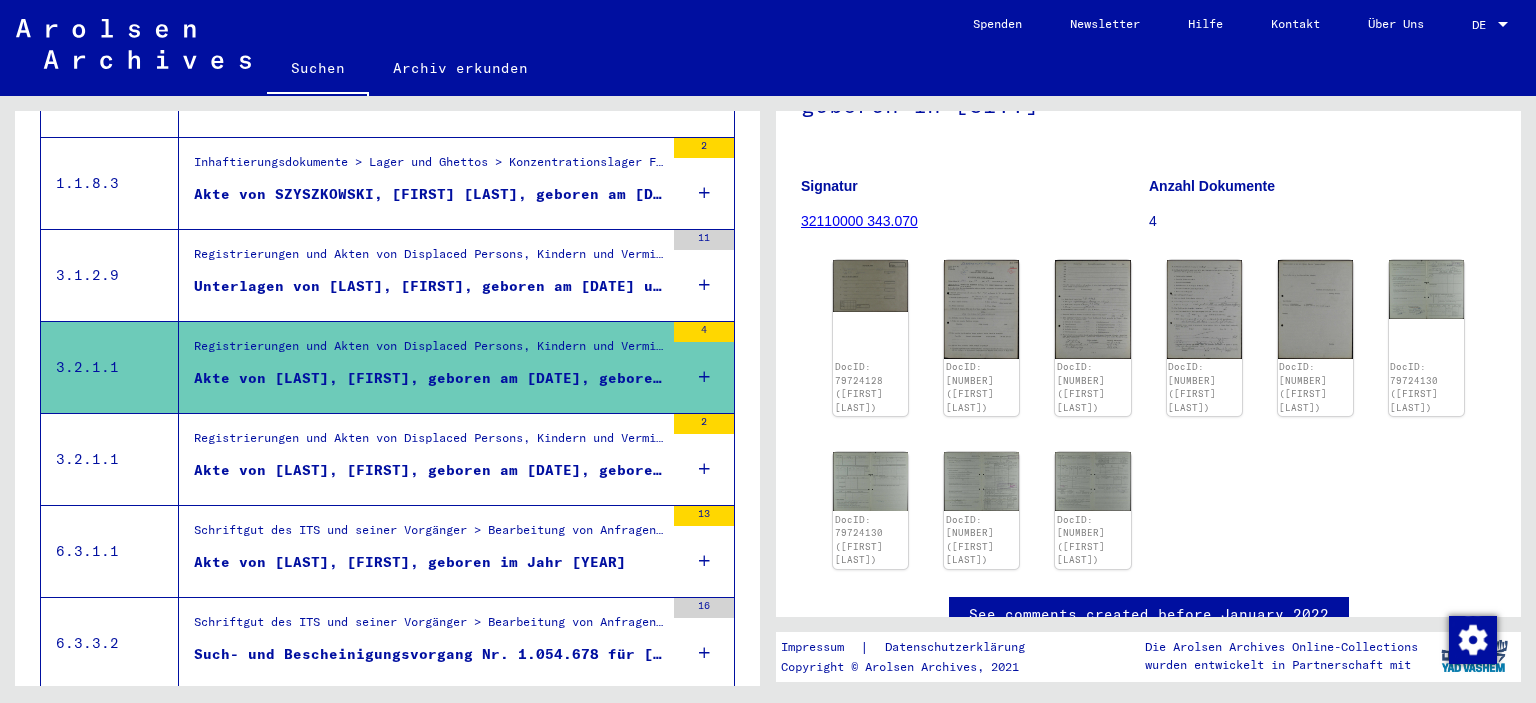 scroll, scrollTop: 331, scrollLeft: 0, axis: vertical 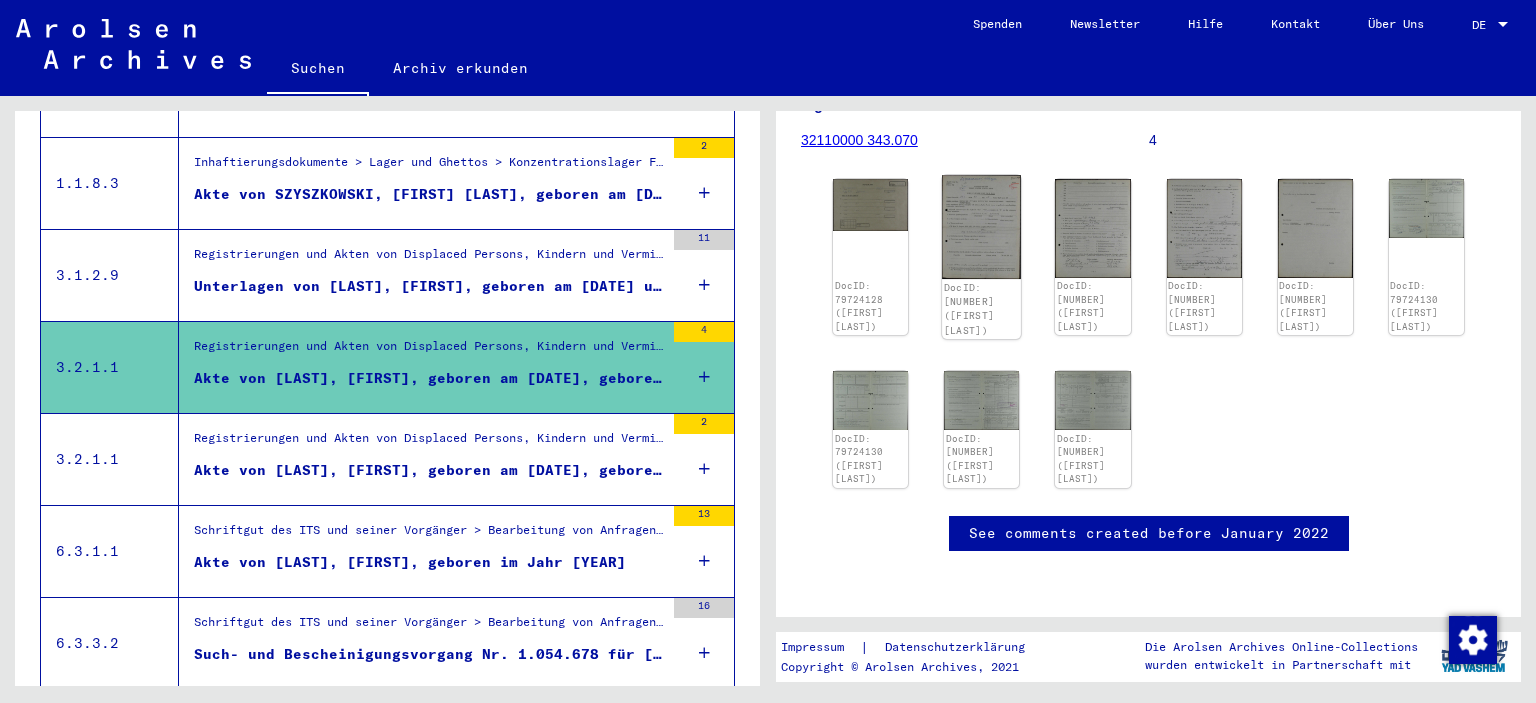 click 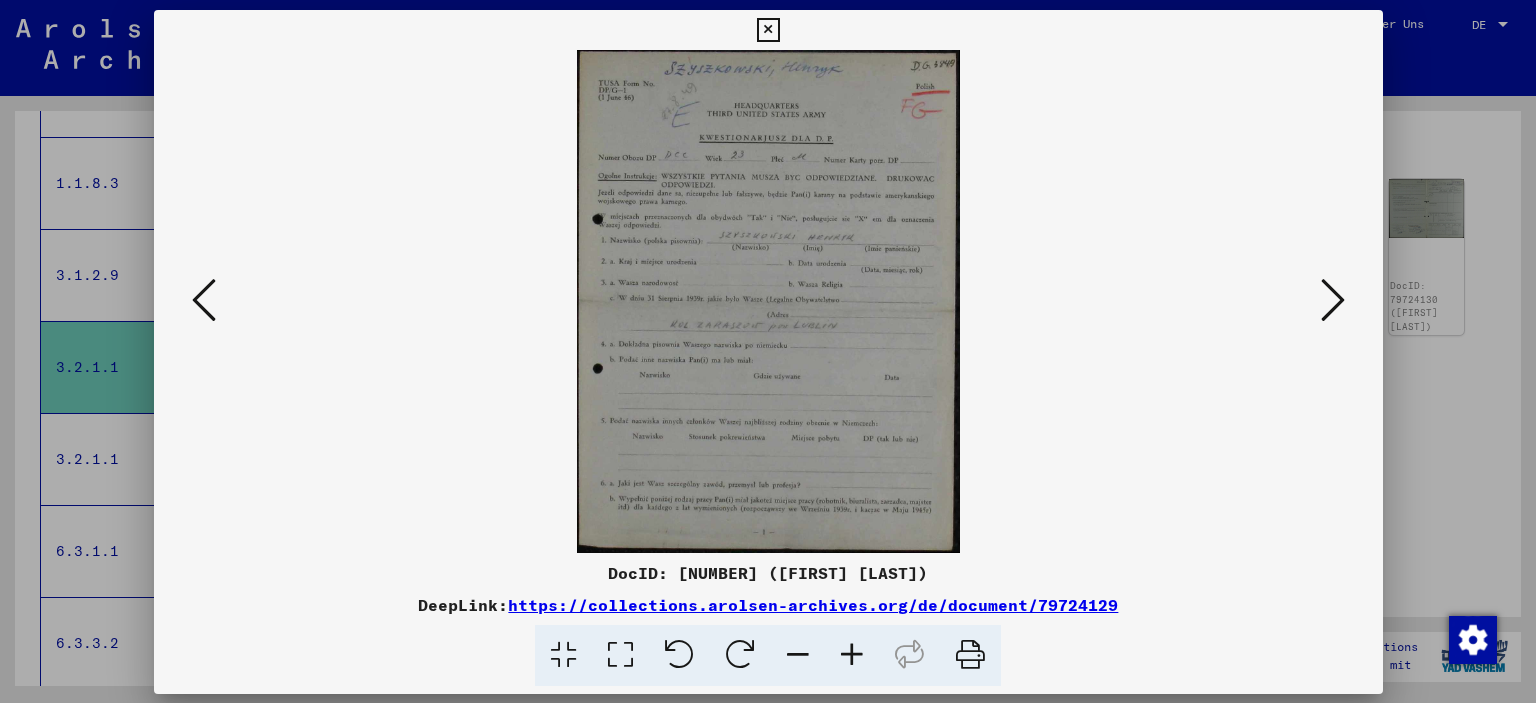 click at bounding box center (768, 301) 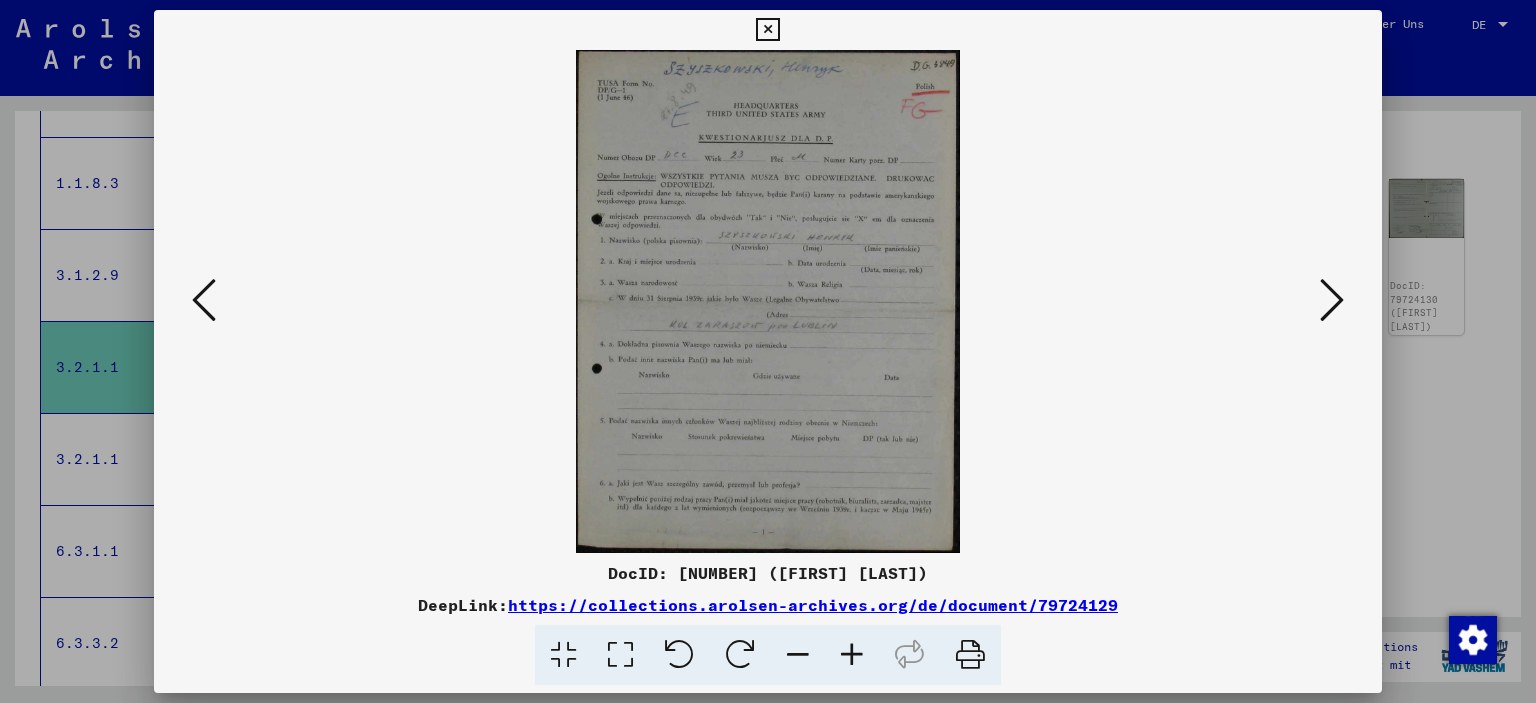click at bounding box center [852, 655] 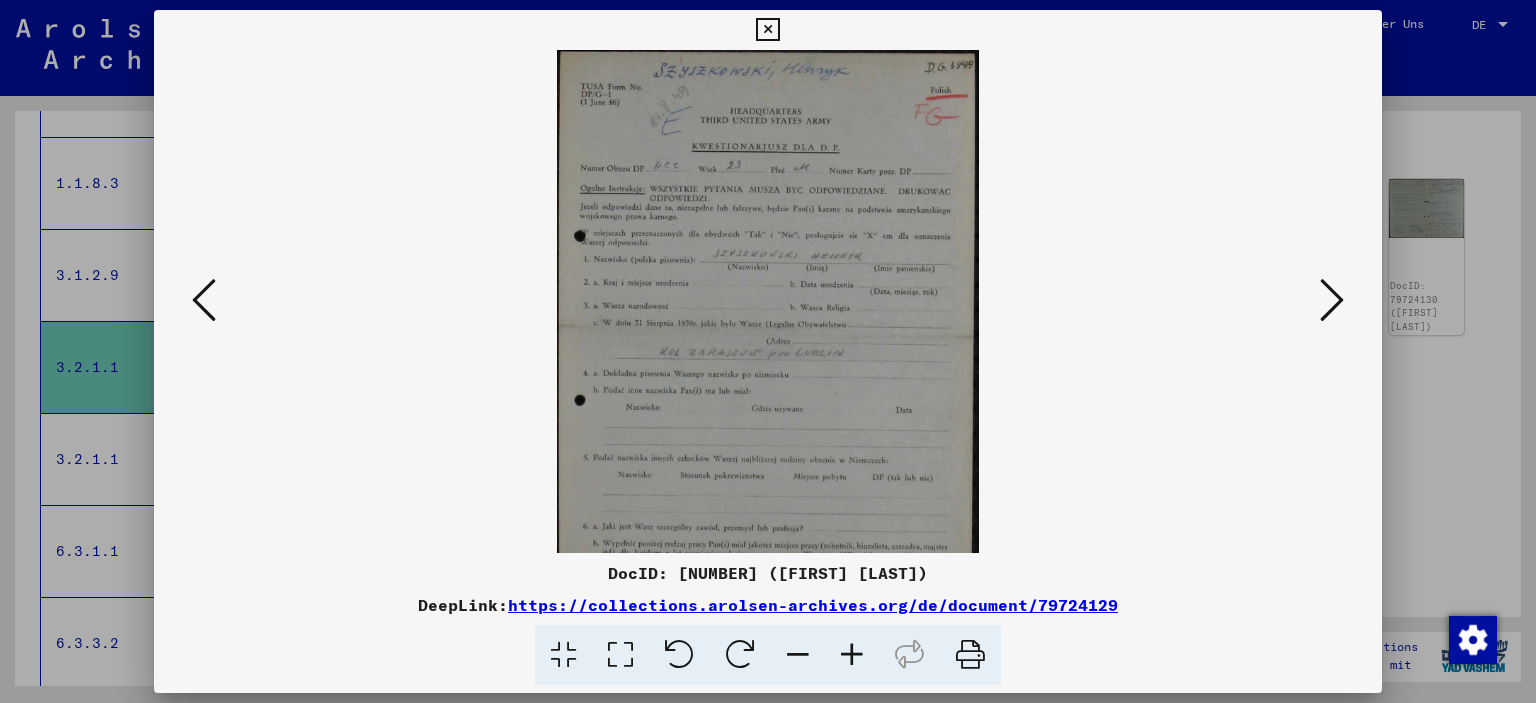 click at bounding box center (852, 655) 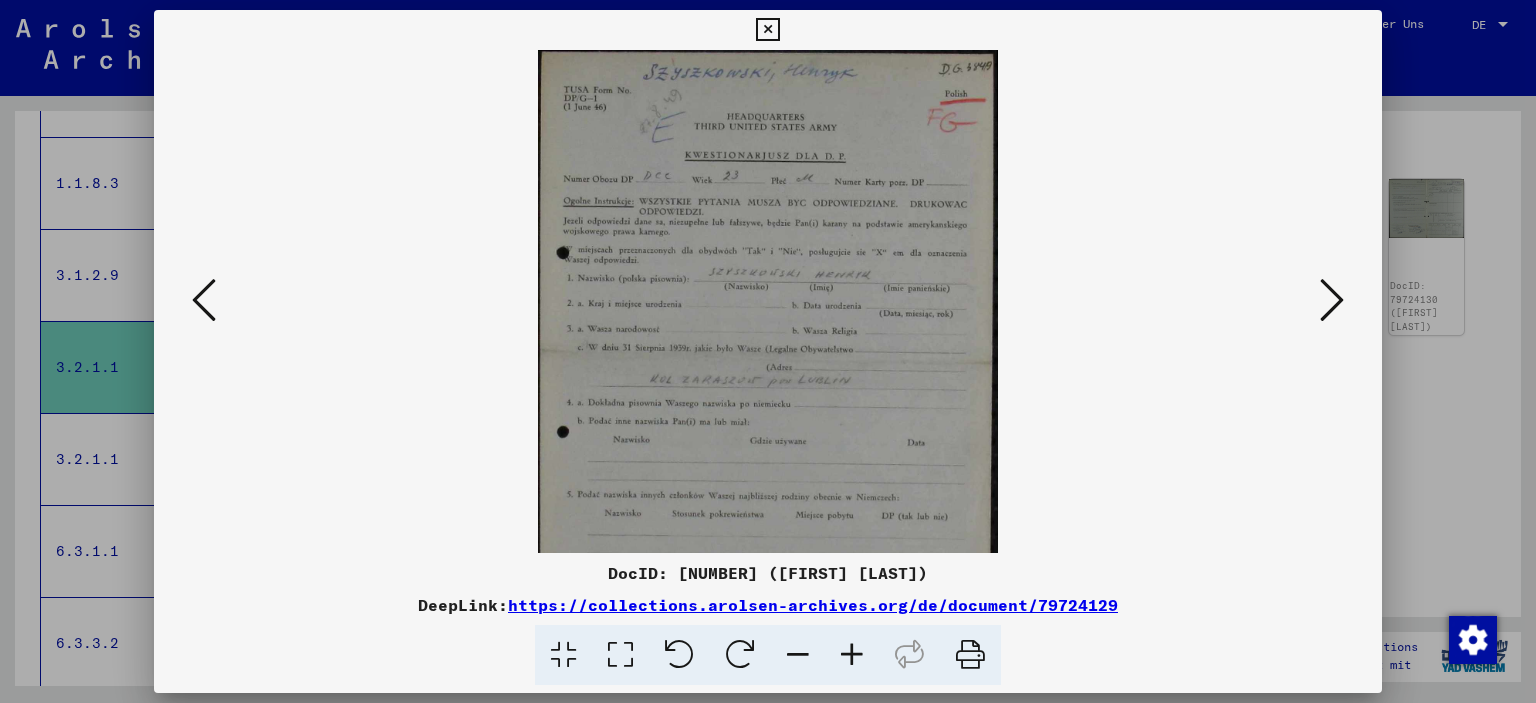 click at bounding box center [852, 655] 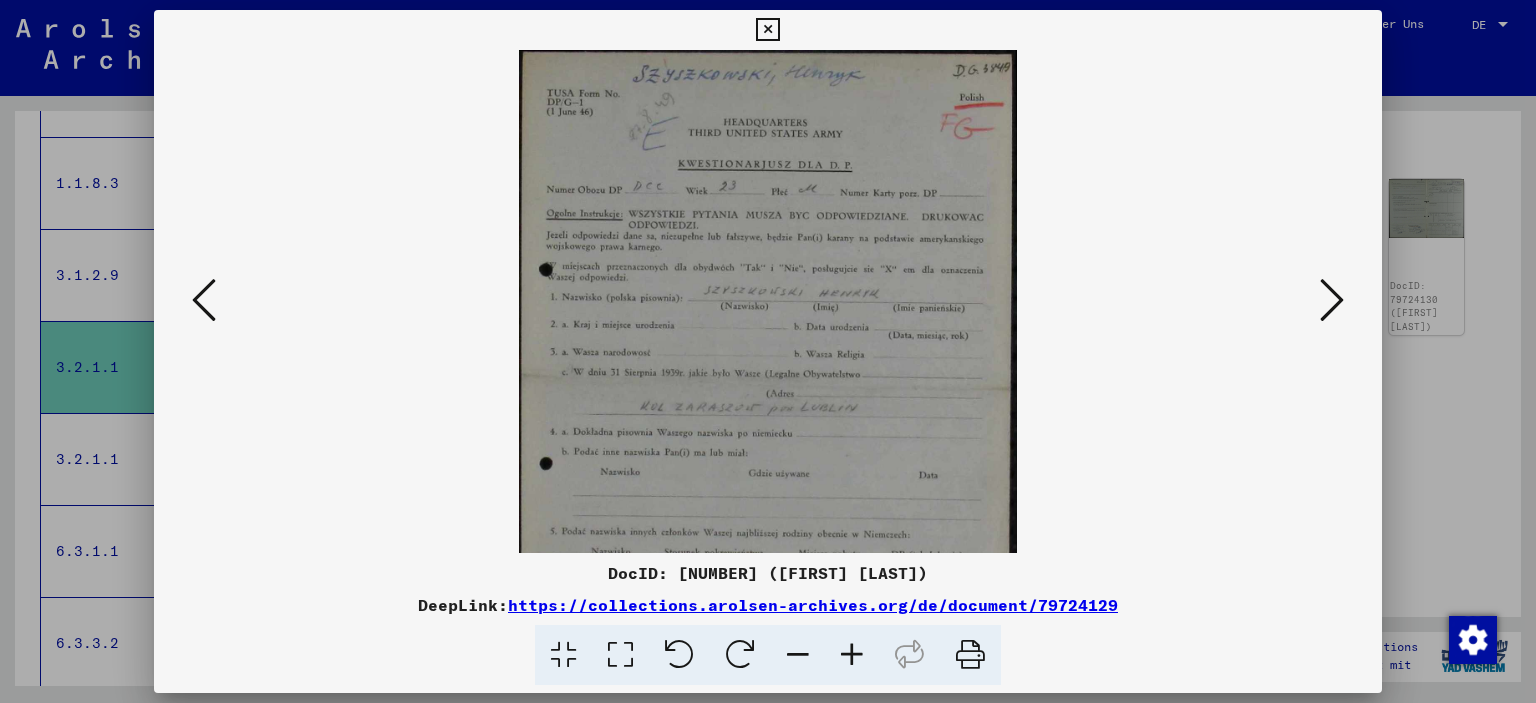 click at bounding box center [852, 655] 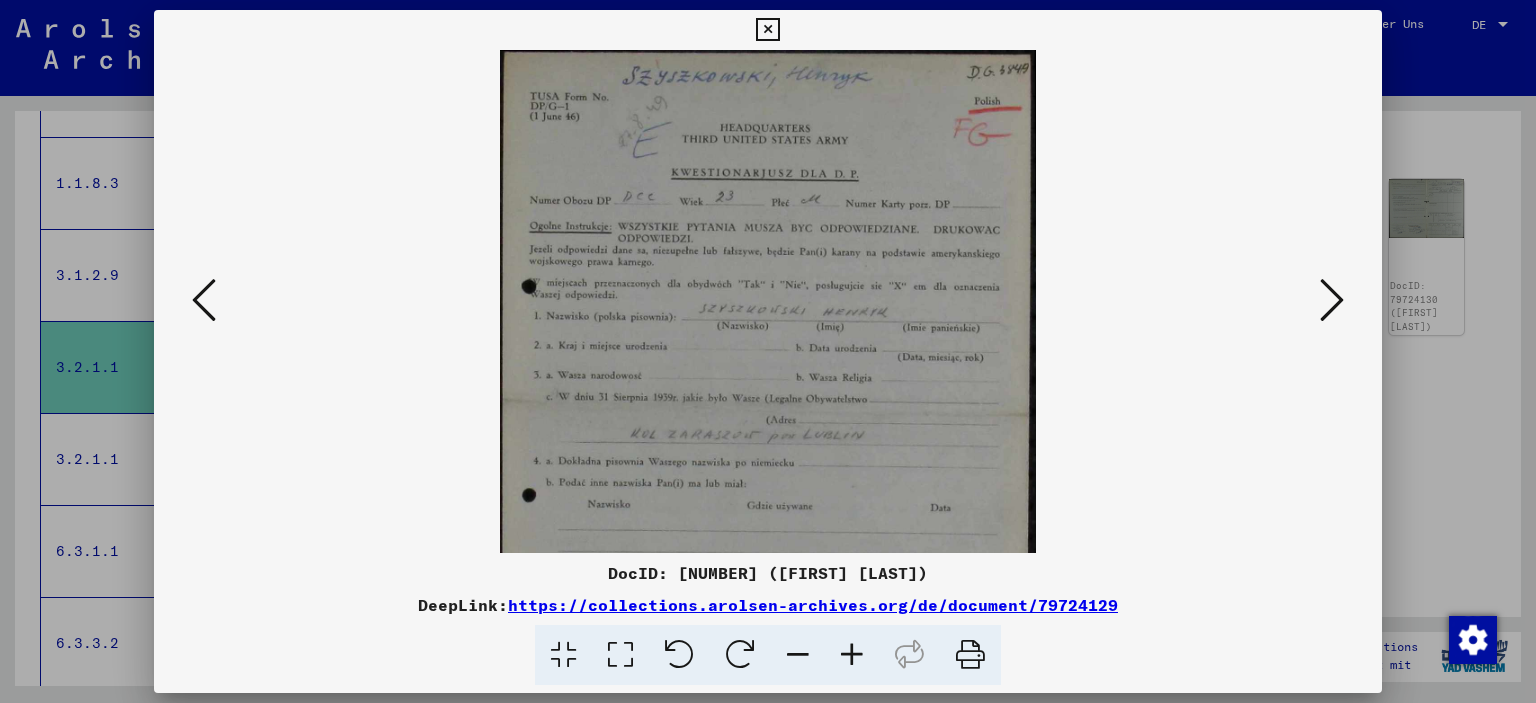 click at bounding box center (852, 655) 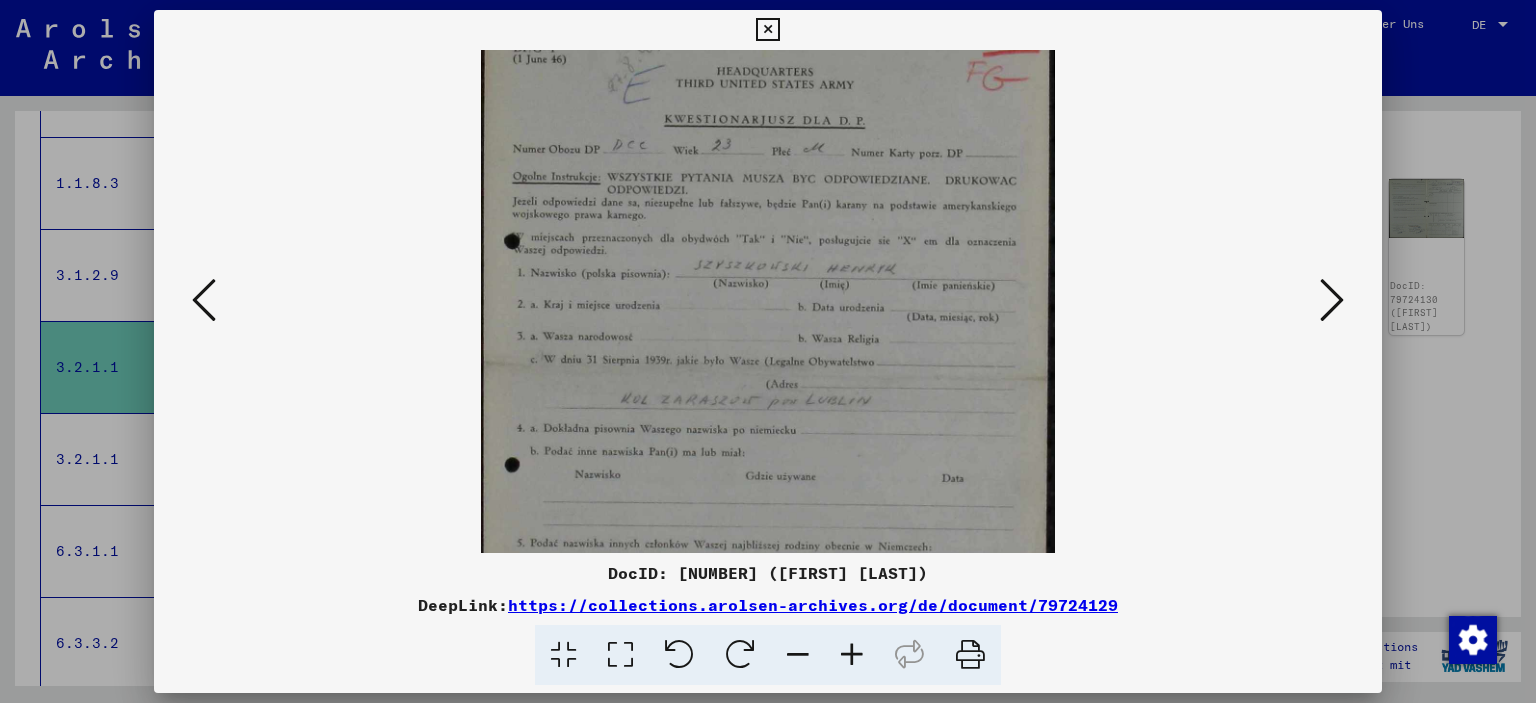 scroll, scrollTop: 0, scrollLeft: 0, axis: both 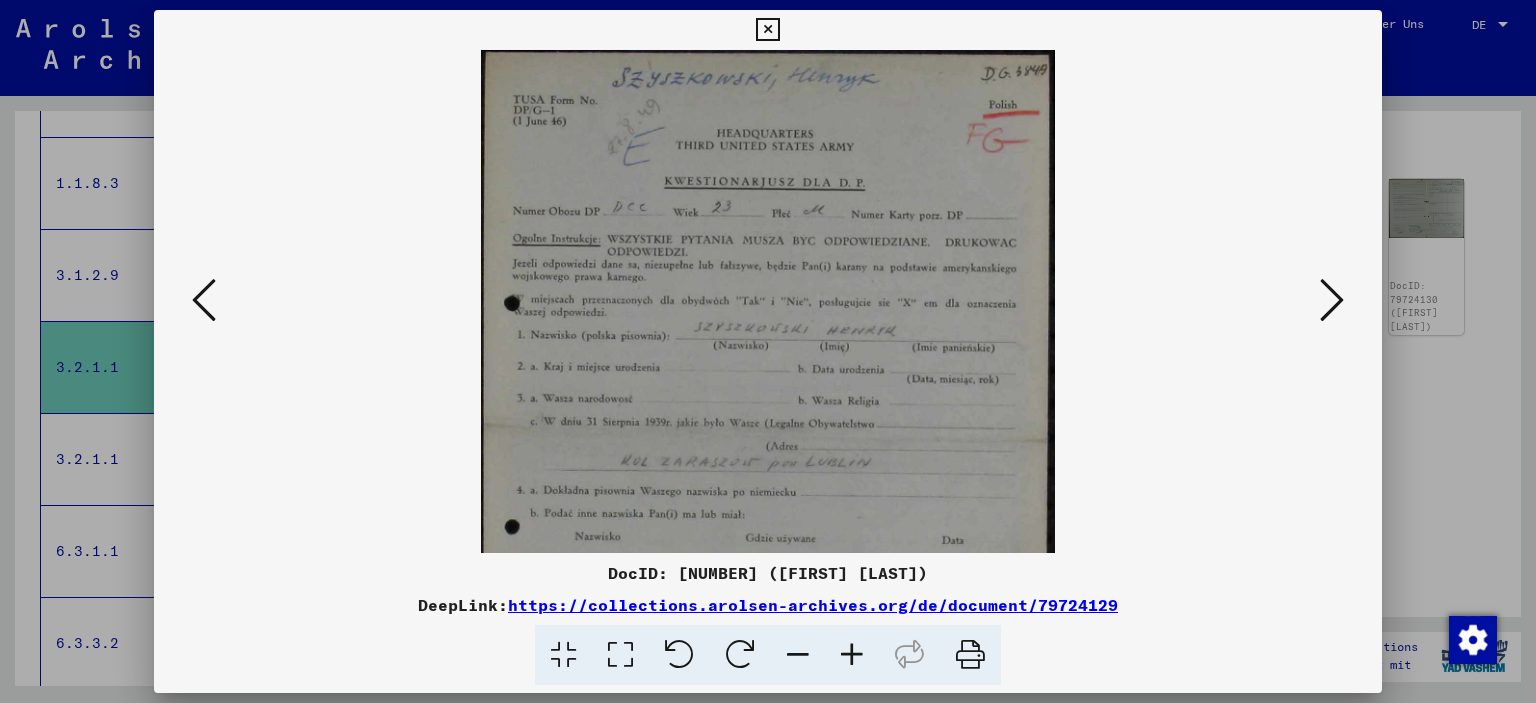 drag, startPoint x: 913, startPoint y: 441, endPoint x: 857, endPoint y: 454, distance: 57.48913 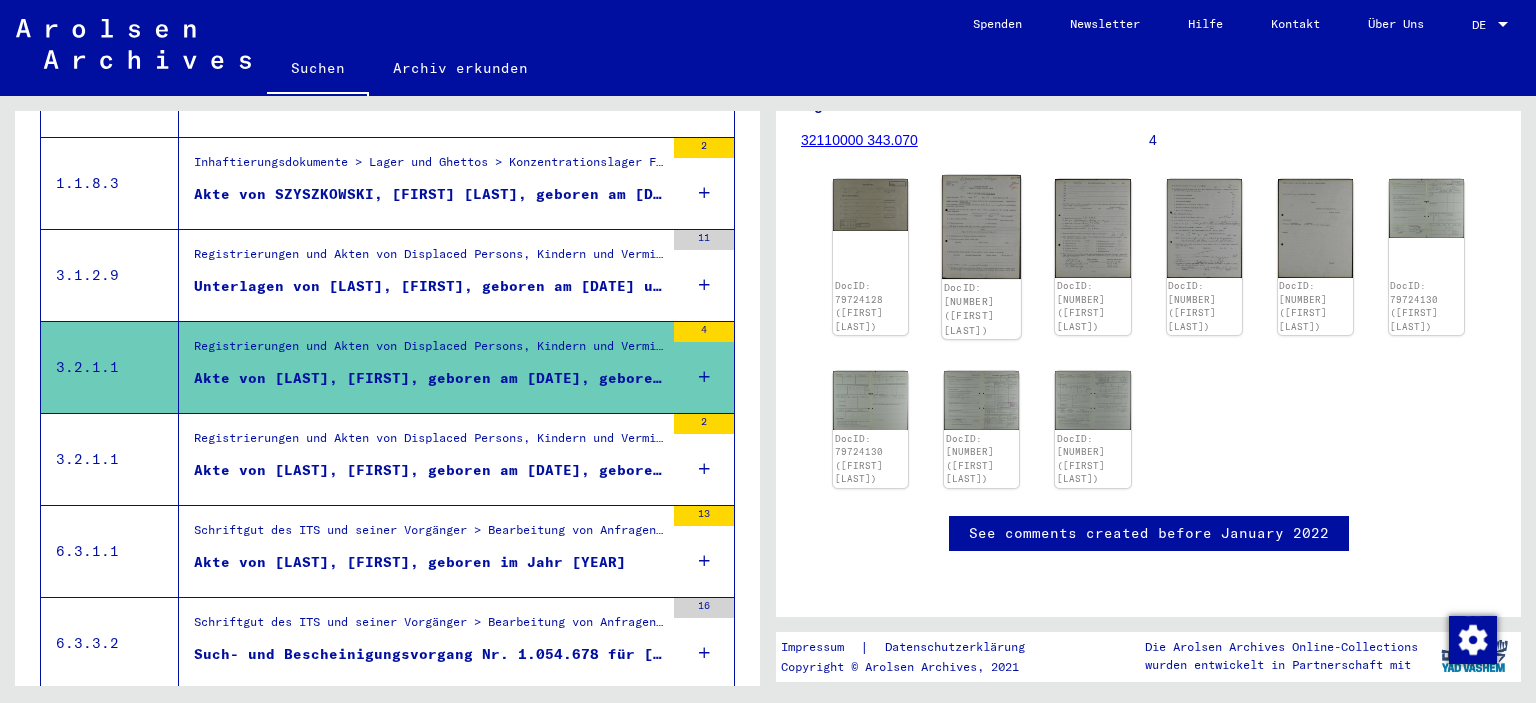 click 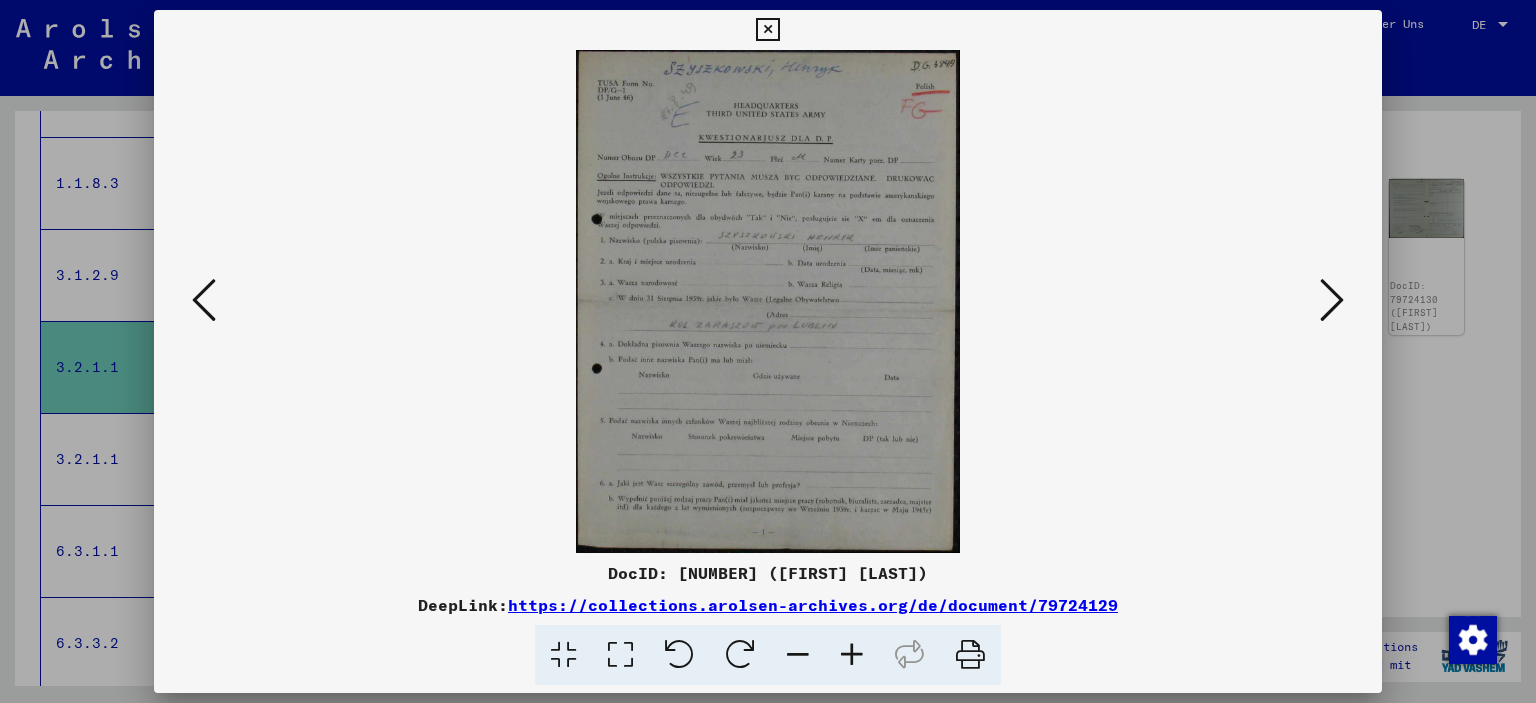 click at bounding box center [767, 30] 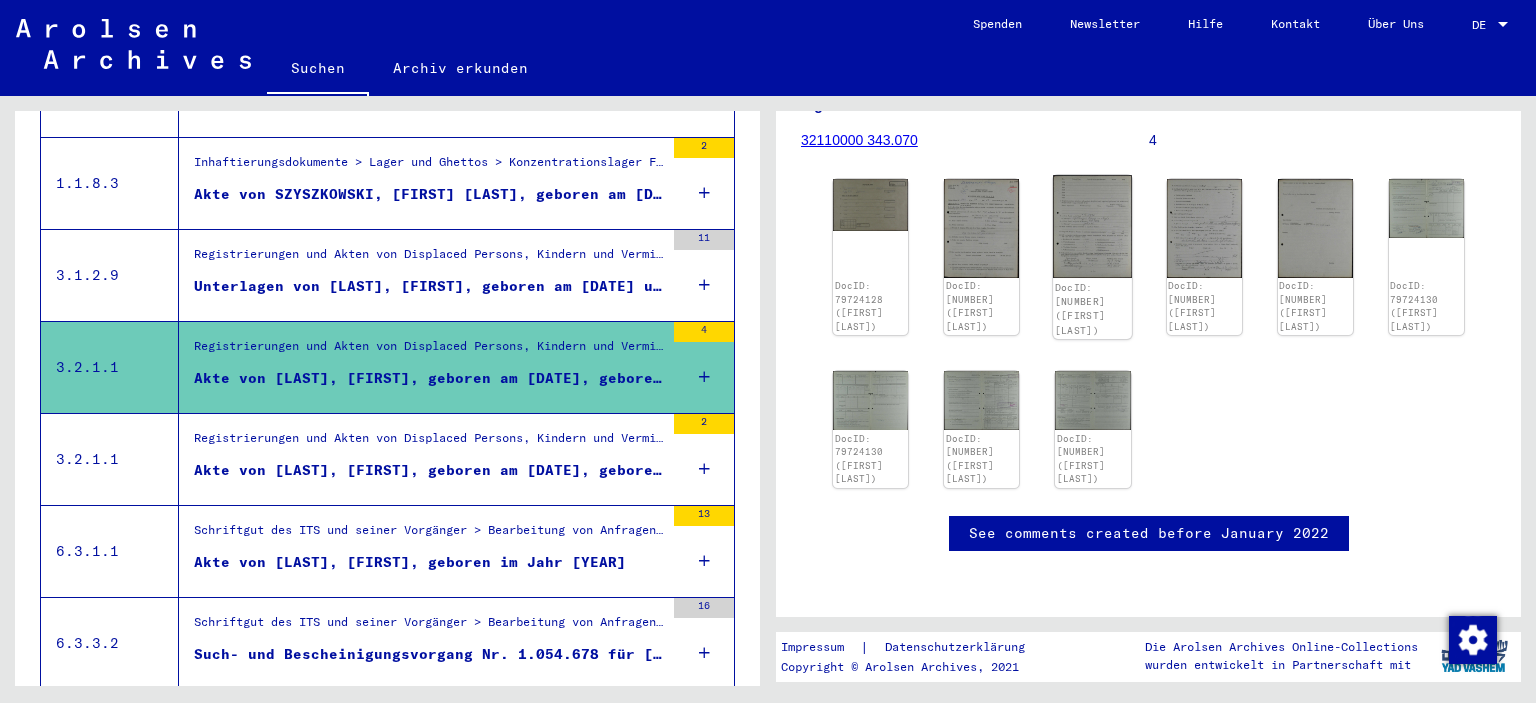click 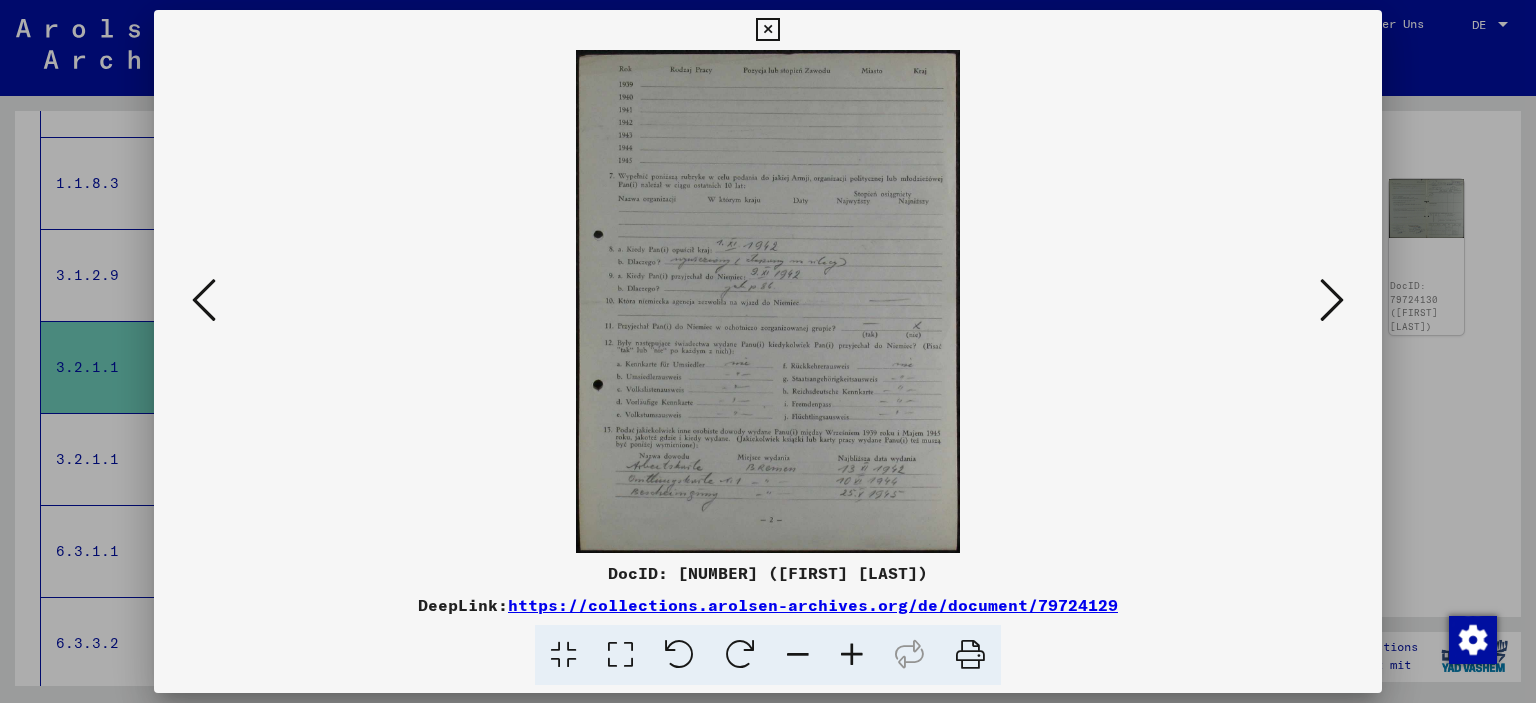 click at bounding box center [852, 655] 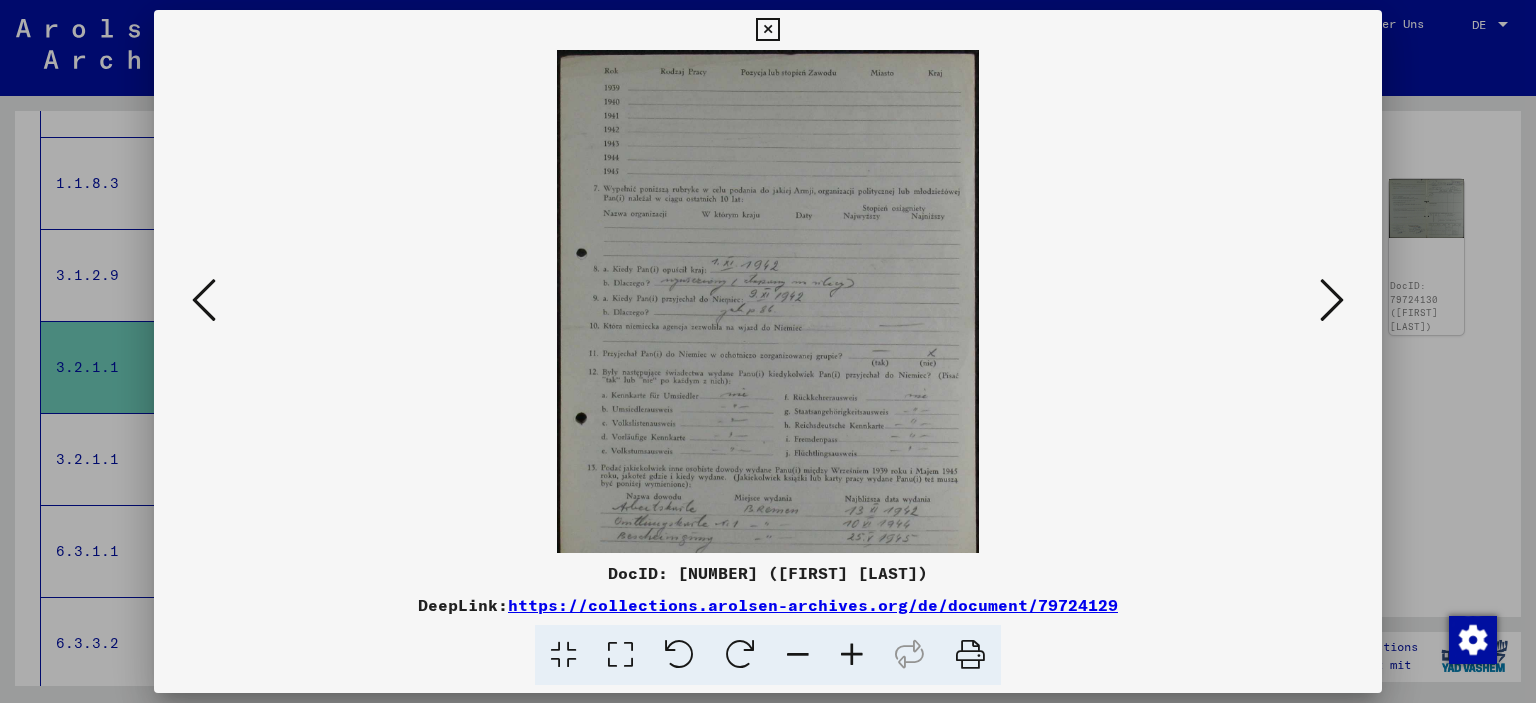 click at bounding box center (852, 655) 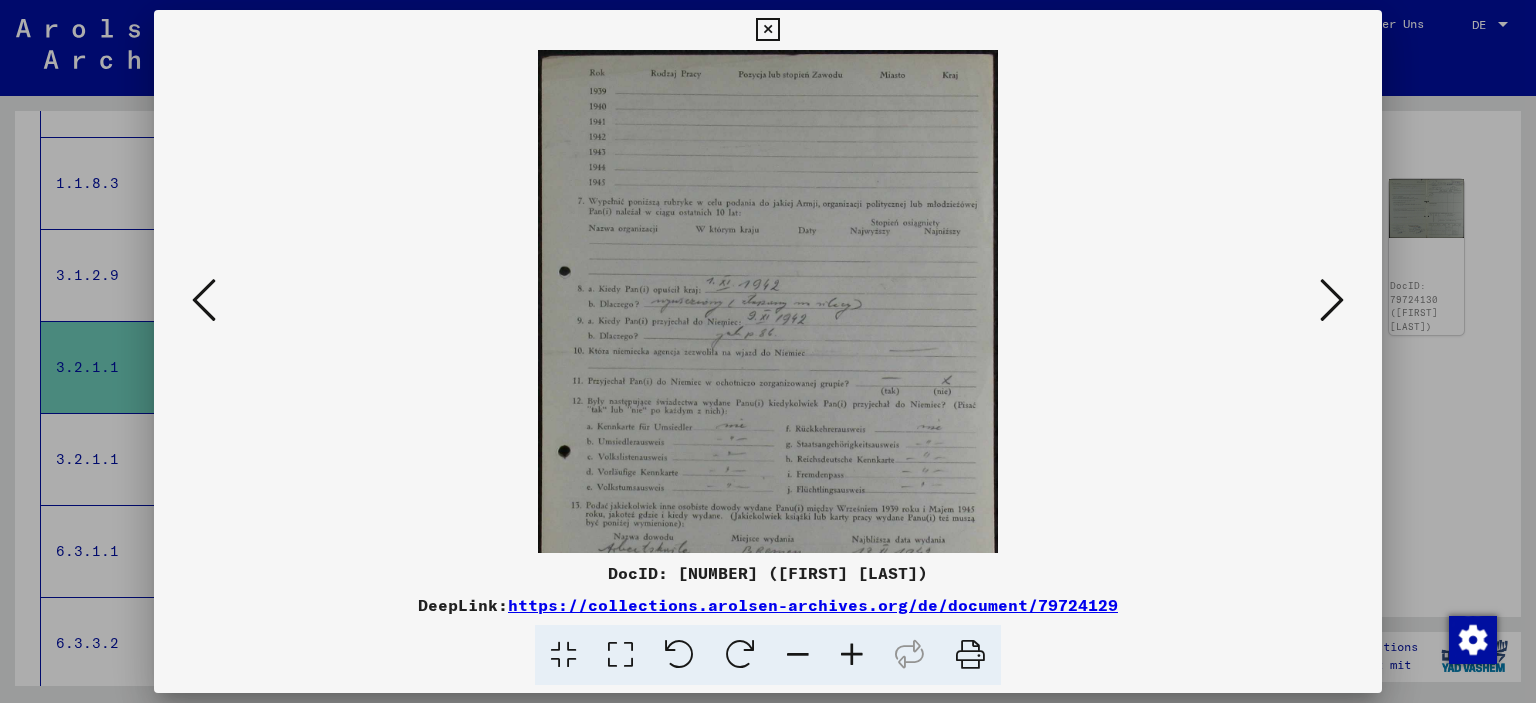 scroll, scrollTop: 100, scrollLeft: 0, axis: vertical 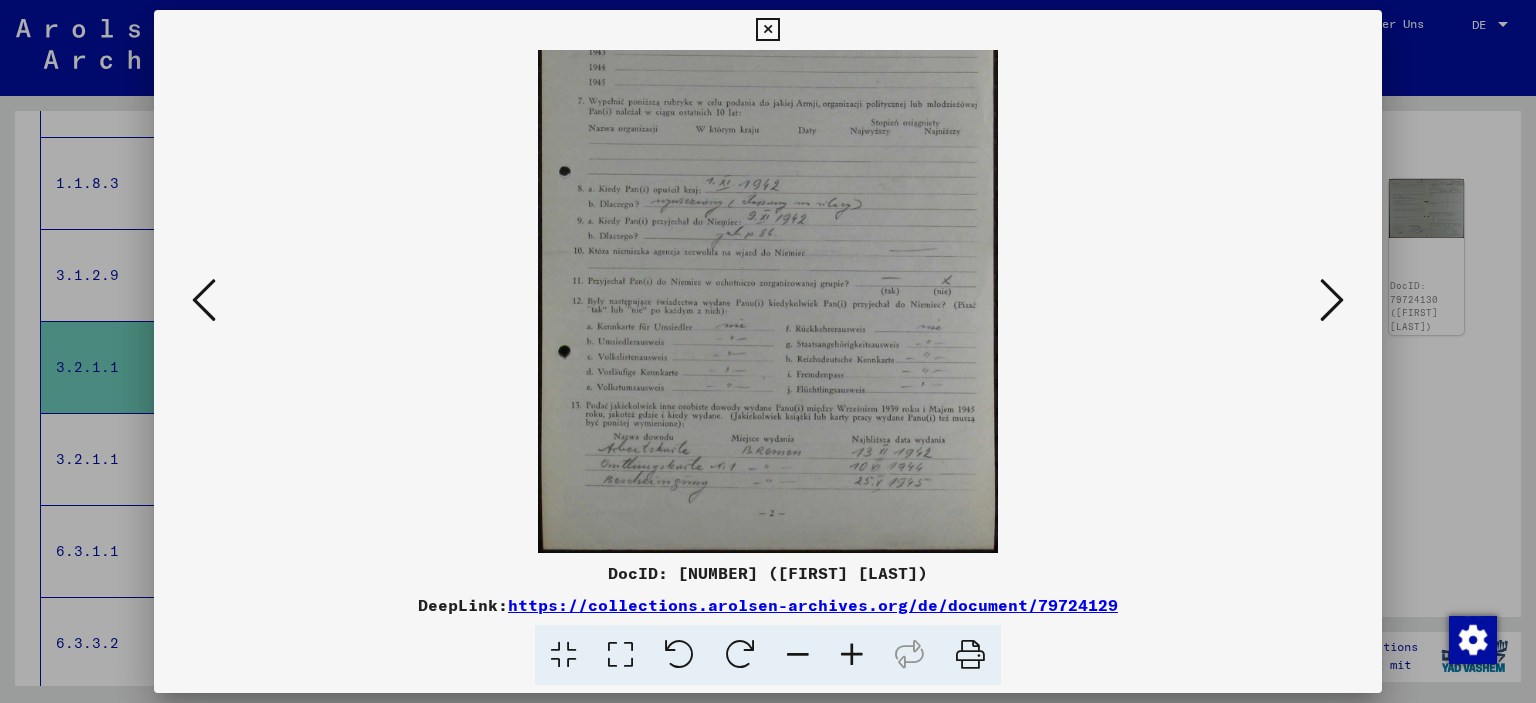 drag, startPoint x: 849, startPoint y: 426, endPoint x: 855, endPoint y: 290, distance: 136.1323 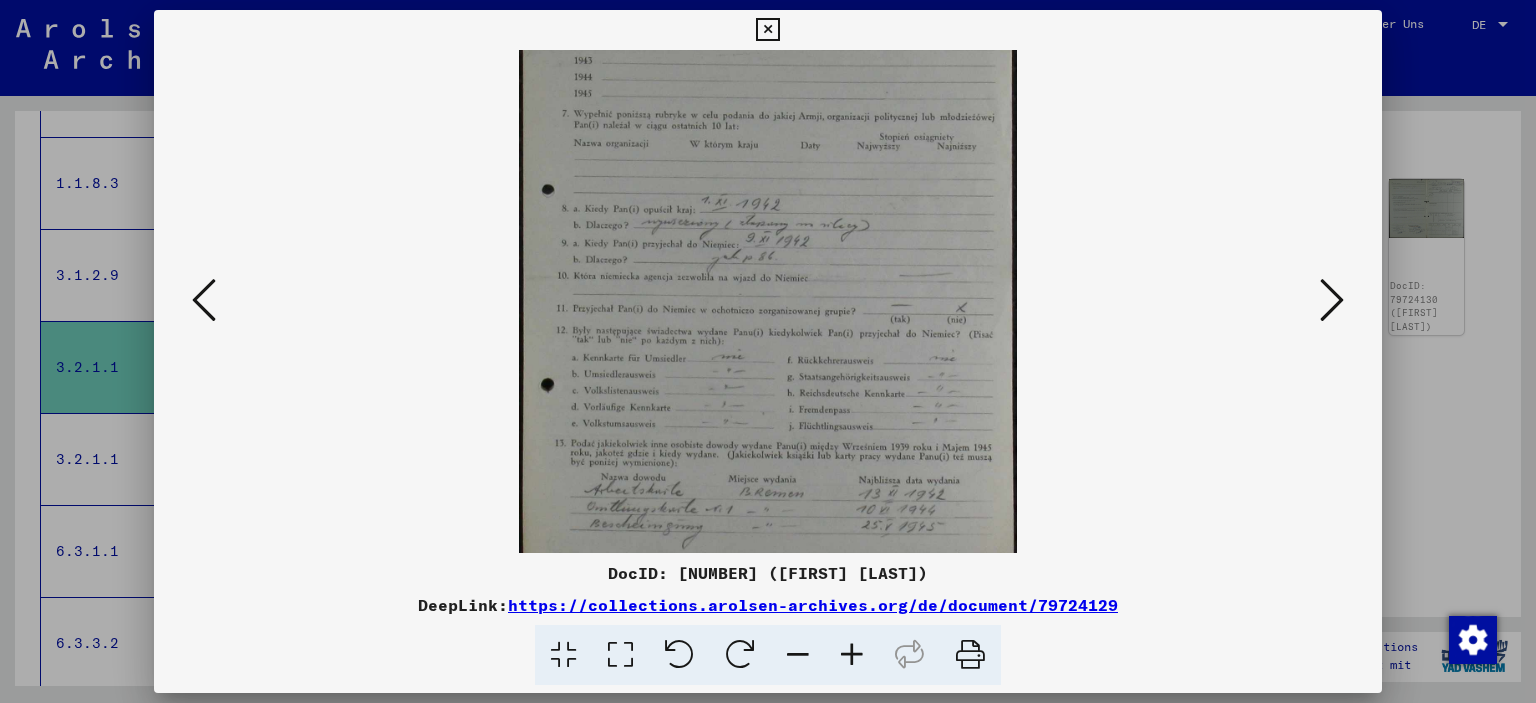 click at bounding box center (852, 655) 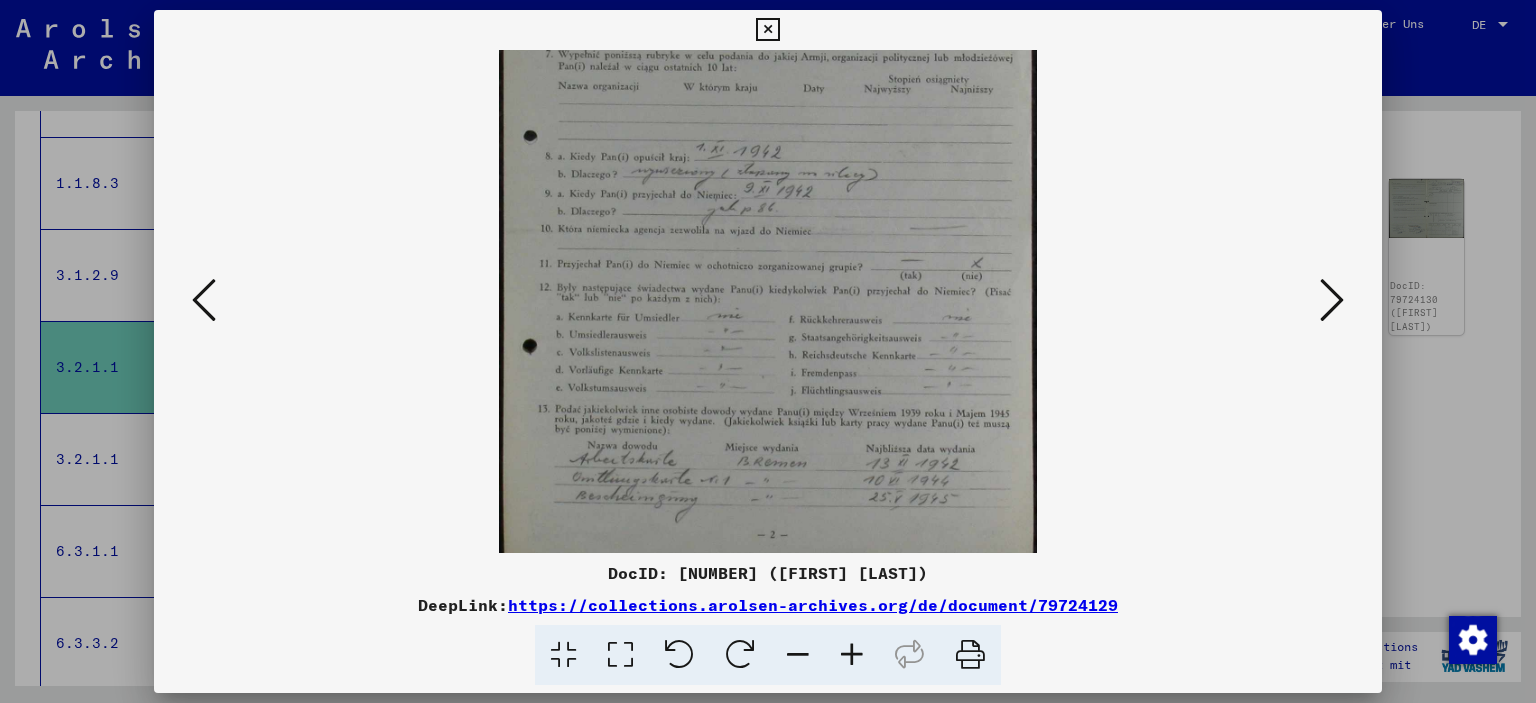 scroll, scrollTop: 200, scrollLeft: 0, axis: vertical 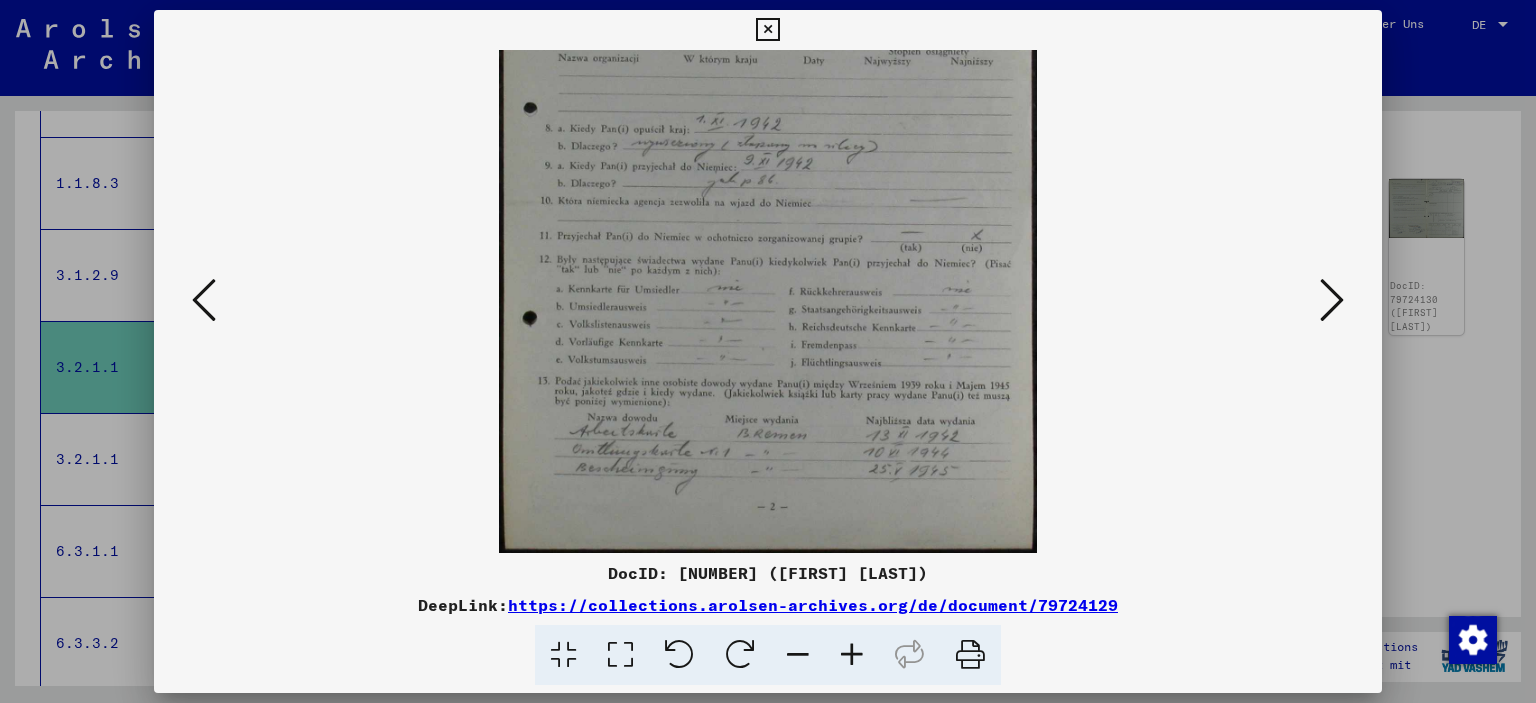 drag, startPoint x: 840, startPoint y: 433, endPoint x: 854, endPoint y: 285, distance: 148.66069 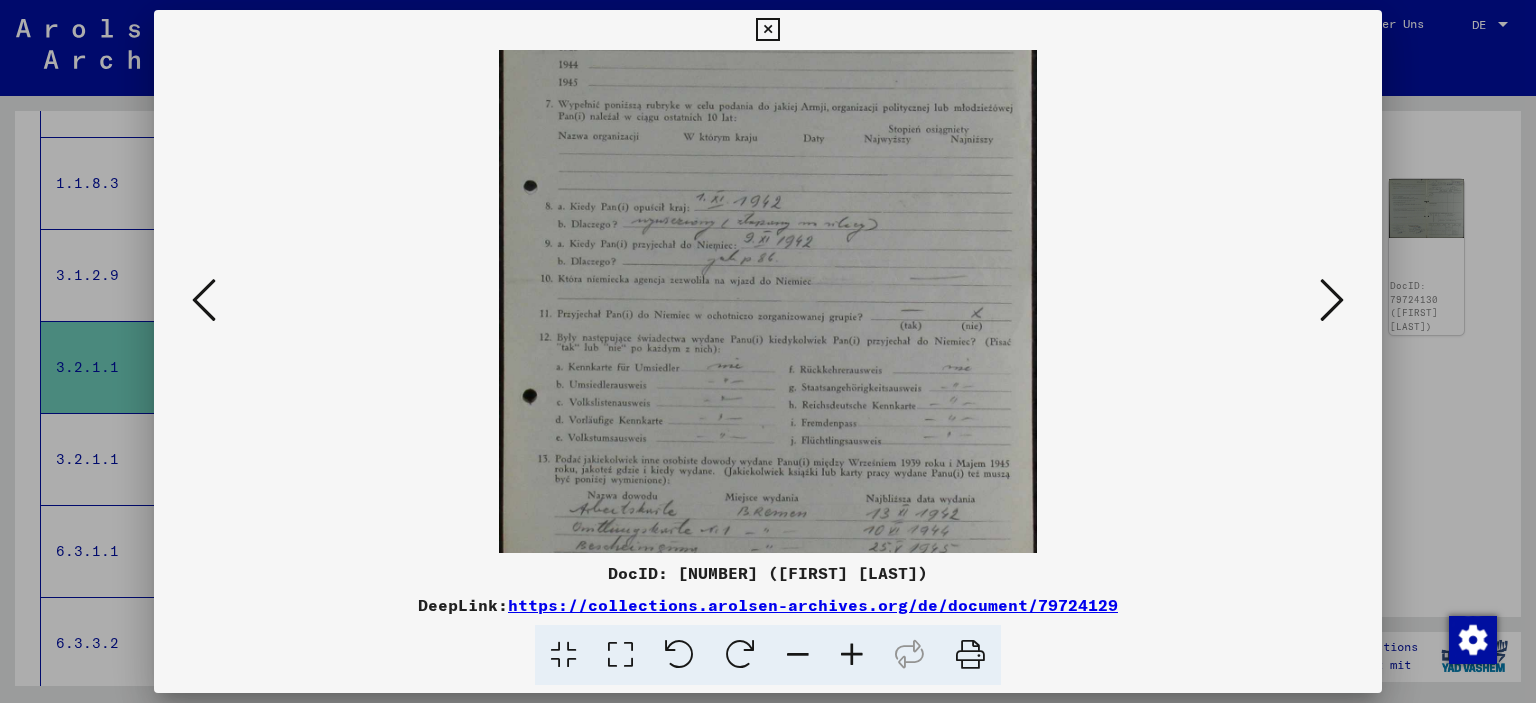 scroll, scrollTop: 200, scrollLeft: 0, axis: vertical 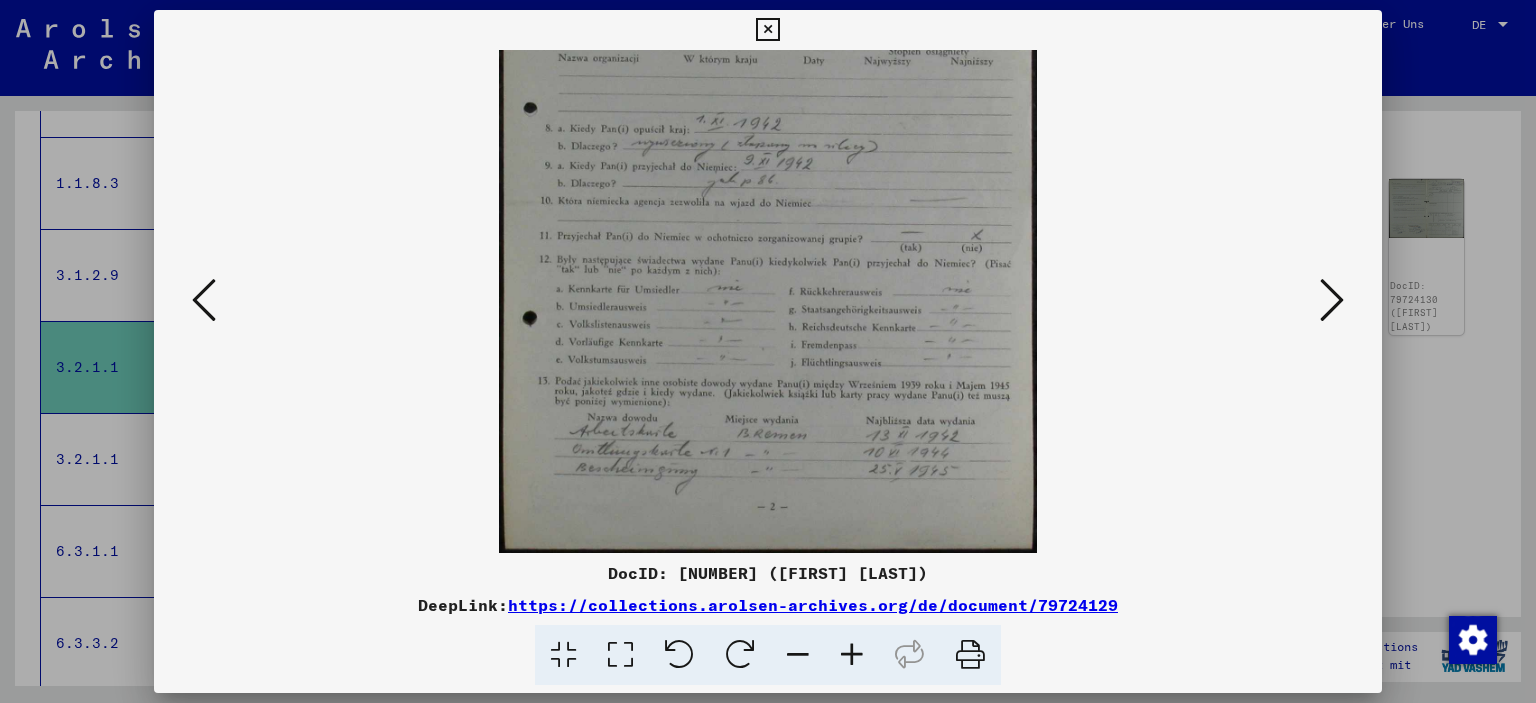 drag, startPoint x: 840, startPoint y: 318, endPoint x: 843, endPoint y: 293, distance: 25.179358 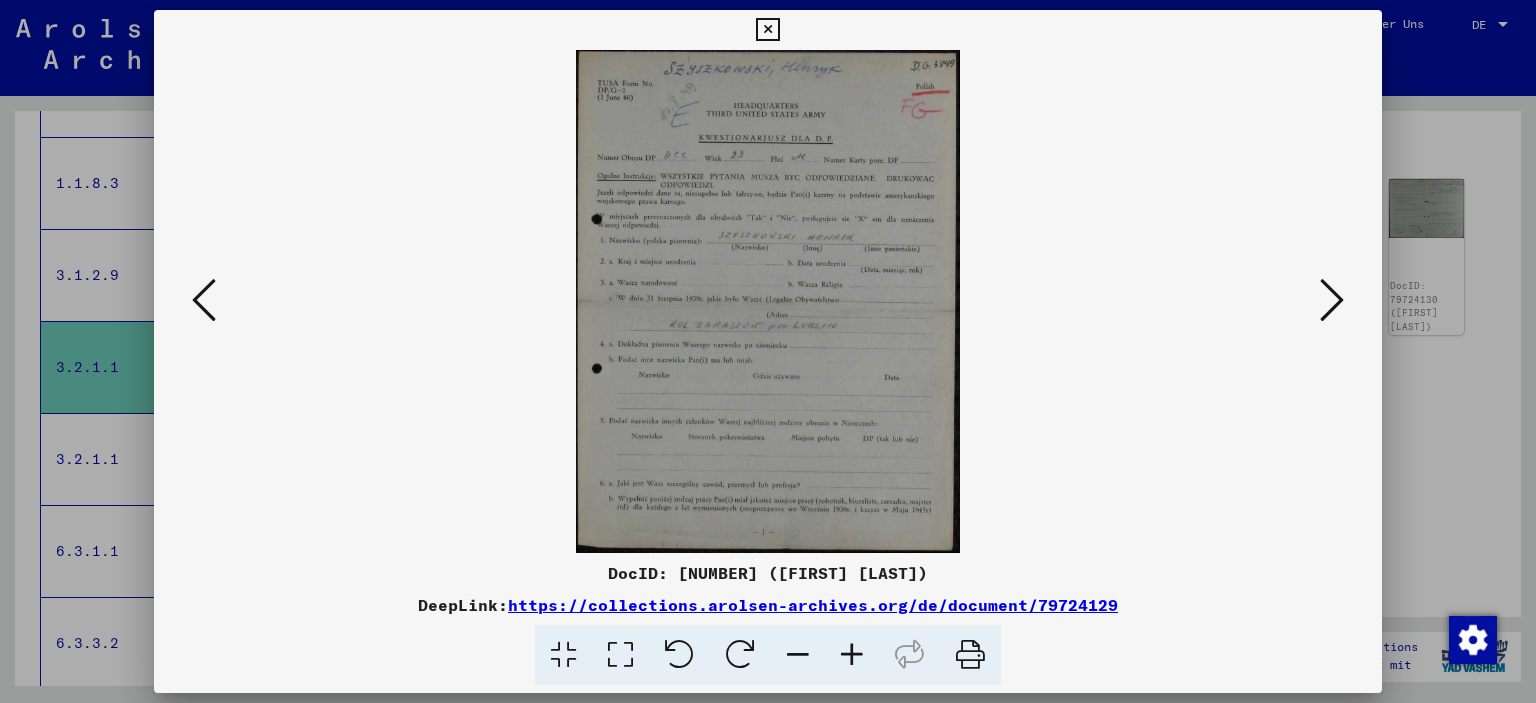 scroll, scrollTop: 0, scrollLeft: 0, axis: both 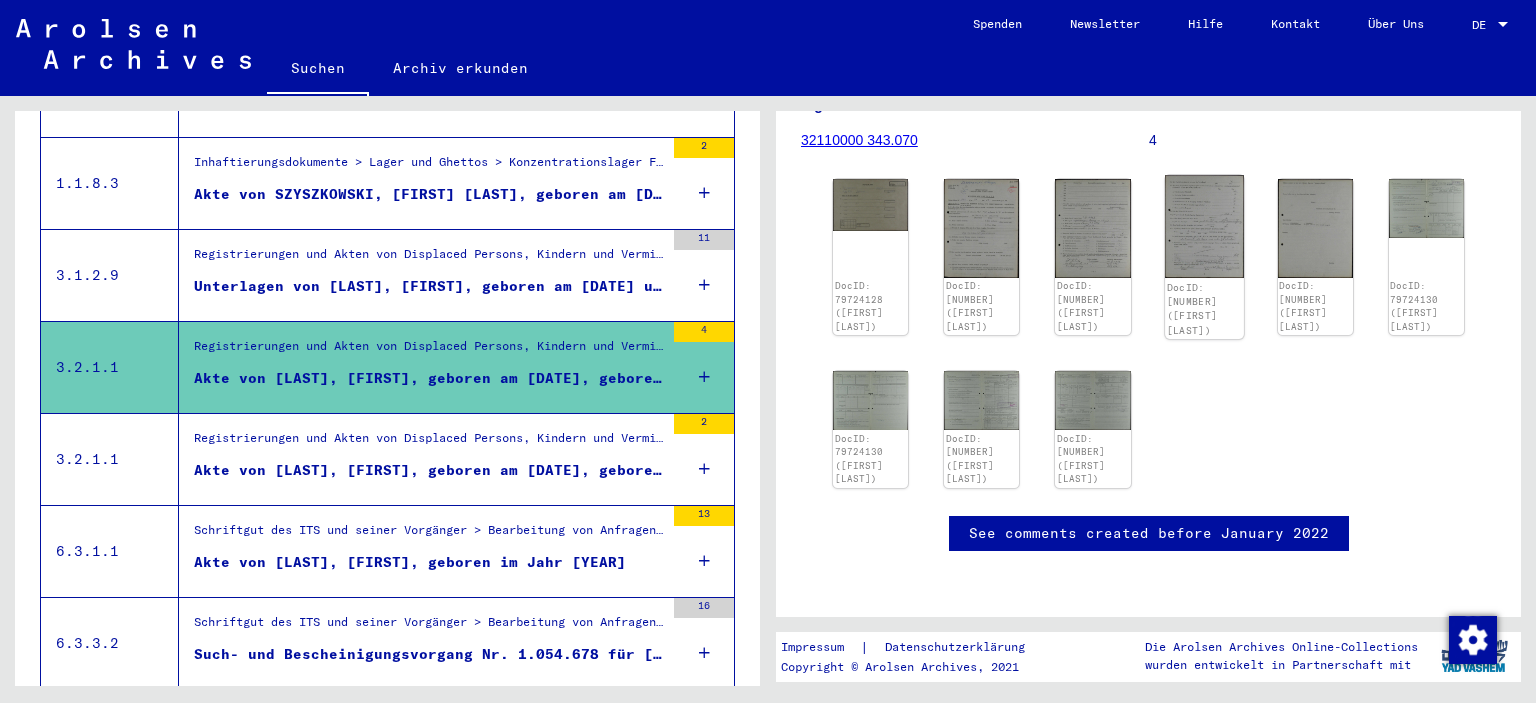 click 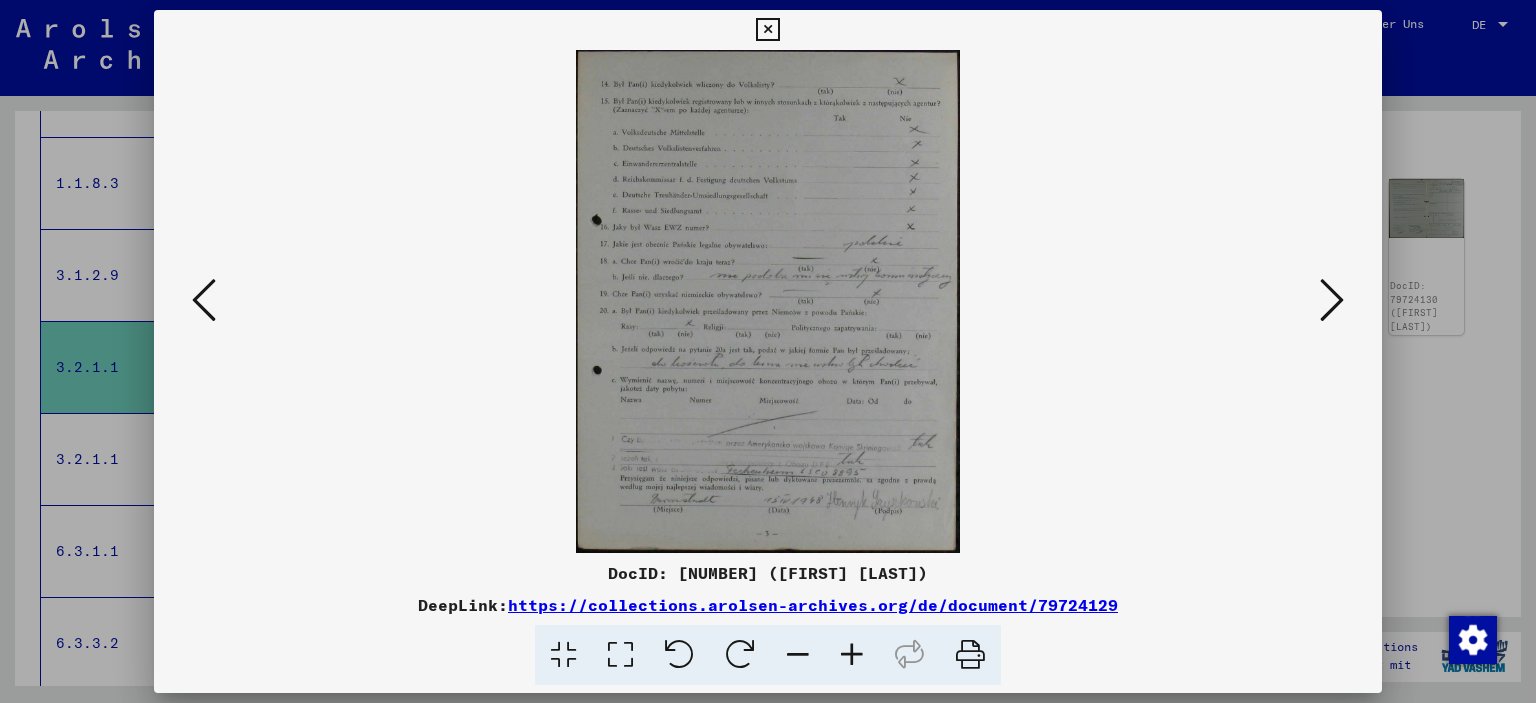 click at bounding box center (767, 30) 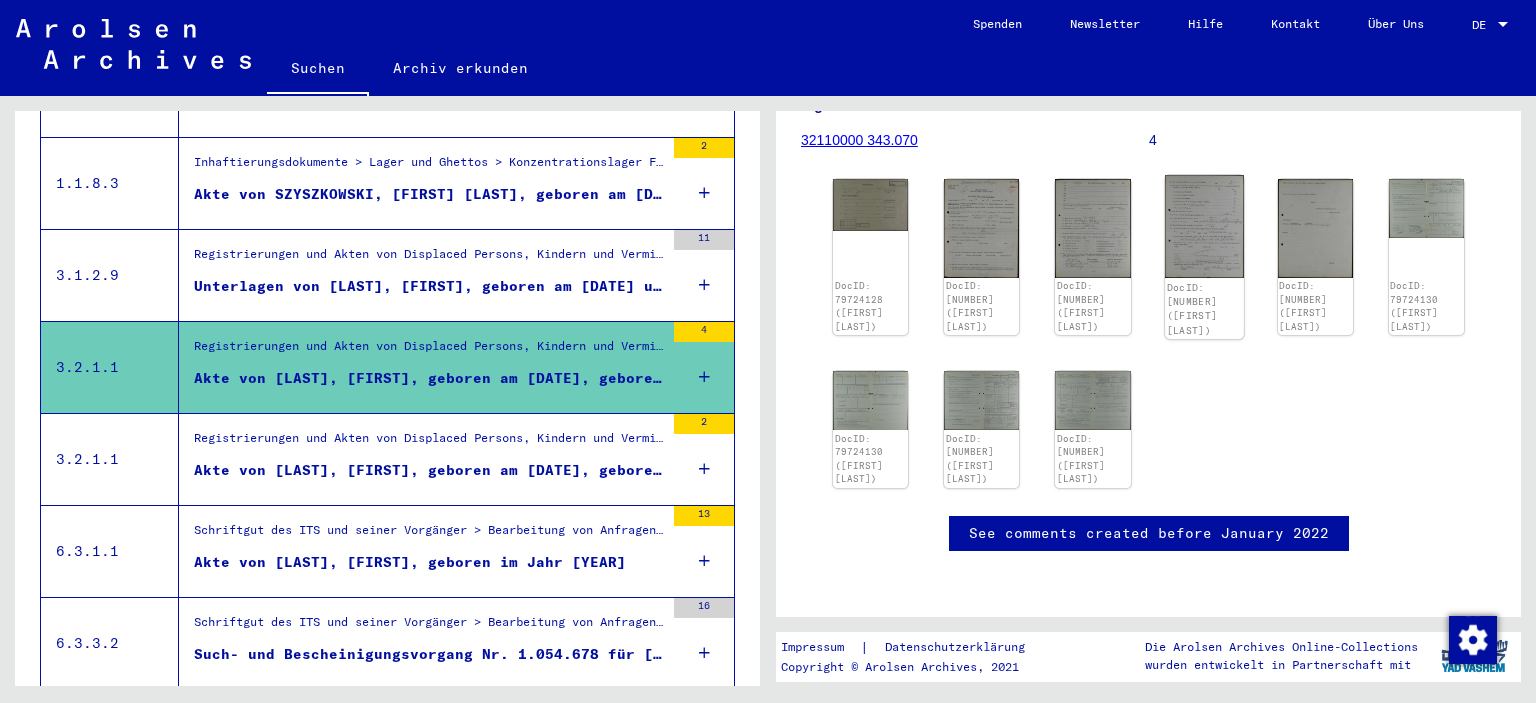 click 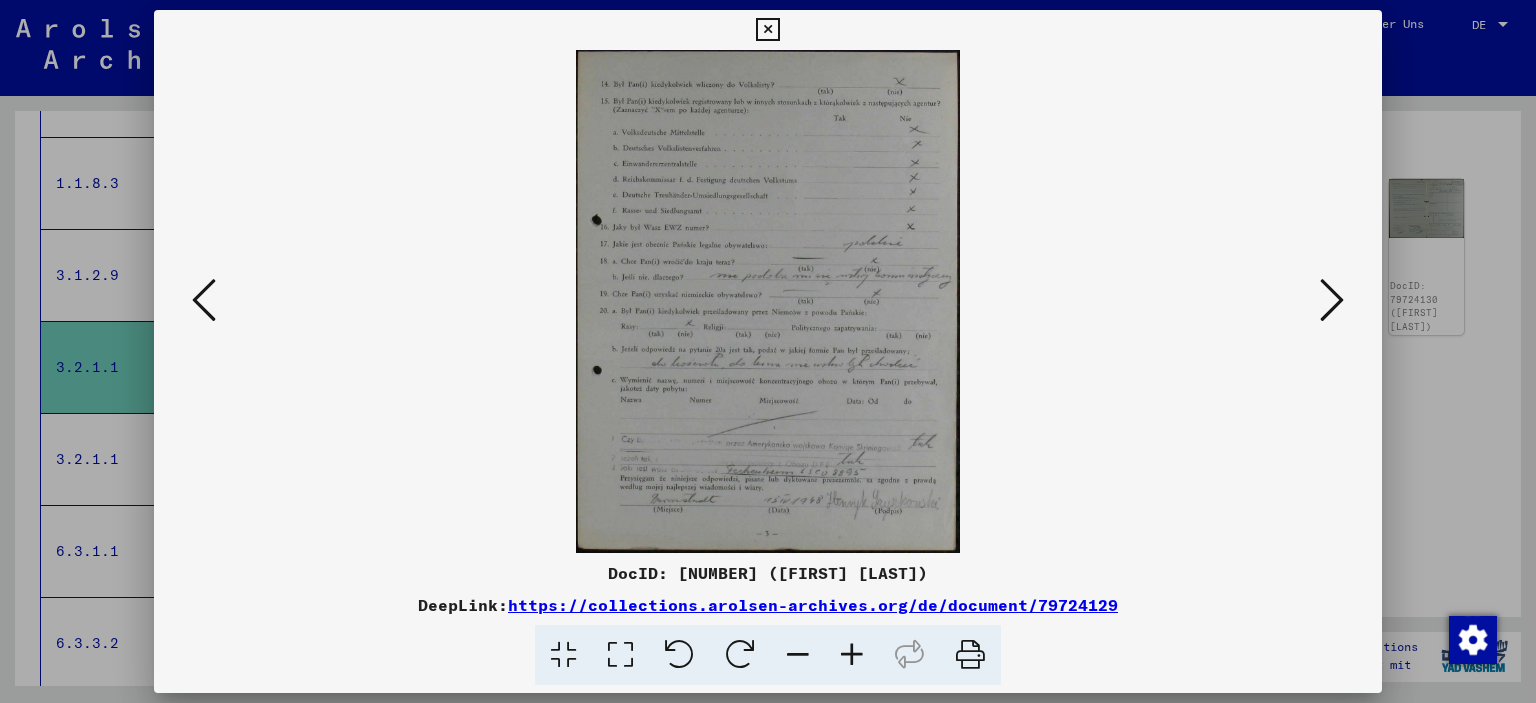 click at bounding box center (767, 30) 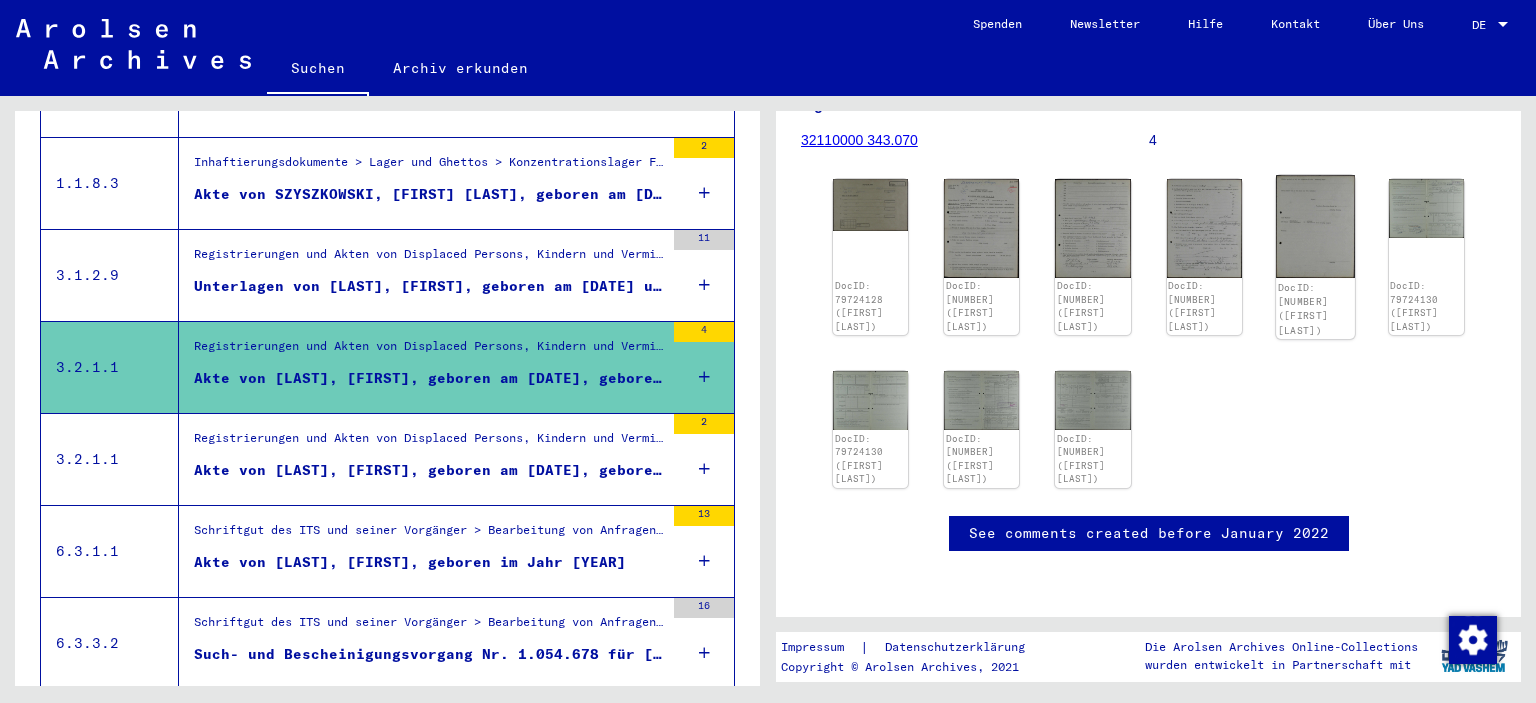 click 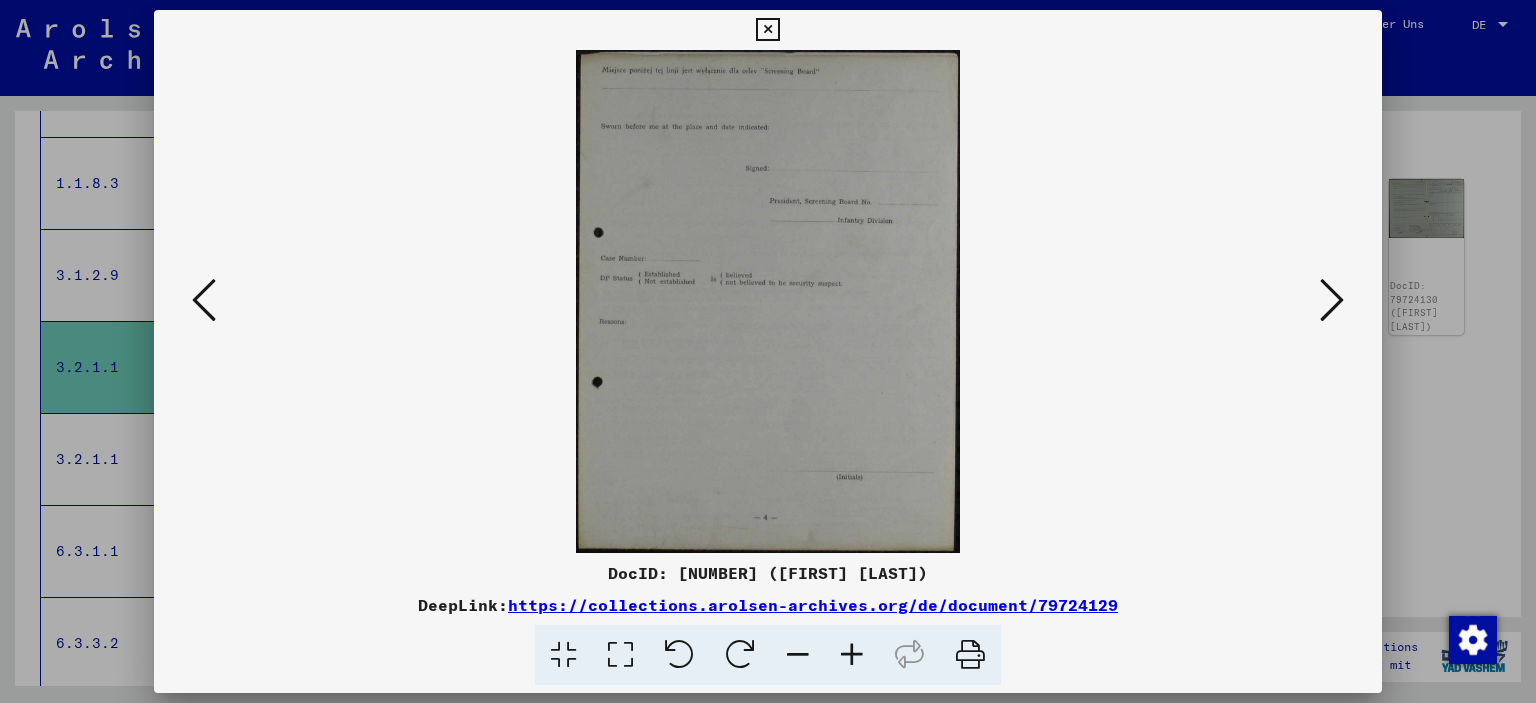 click at bounding box center (767, 30) 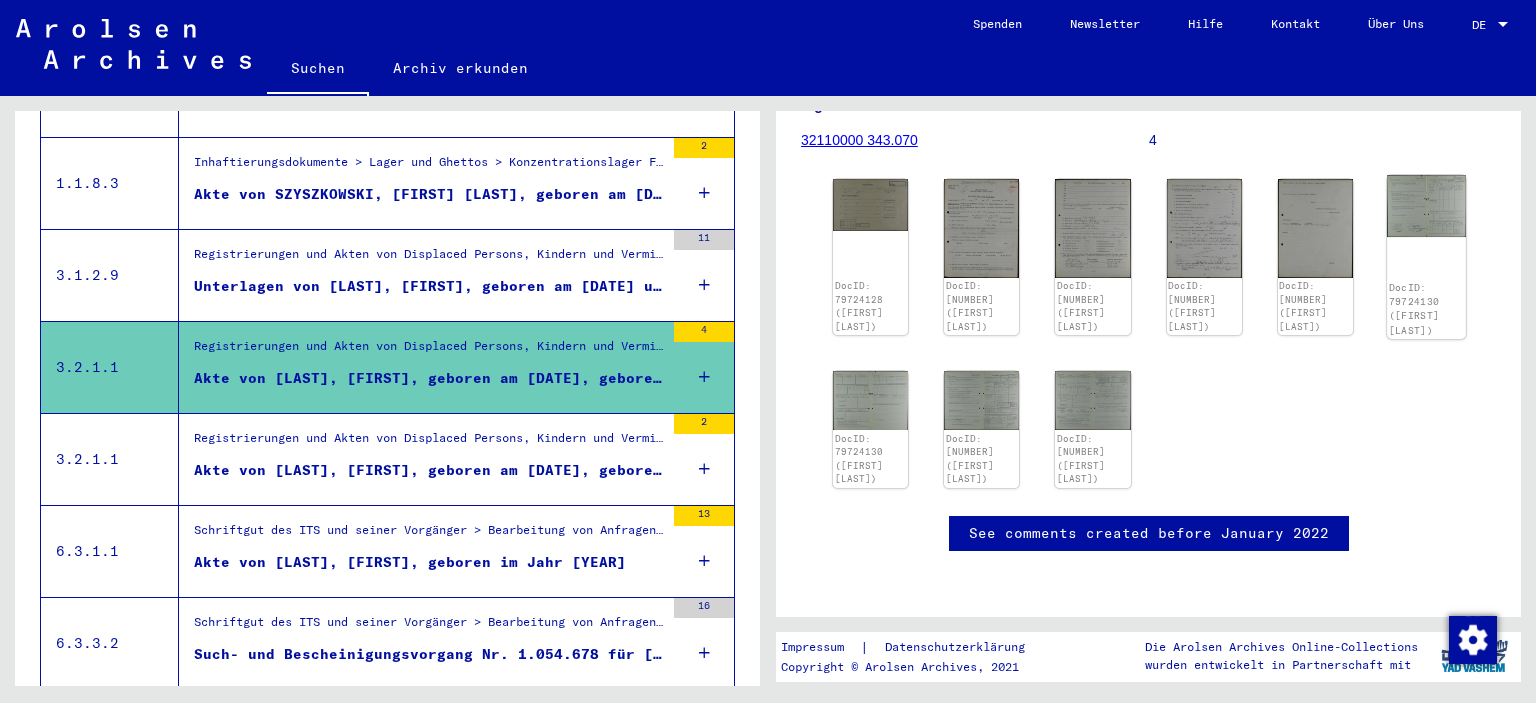 click on "DocID: 79724130 ([FIRST] [LAST])" 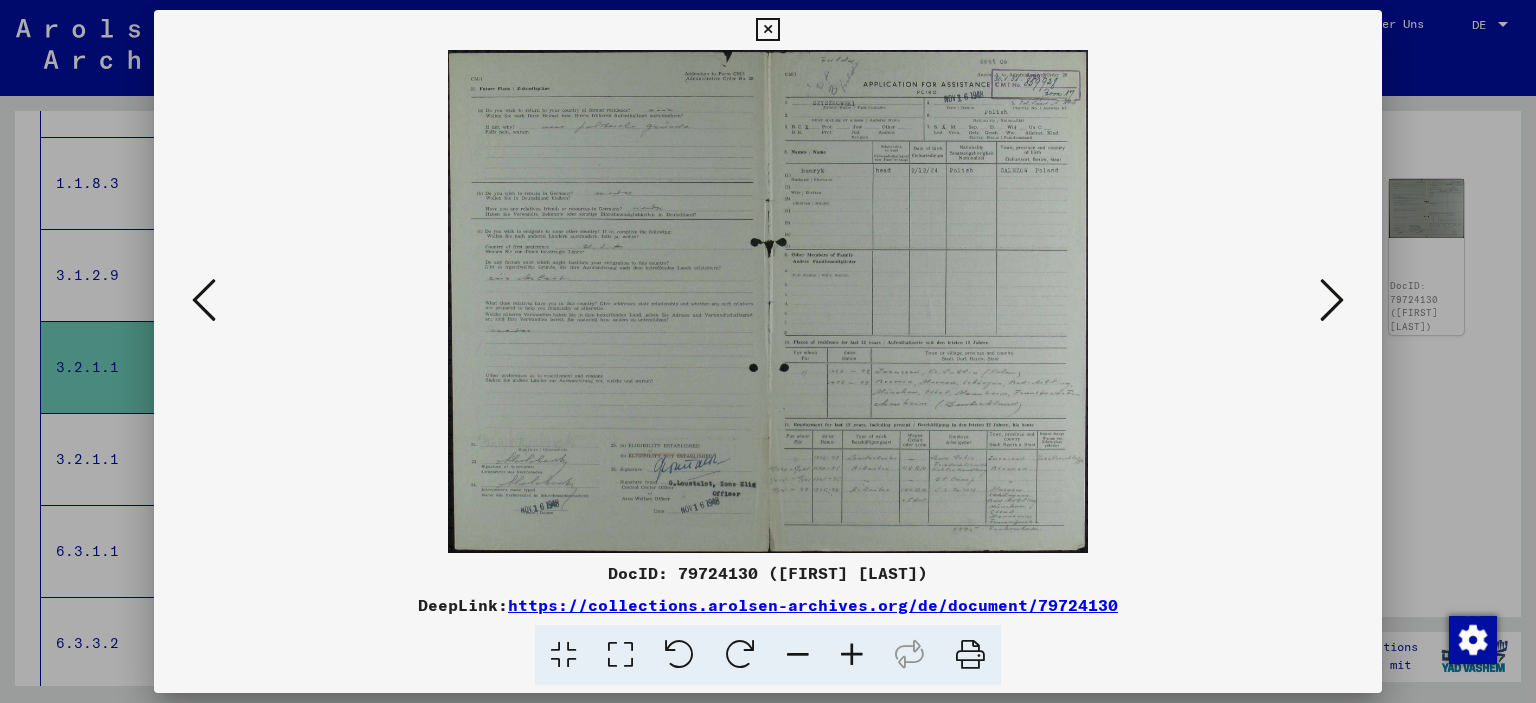 click at bounding box center [852, 655] 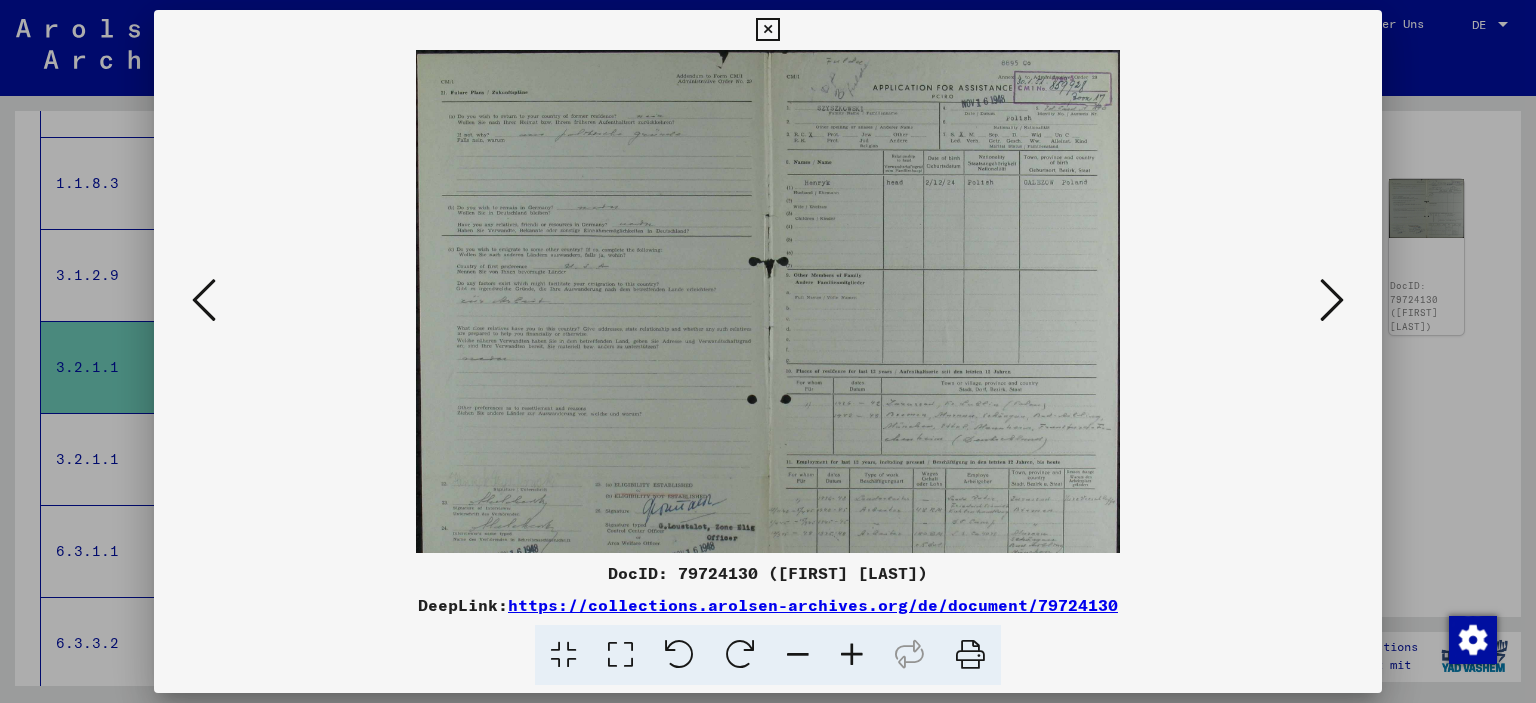 click at bounding box center [852, 655] 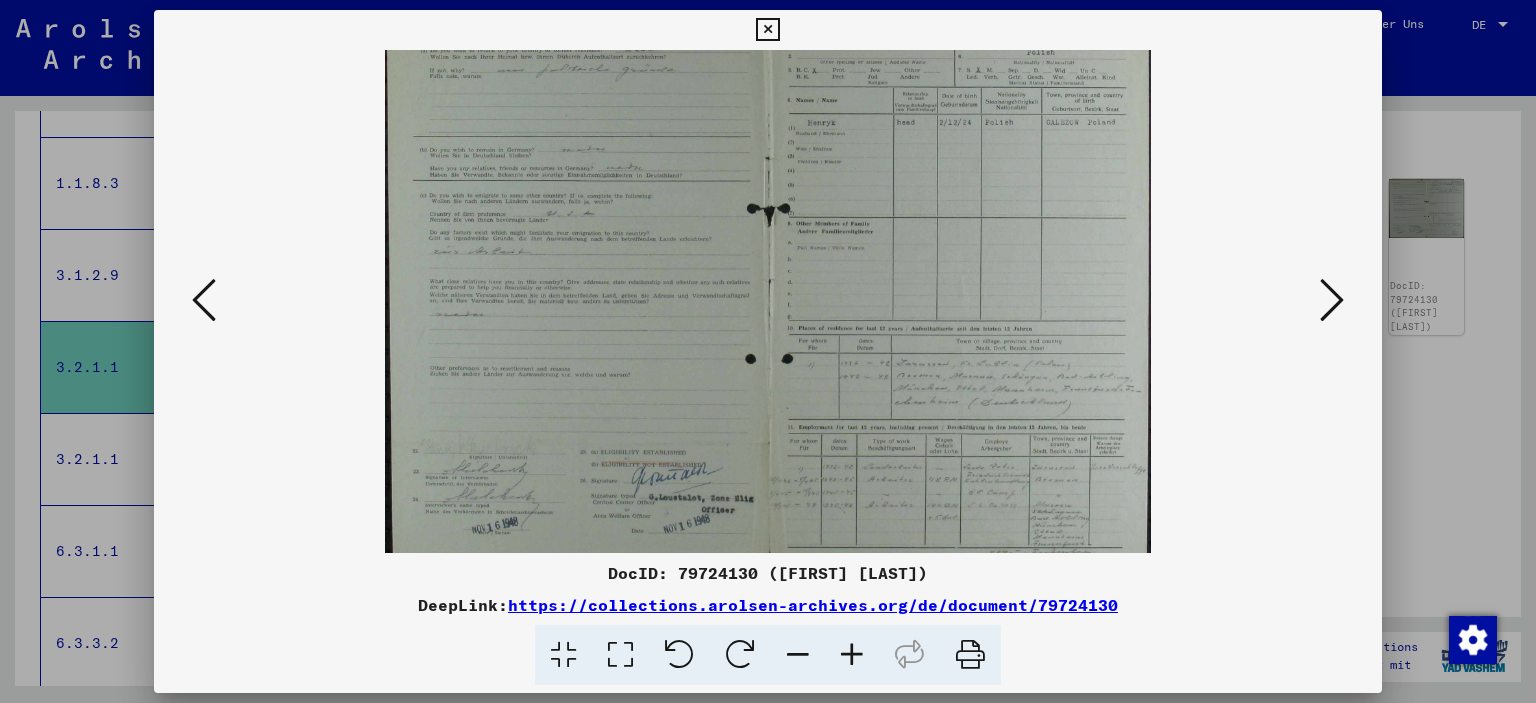 scroll, scrollTop: 100, scrollLeft: 0, axis: vertical 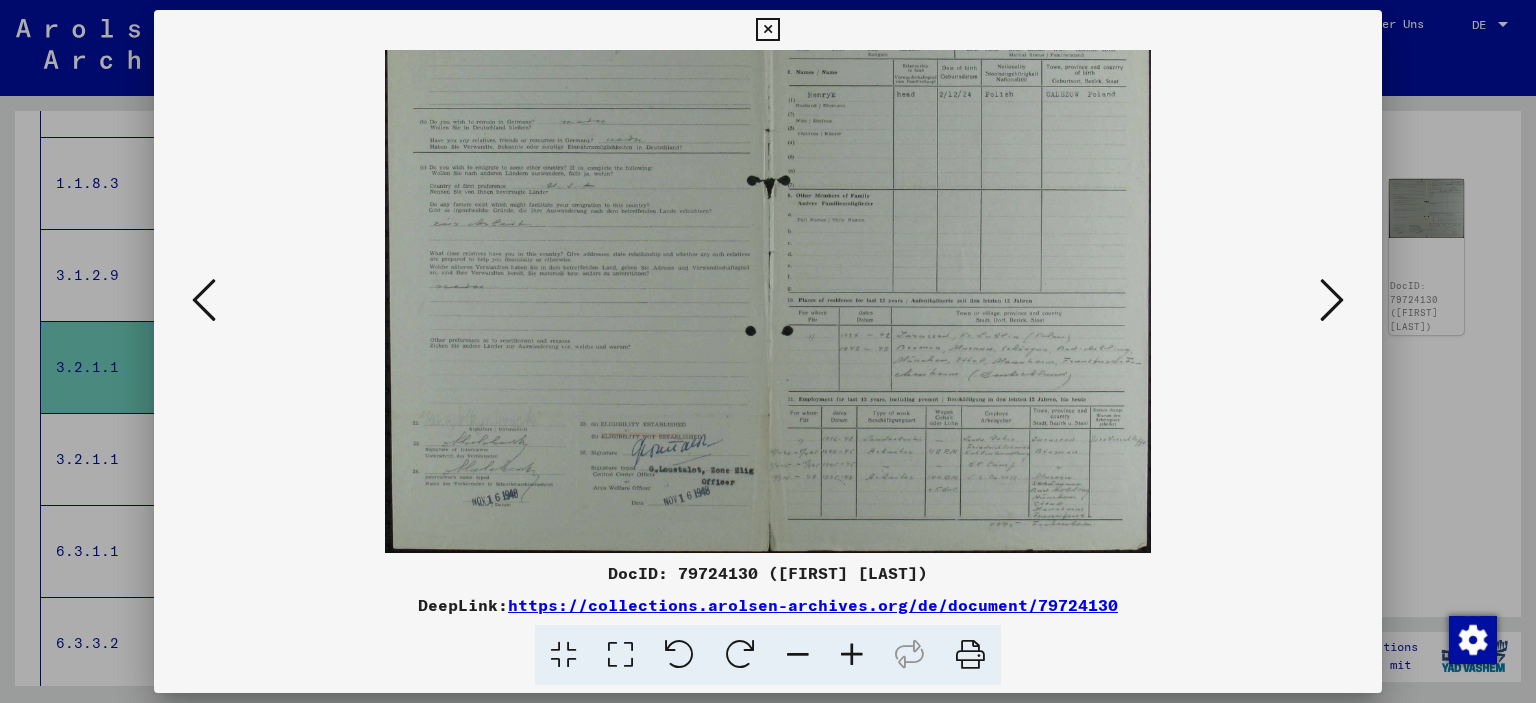 drag, startPoint x: 692, startPoint y: 444, endPoint x: 770, endPoint y: 250, distance: 209.09328 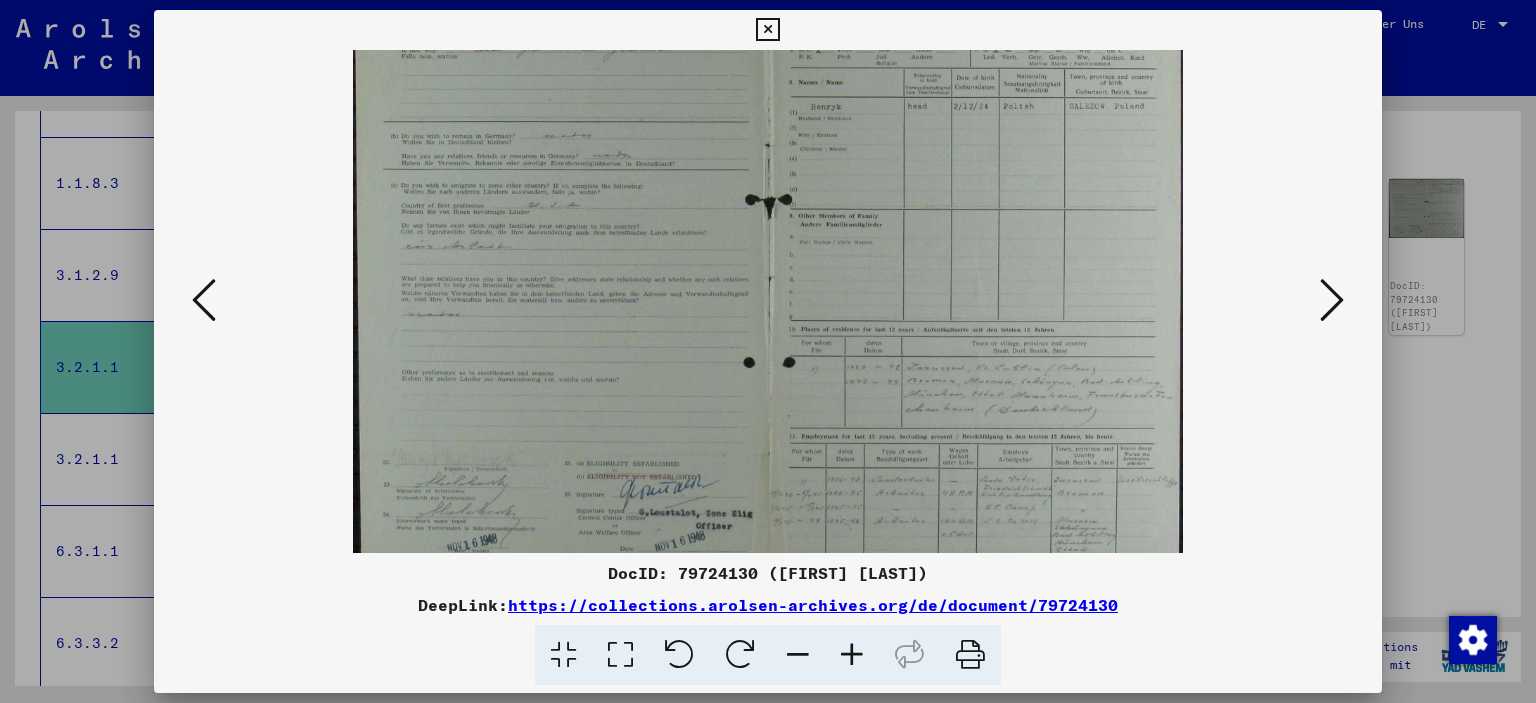 click at bounding box center [852, 655] 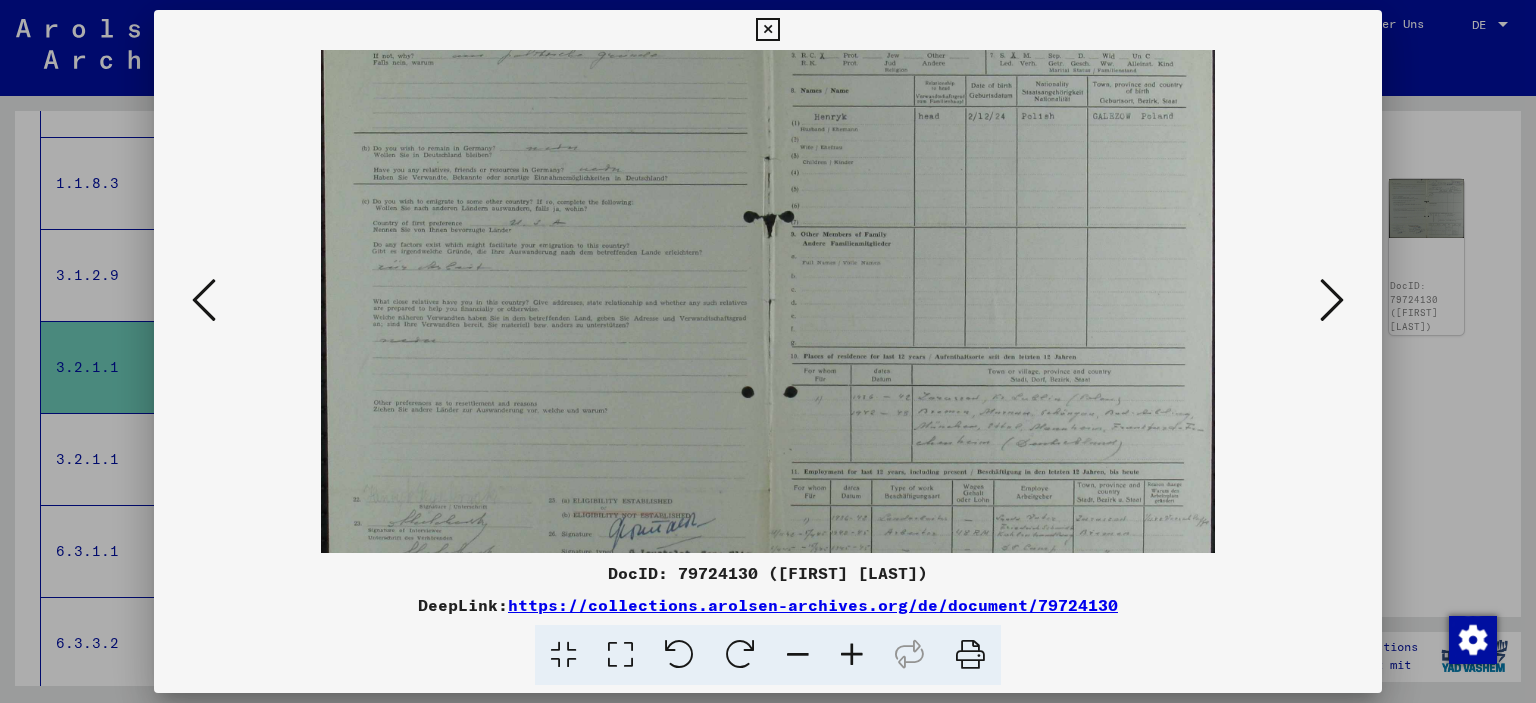 scroll, scrollTop: 200, scrollLeft: 0, axis: vertical 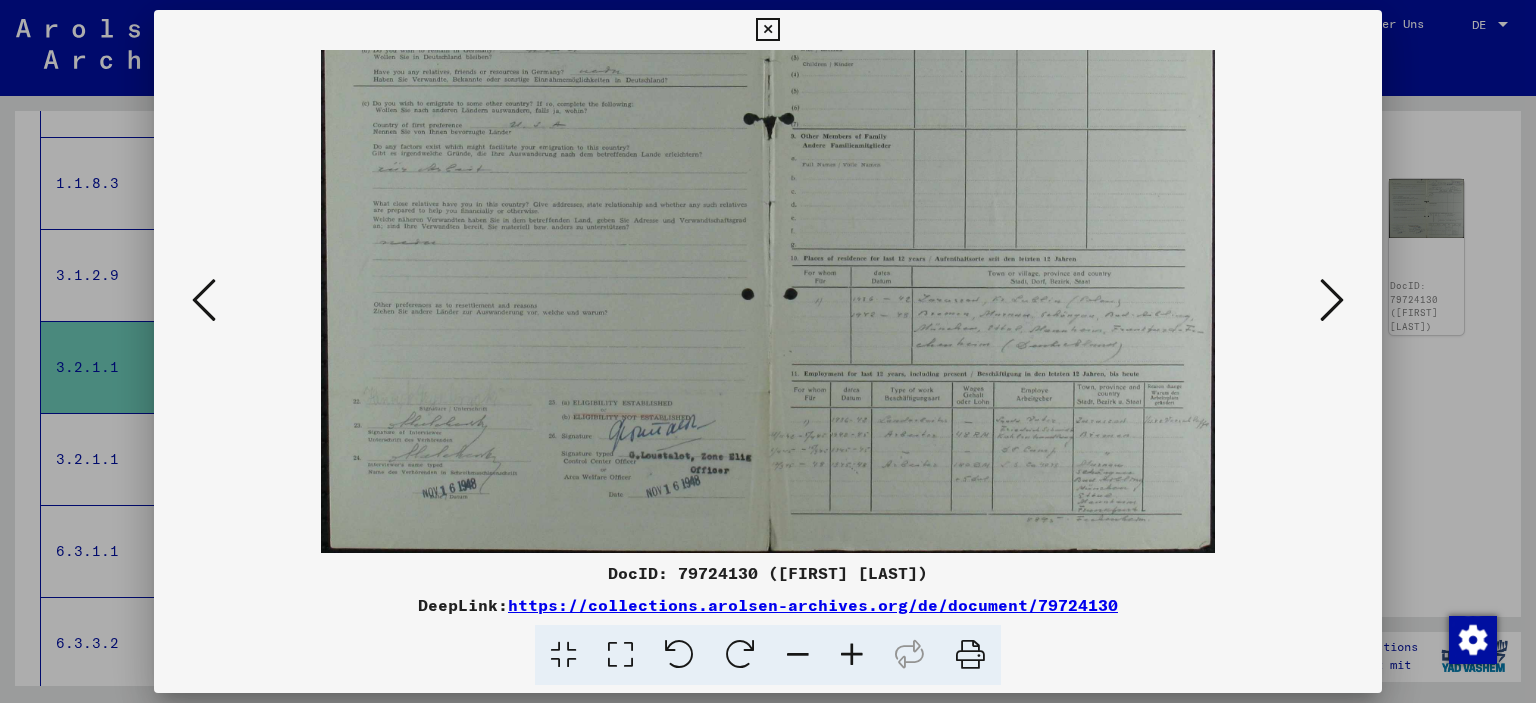 drag, startPoint x: 726, startPoint y: 485, endPoint x: 775, endPoint y: 302, distance: 189.44656 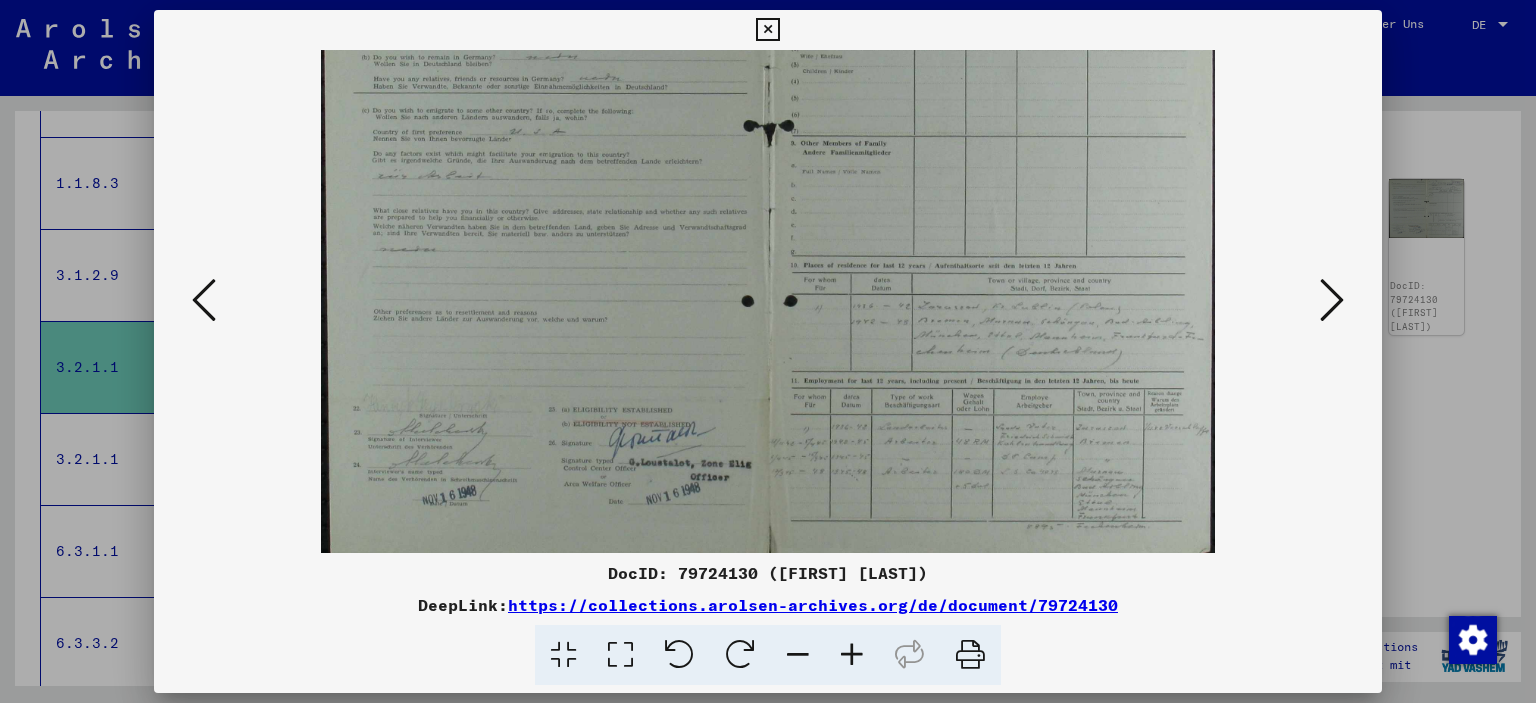 drag, startPoint x: 630, startPoint y: 418, endPoint x: 677, endPoint y: 425, distance: 47.518417 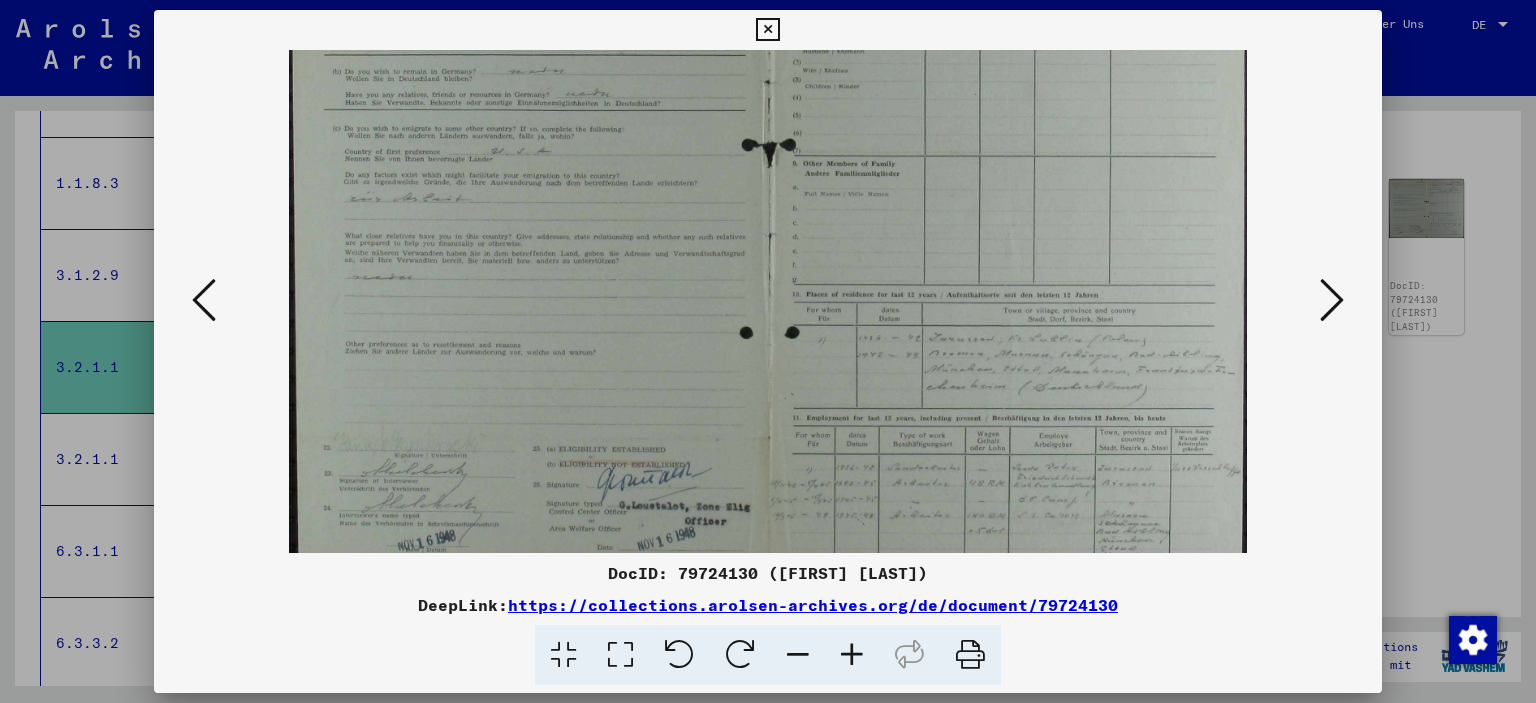 click at bounding box center [852, 655] 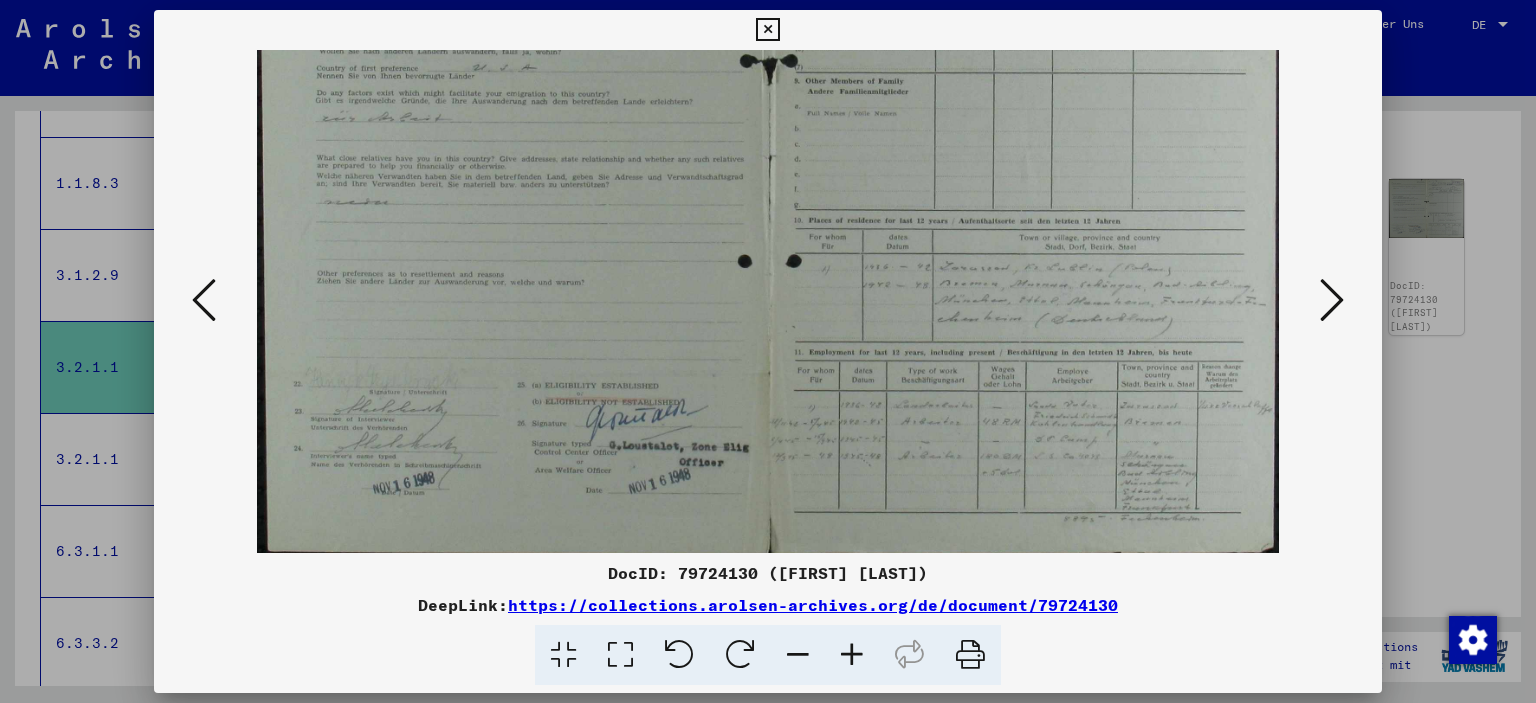 scroll, scrollTop: 300, scrollLeft: 0, axis: vertical 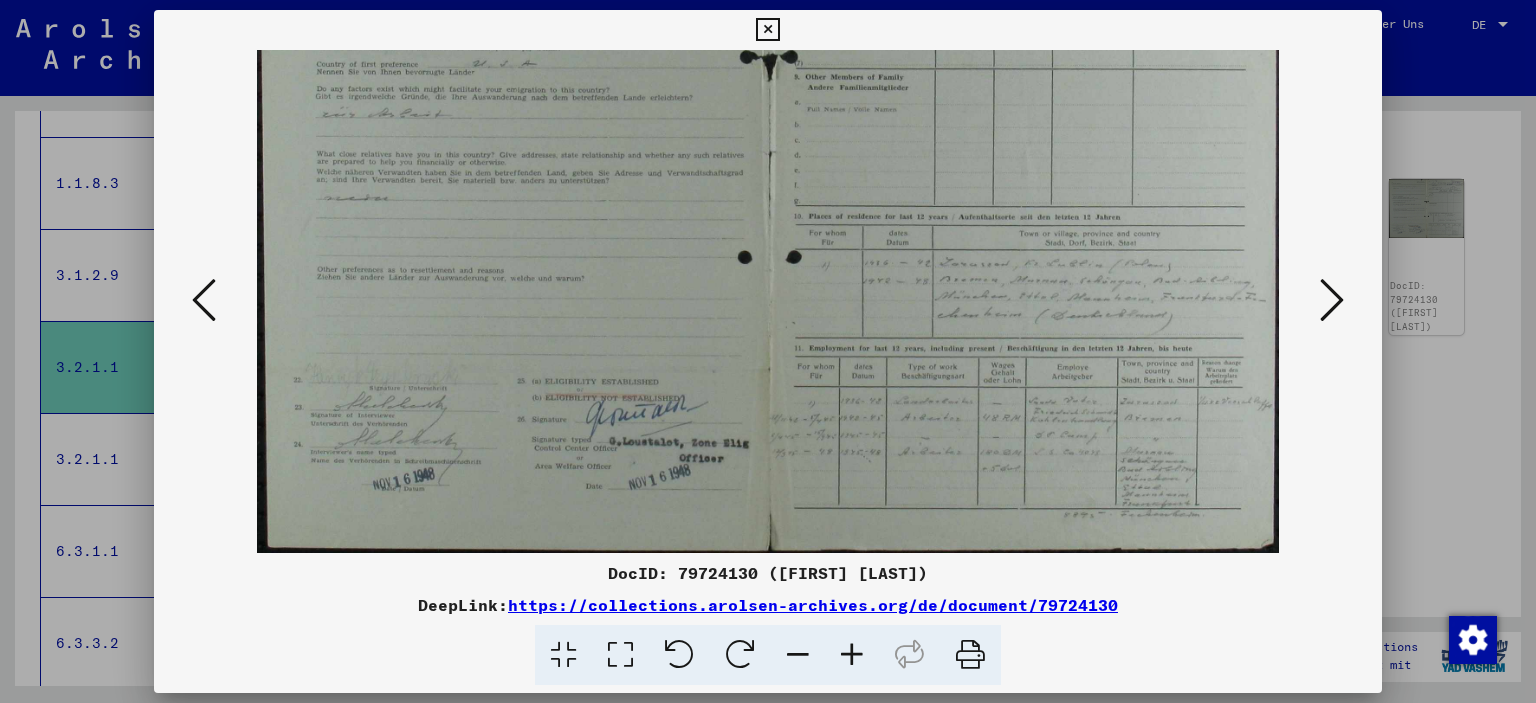 drag, startPoint x: 1018, startPoint y: 485, endPoint x: 878, endPoint y: 334, distance: 205.91502 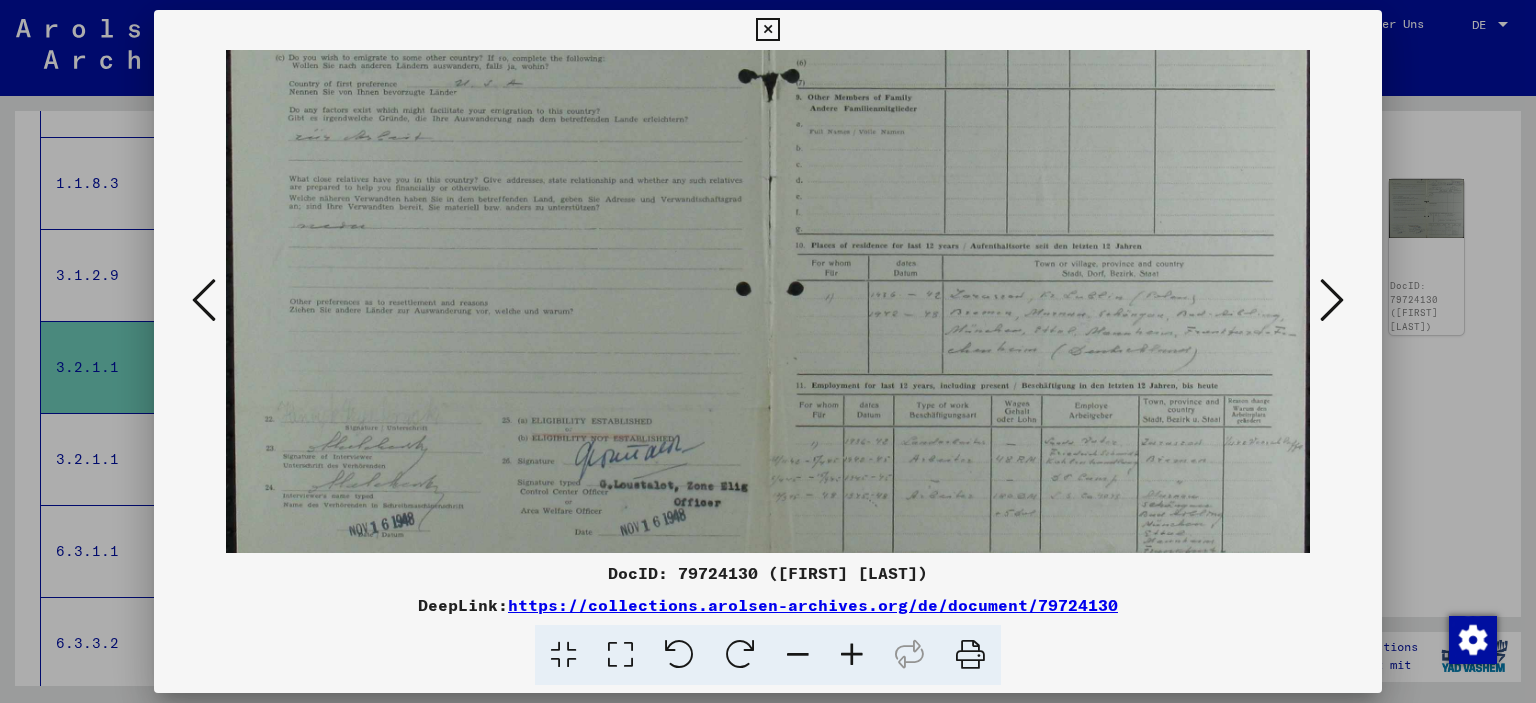 click at bounding box center [852, 655] 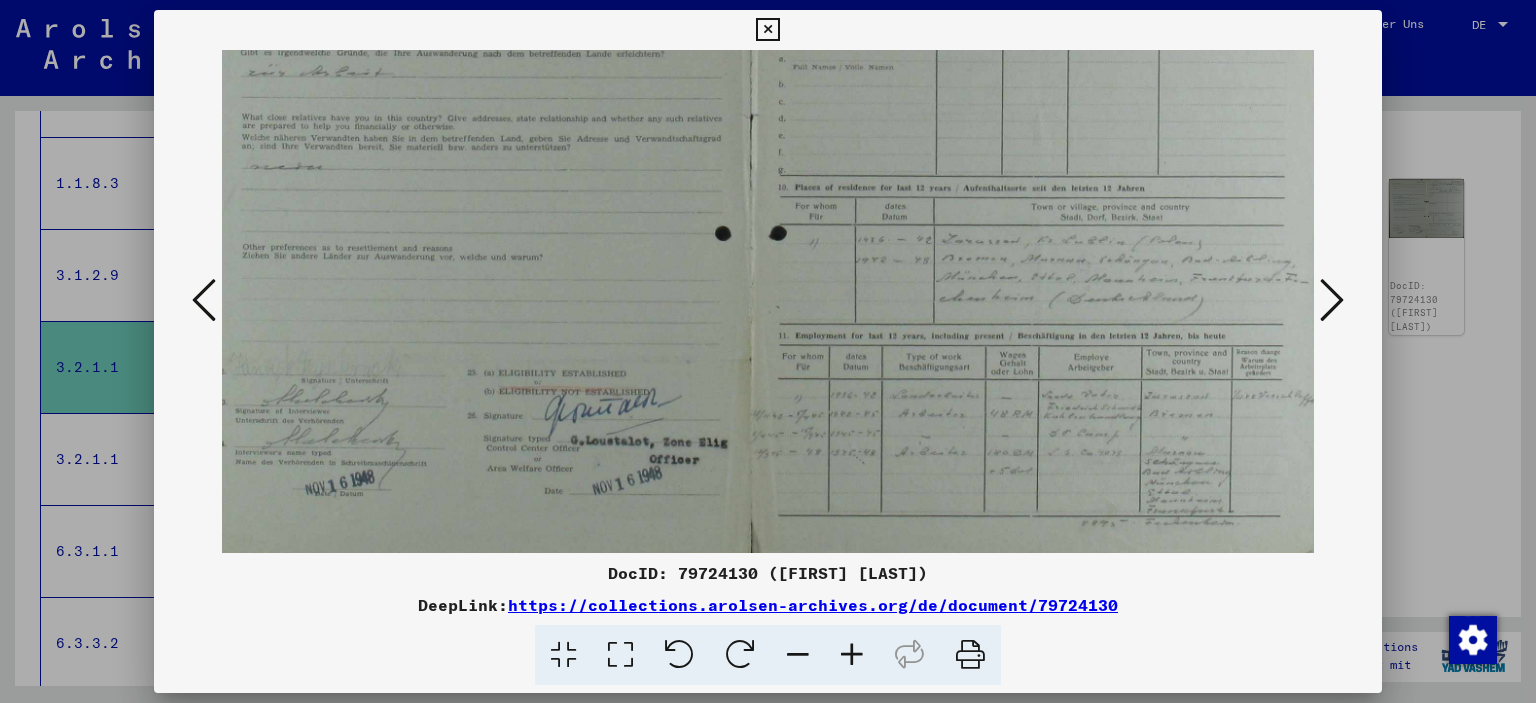 scroll, scrollTop: 400, scrollLeft: 47, axis: both 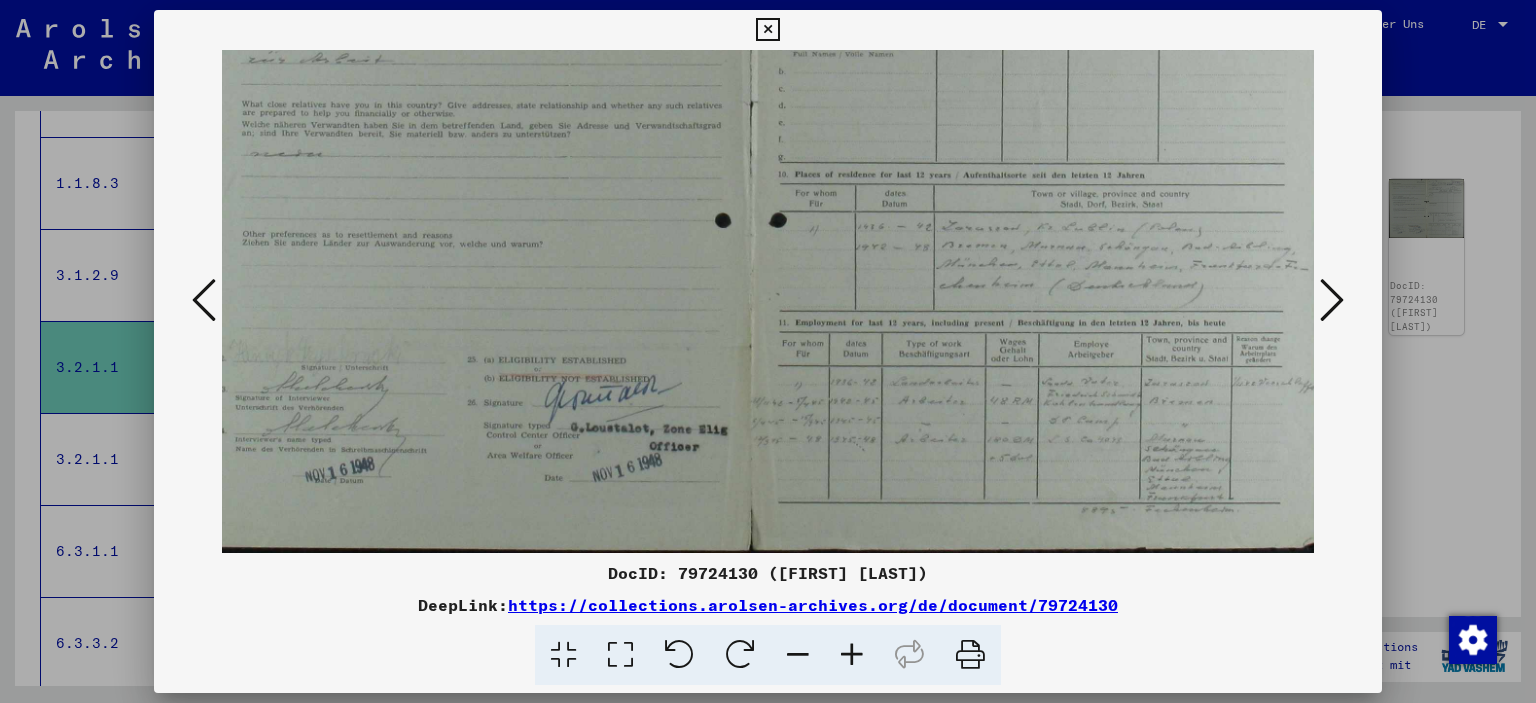 drag, startPoint x: 1068, startPoint y: 426, endPoint x: 974, endPoint y: 279, distance: 174.48495 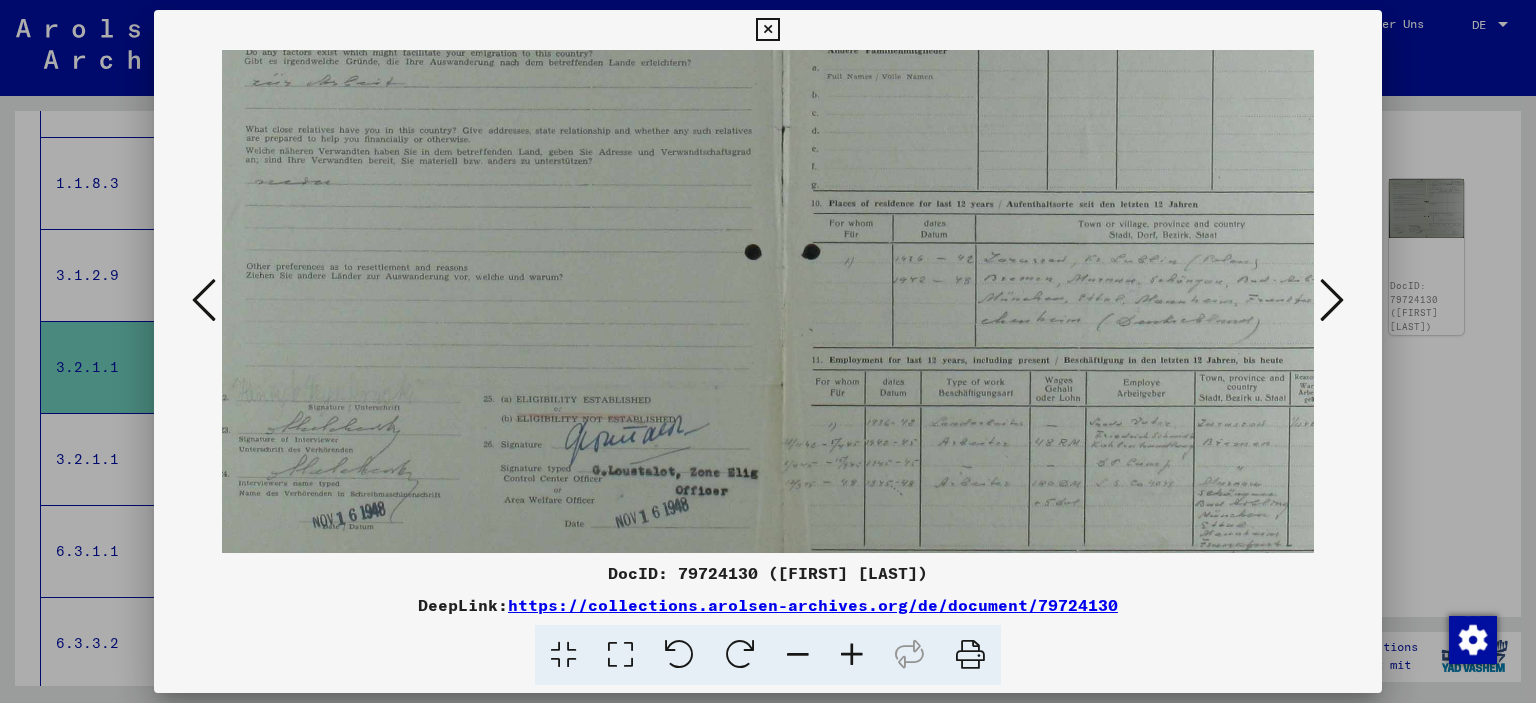 drag, startPoint x: 854, startPoint y: 649, endPoint x: 913, endPoint y: 598, distance: 77.987175 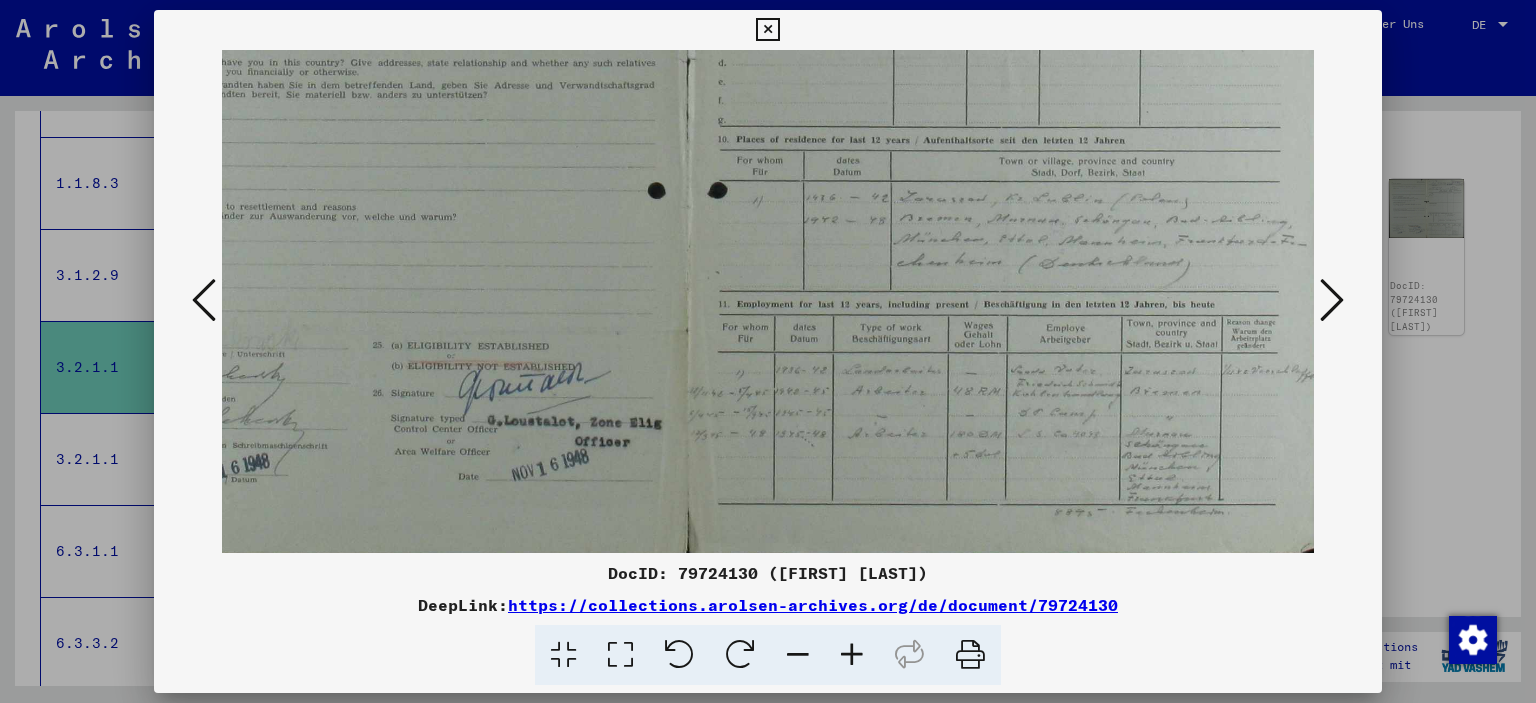 scroll, scrollTop: 492, scrollLeft: 174, axis: both 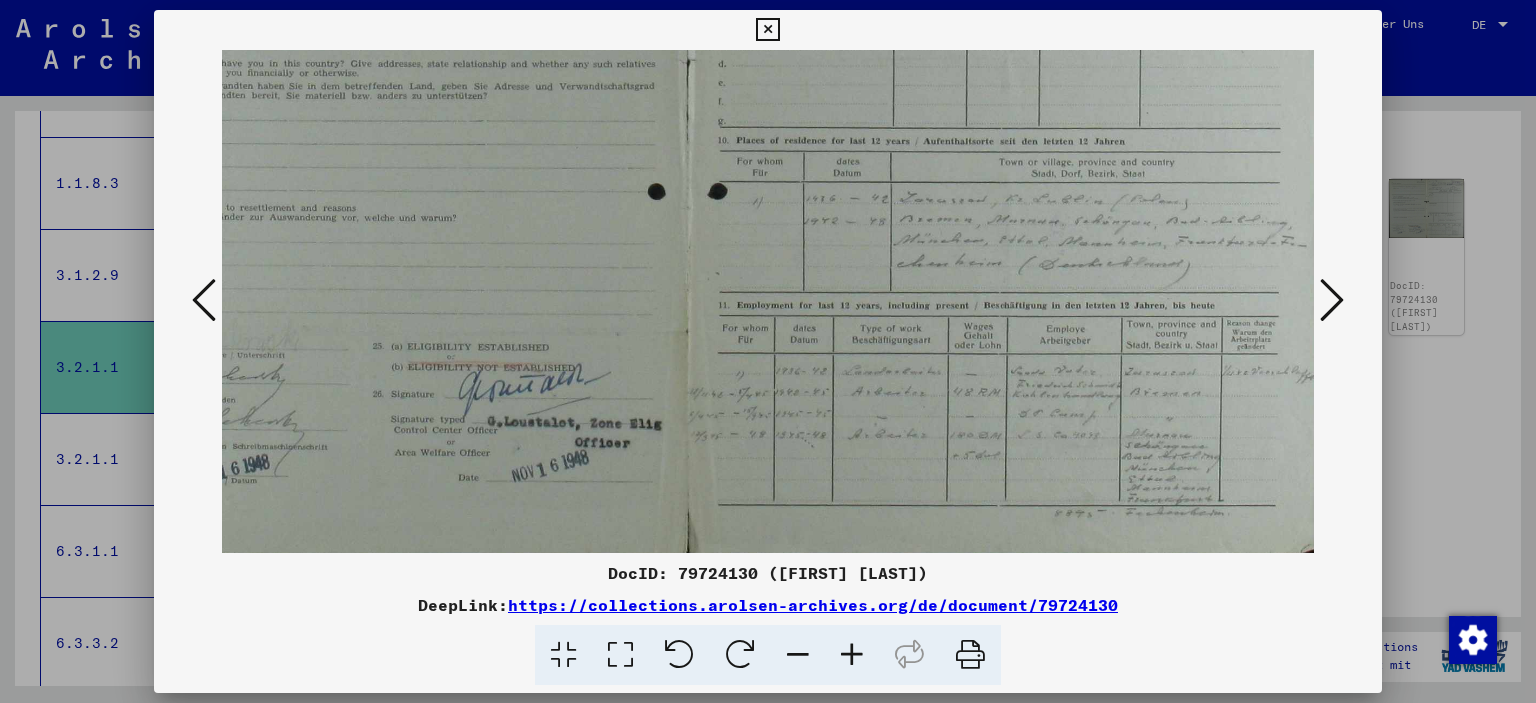 drag, startPoint x: 1023, startPoint y: 510, endPoint x: 789, endPoint y: 343, distance: 287.48044 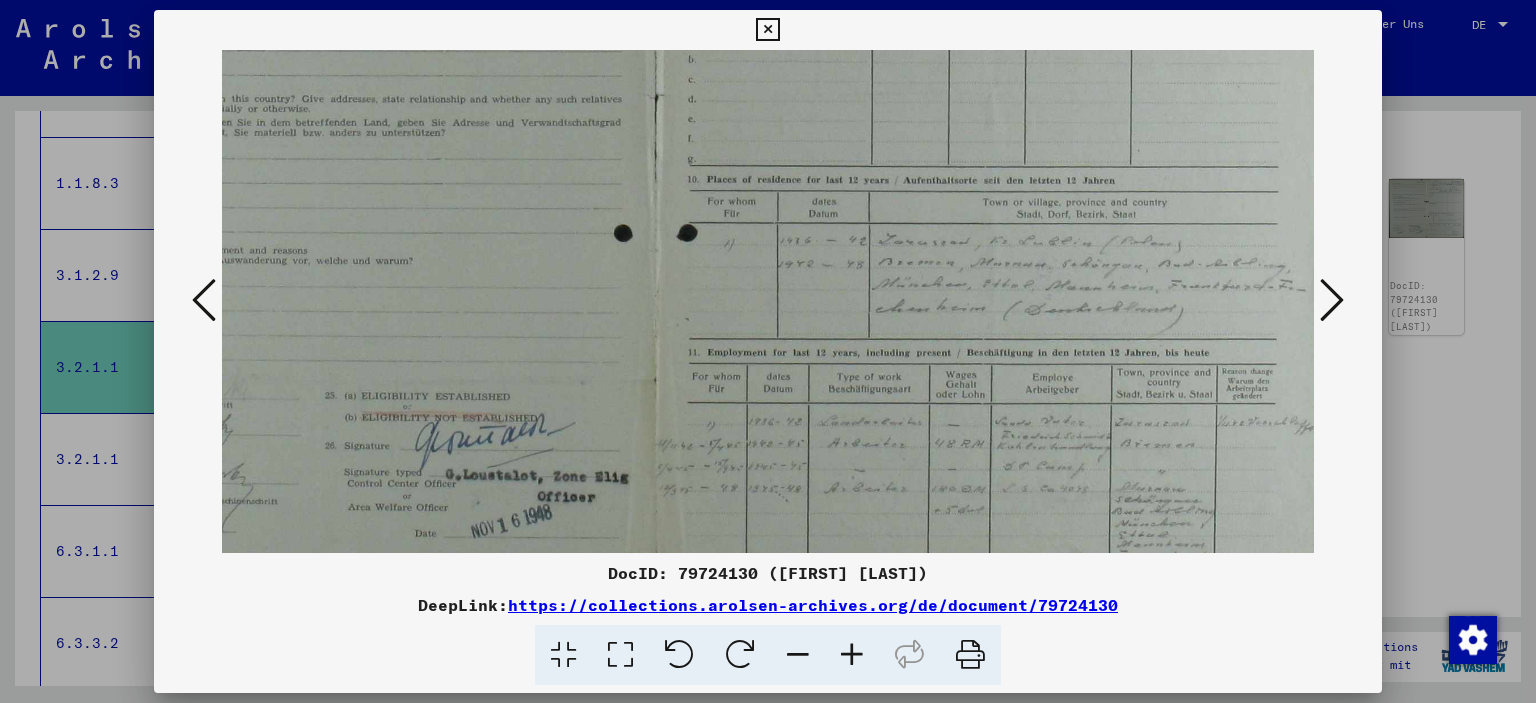 scroll, scrollTop: 479, scrollLeft: 238, axis: both 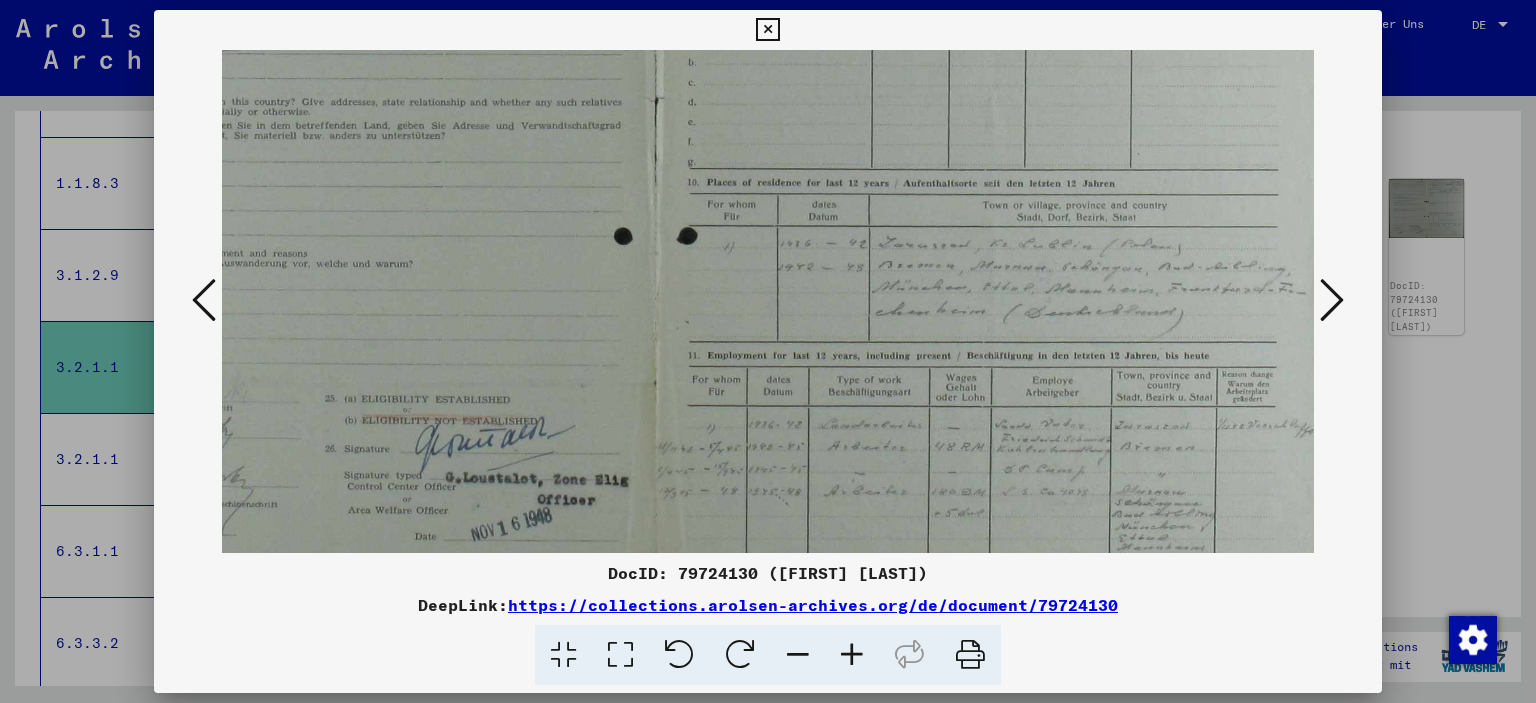 drag, startPoint x: 1121, startPoint y: 441, endPoint x: 987, endPoint y: 454, distance: 134.62912 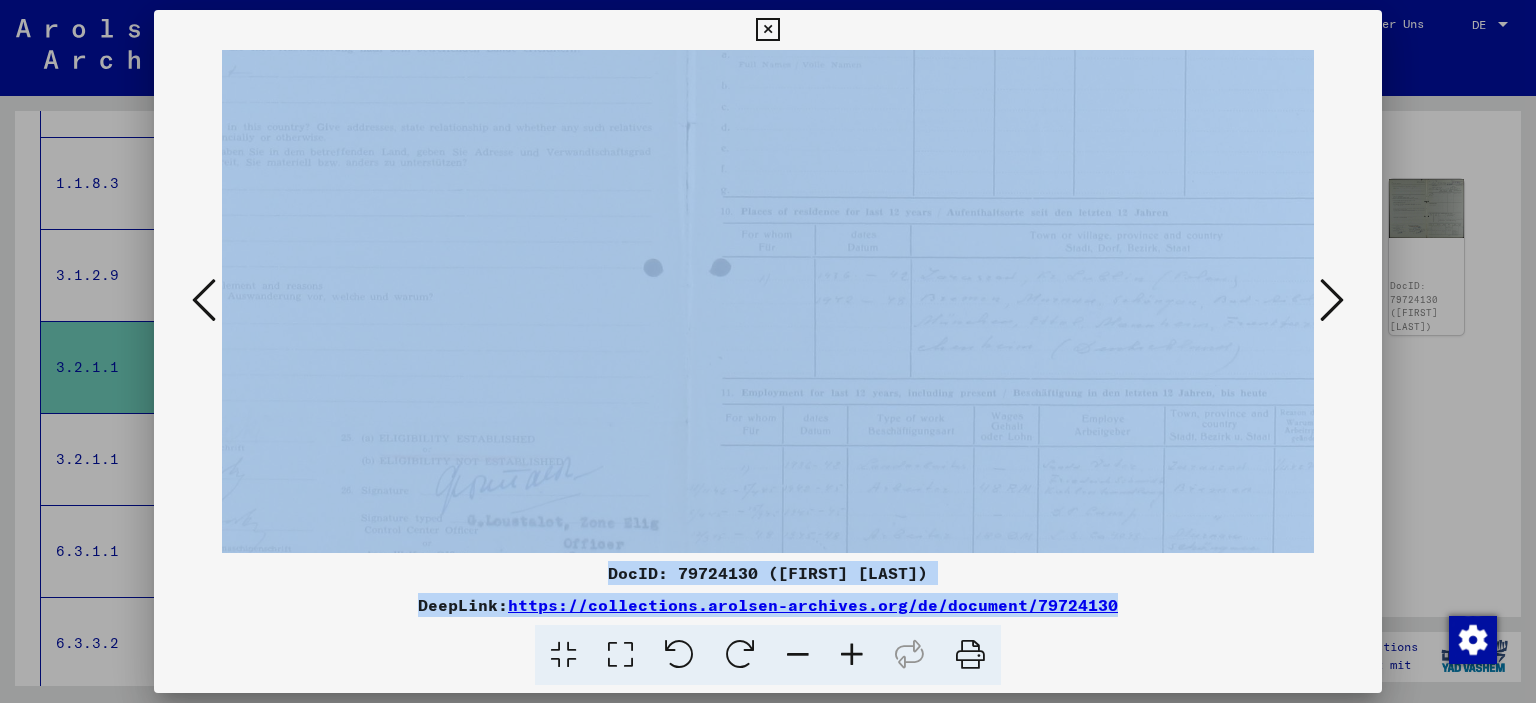 click at bounding box center (852, 655) 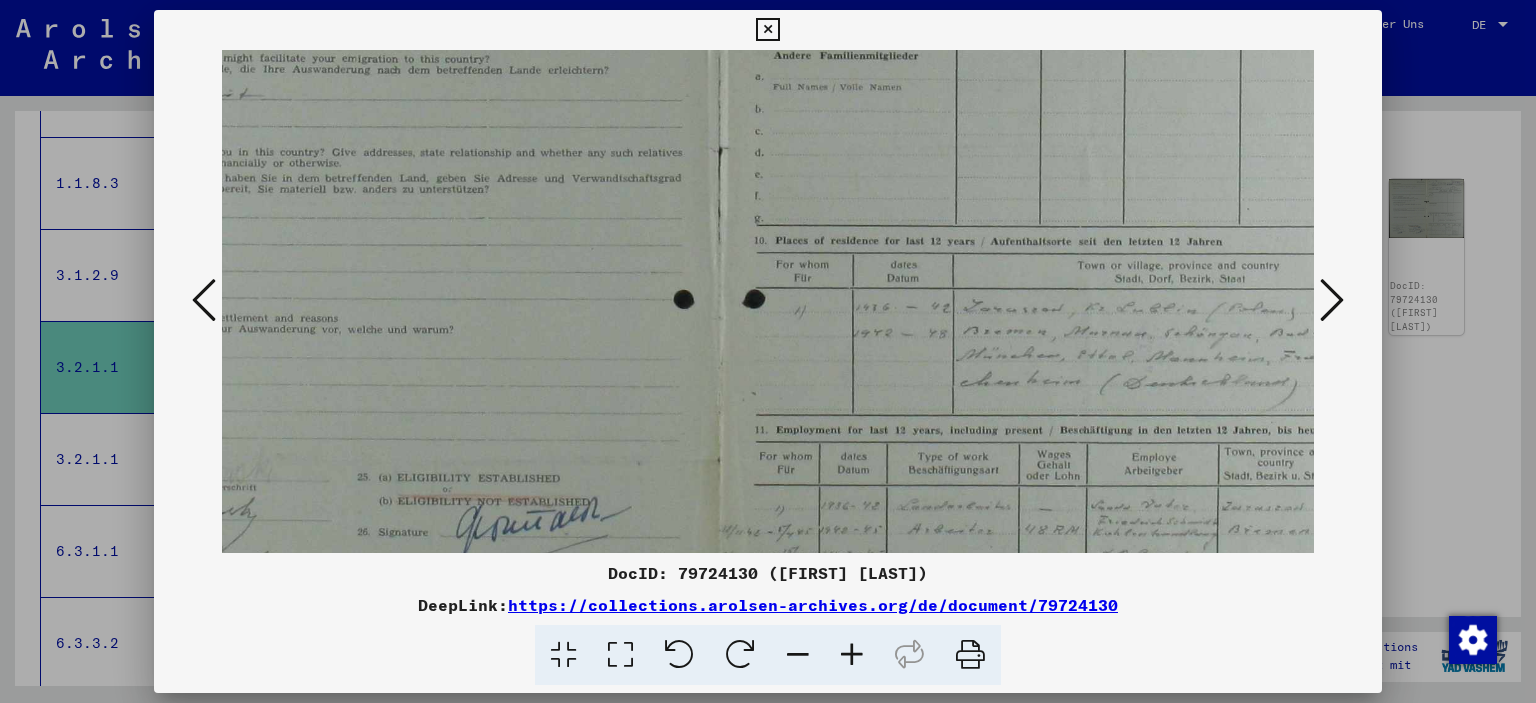 click at bounding box center (852, 655) 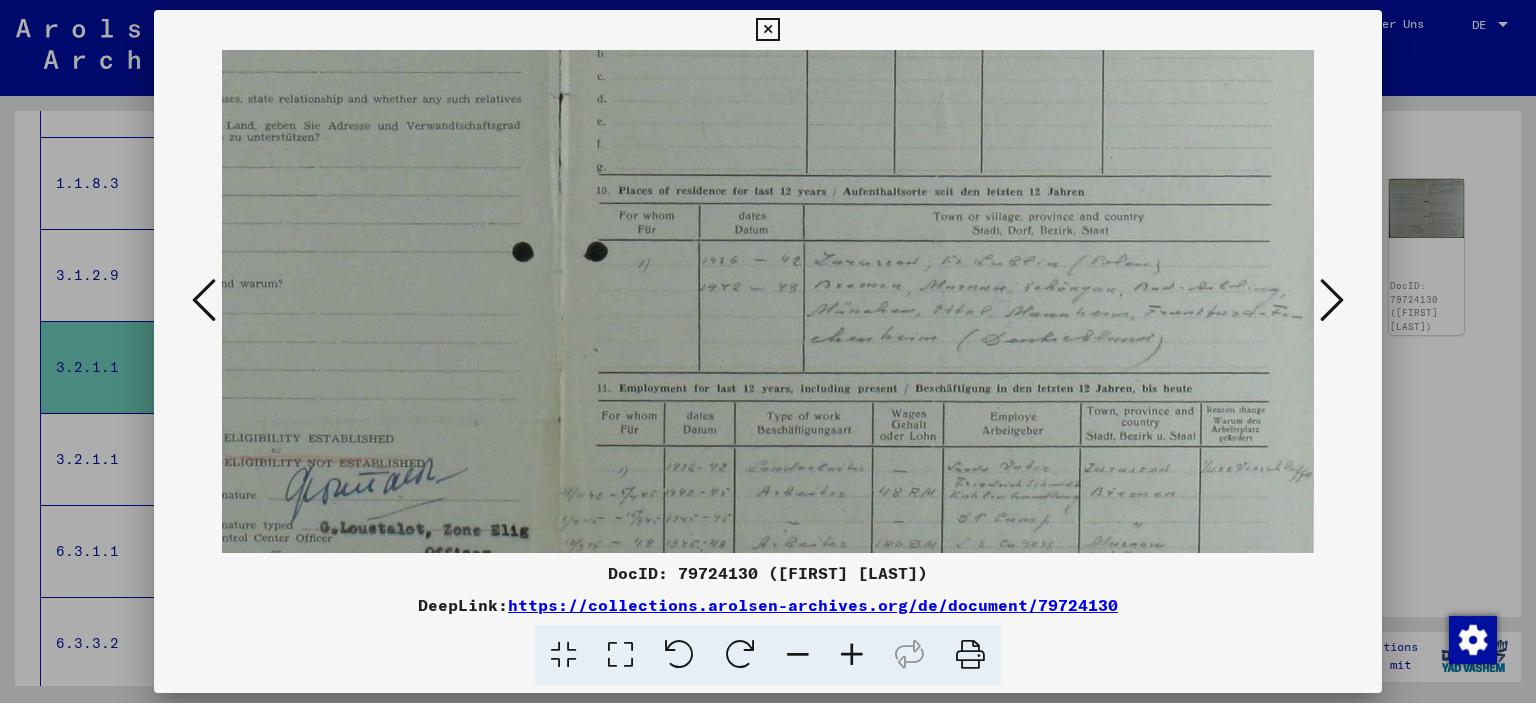 scroll, scrollTop: 561, scrollLeft: 429, axis: both 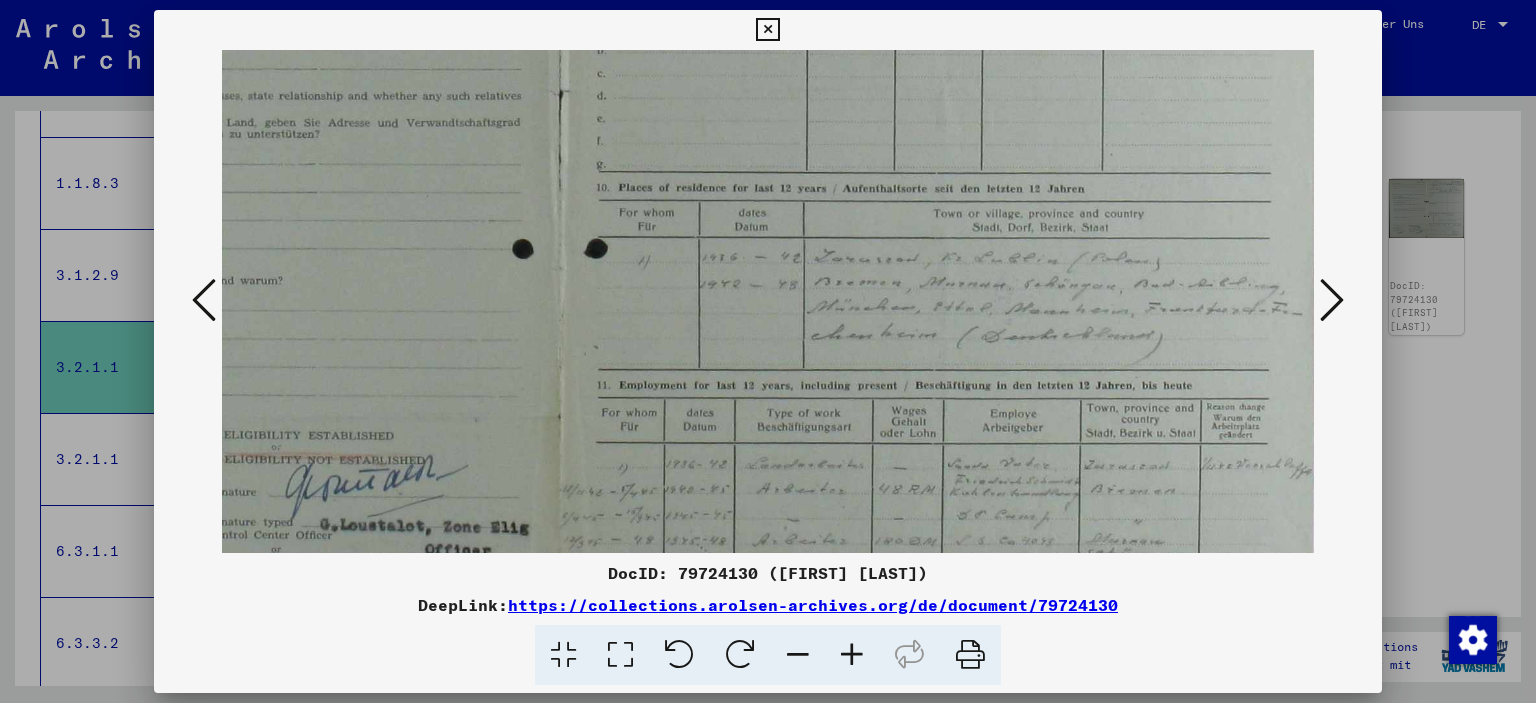drag, startPoint x: 1032, startPoint y: 474, endPoint x: 693, endPoint y: 397, distance: 347.63486 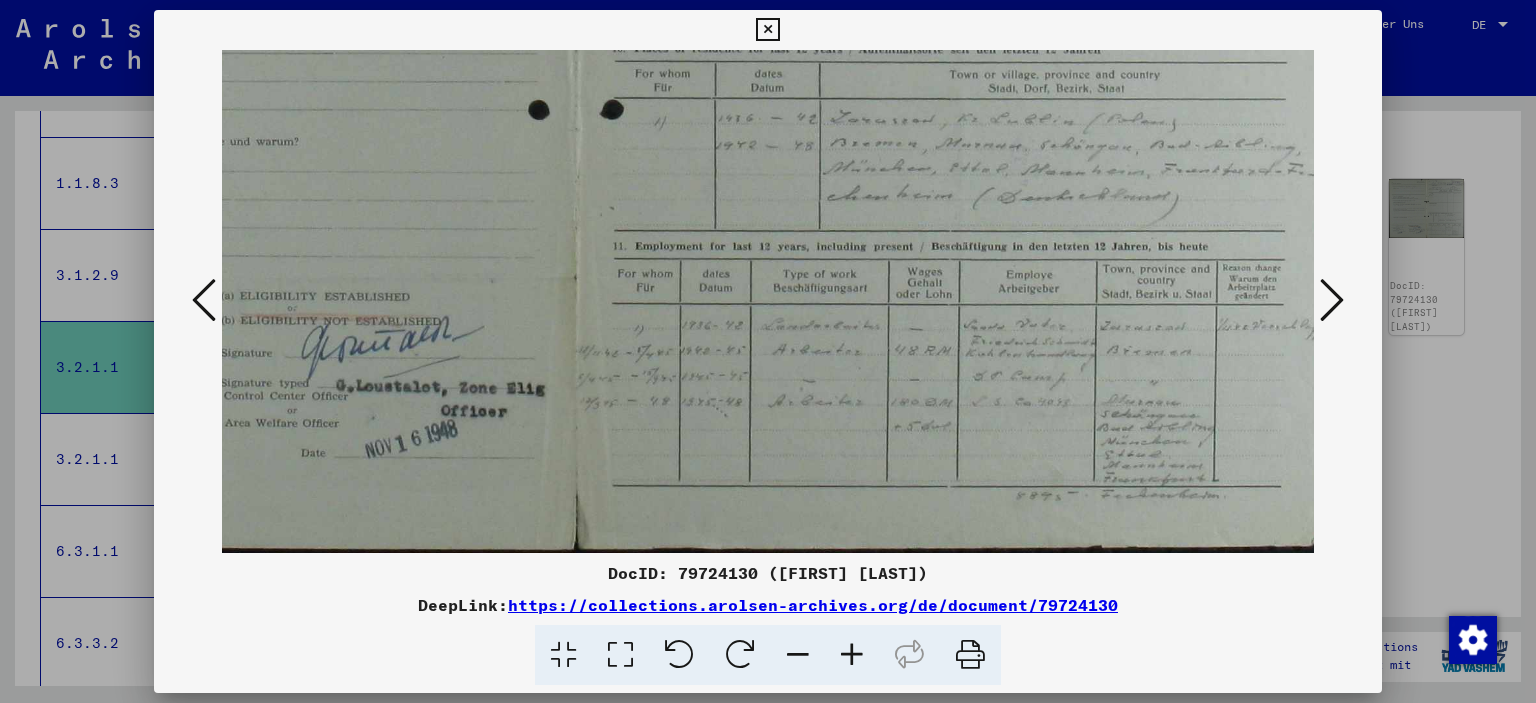 scroll, scrollTop: 700, scrollLeft: 414, axis: both 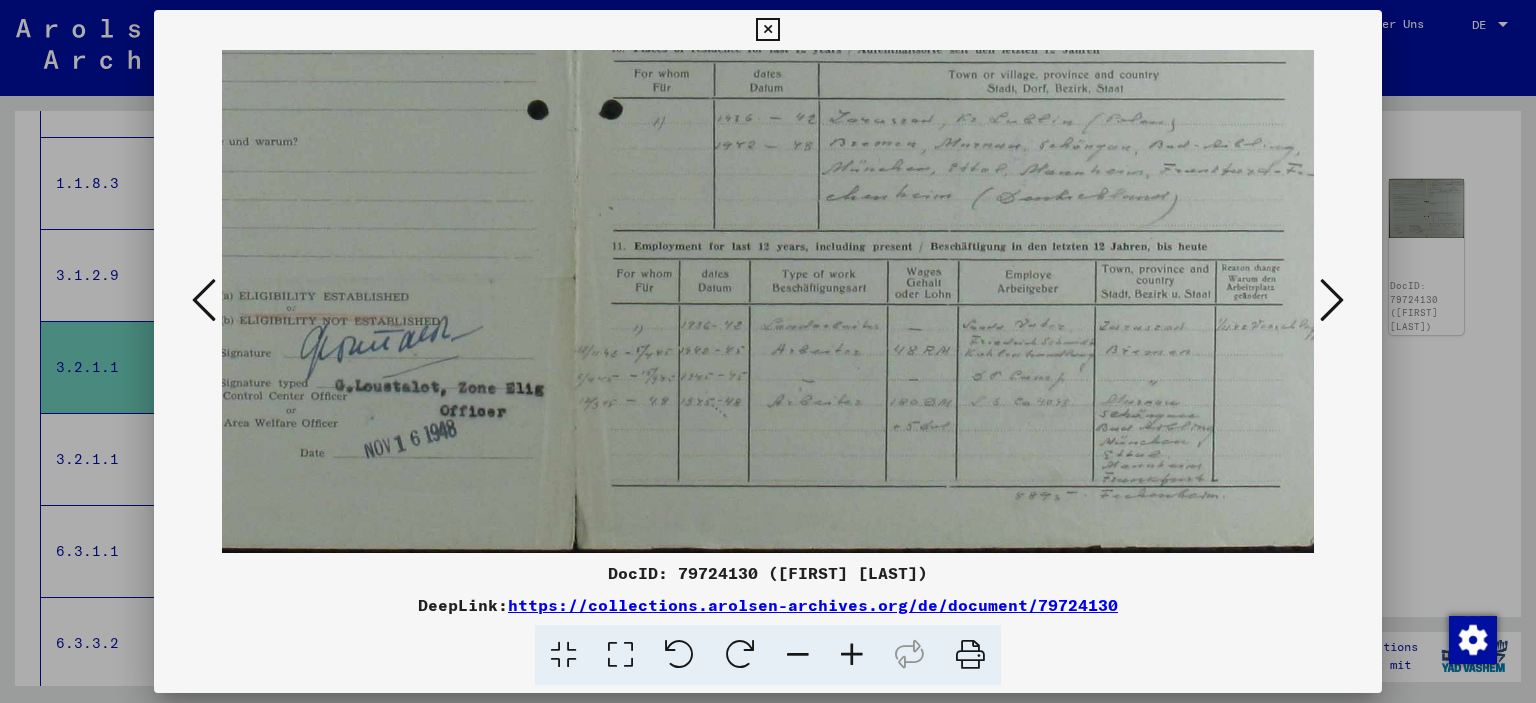 drag, startPoint x: 934, startPoint y: 478, endPoint x: 946, endPoint y: 310, distance: 168.42802 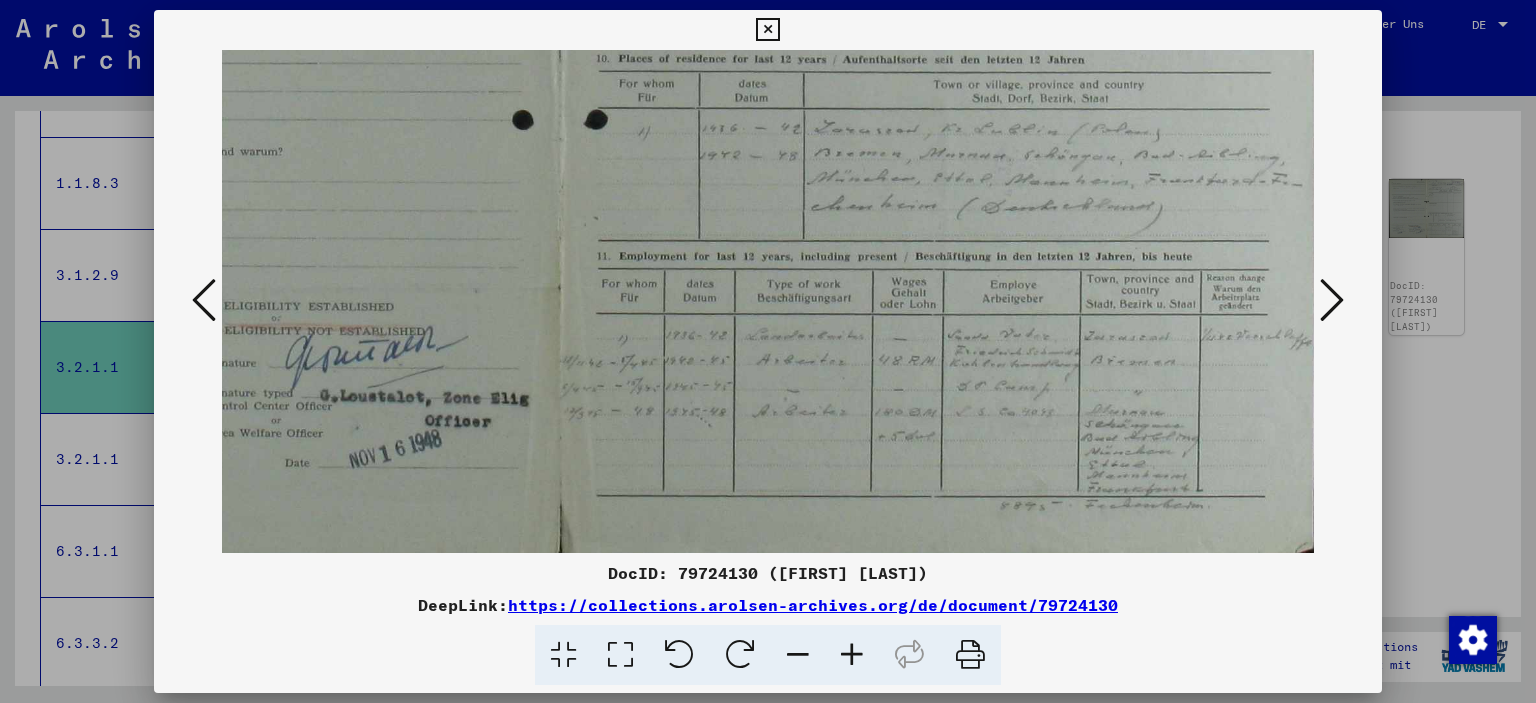 drag, startPoint x: 834, startPoint y: 422, endPoint x: 581, endPoint y: 368, distance: 258.69867 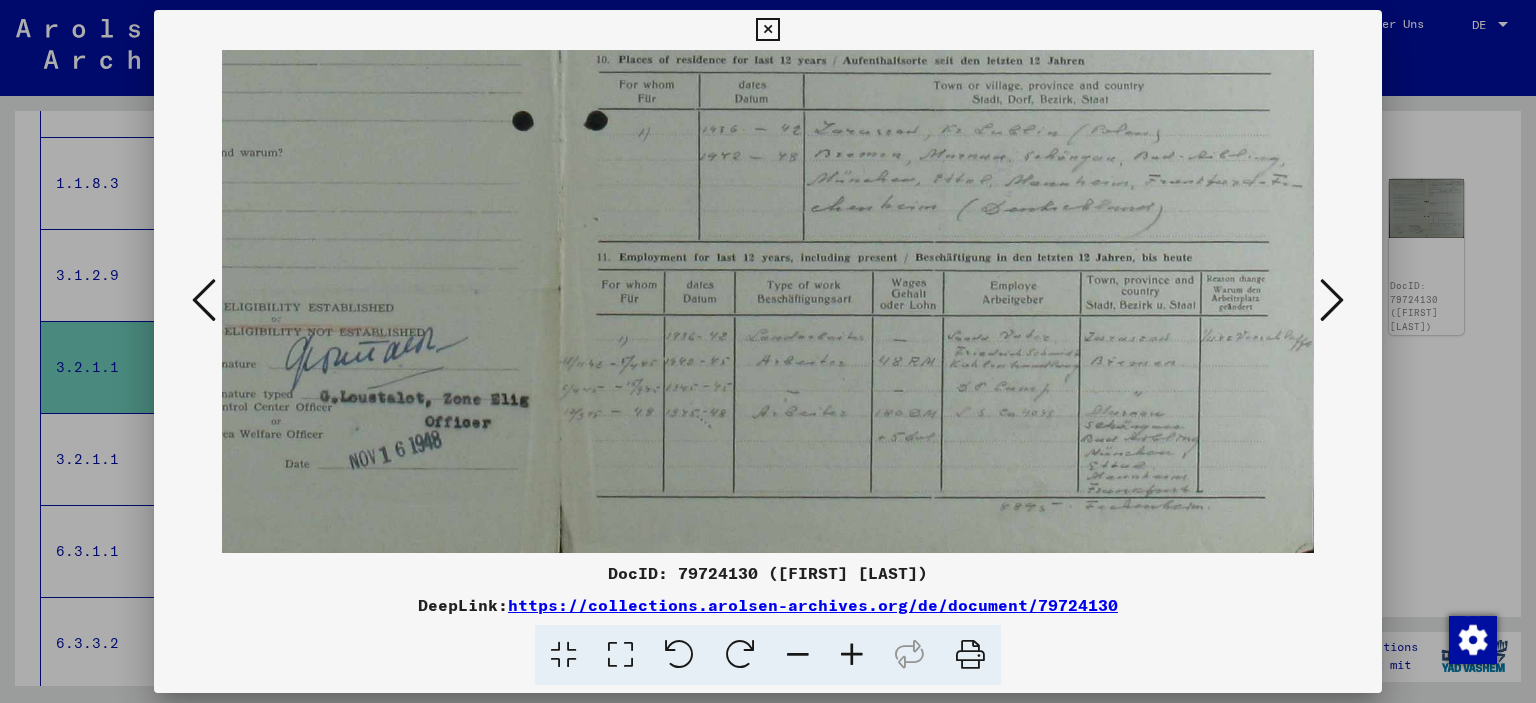 click at bounding box center [1332, 300] 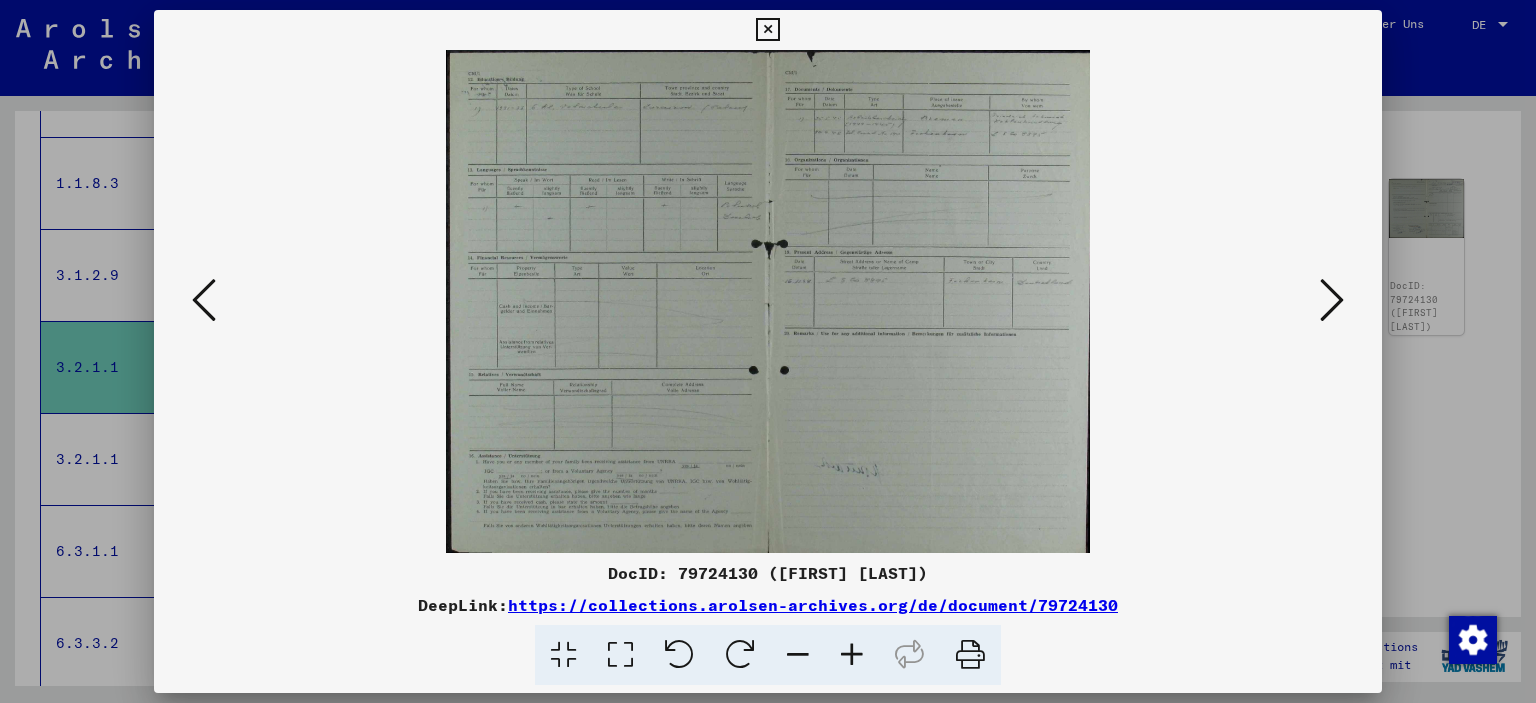 click at bounding box center (852, 655) 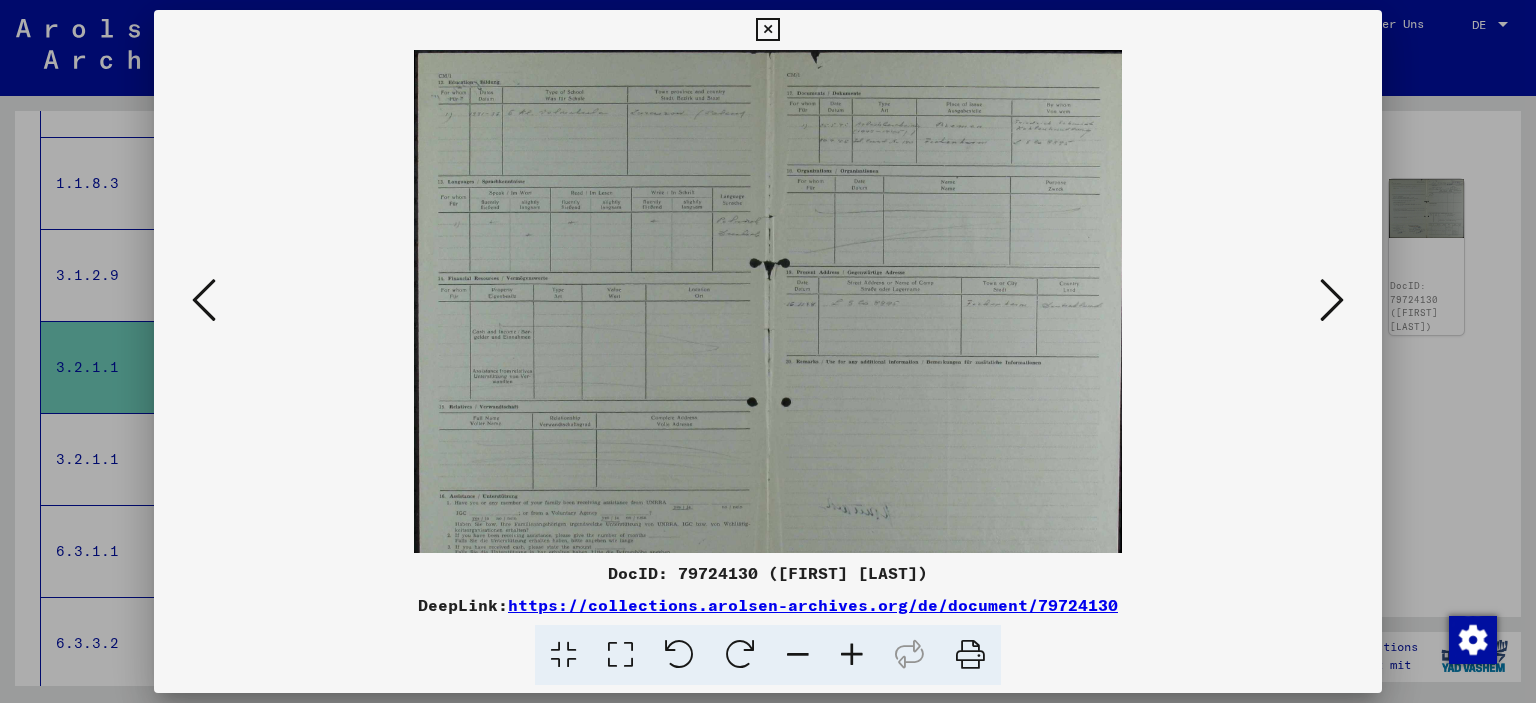 click at bounding box center (852, 655) 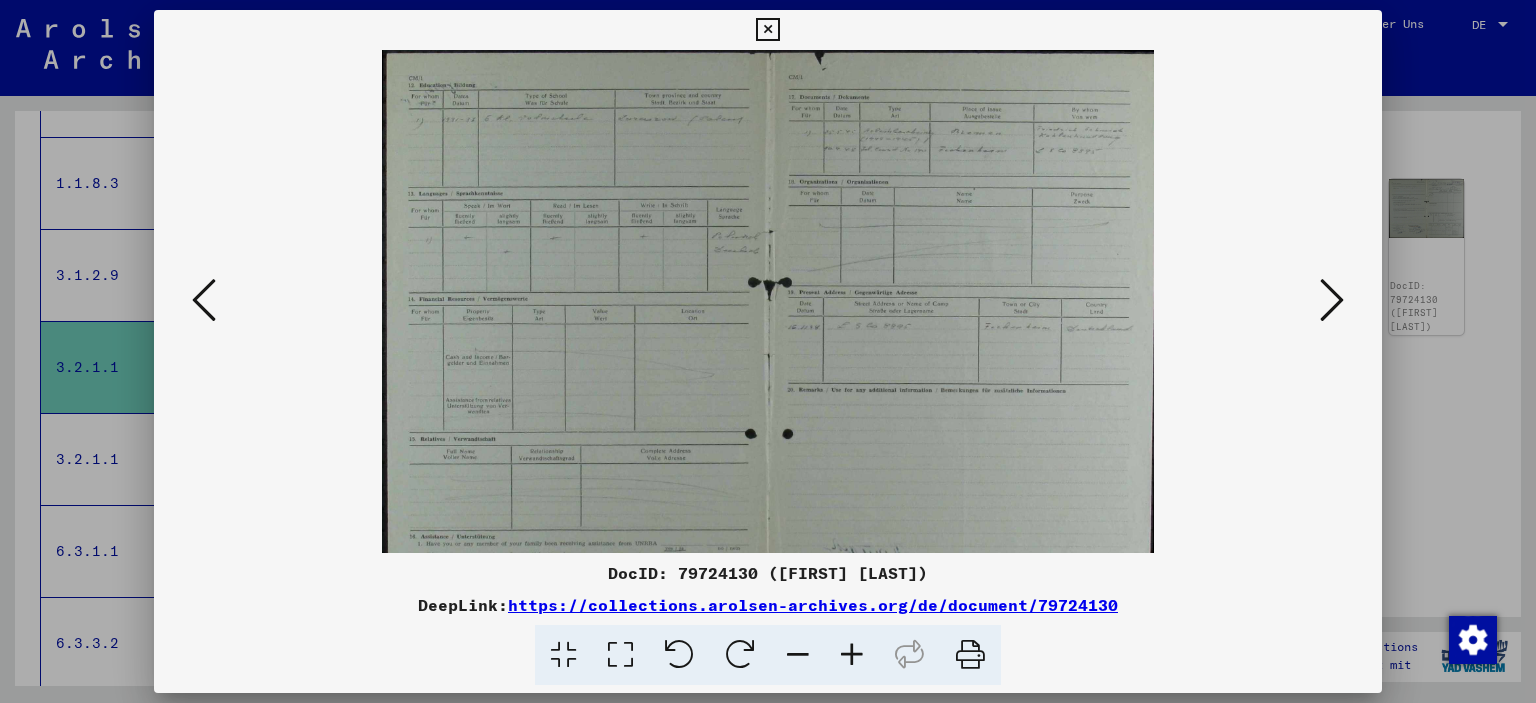 click at bounding box center (852, 655) 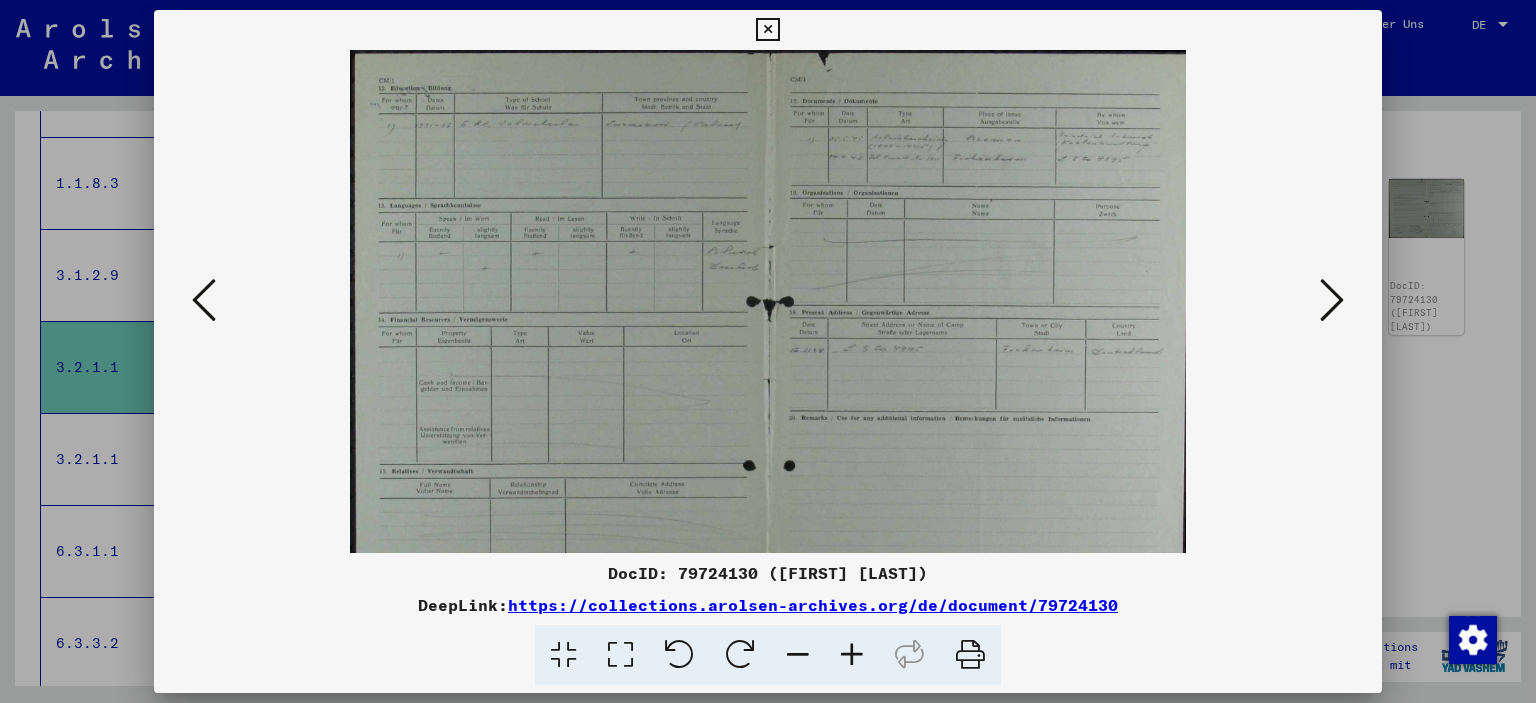 click at bounding box center (852, 655) 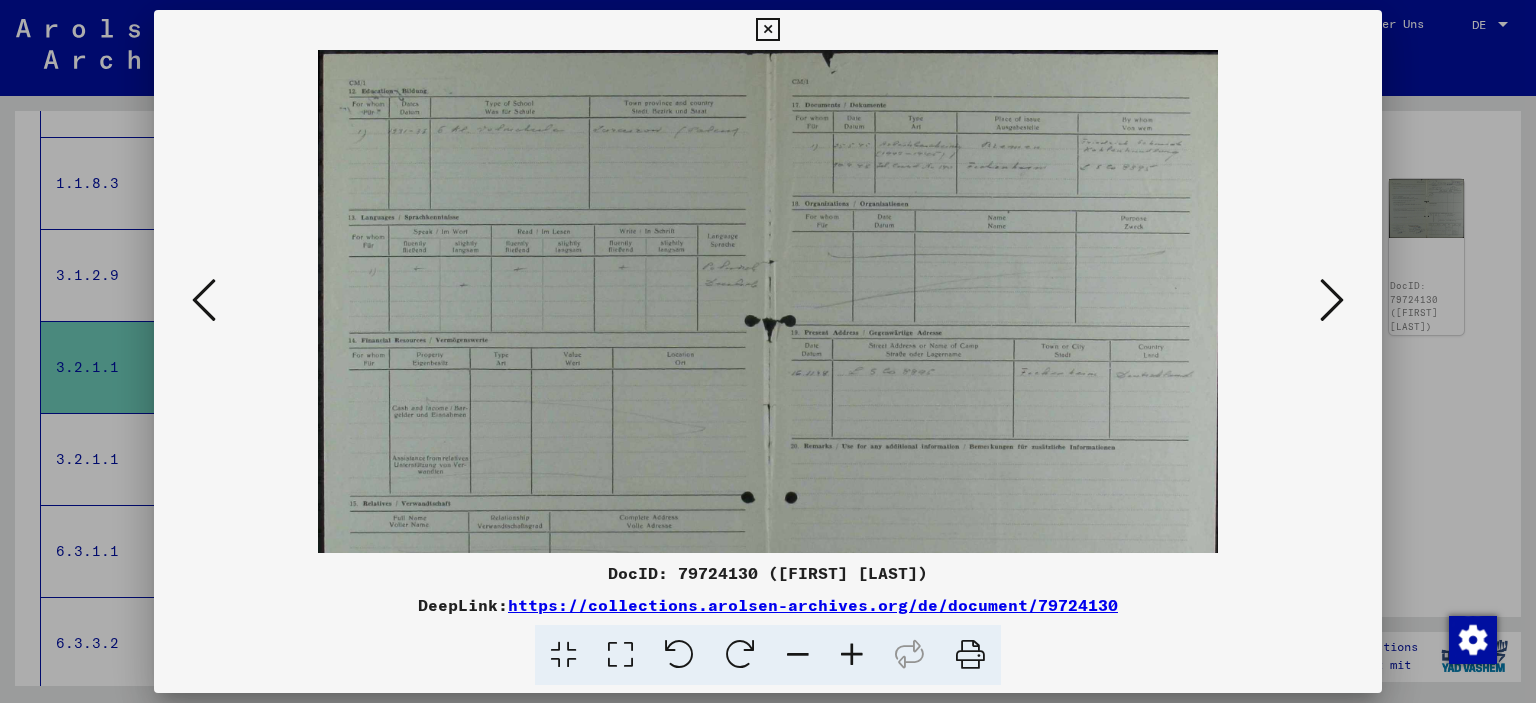 click at bounding box center (852, 655) 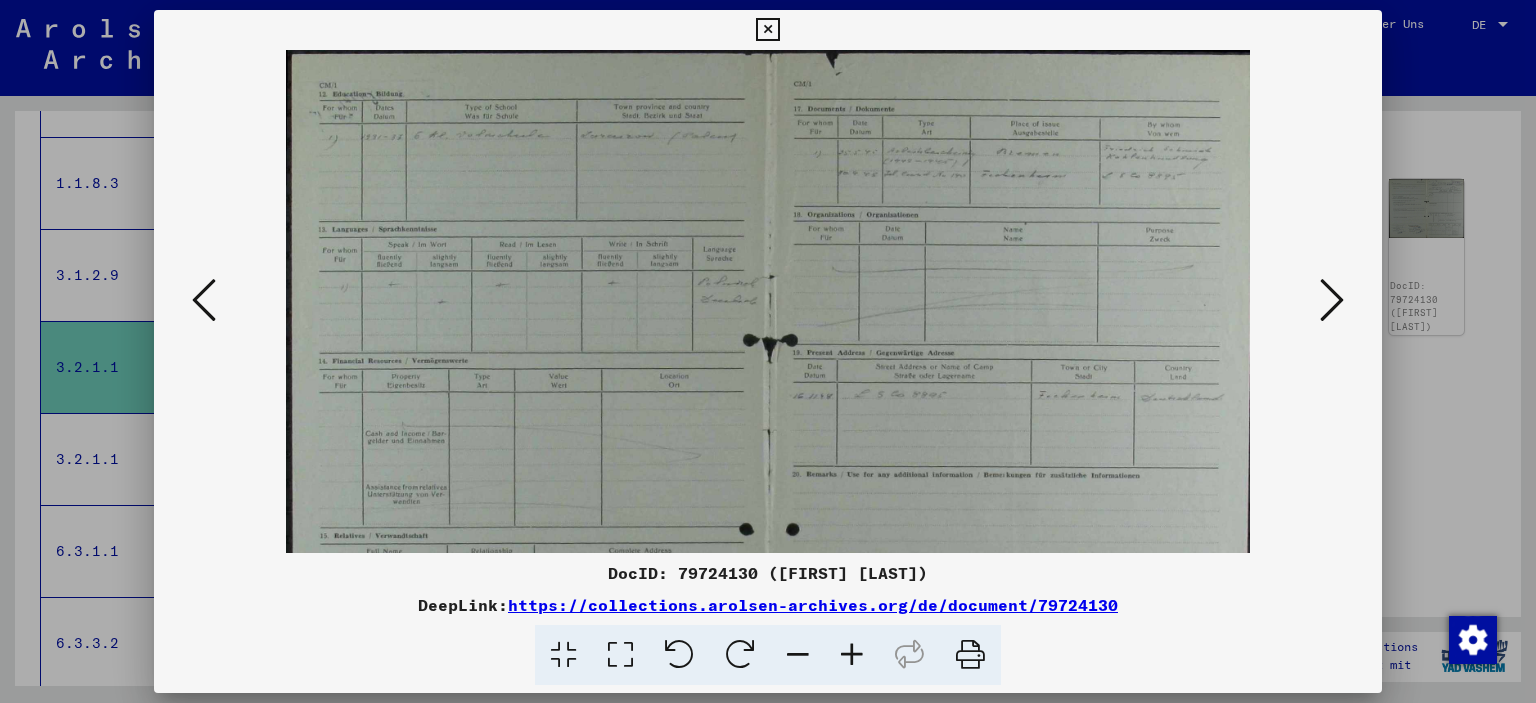 drag, startPoint x: 622, startPoint y: 190, endPoint x: 772, endPoint y: 286, distance: 178.08986 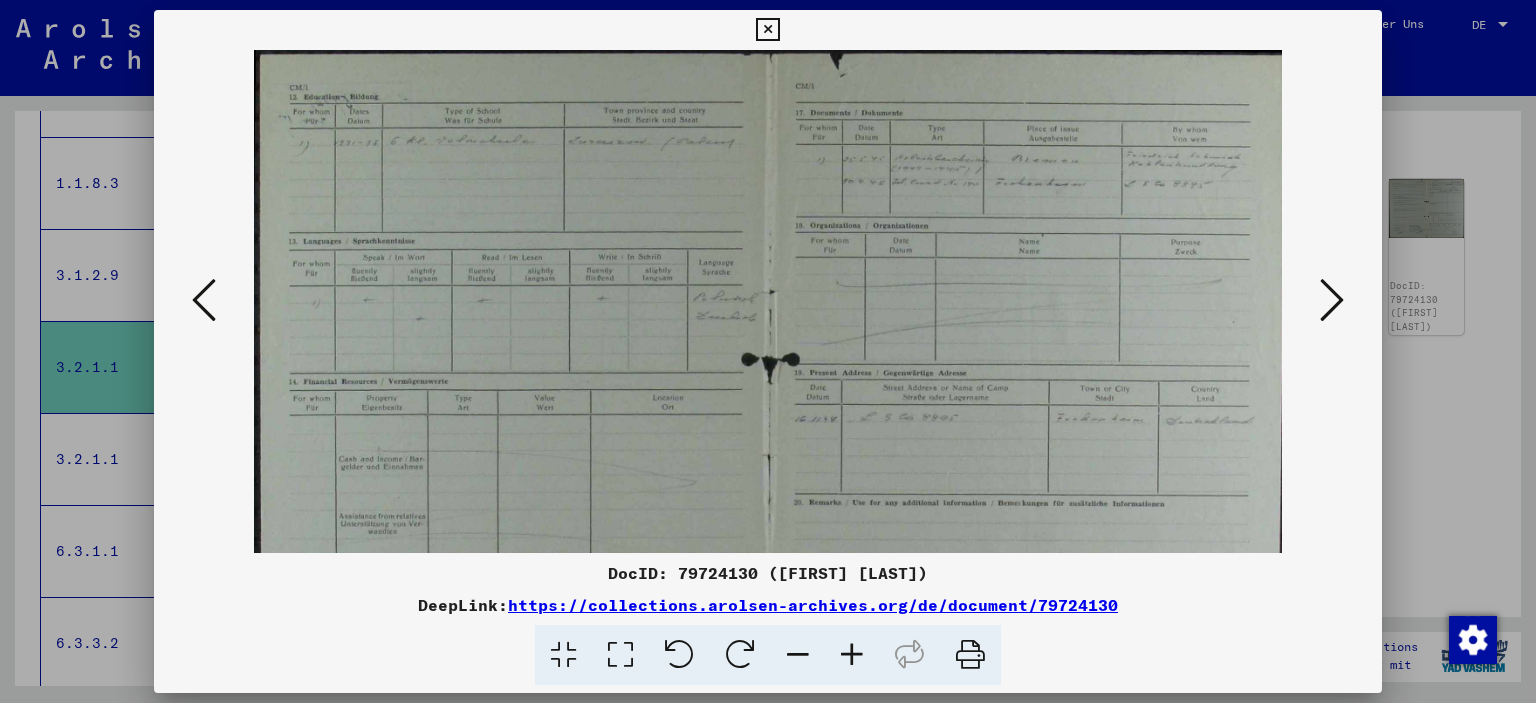 click at bounding box center (852, 655) 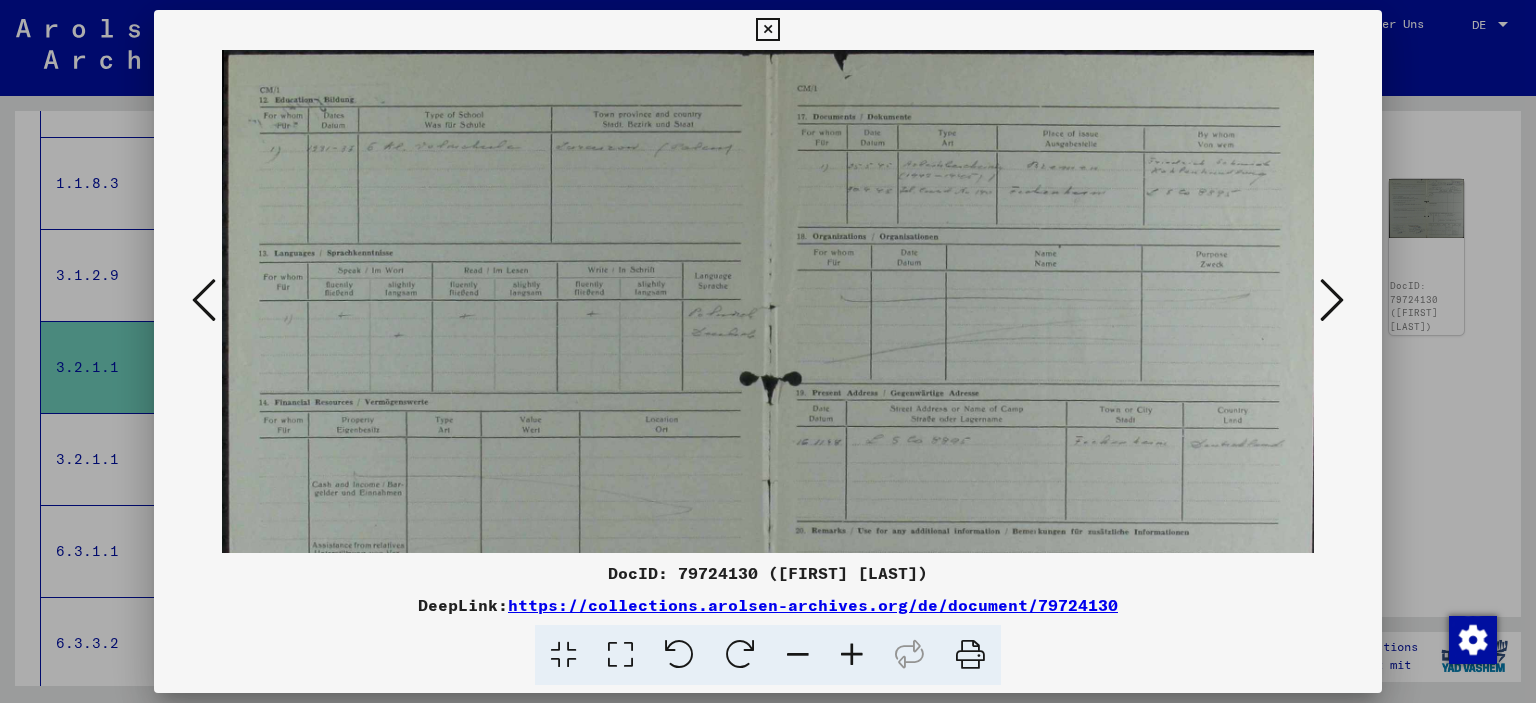 click at bounding box center [852, 655] 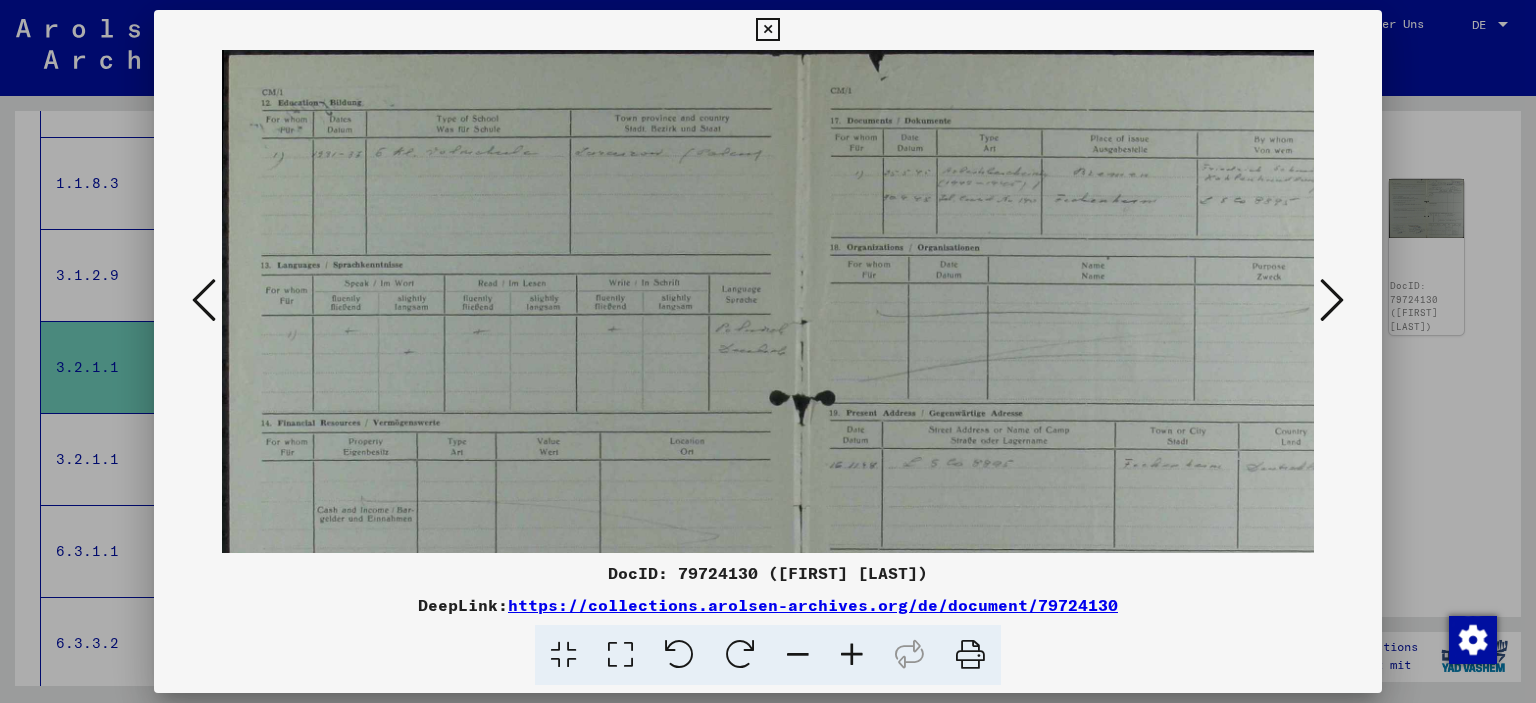 click at bounding box center (852, 655) 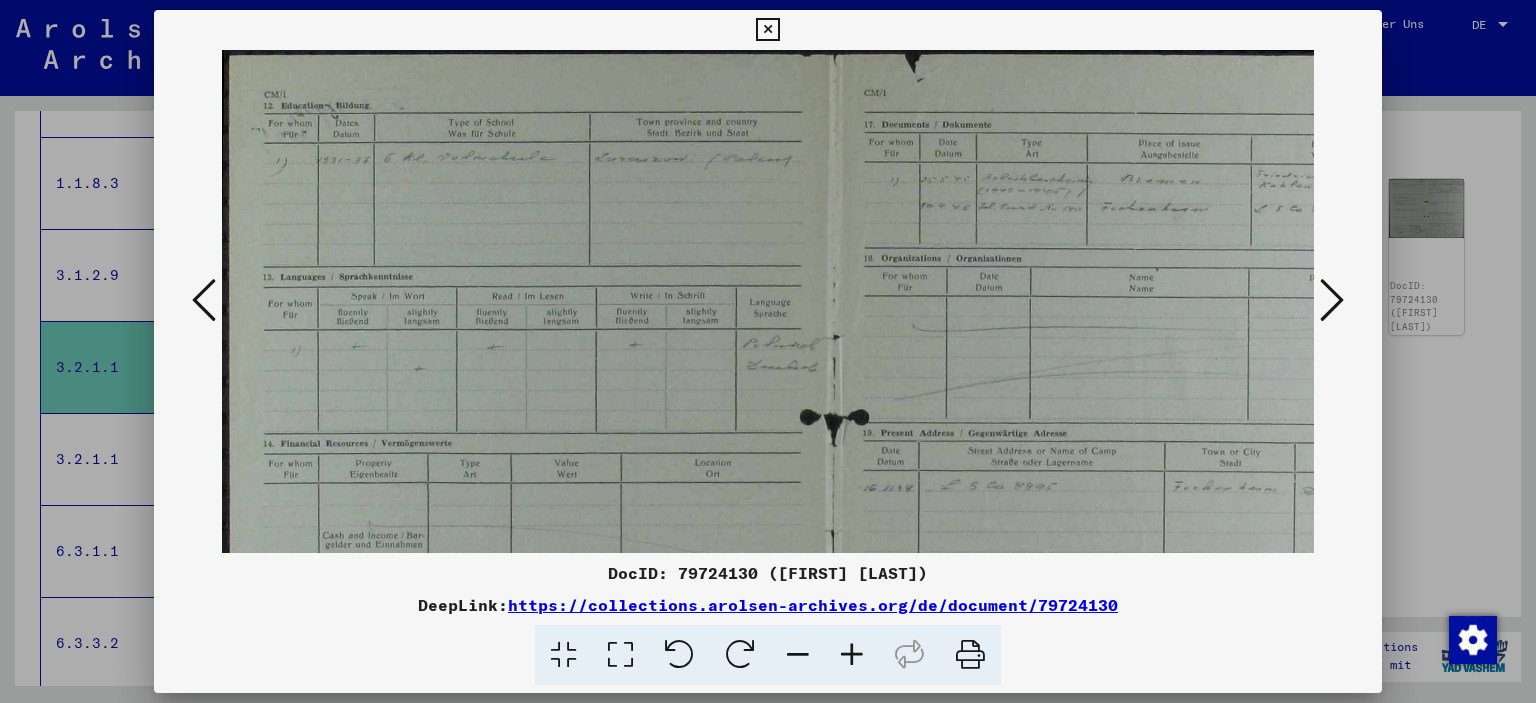 click at bounding box center [852, 655] 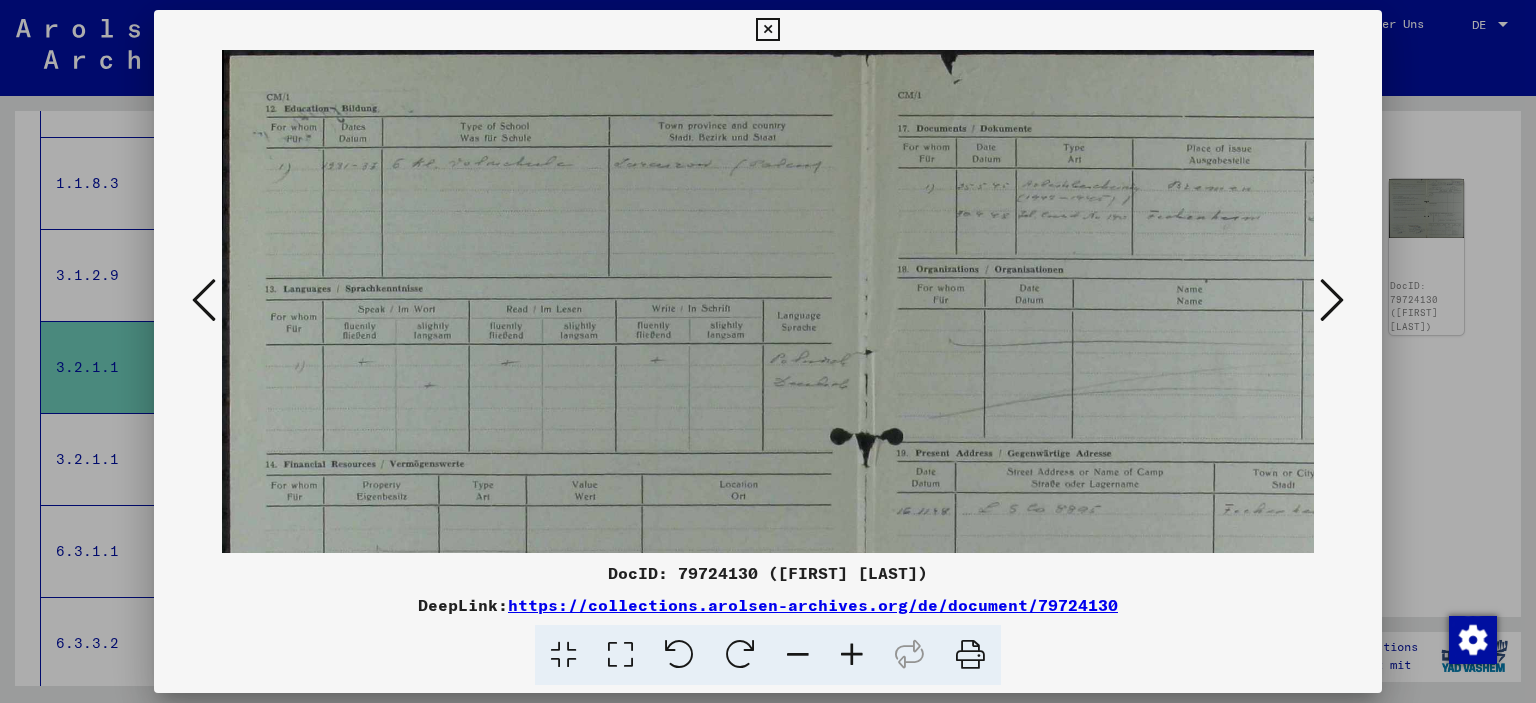 click at bounding box center [852, 655] 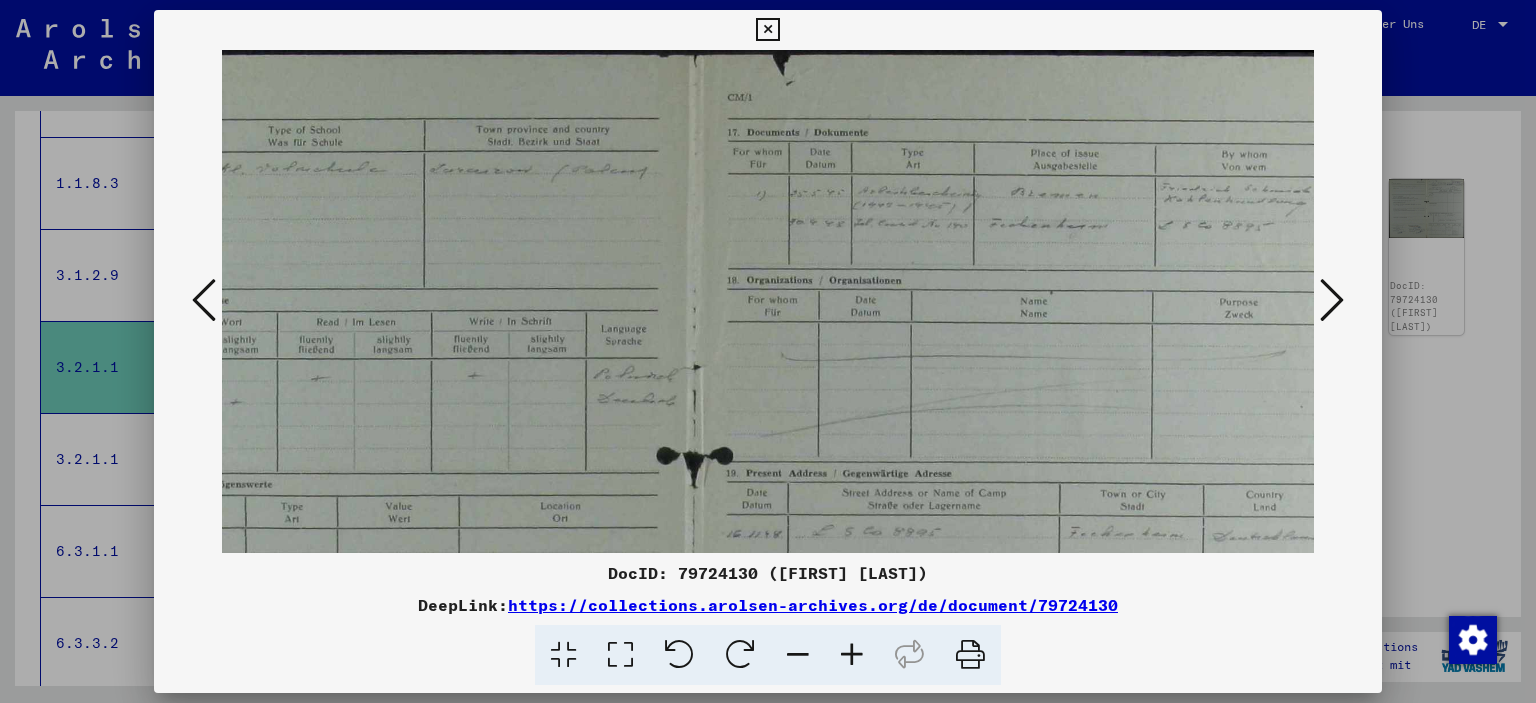 scroll, scrollTop: 0, scrollLeft: 246, axis: horizontal 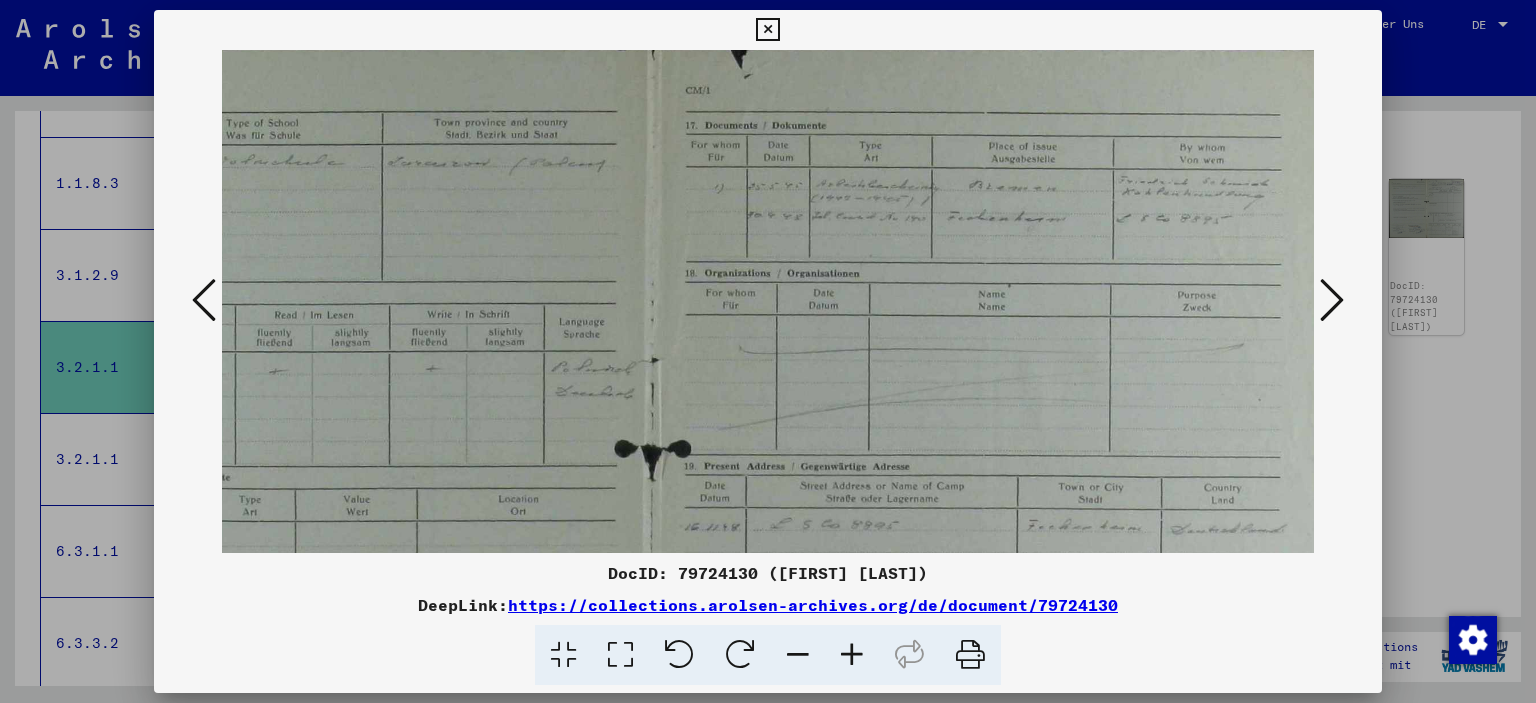 drag, startPoint x: 616, startPoint y: 225, endPoint x: 218, endPoint y: 254, distance: 399.05515 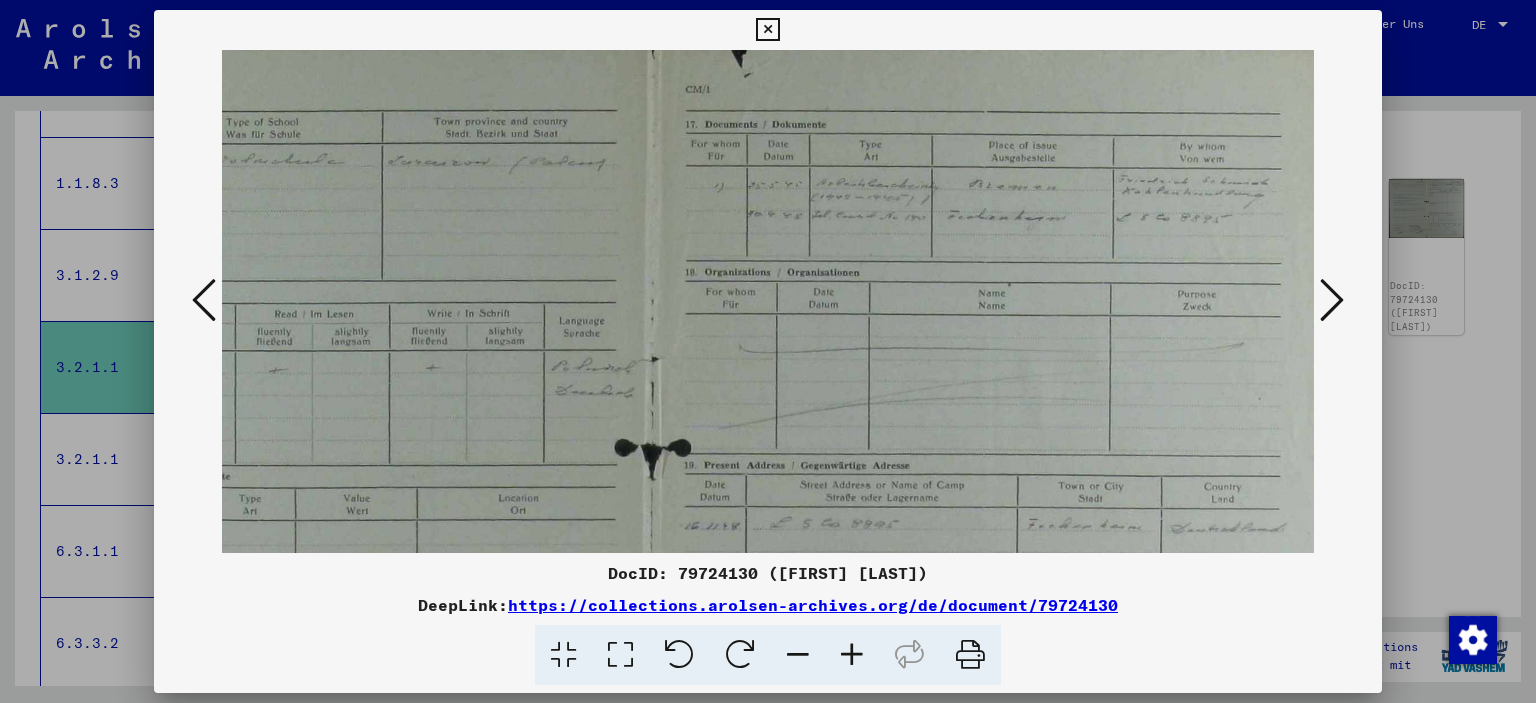 click at bounding box center [767, 30] 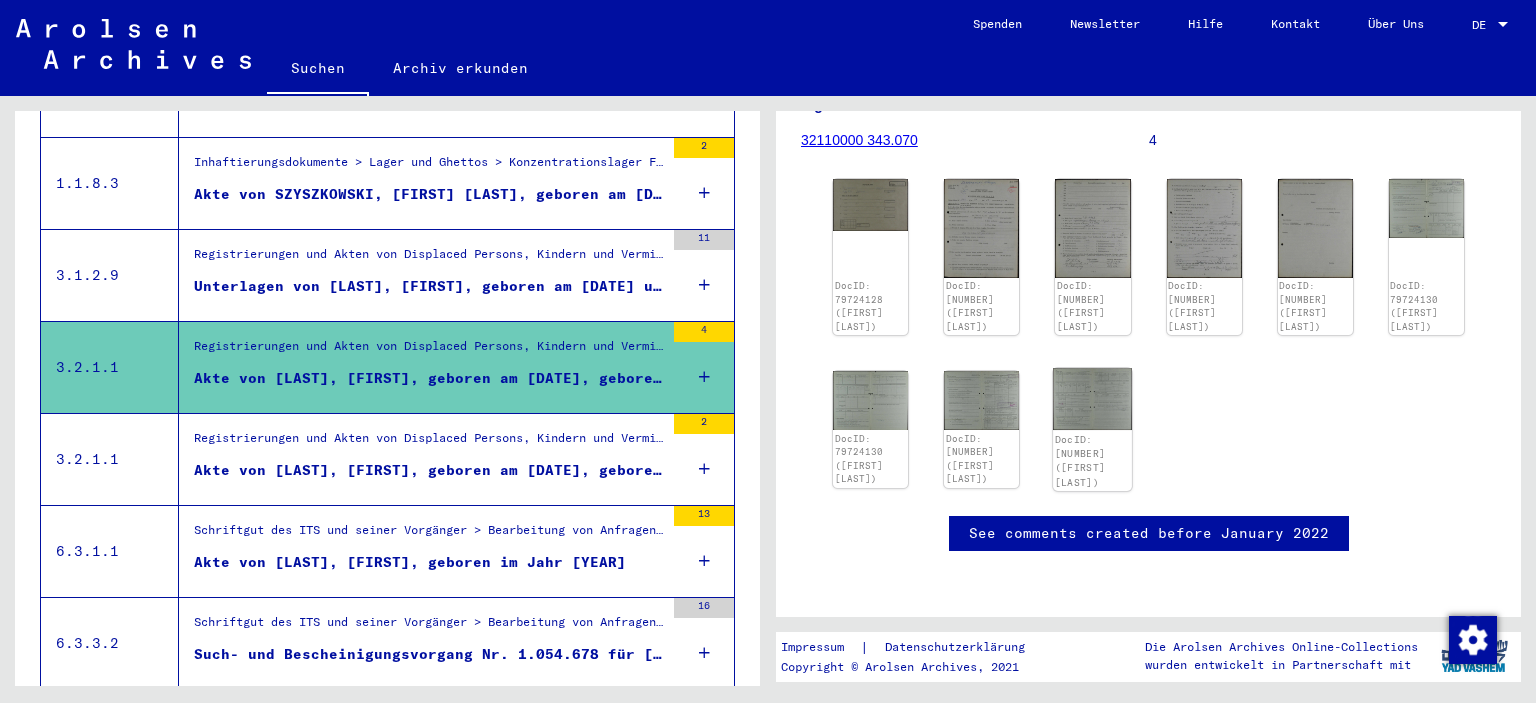click 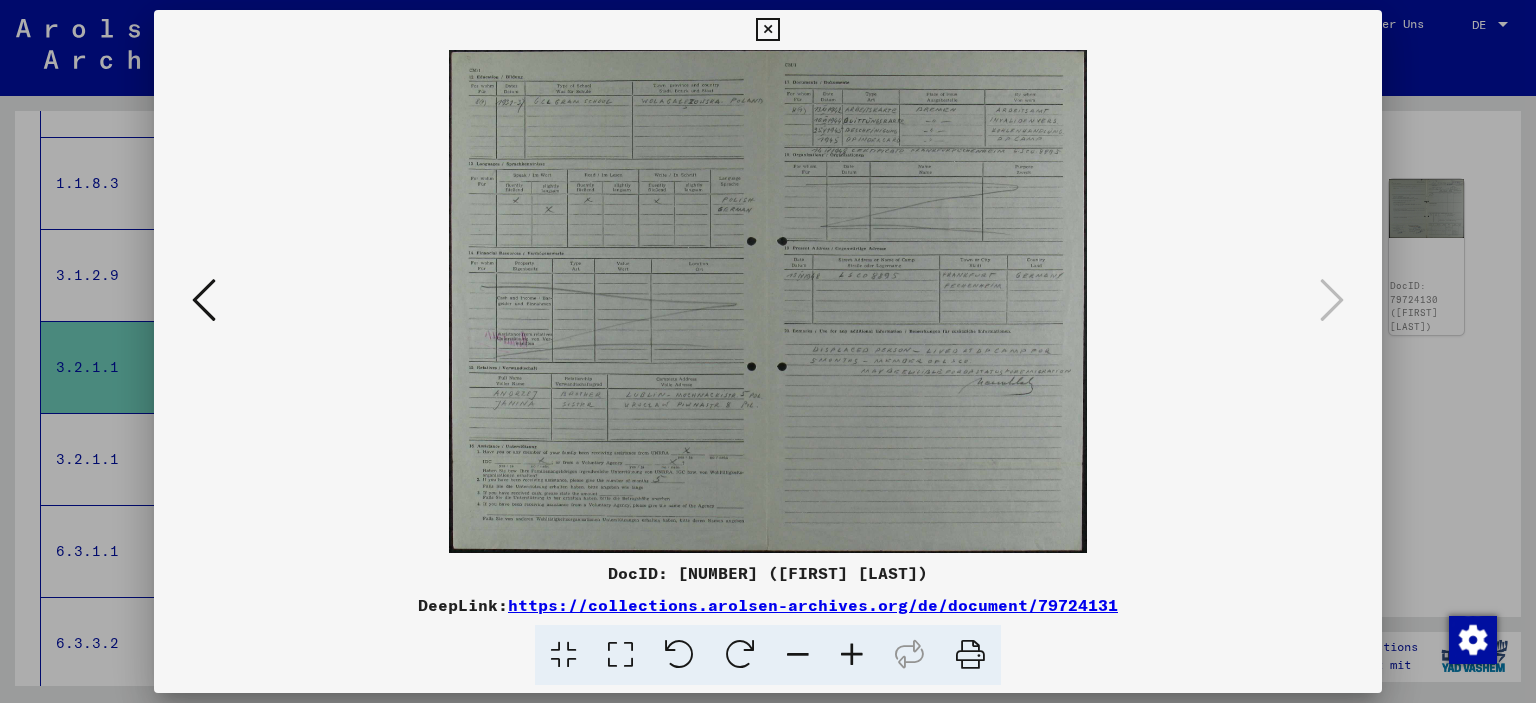 click at bounding box center [852, 655] 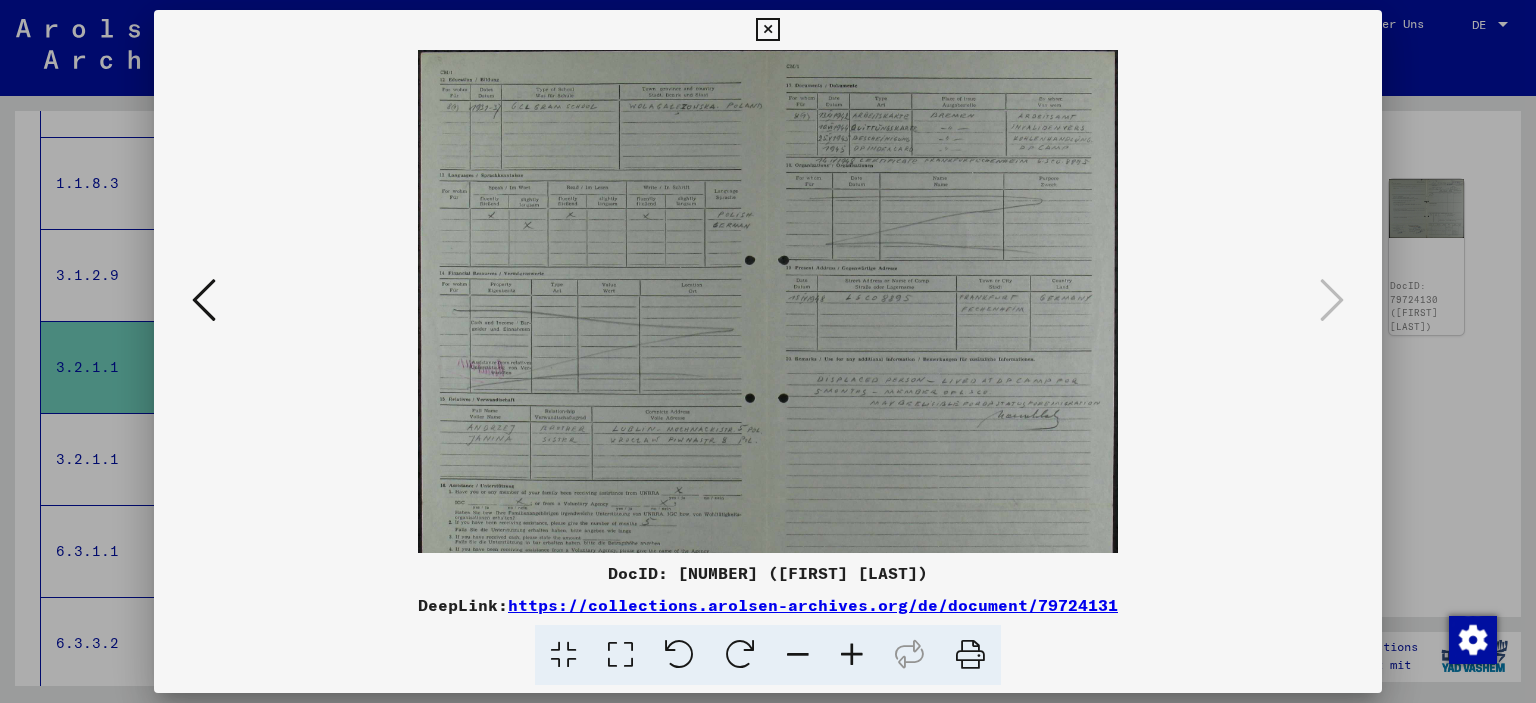click at bounding box center (852, 655) 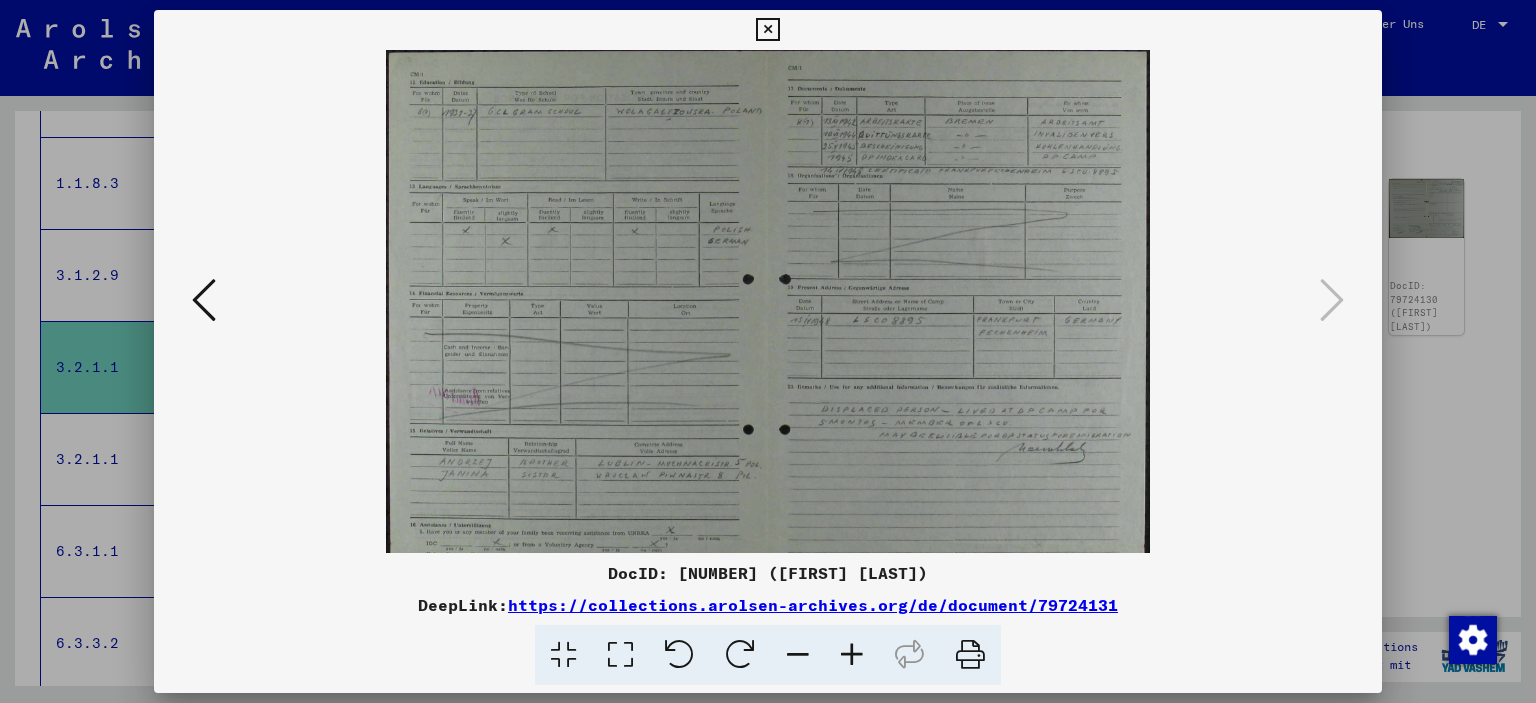click at bounding box center (852, 655) 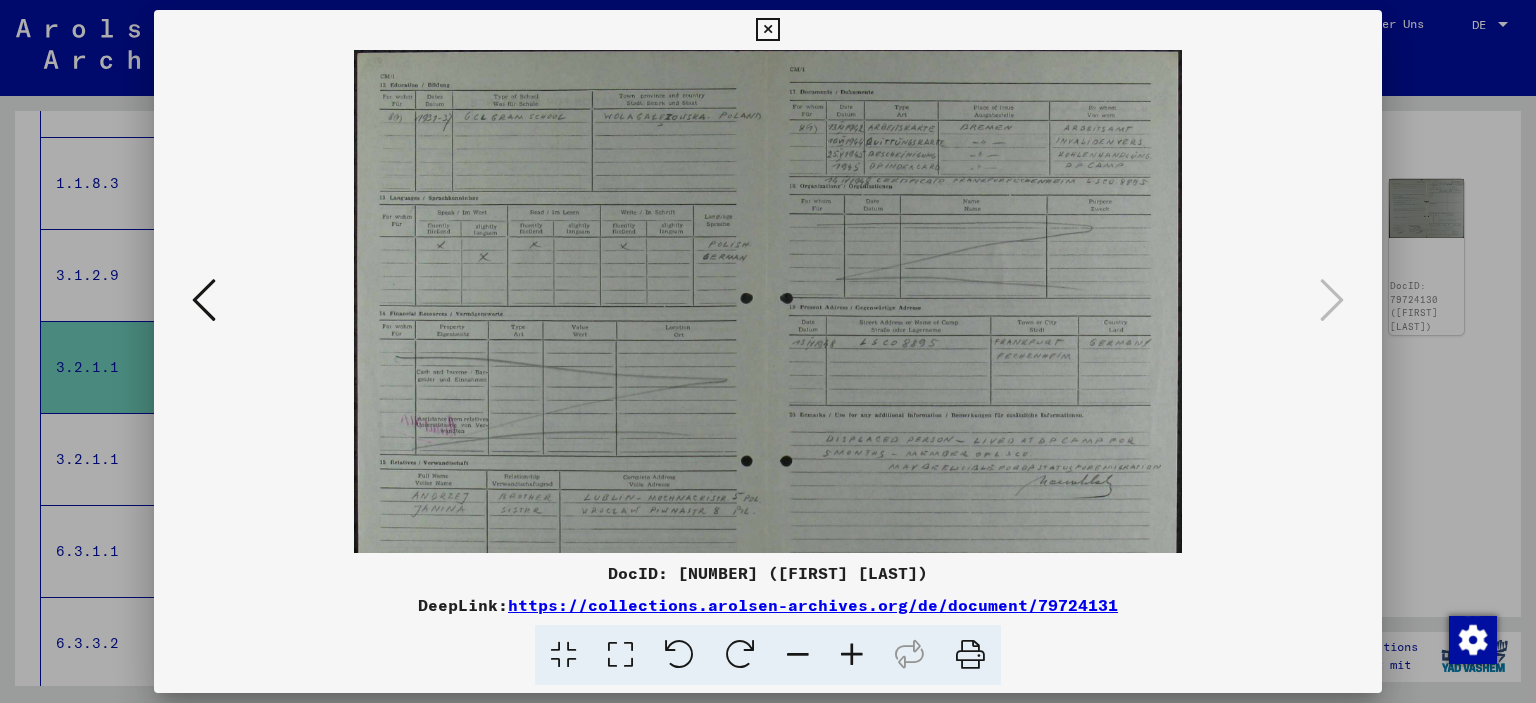 click at bounding box center (852, 655) 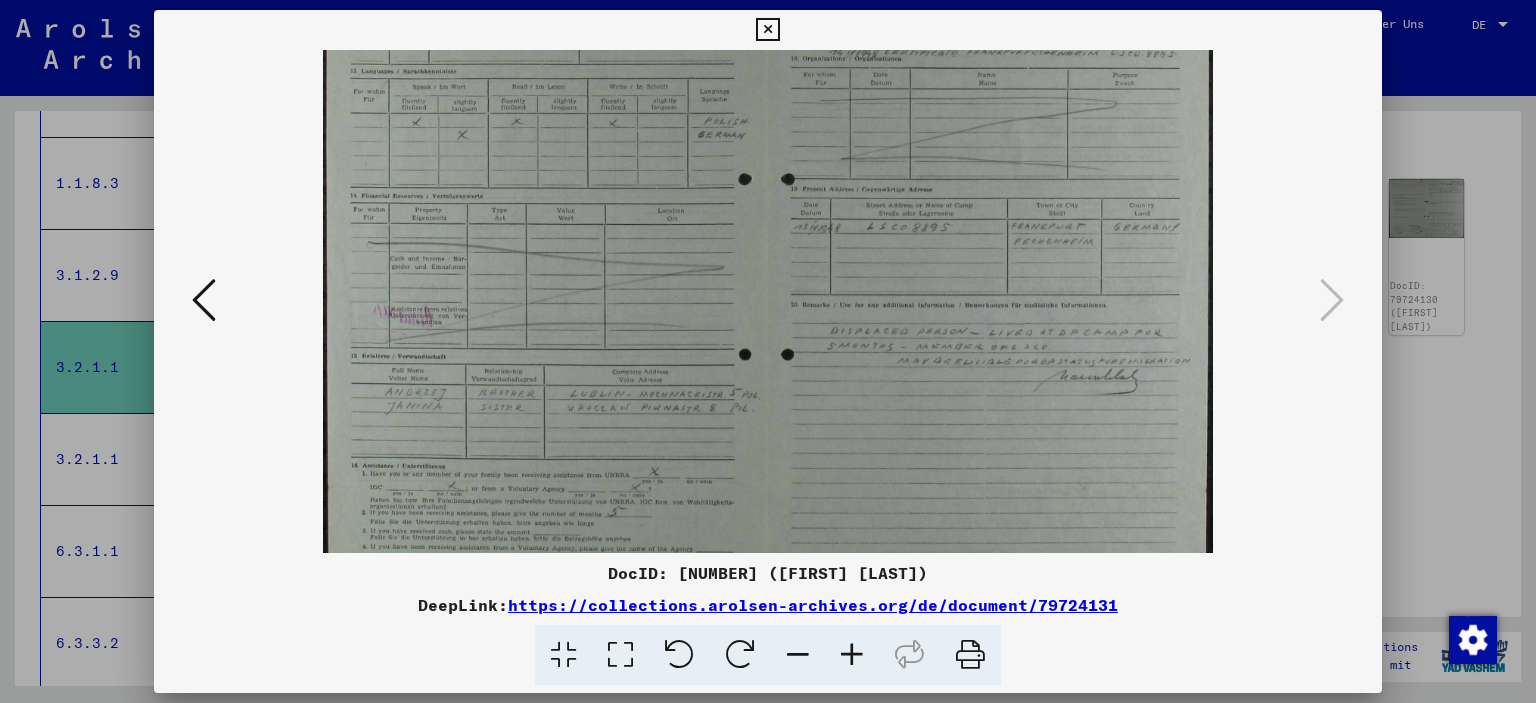 scroll, scrollTop: 142, scrollLeft: 0, axis: vertical 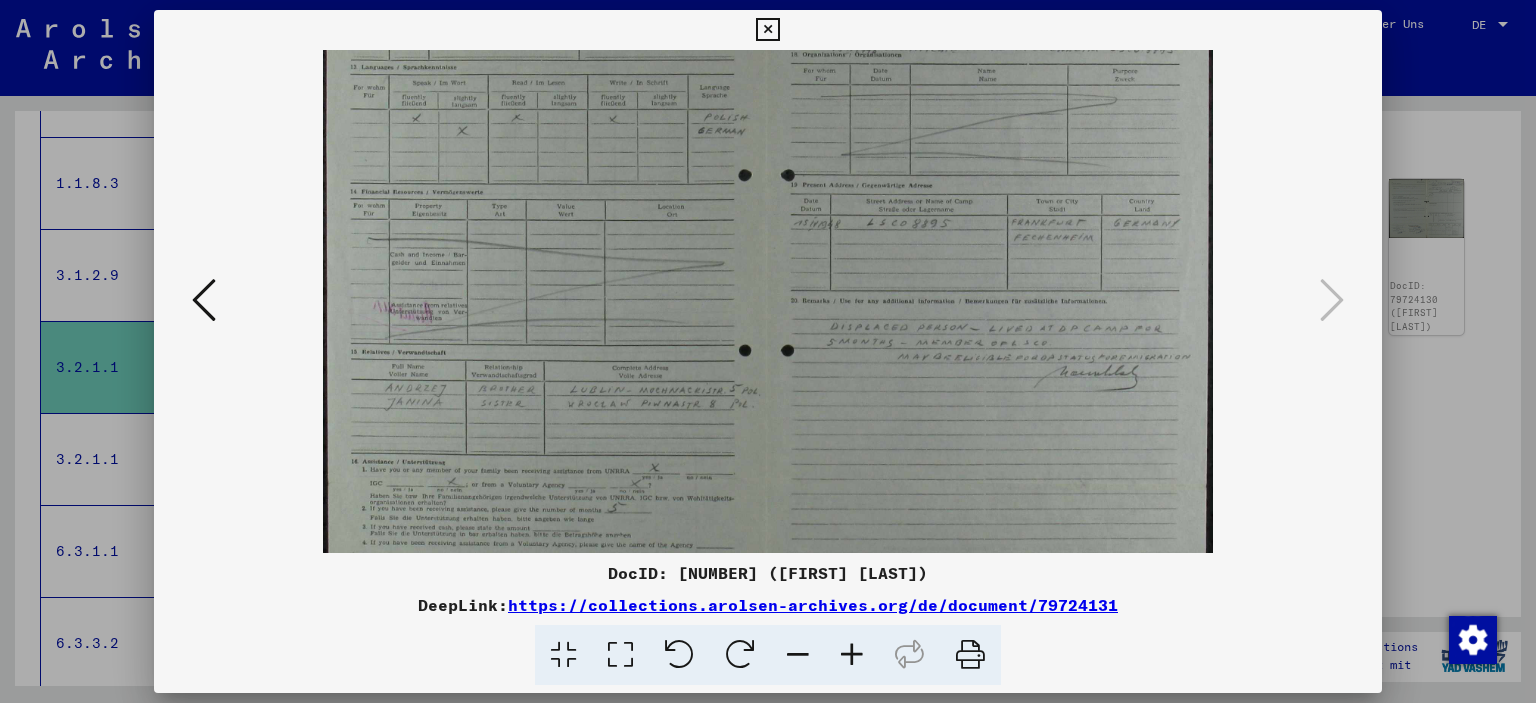 drag, startPoint x: 934, startPoint y: 508, endPoint x: 834, endPoint y: 366, distance: 173.67786 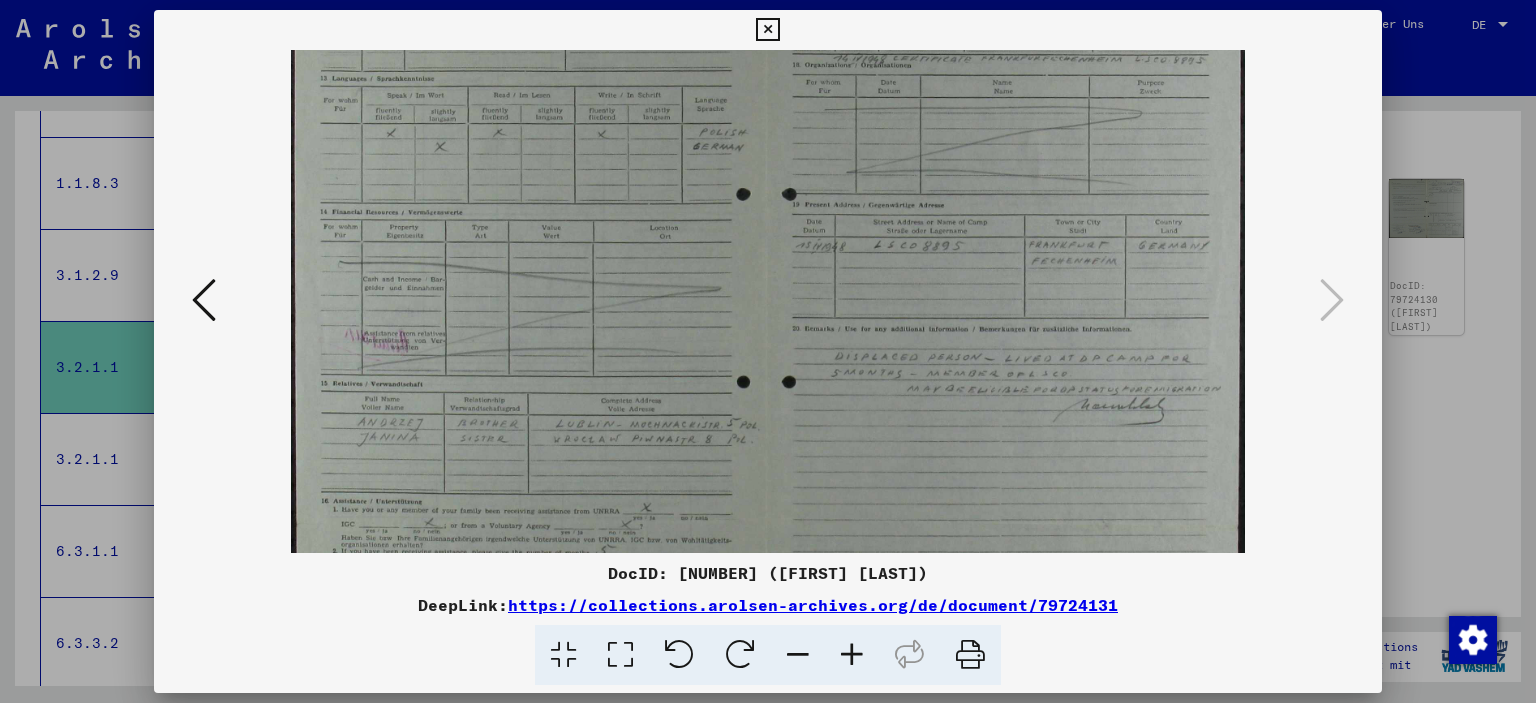 click at bounding box center [852, 655] 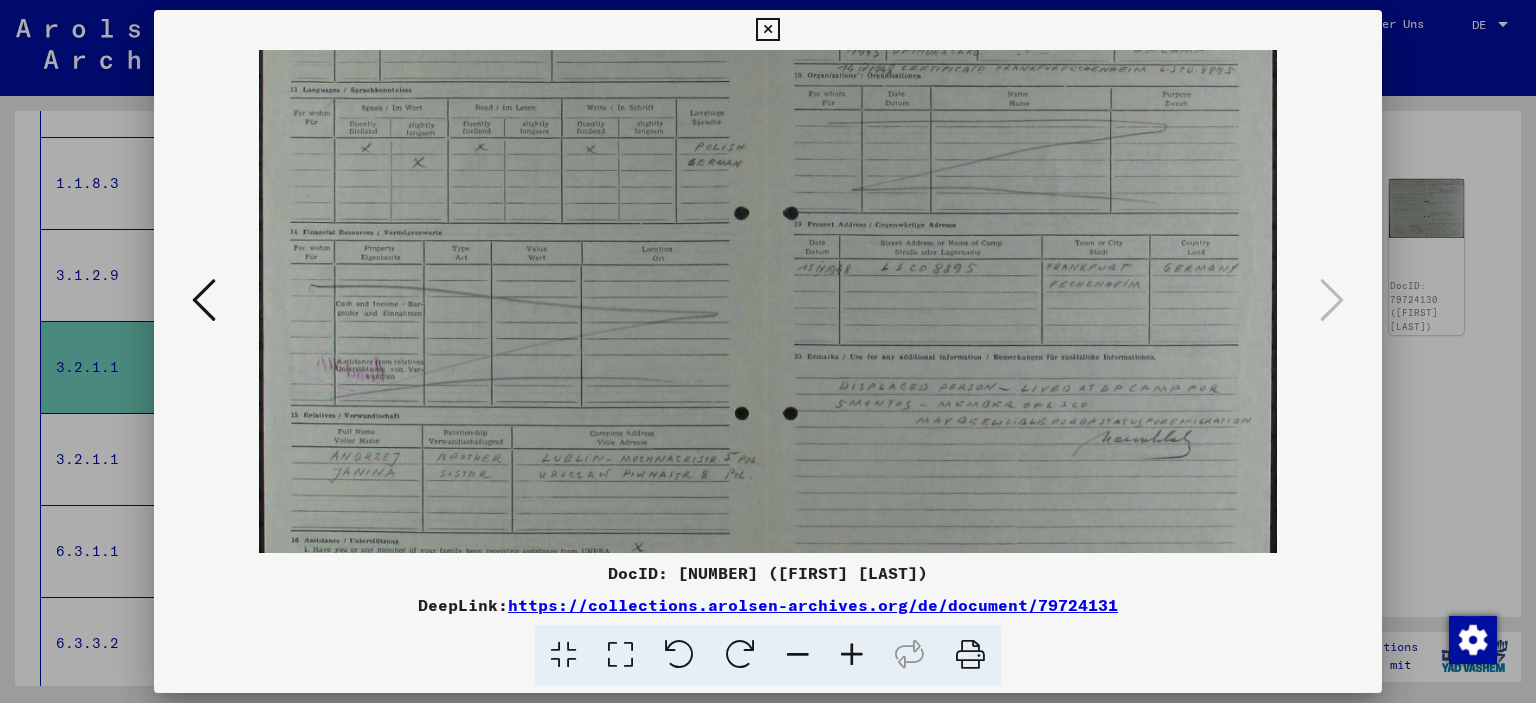 click at bounding box center (852, 655) 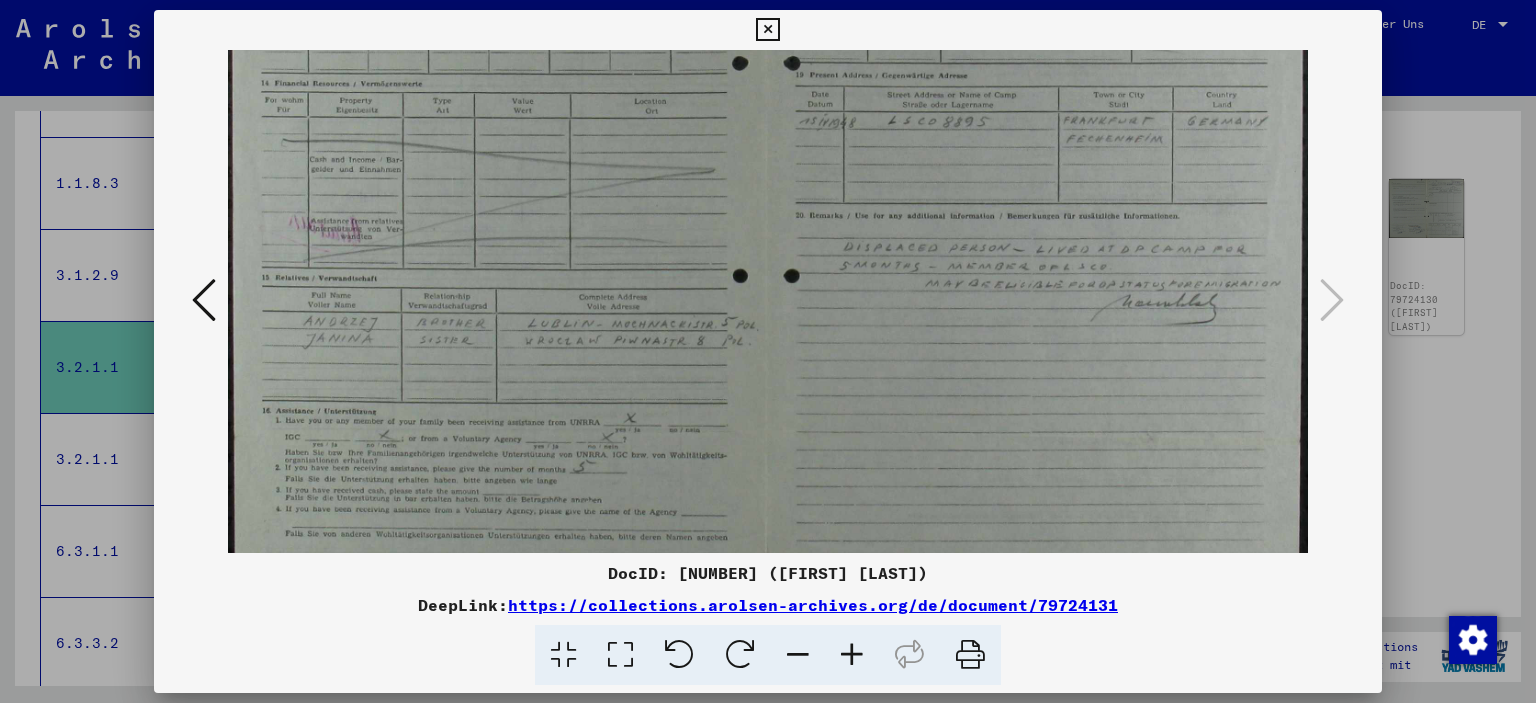 scroll, scrollTop: 314, scrollLeft: 0, axis: vertical 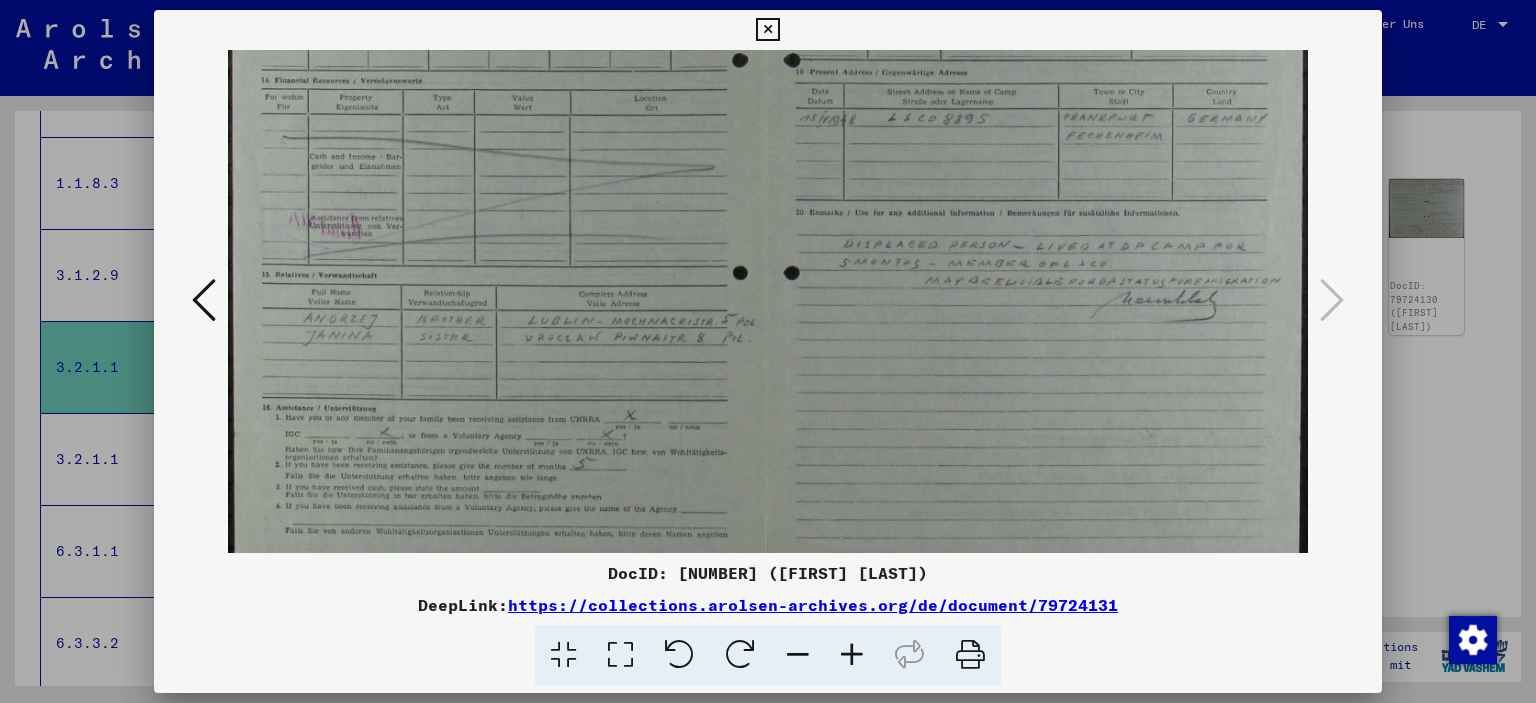 drag, startPoint x: 528, startPoint y: 410, endPoint x: 539, endPoint y: 238, distance: 172.35138 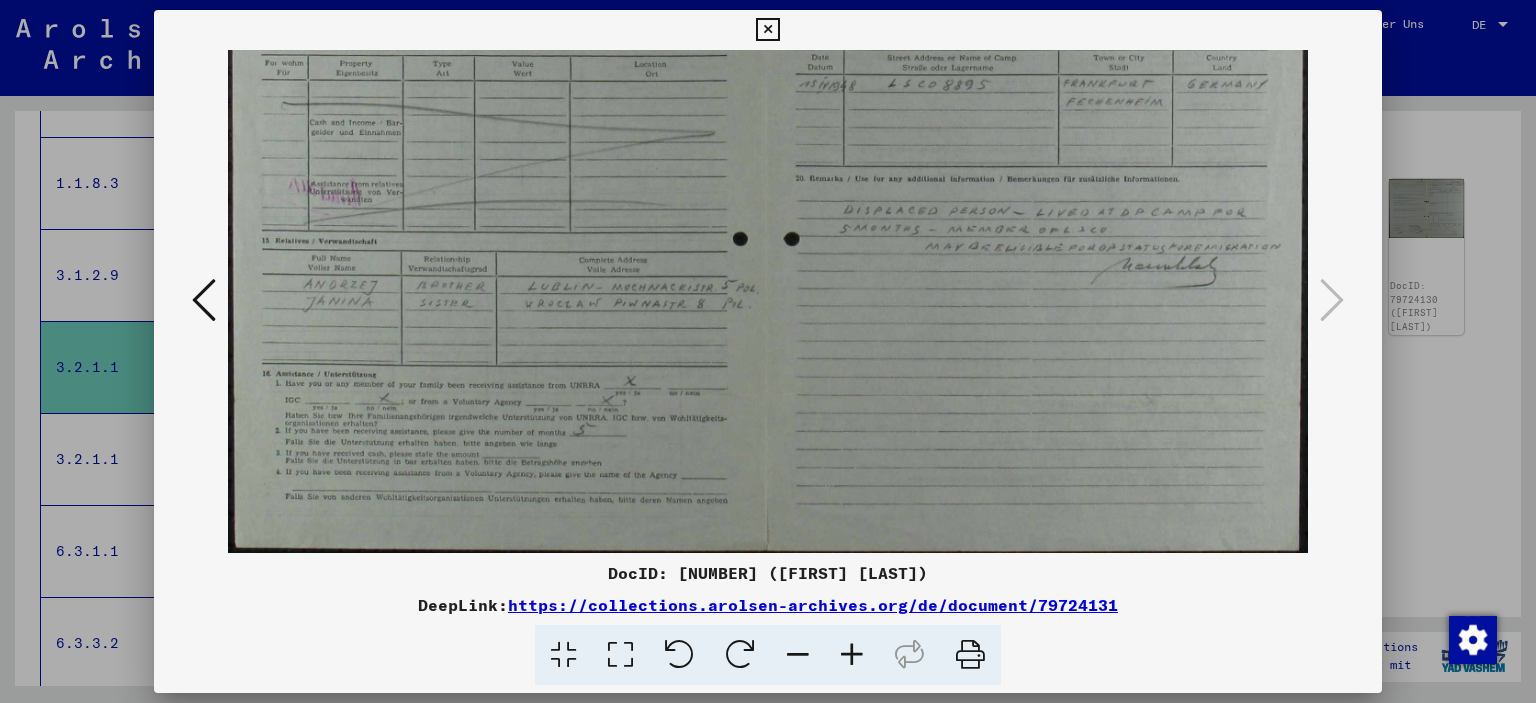 scroll, scrollTop: 350, scrollLeft: 0, axis: vertical 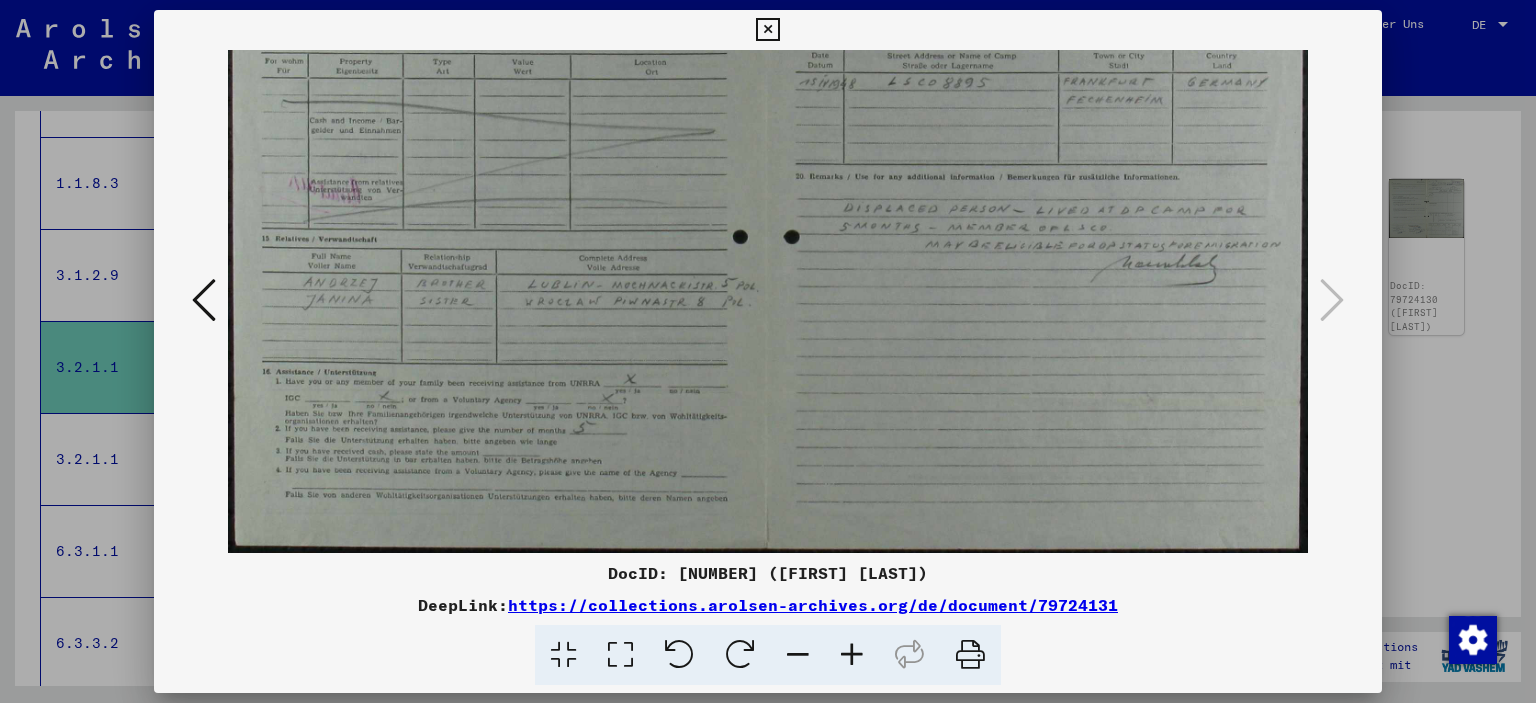 drag, startPoint x: 522, startPoint y: 374, endPoint x: 522, endPoint y: 332, distance: 42 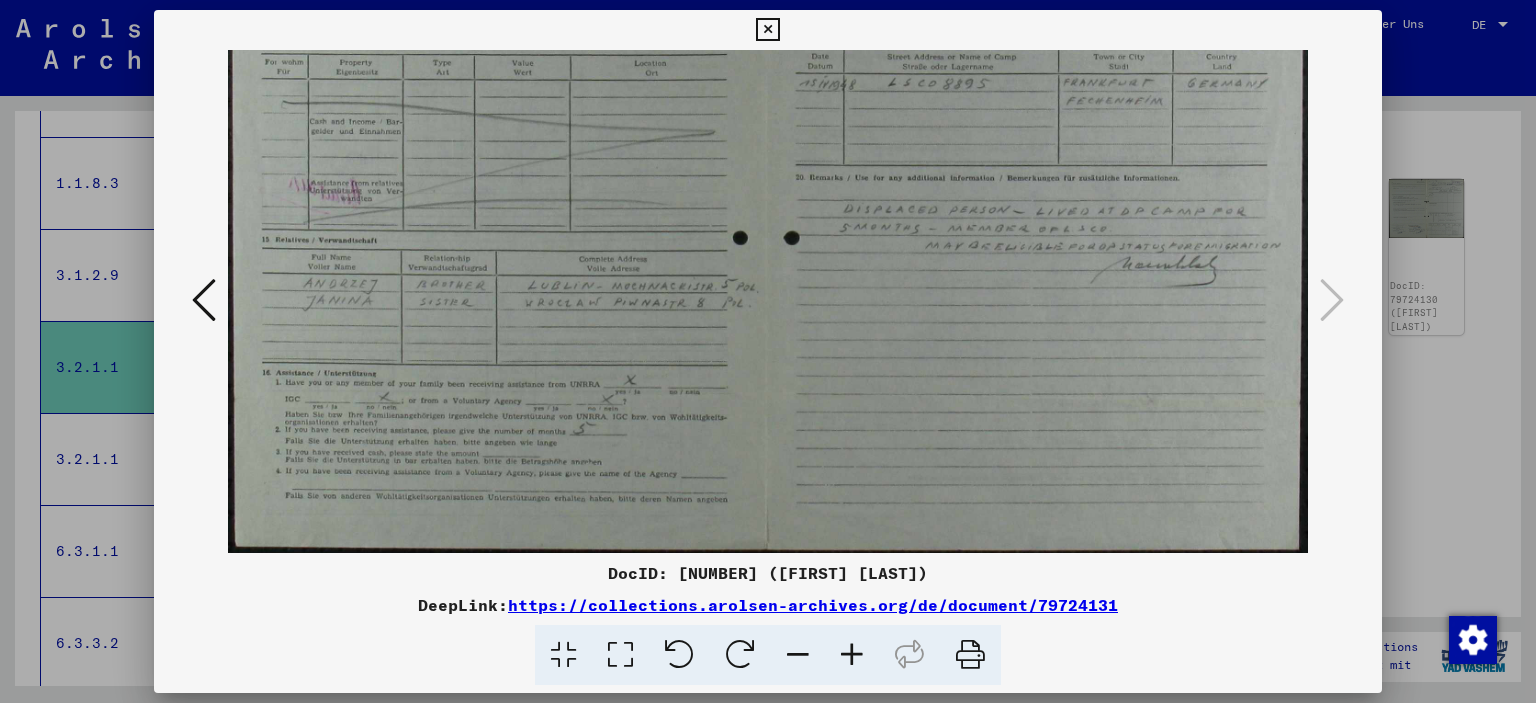drag, startPoint x: 1009, startPoint y: 295, endPoint x: 994, endPoint y: 295, distance: 15 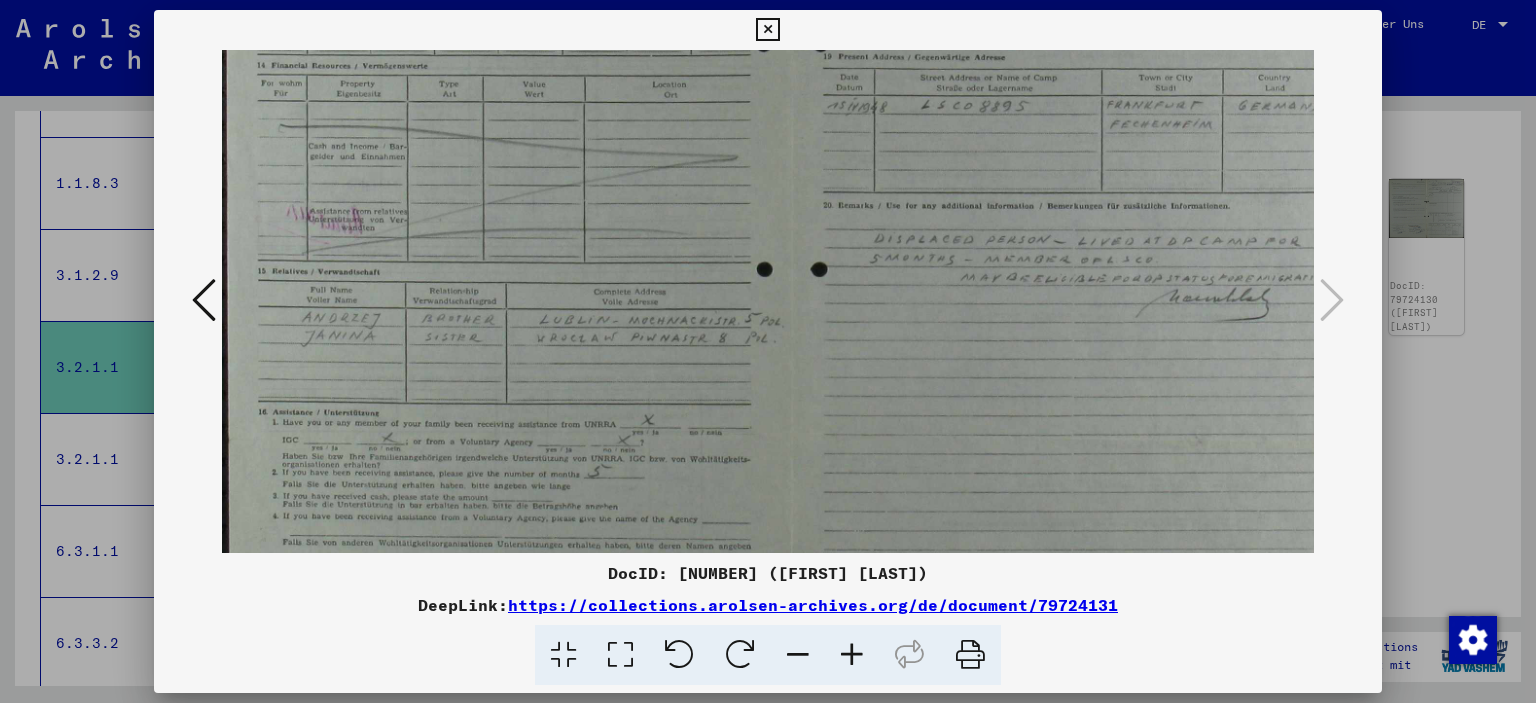 click at bounding box center (852, 655) 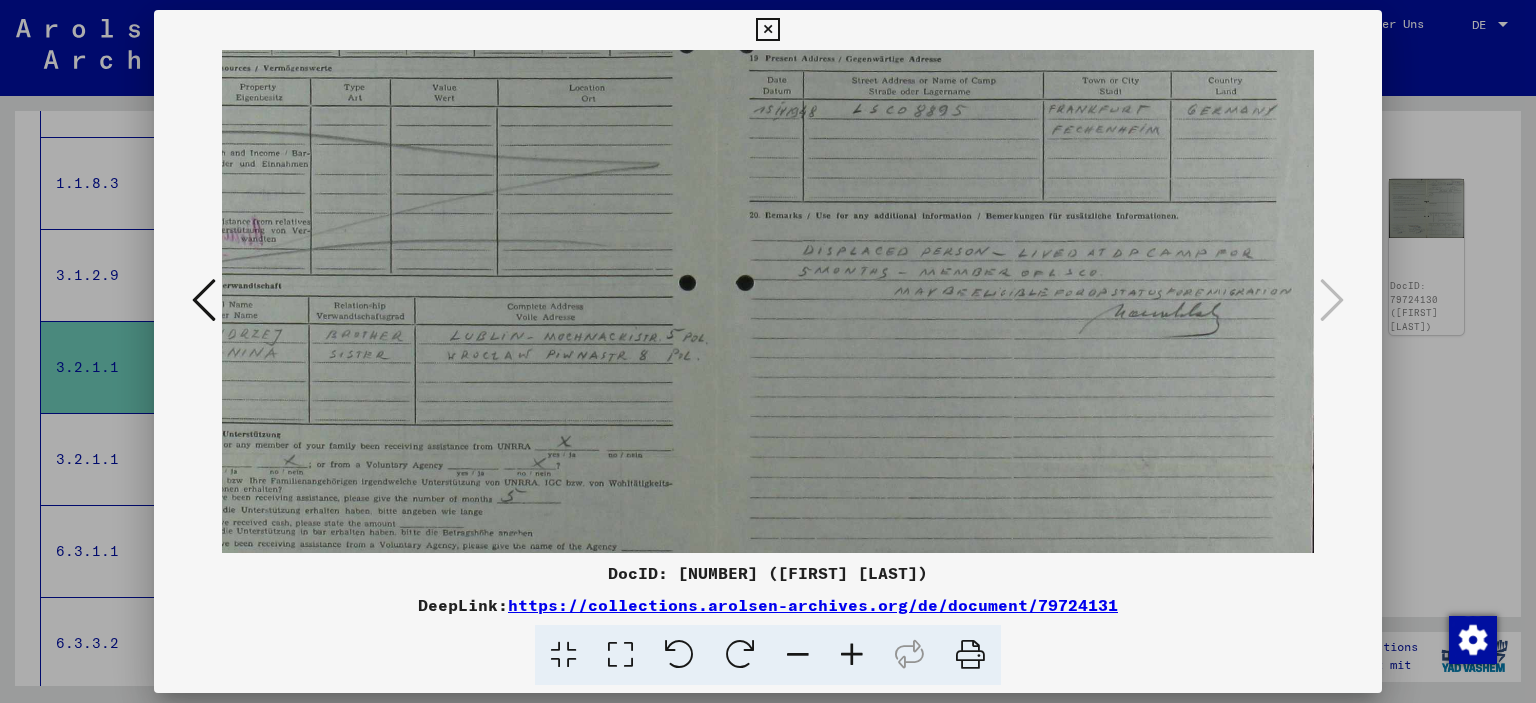 scroll, scrollTop: 368, scrollLeft: 107, axis: both 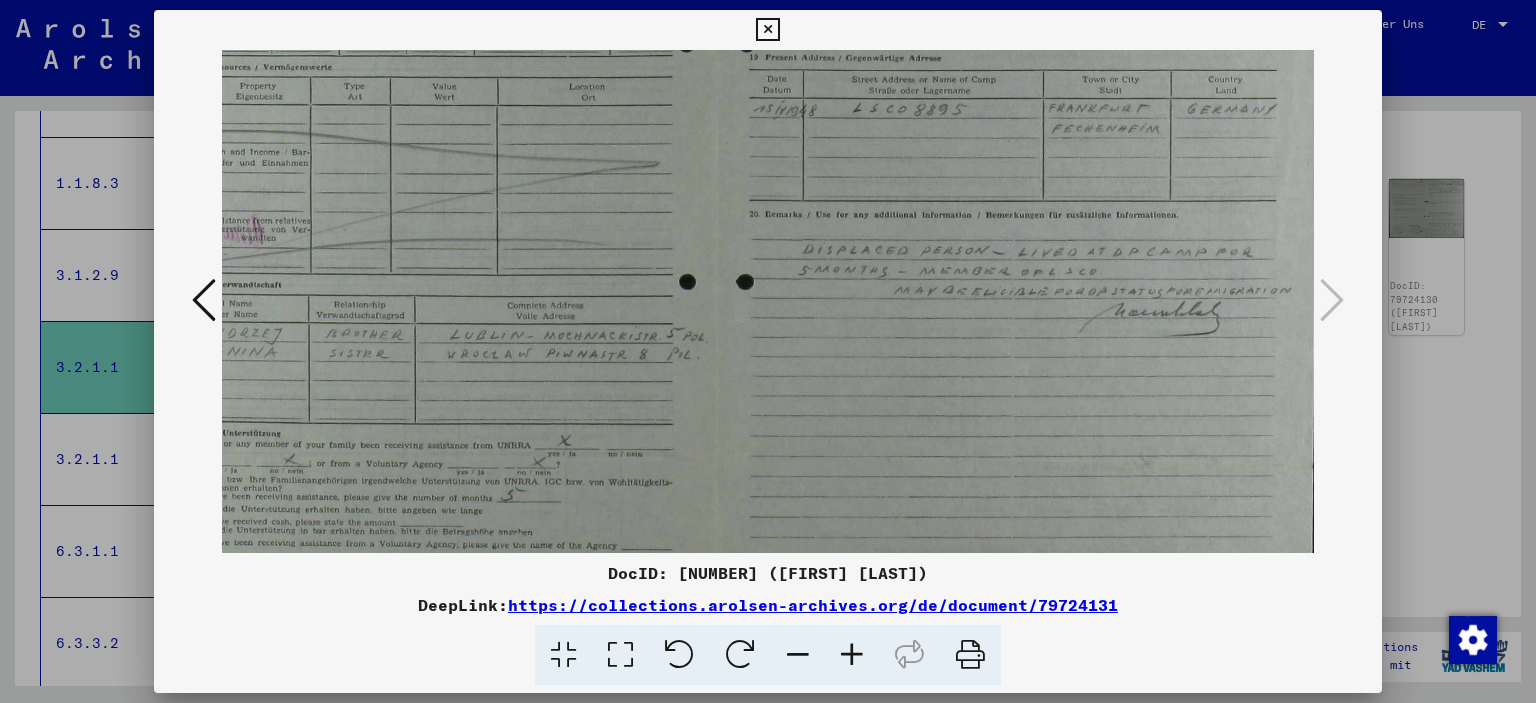 drag, startPoint x: 1110, startPoint y: 468, endPoint x: 859, endPoint y: 449, distance: 251.7181 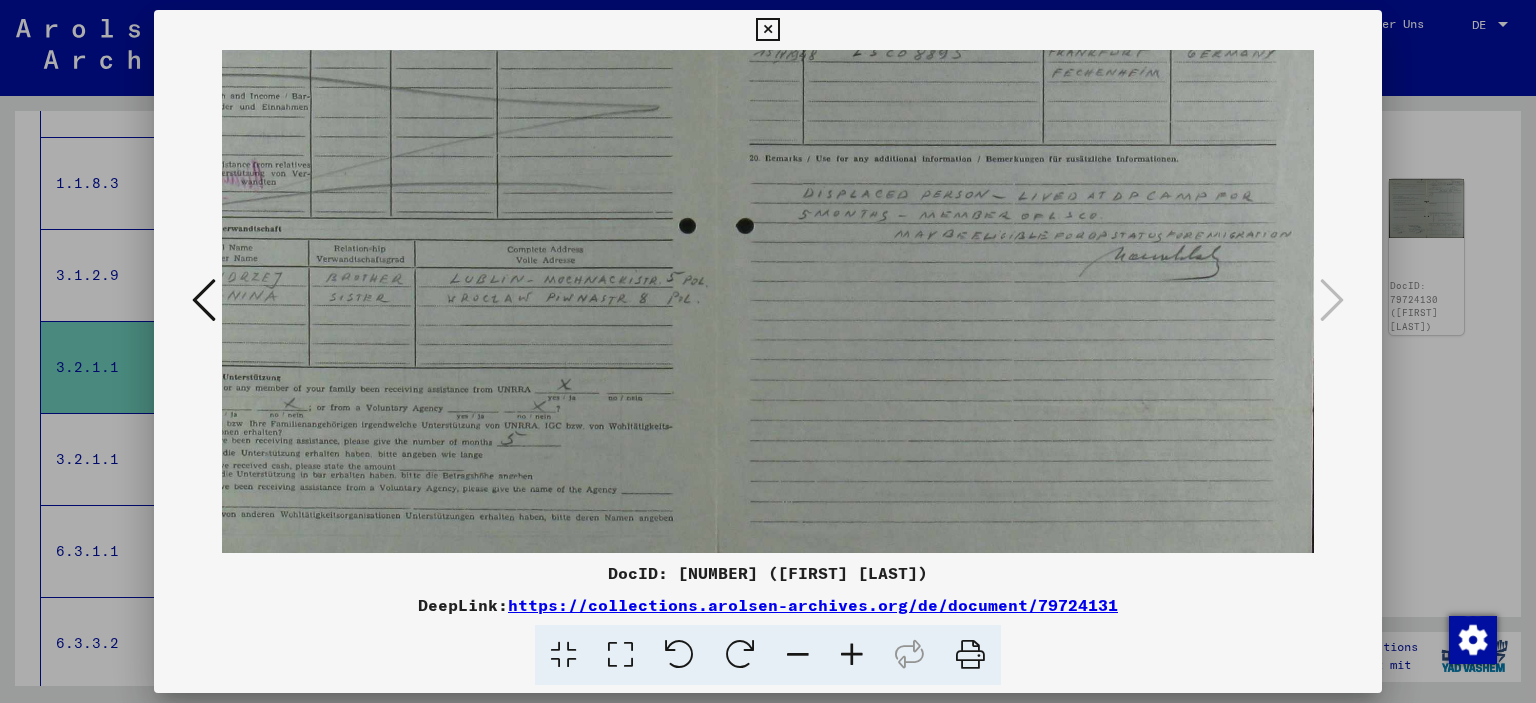 scroll, scrollTop: 430, scrollLeft: 107, axis: both 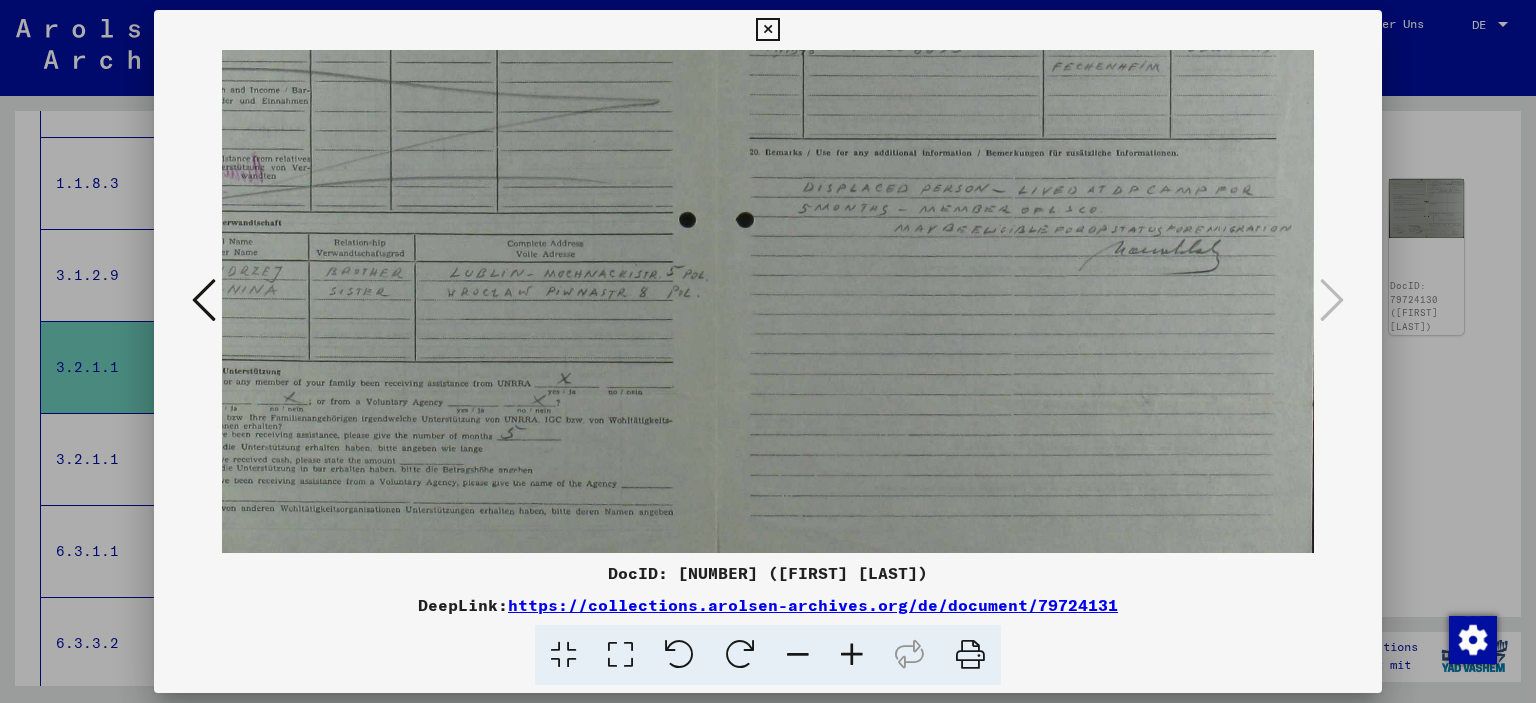 drag, startPoint x: 992, startPoint y: 365, endPoint x: 970, endPoint y: 305, distance: 63.90618 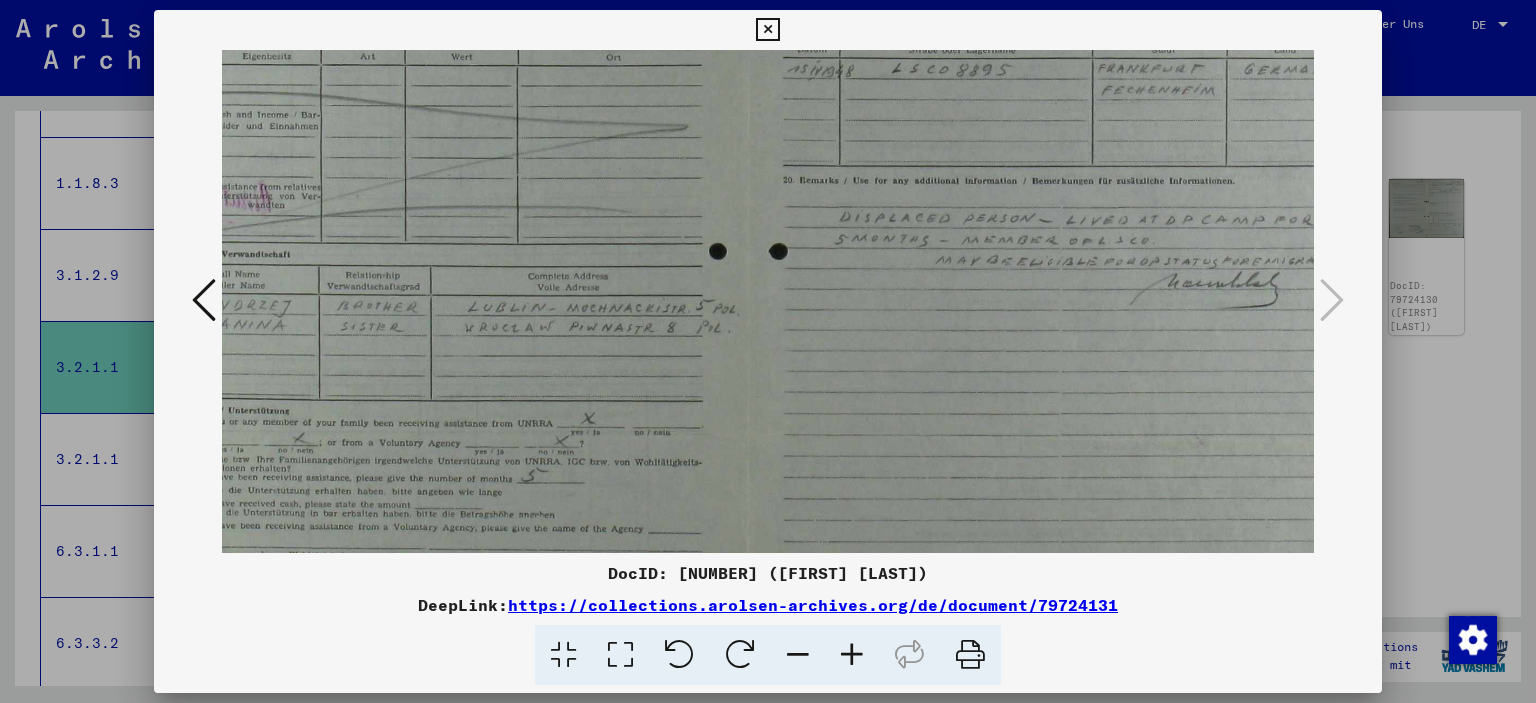 click at bounding box center [852, 655] 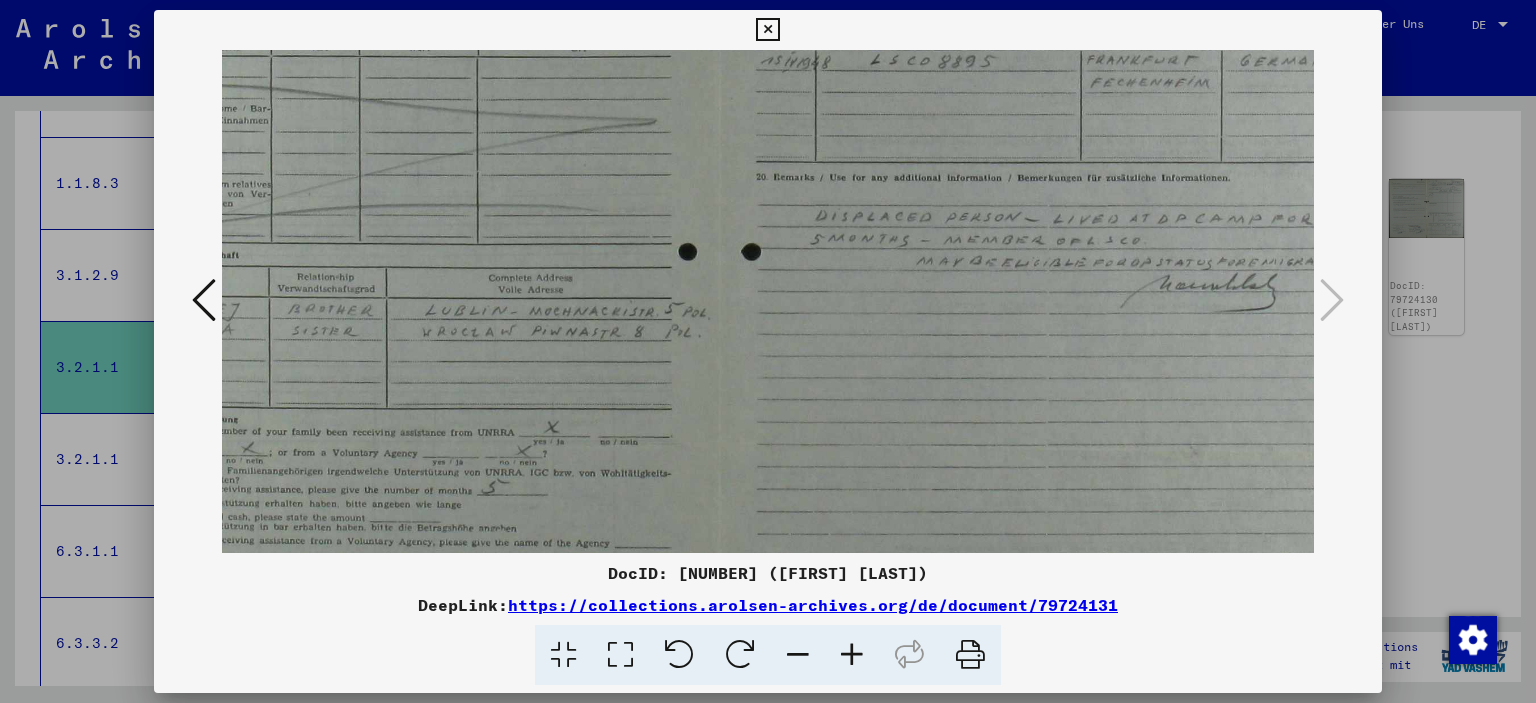scroll, scrollTop: 462, scrollLeft: 175, axis: both 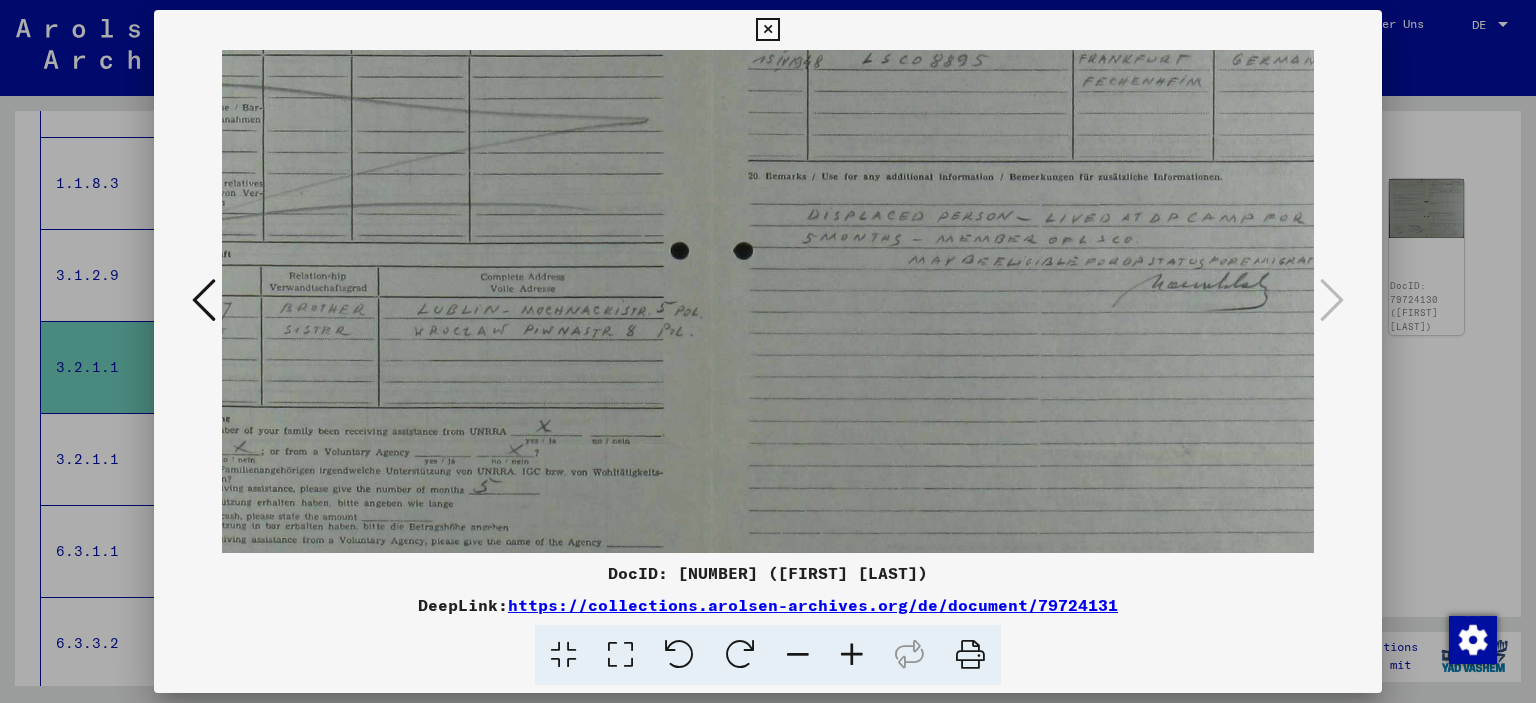 drag, startPoint x: 1053, startPoint y: 472, endPoint x: 985, endPoint y: 440, distance: 75.153175 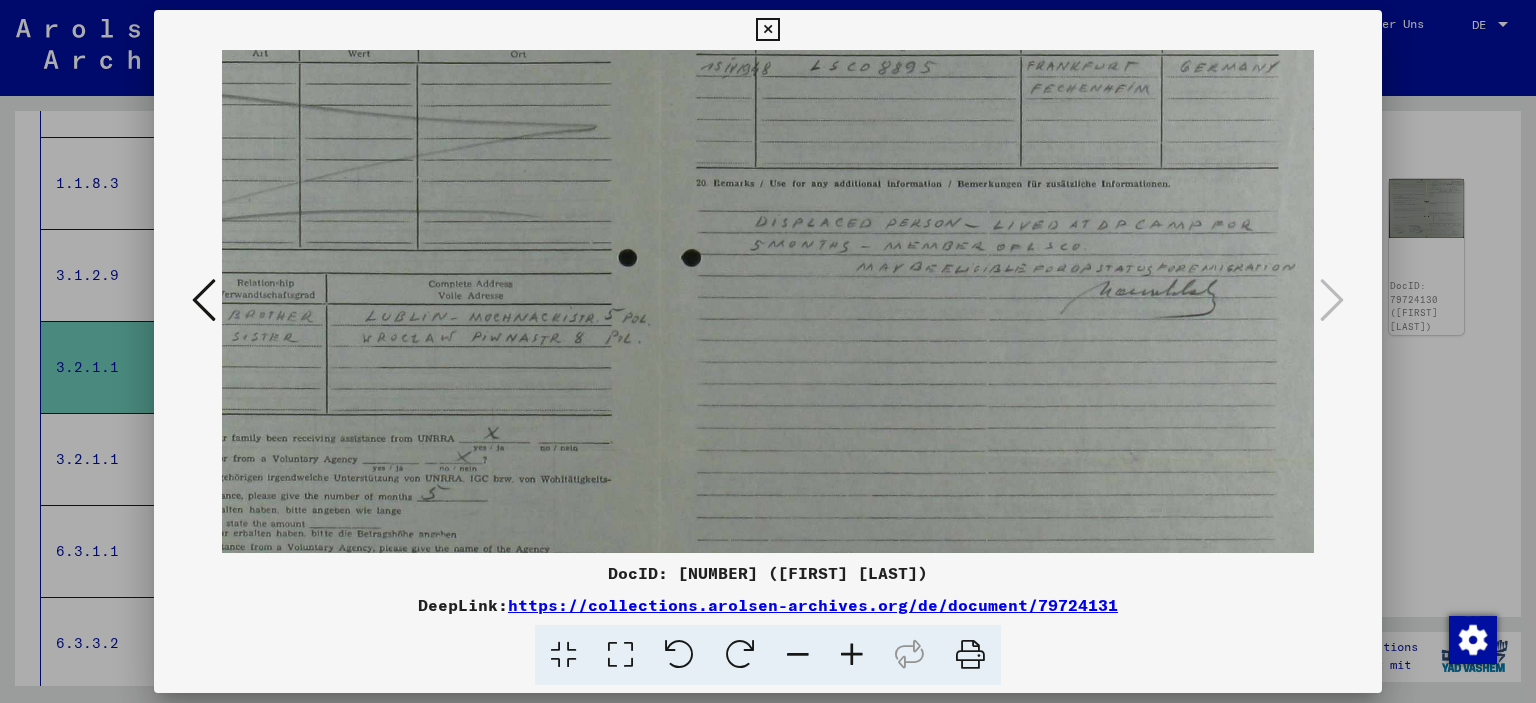 scroll, scrollTop: 455, scrollLeft: 228, axis: both 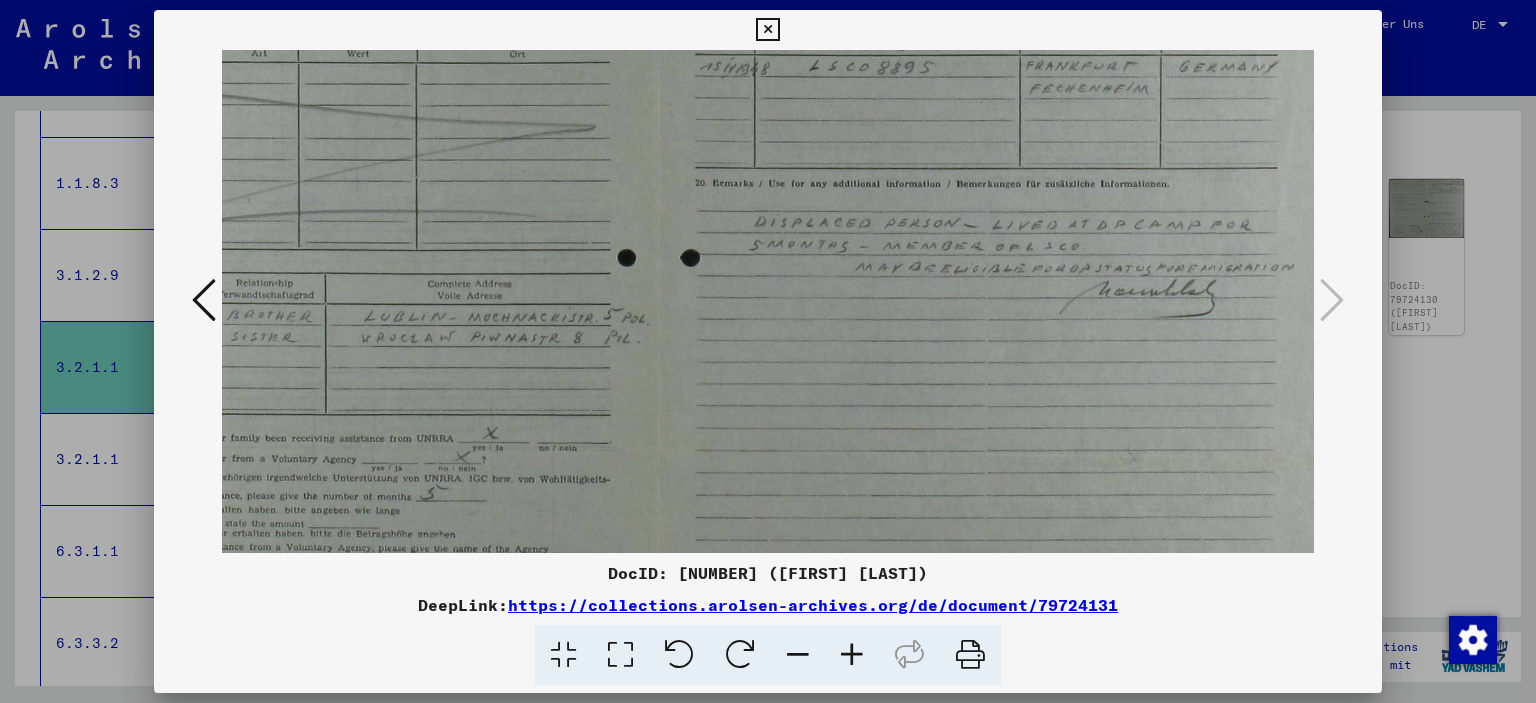 drag, startPoint x: 1078, startPoint y: 350, endPoint x: 1025, endPoint y: 357, distance: 53.460266 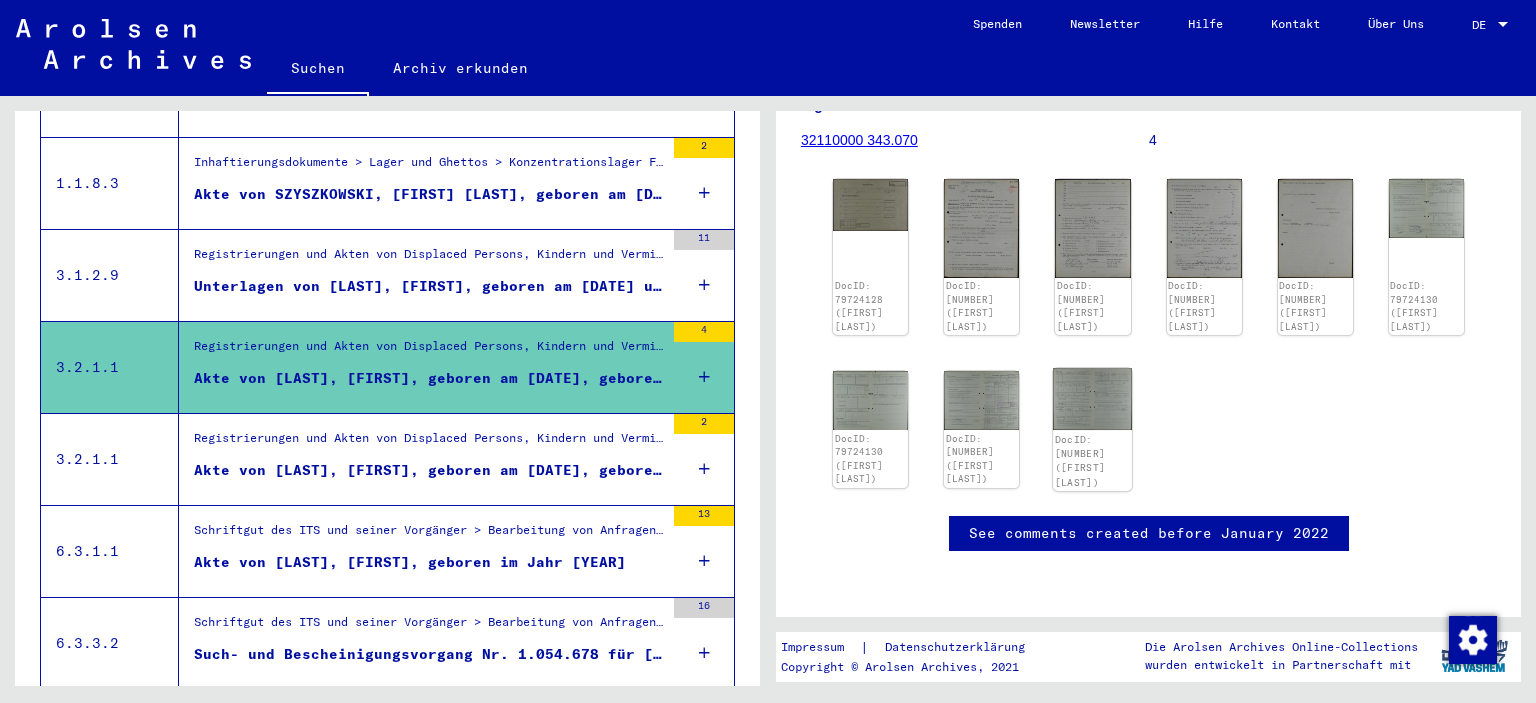 click 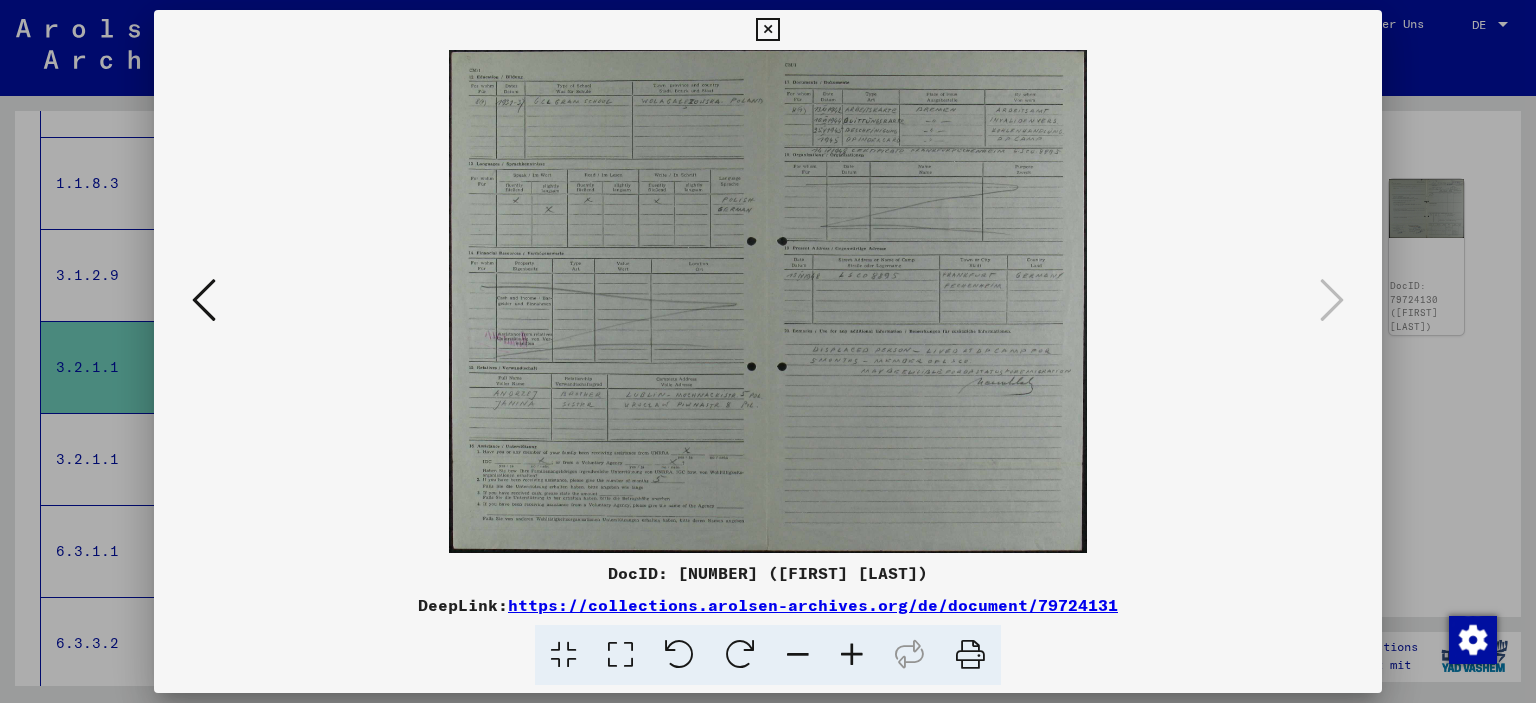 click at bounding box center (767, 30) 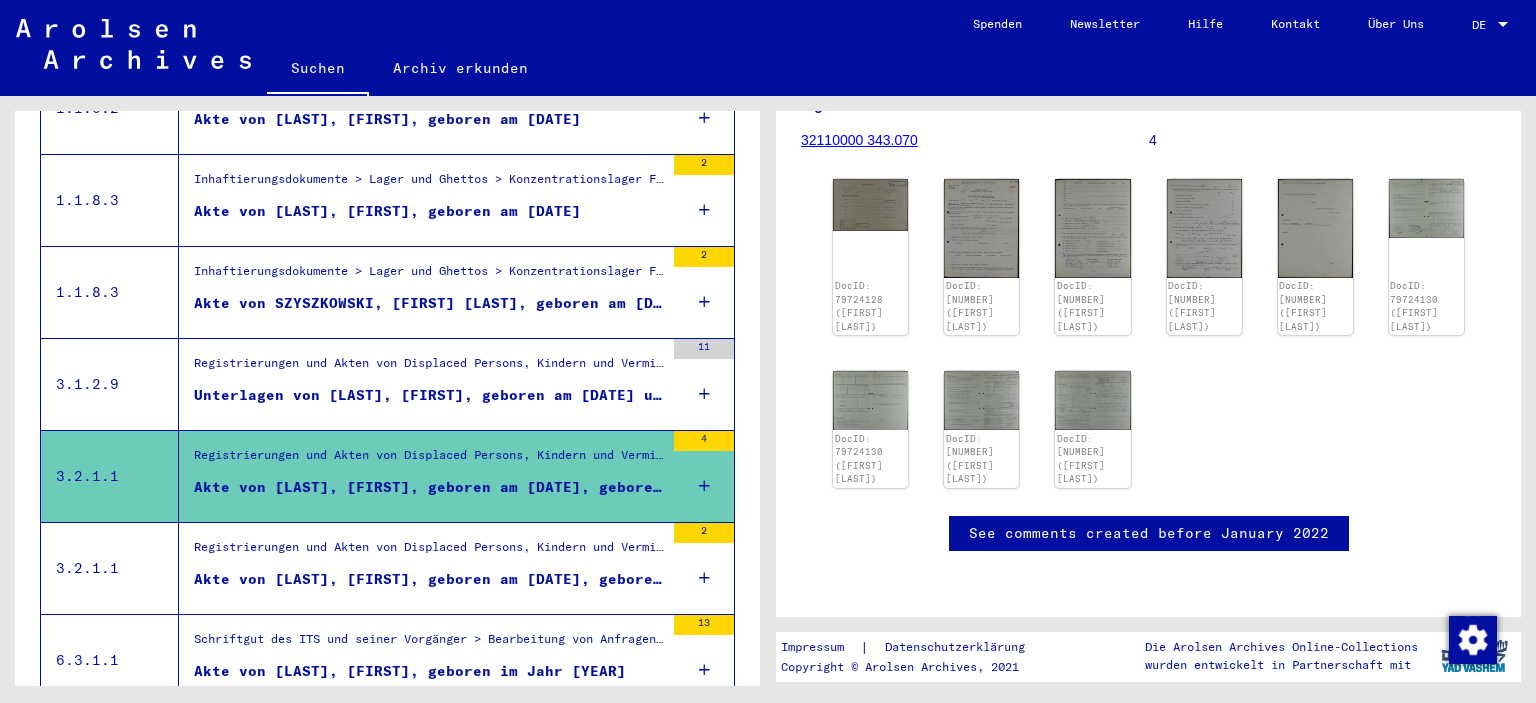 scroll, scrollTop: 1102, scrollLeft: 0, axis: vertical 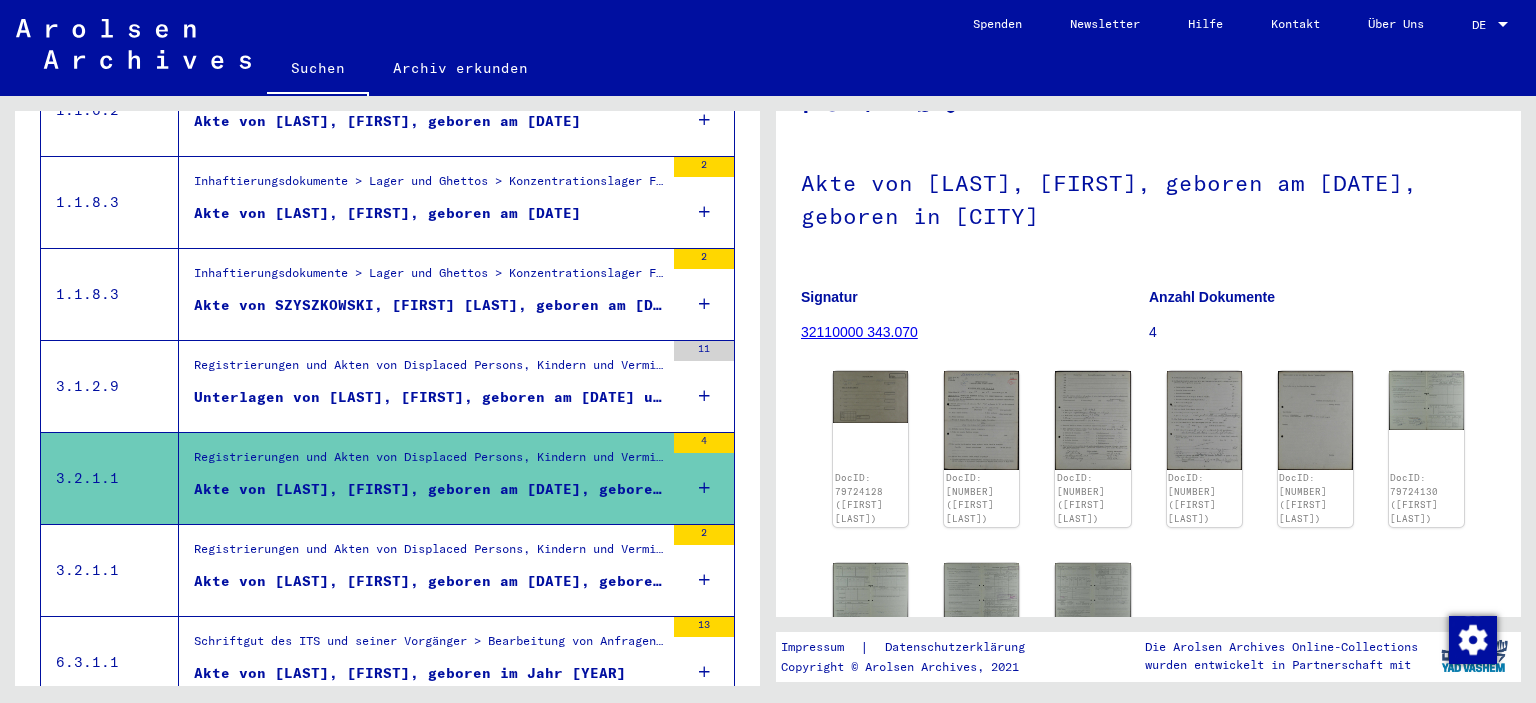 click on "Akte von [LAST], [FIRST], geboren am [DATE], geboren in [CITY]" at bounding box center (429, 489) 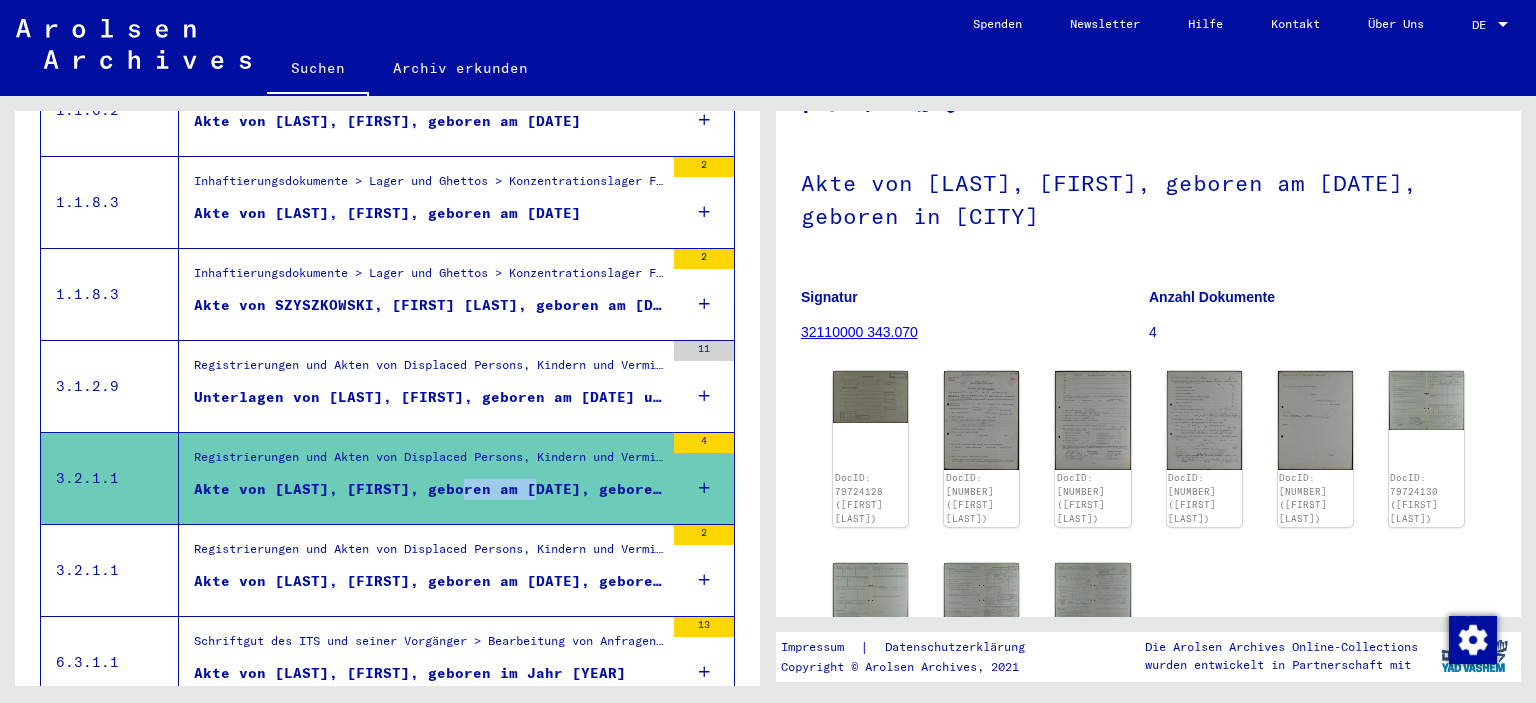 click on "Akte von [LAST], [FIRST], geboren am [DATE], geboren in [CITY]" at bounding box center (429, 489) 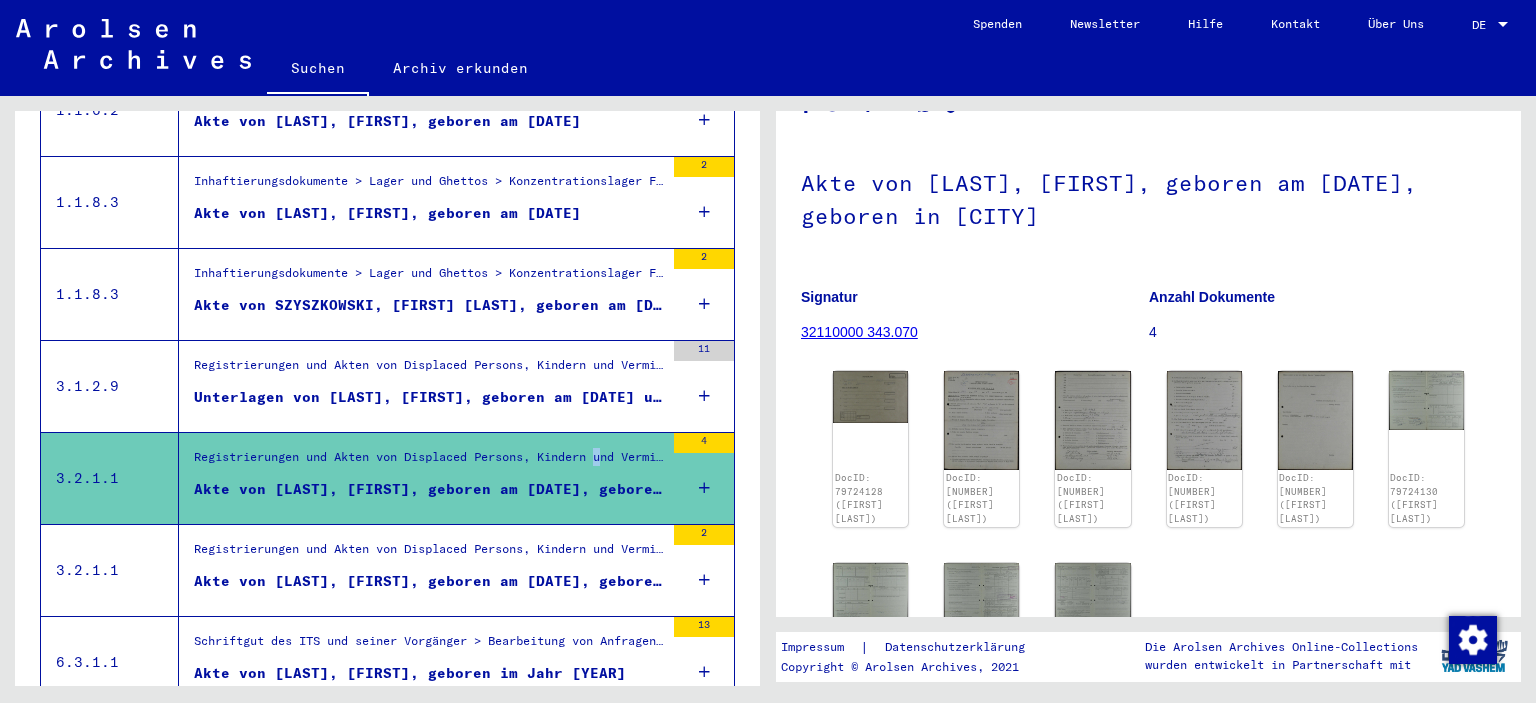 click on "Registrierungen und Akten von Displaced Persons, Kindern und Vermissten > Unterstützungsprogramme unterschiedlicher Organisationen > IRO „Care and Maintenance“ Programm > CM/1 Akten aus Deutschland > CM/1 Akten aus Deutschland, A-Z > Akten mit Namen ab SZYMURA" at bounding box center (429, 462) 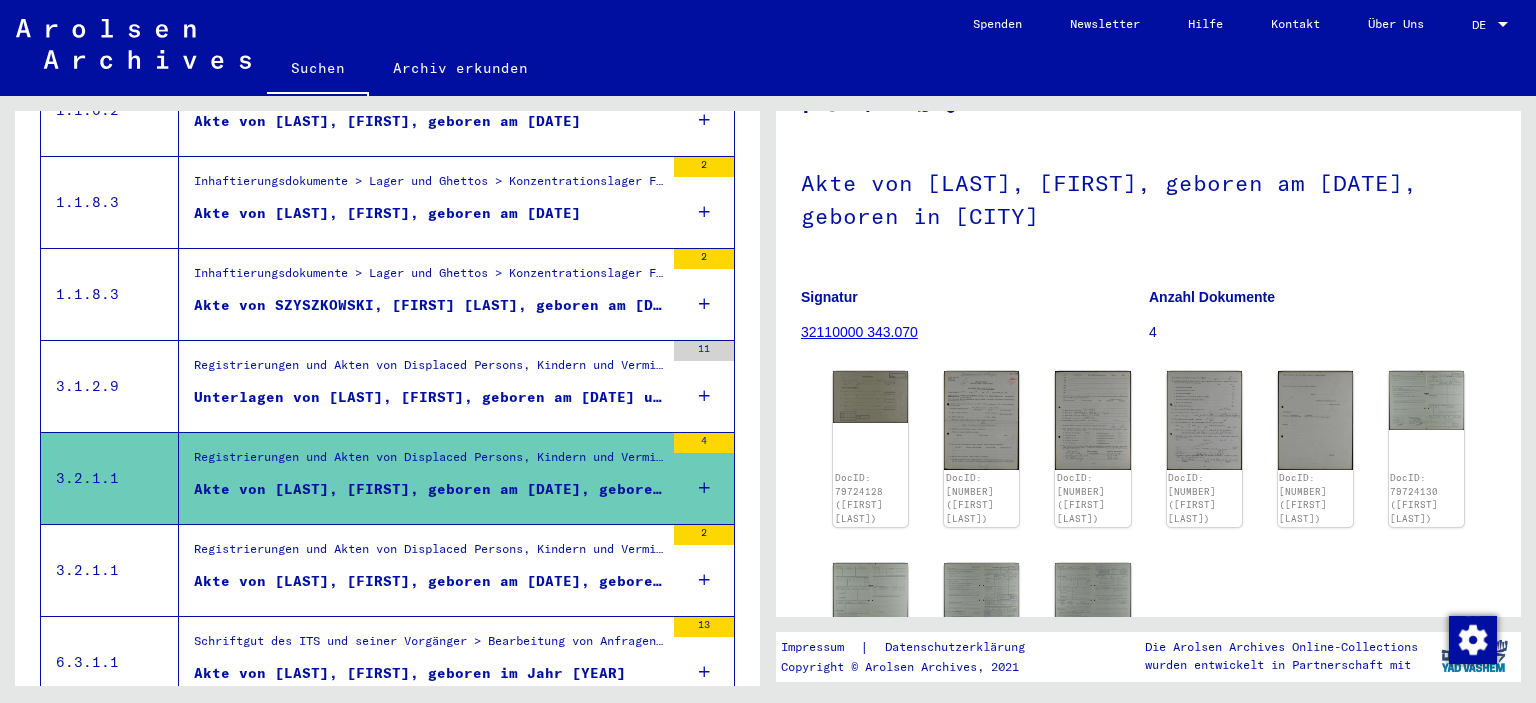 click on "4" at bounding box center (704, 443) 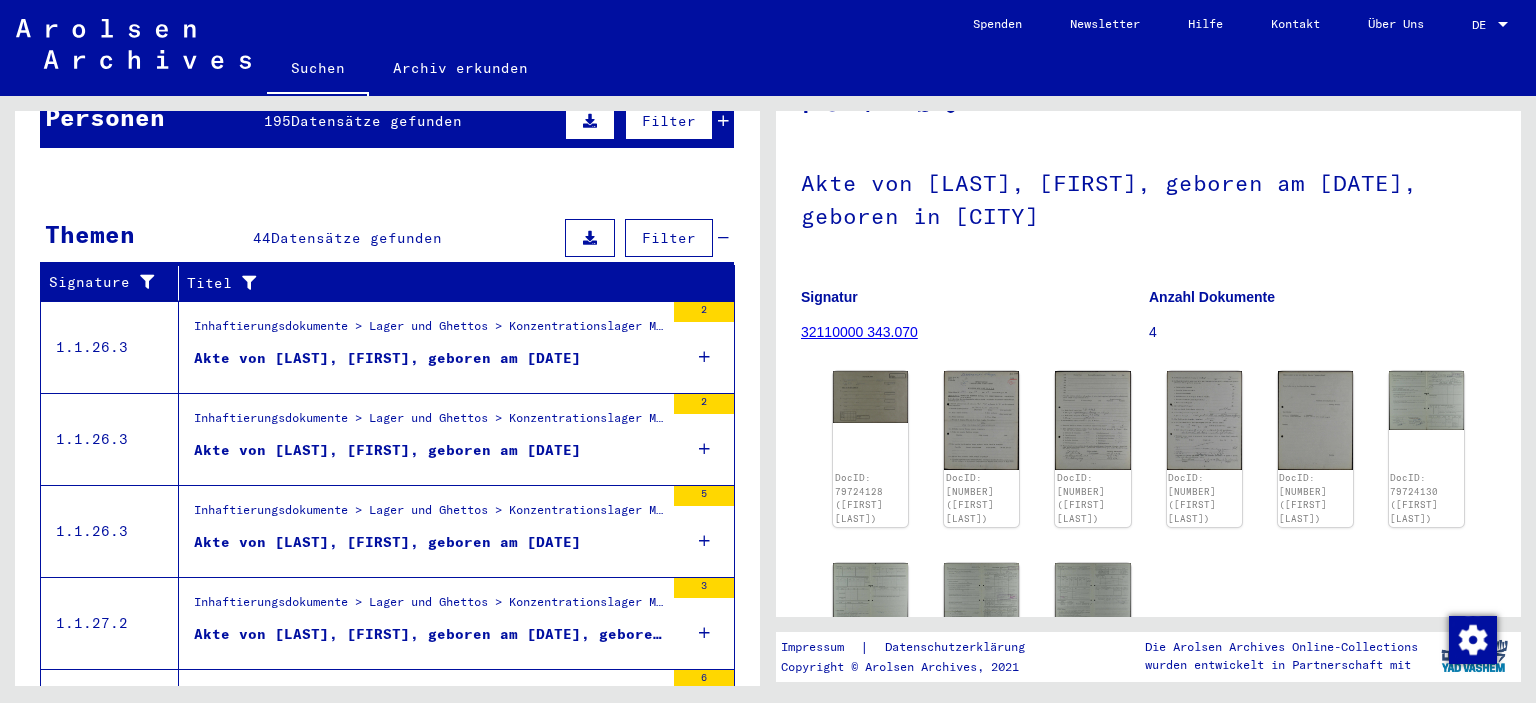scroll, scrollTop: 0, scrollLeft: 0, axis: both 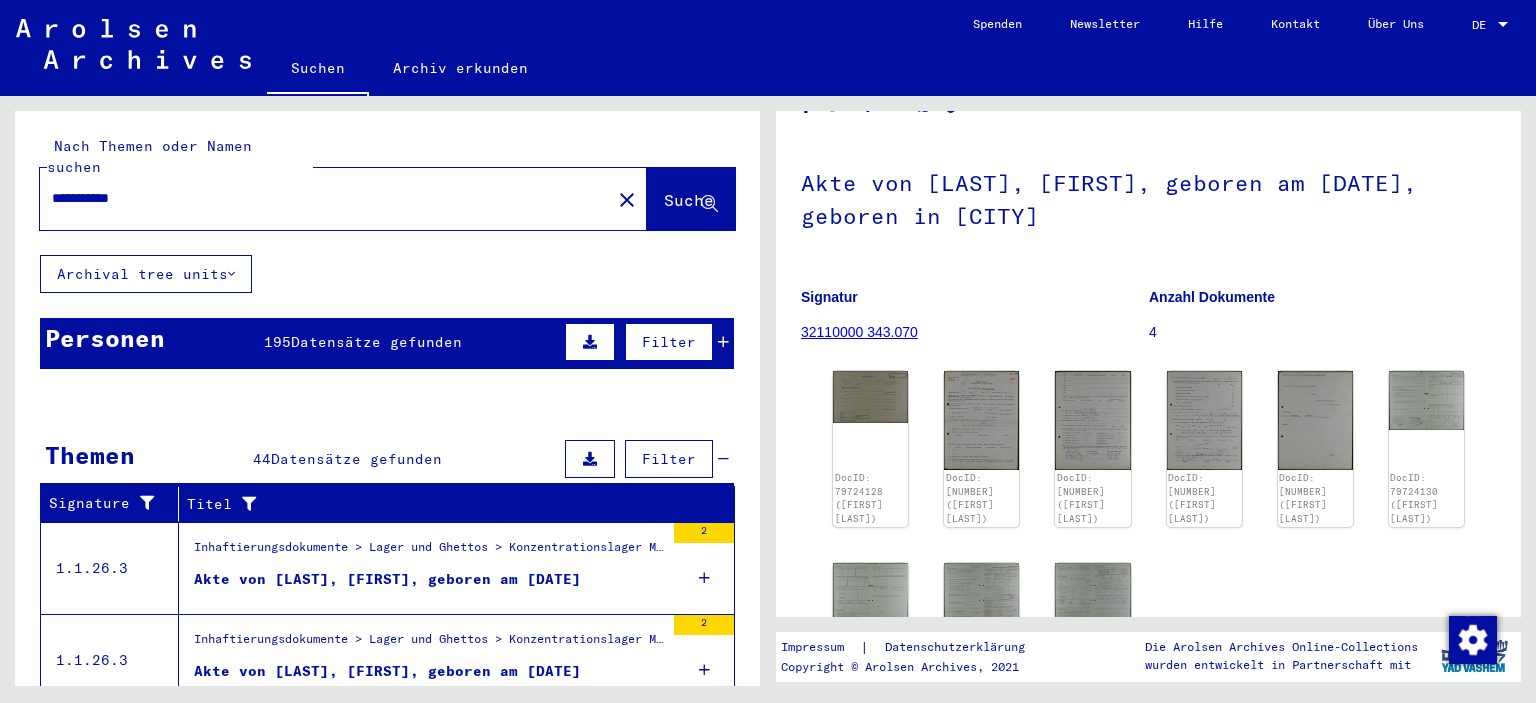 click on "**********" at bounding box center (325, 198) 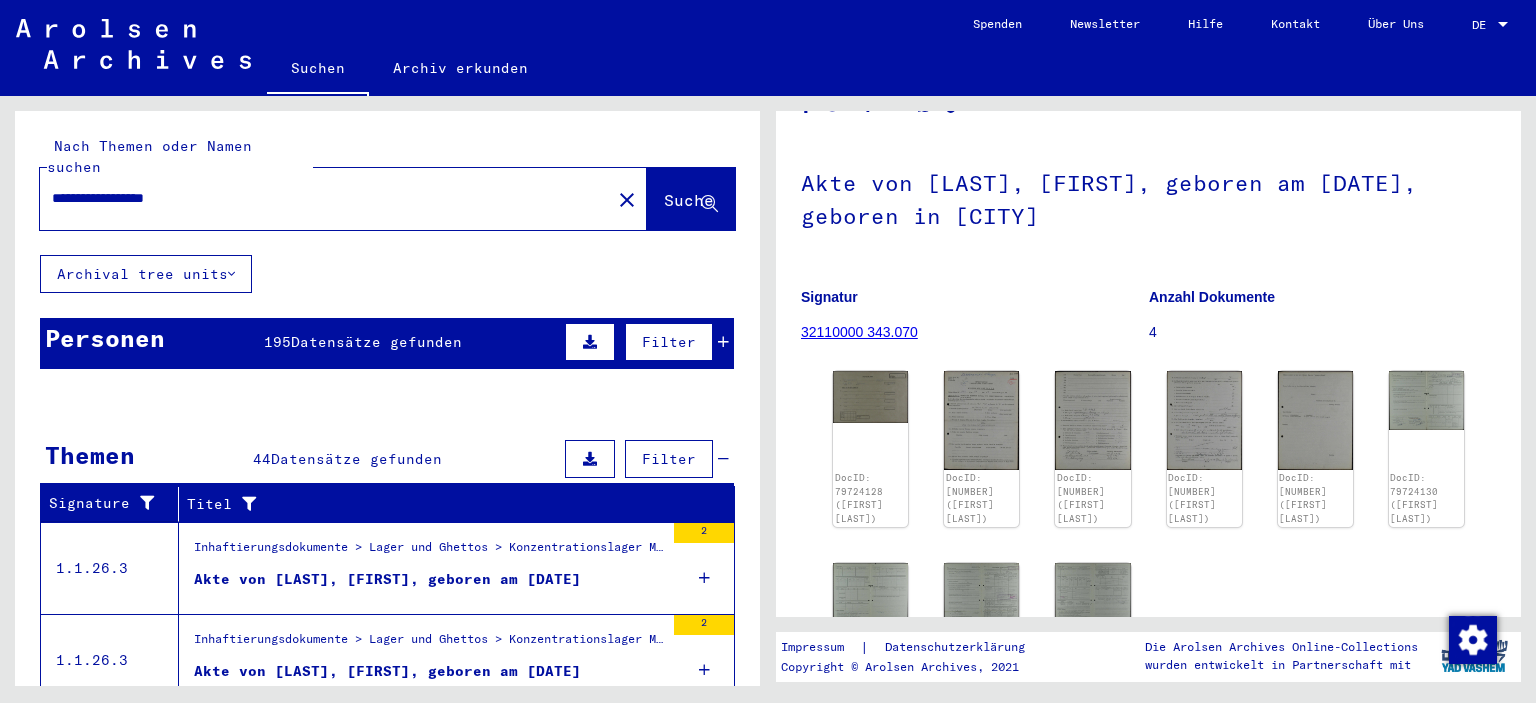 type on "**********" 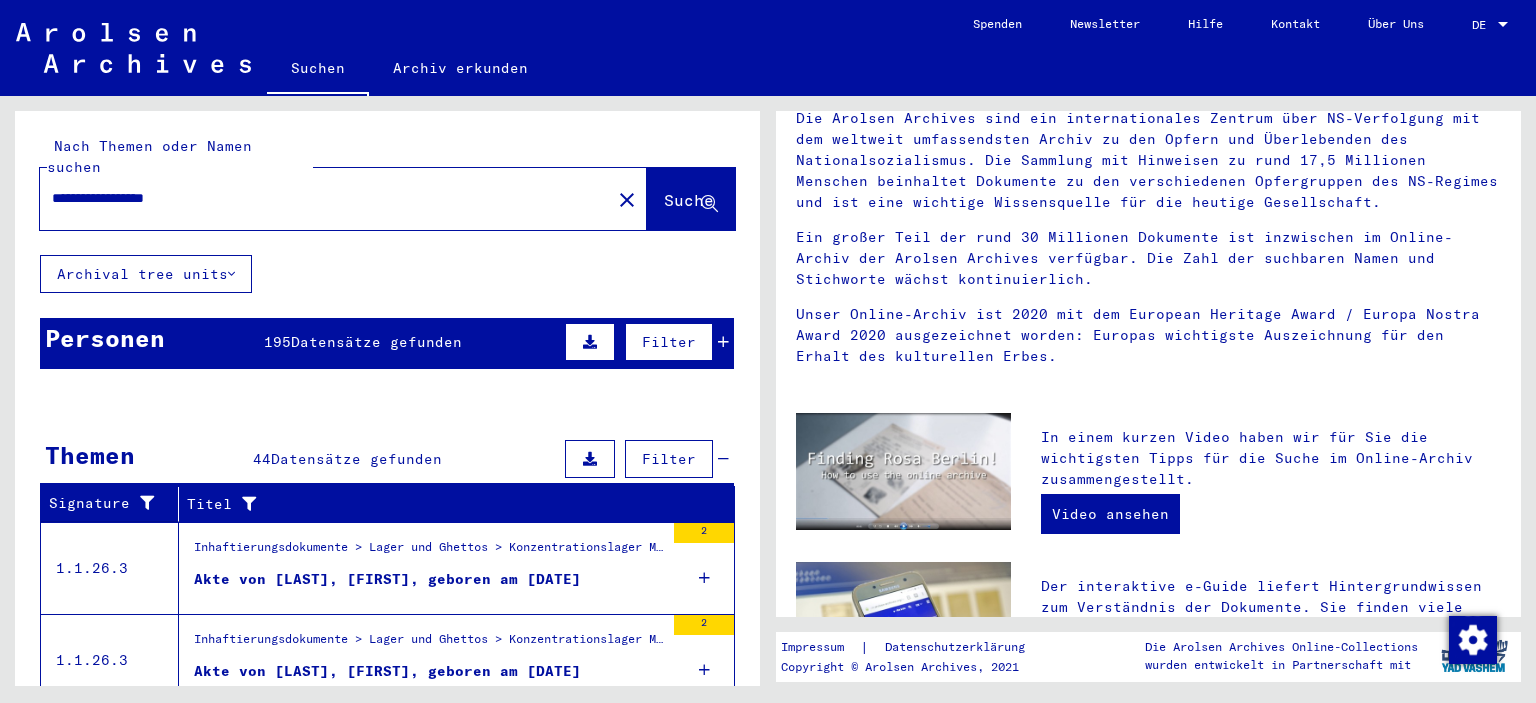 scroll, scrollTop: 0, scrollLeft: 0, axis: both 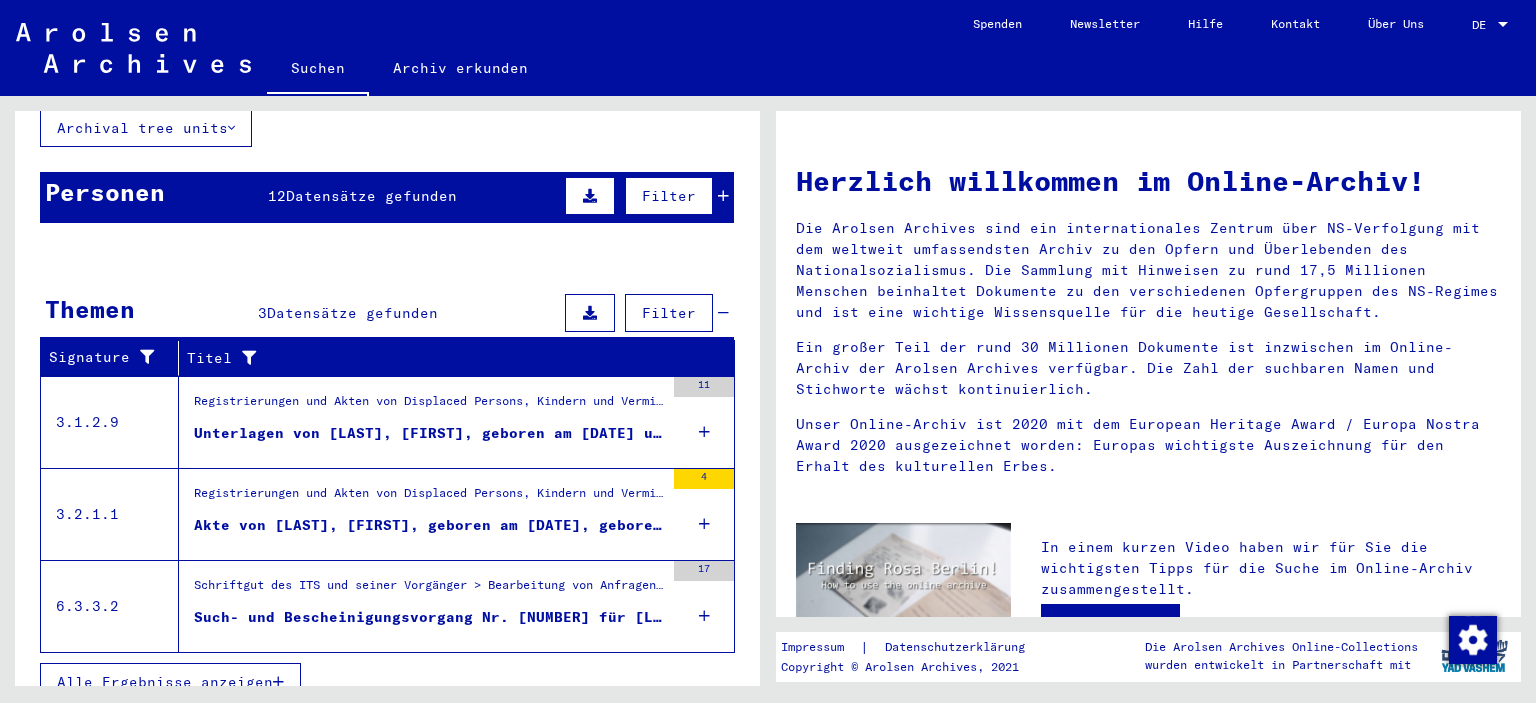 click on "Such- und Bescheinigungsvorgang Nr. [NUMBER] für [LAST], [FIRST] geboren [DATE]" at bounding box center (429, 617) 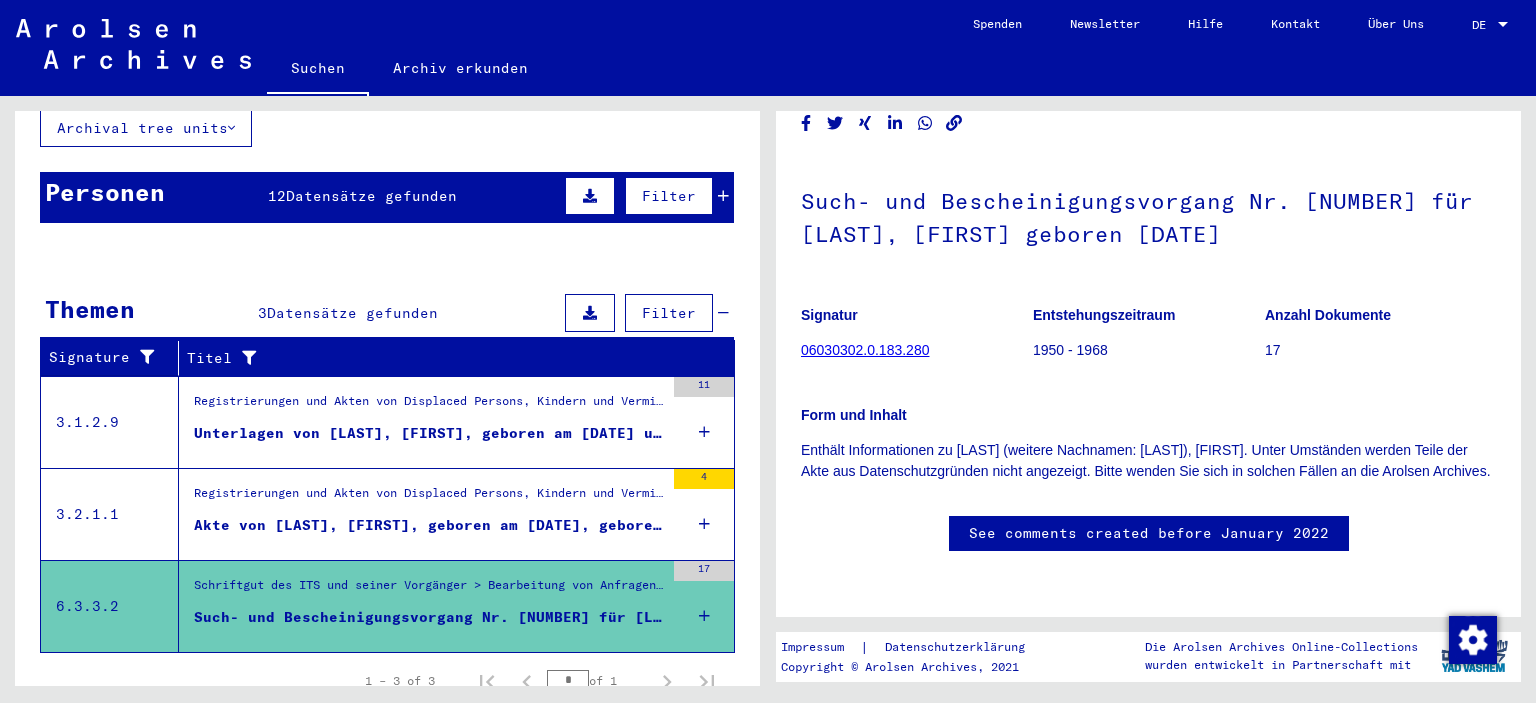 scroll, scrollTop: 725, scrollLeft: 0, axis: vertical 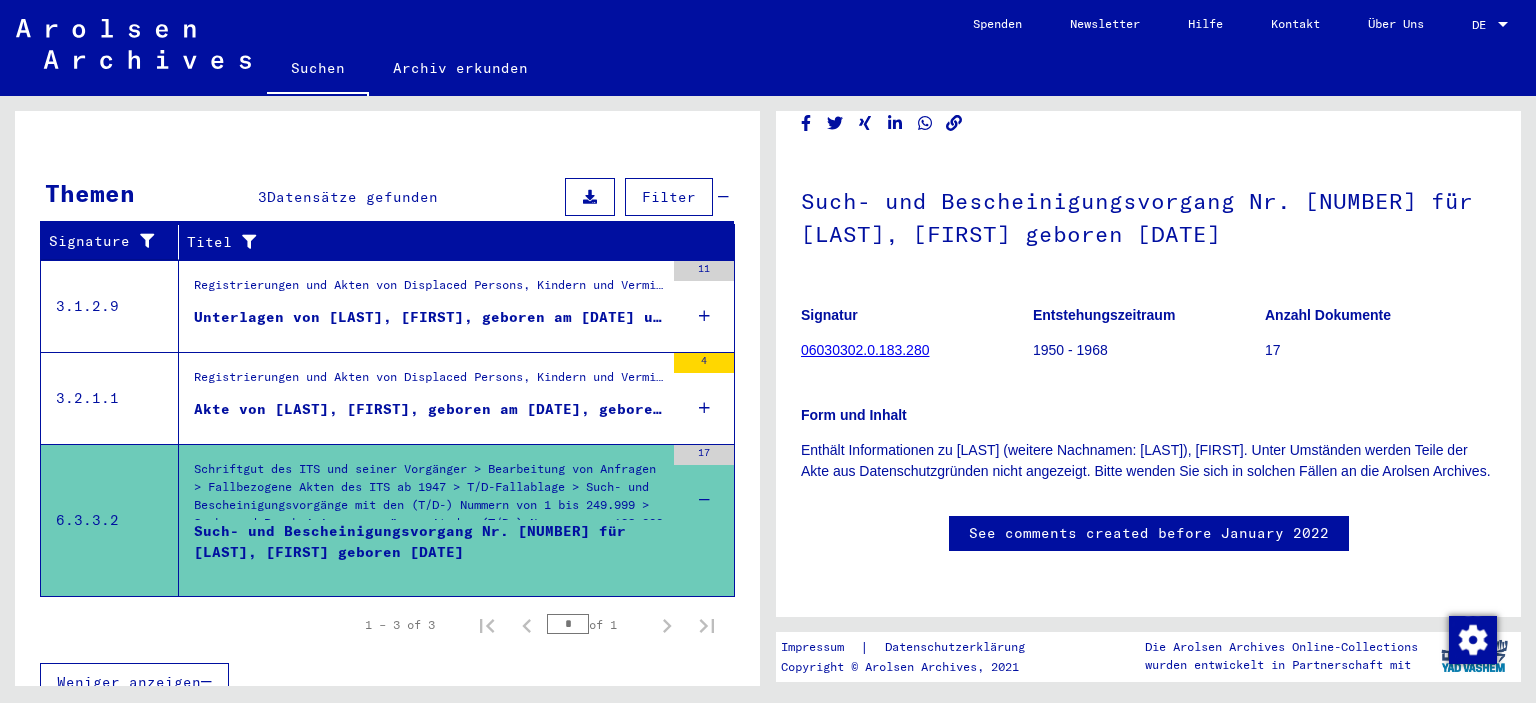 click on "Such- und Bescheinigungsvorgang Nr. [NUMBER] für [LAST], [FIRST] geboren [DATE]" at bounding box center [429, 551] 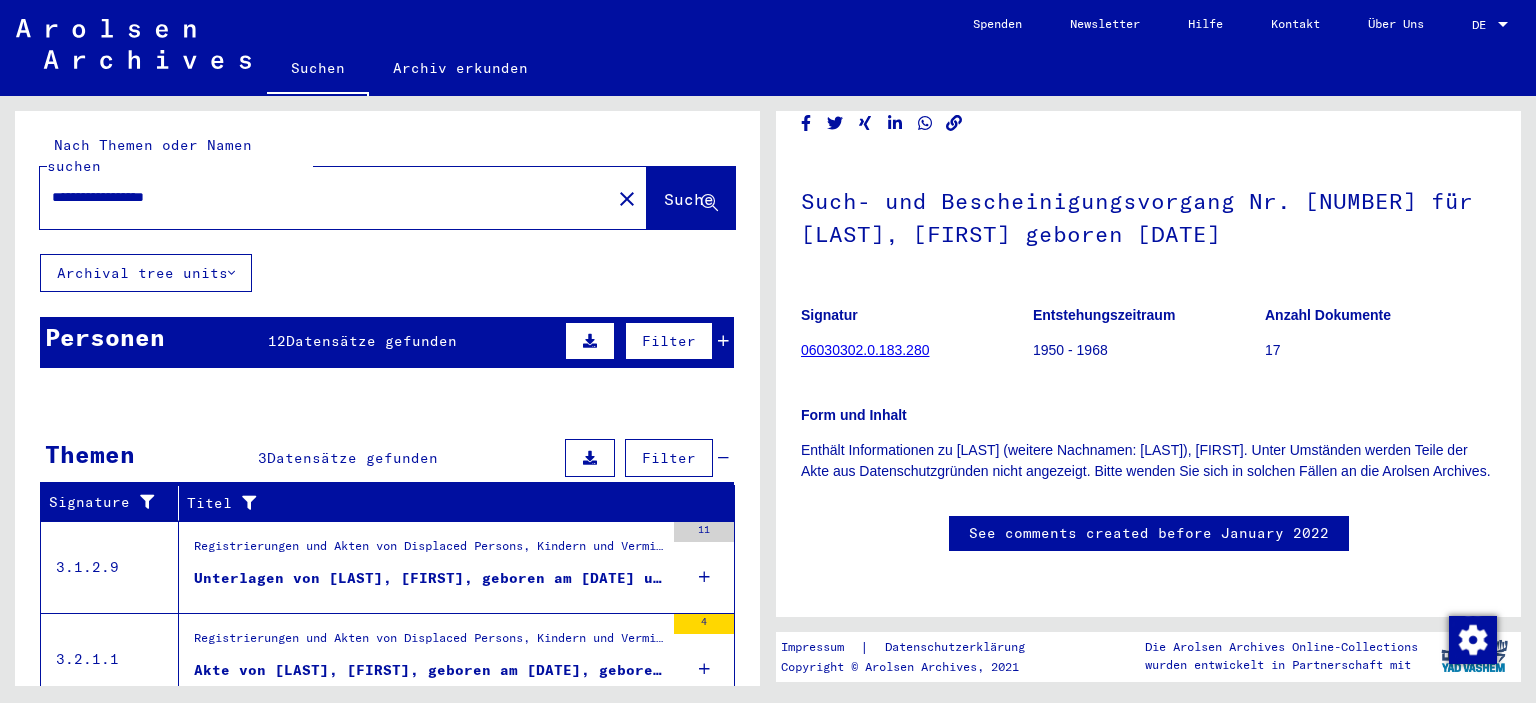 scroll, scrollTop: 0, scrollLeft: 0, axis: both 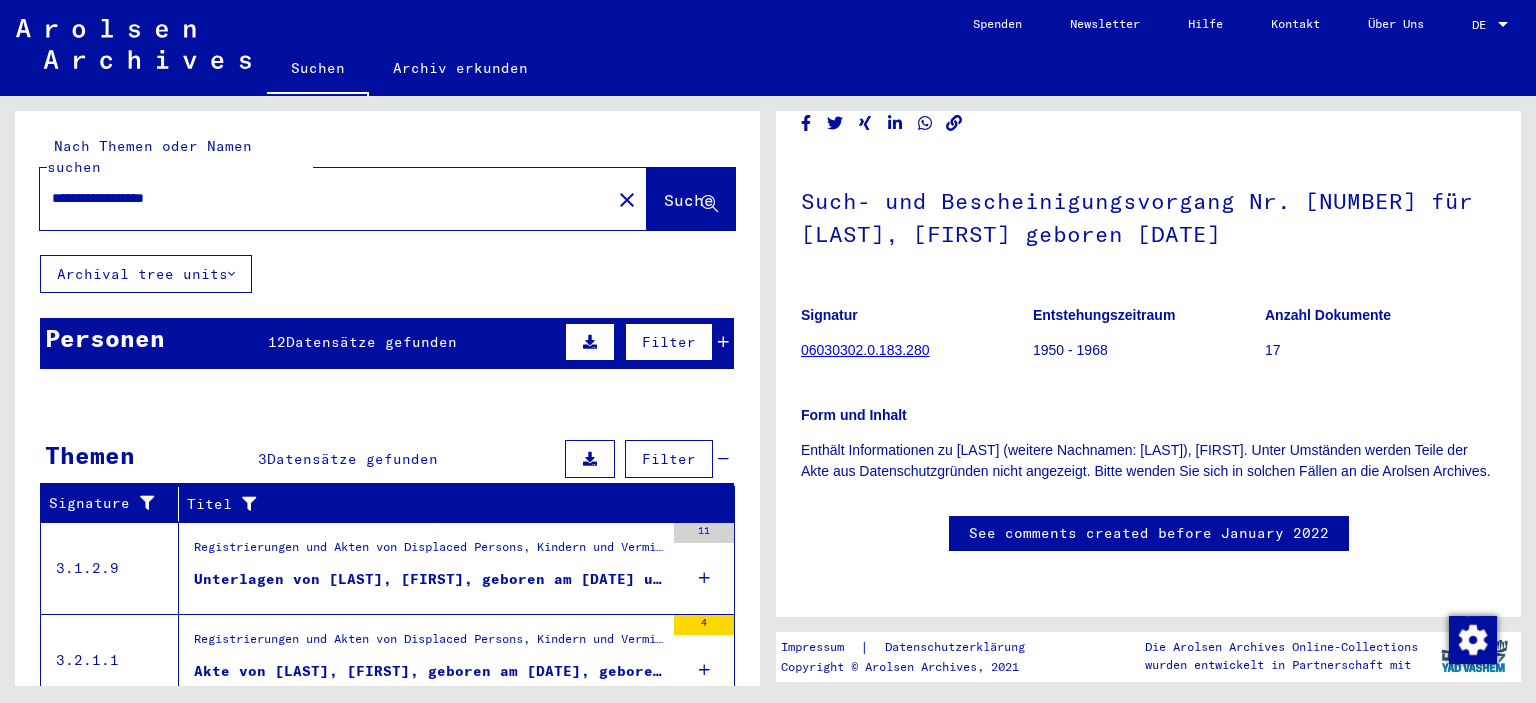 click on "Datensätze gefunden" at bounding box center [371, 342] 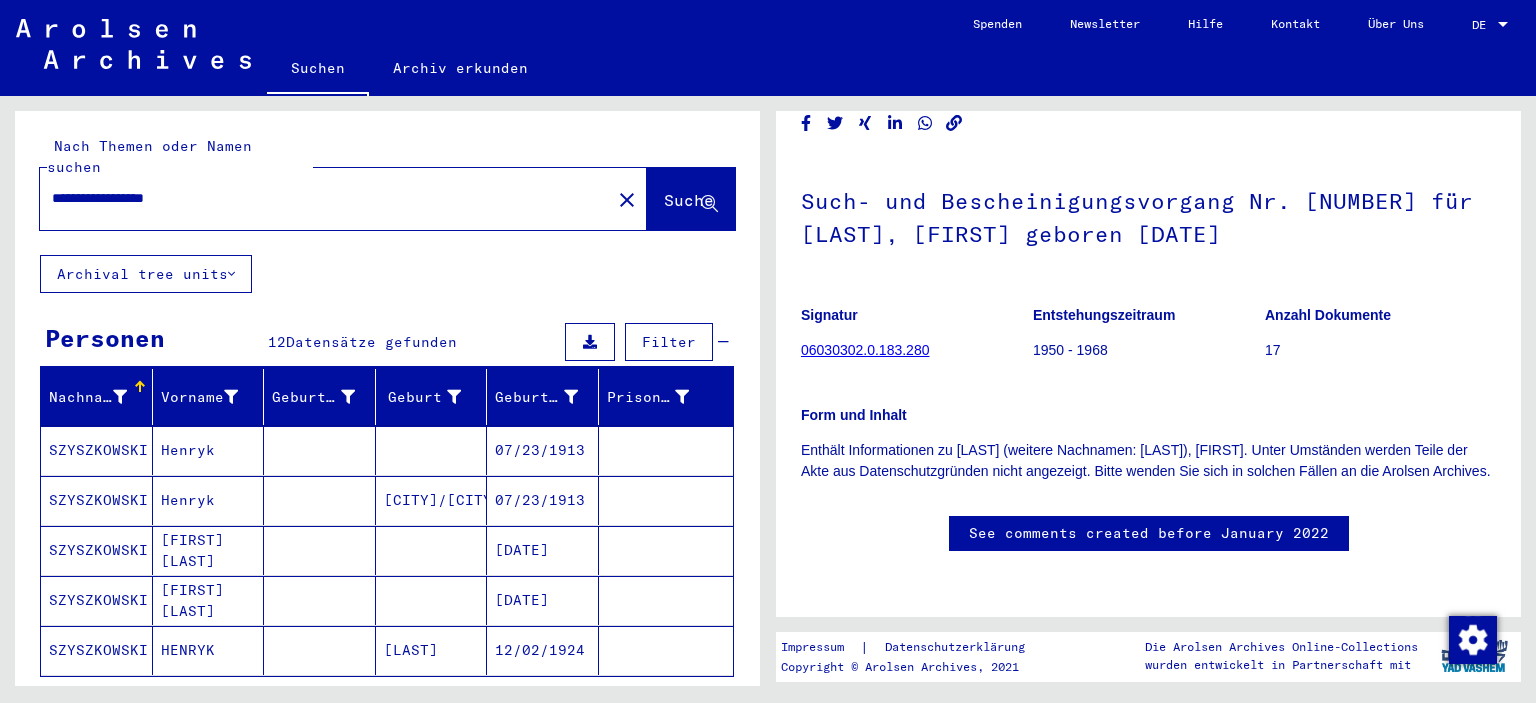 scroll, scrollTop: 110, scrollLeft: 0, axis: vertical 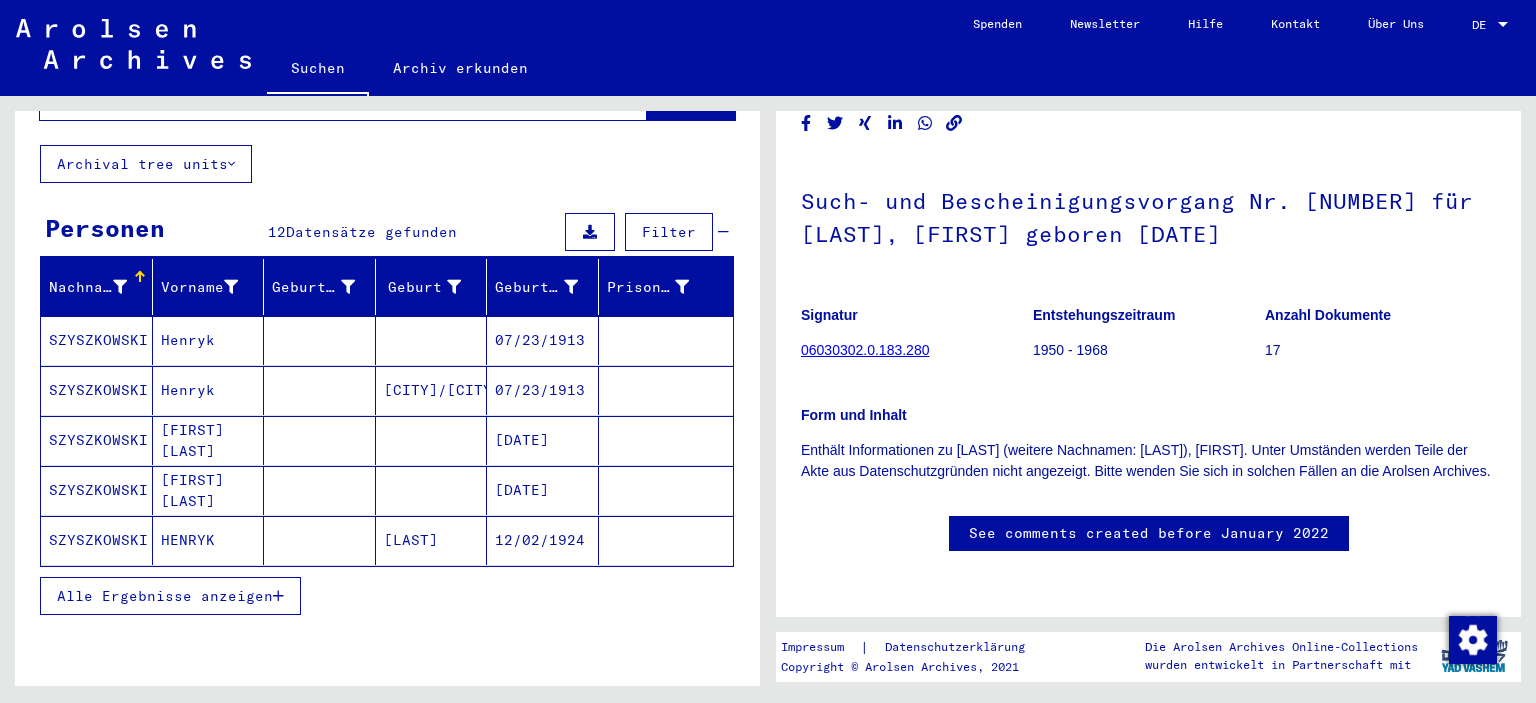 click on "SZYSZKOWSKI" 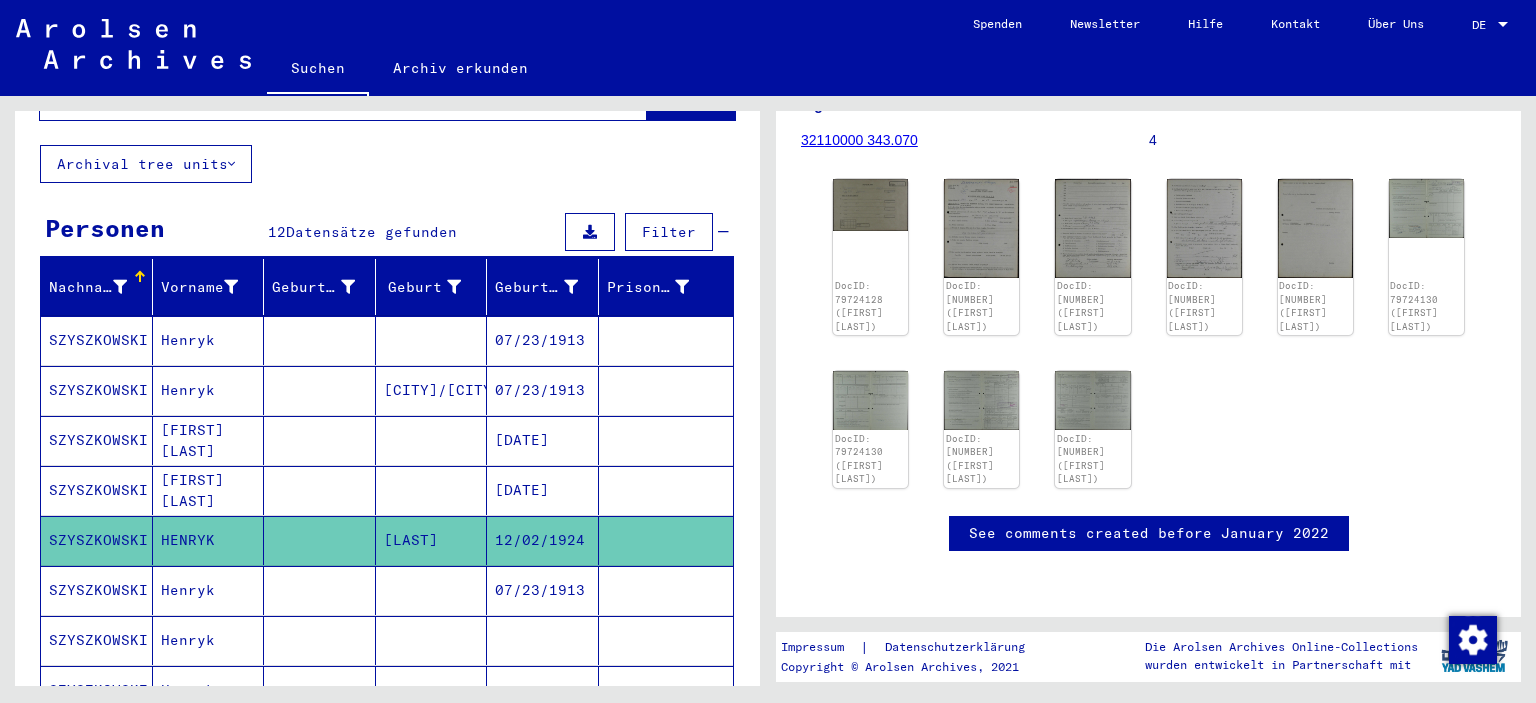 scroll, scrollTop: 442, scrollLeft: 0, axis: vertical 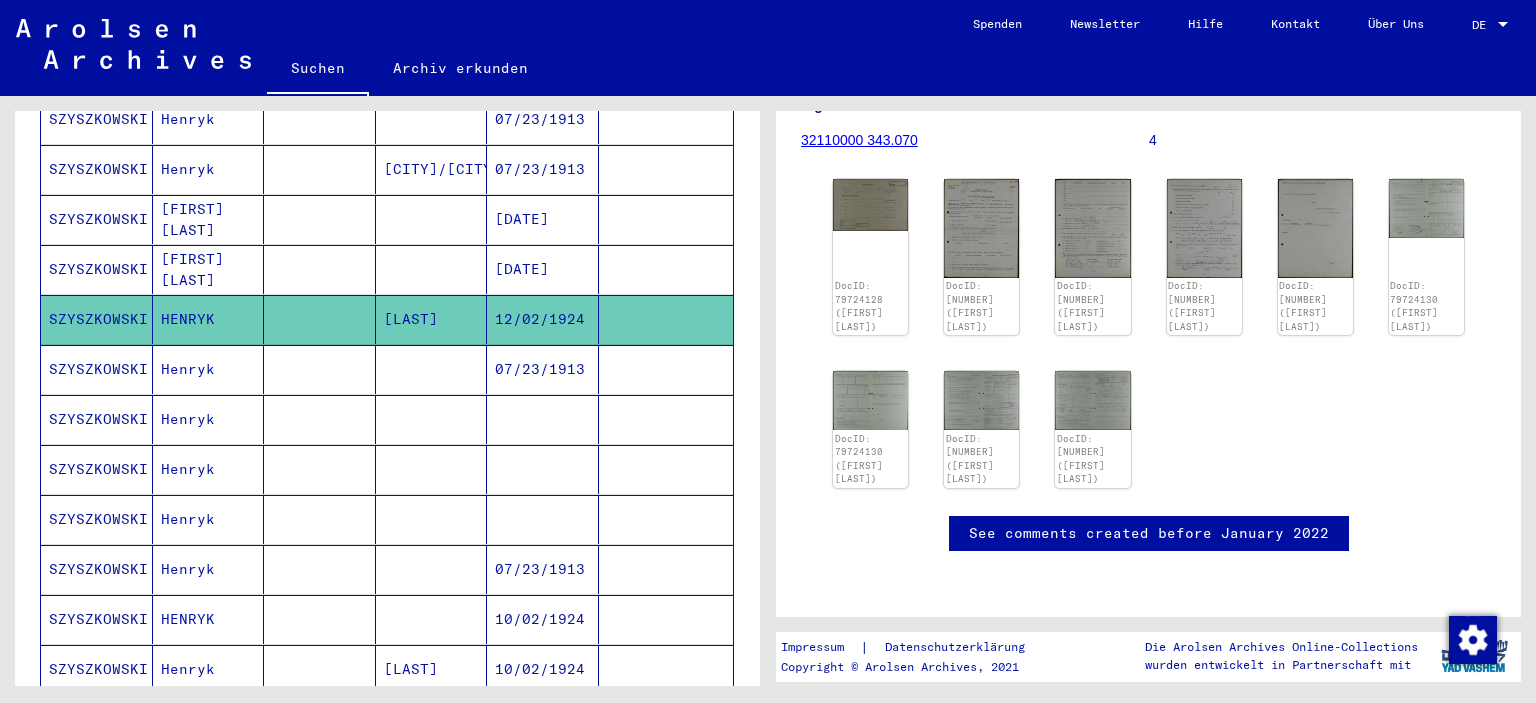 click on "HENRYK" at bounding box center (209, 669) 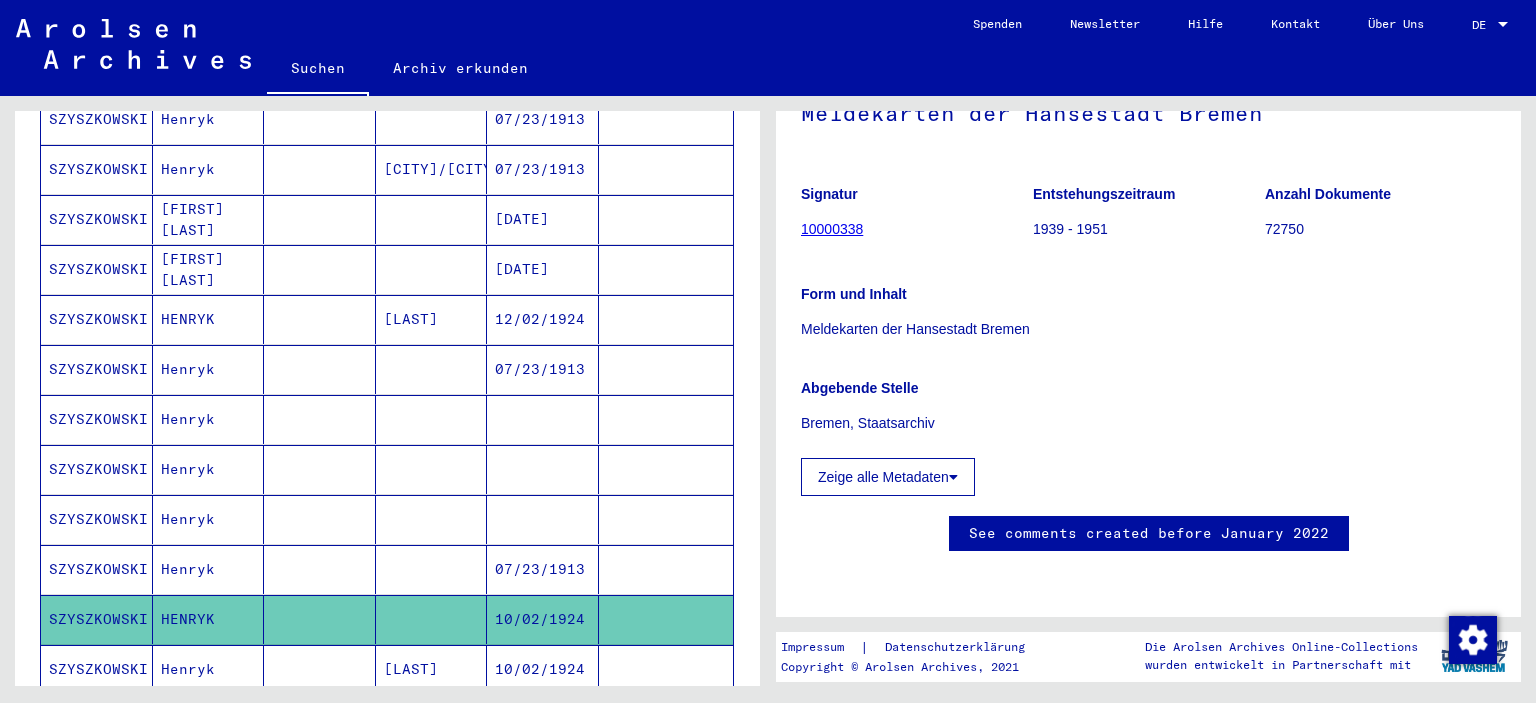 scroll, scrollTop: 442, scrollLeft: 0, axis: vertical 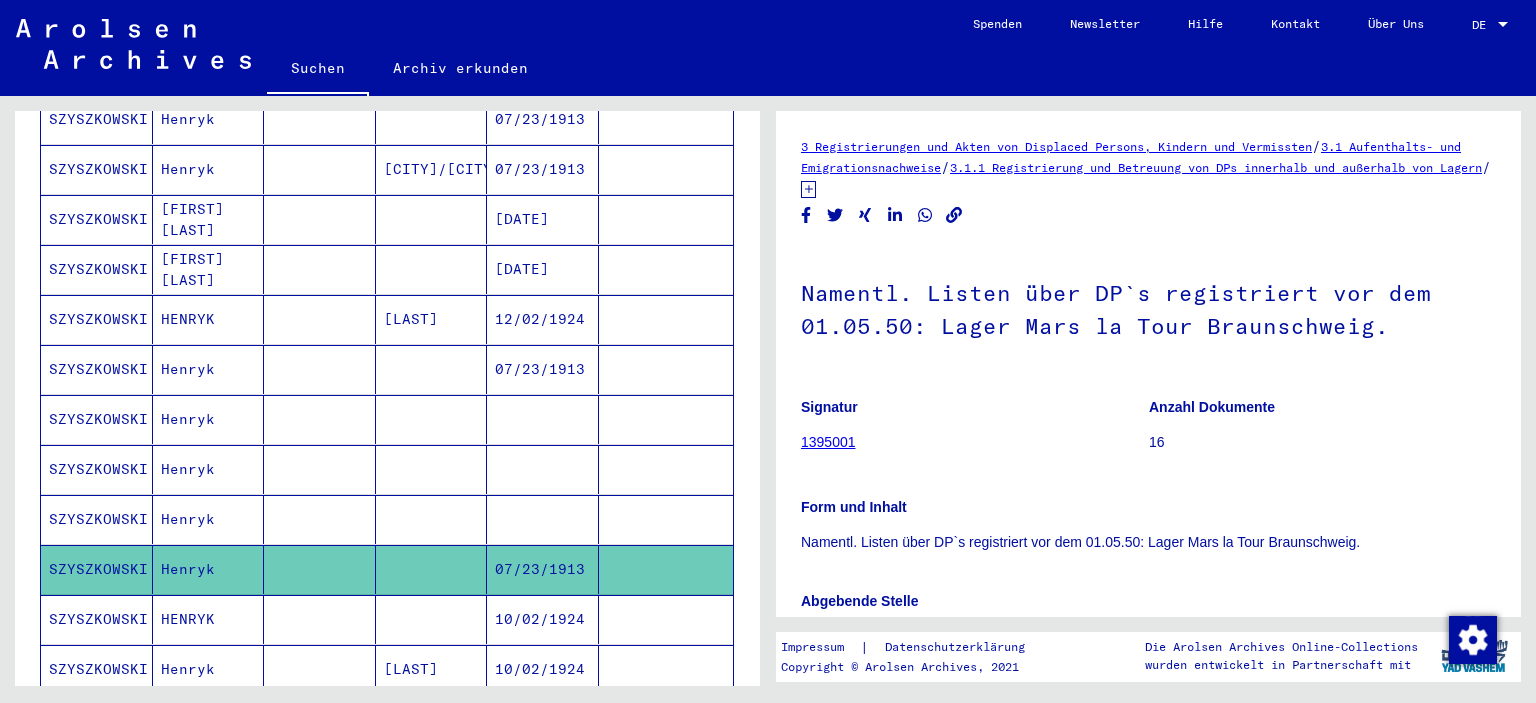 click on "SZYSZKOWSKI" at bounding box center [97, 569] 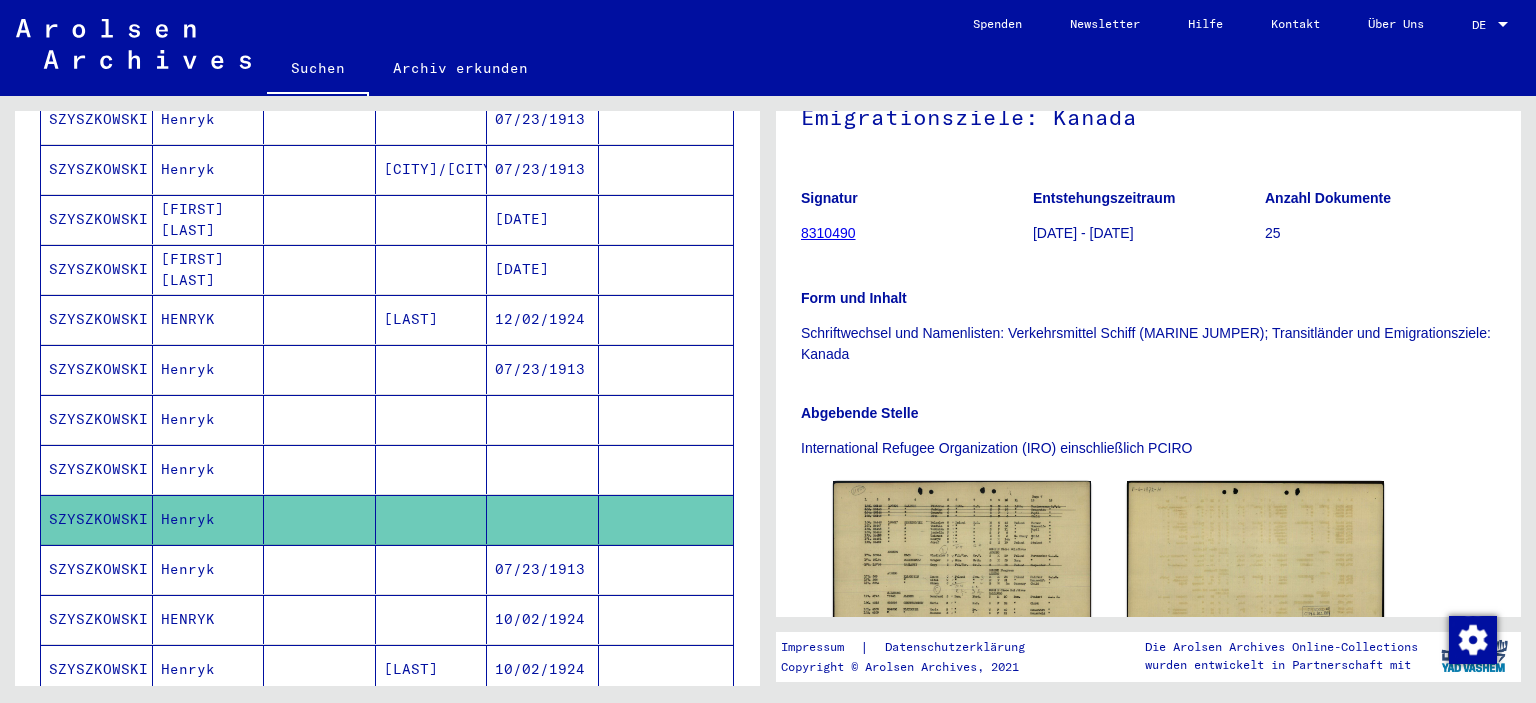 scroll, scrollTop: 442, scrollLeft: 0, axis: vertical 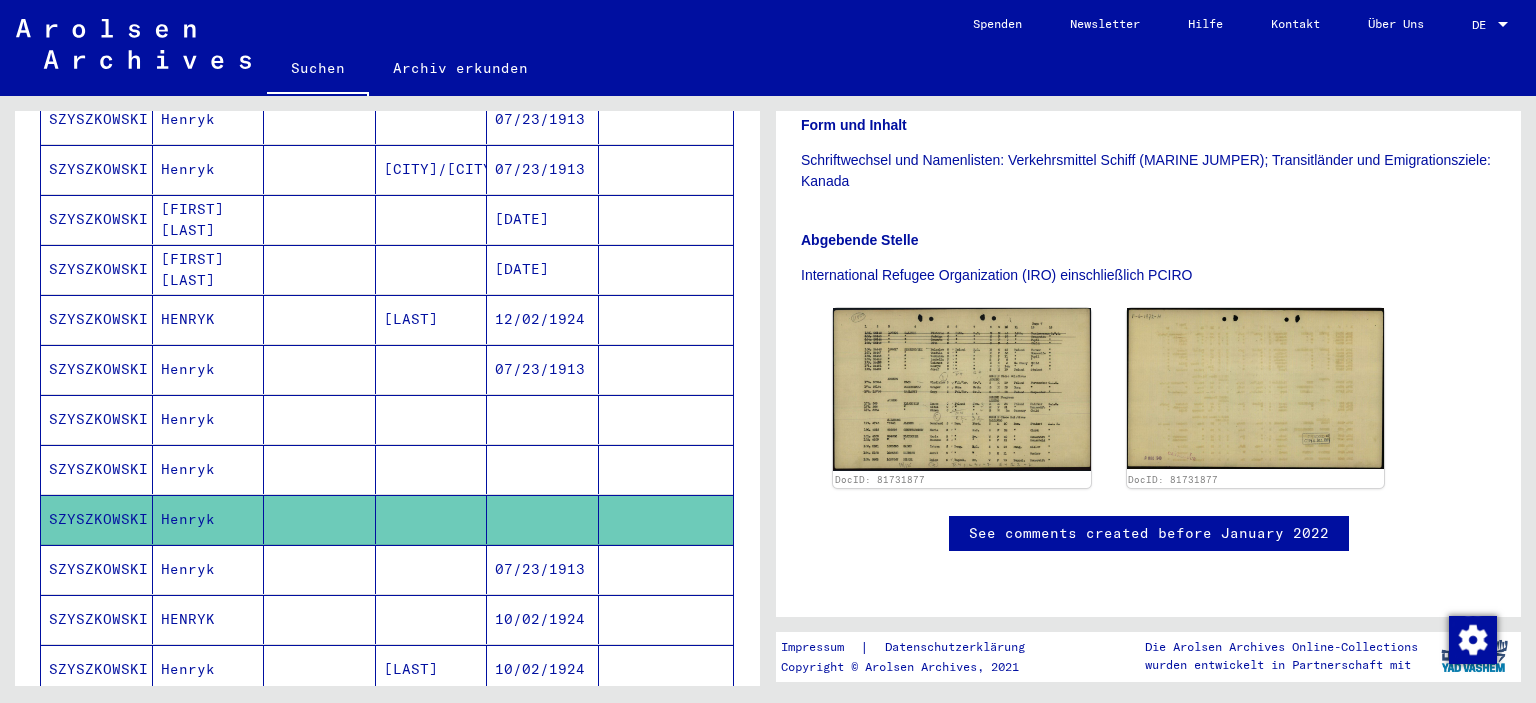 click on "Henryk" at bounding box center (209, 519) 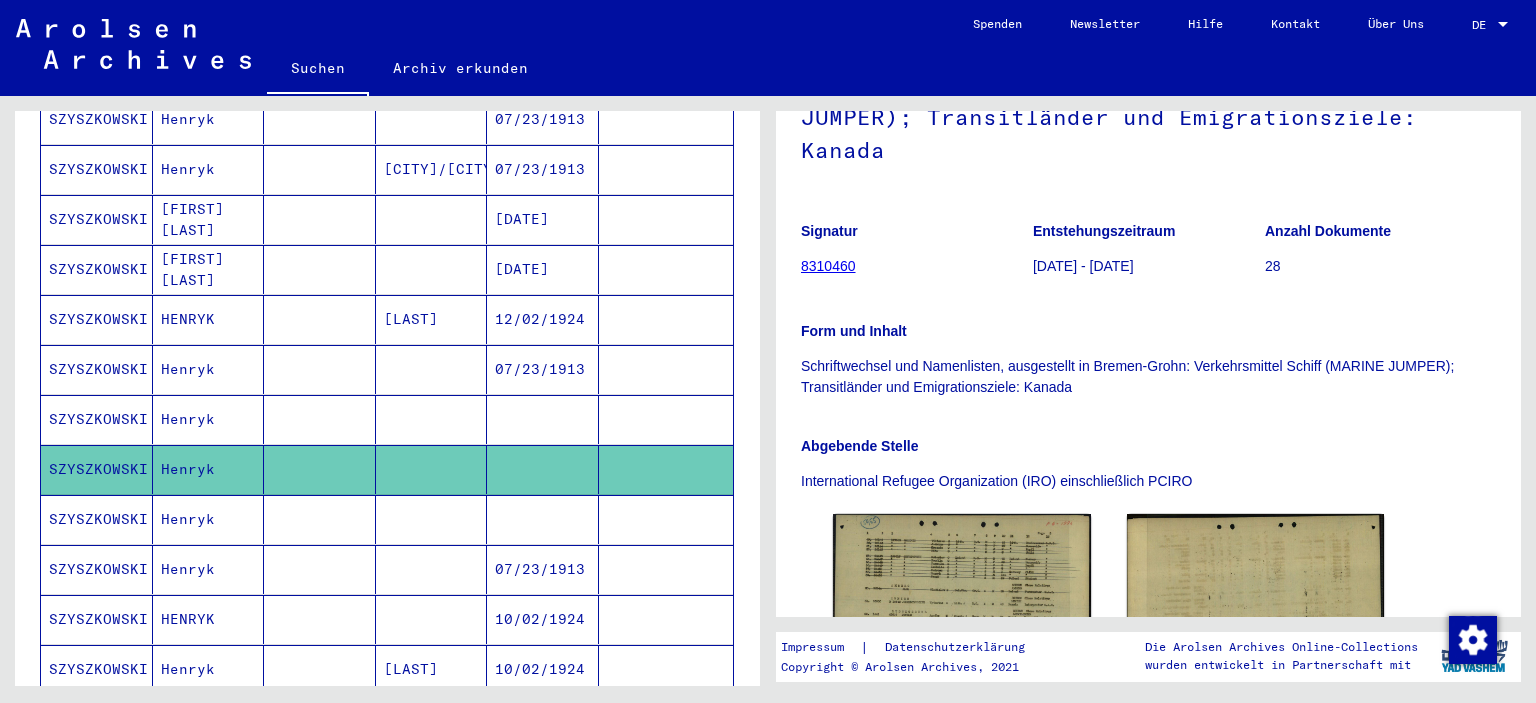 scroll, scrollTop: 442, scrollLeft: 0, axis: vertical 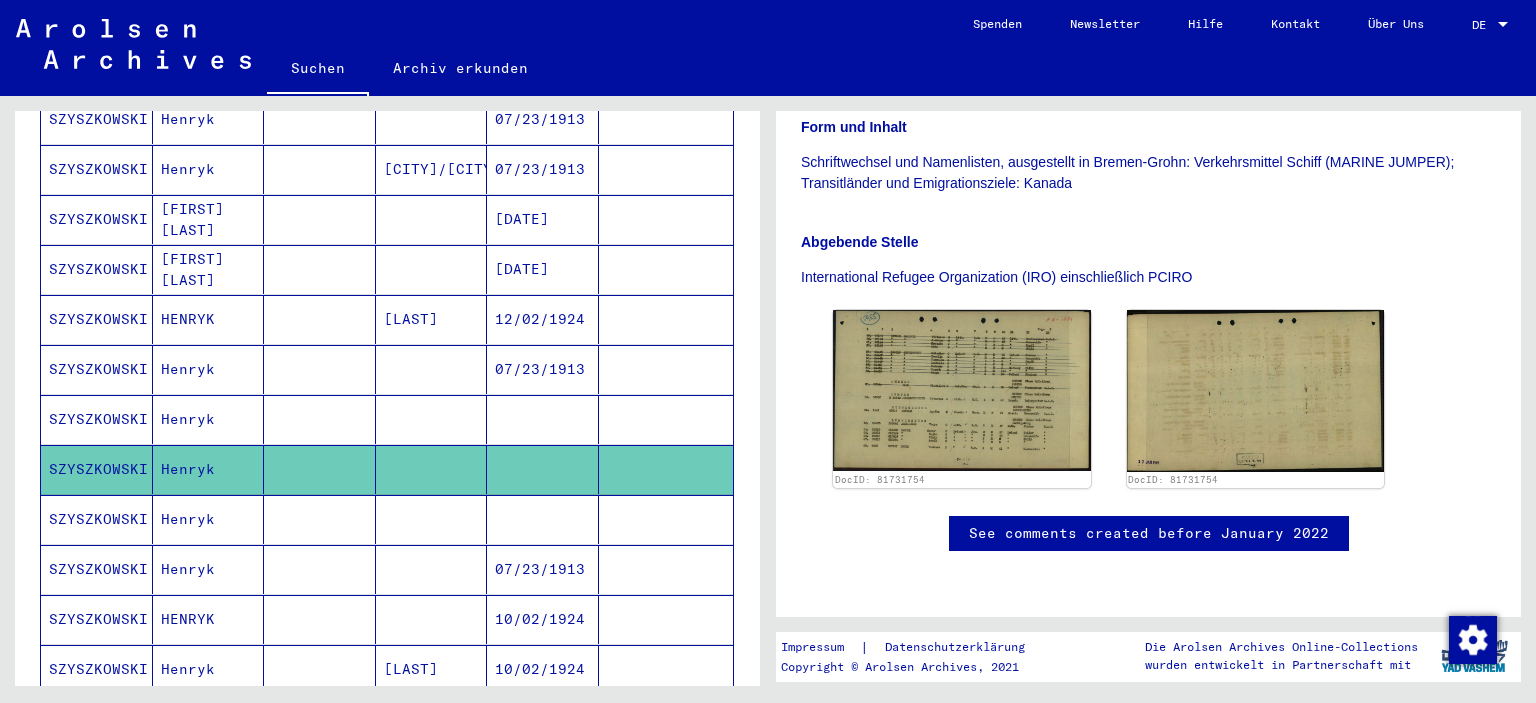 click on "Henryk" at bounding box center (209, 469) 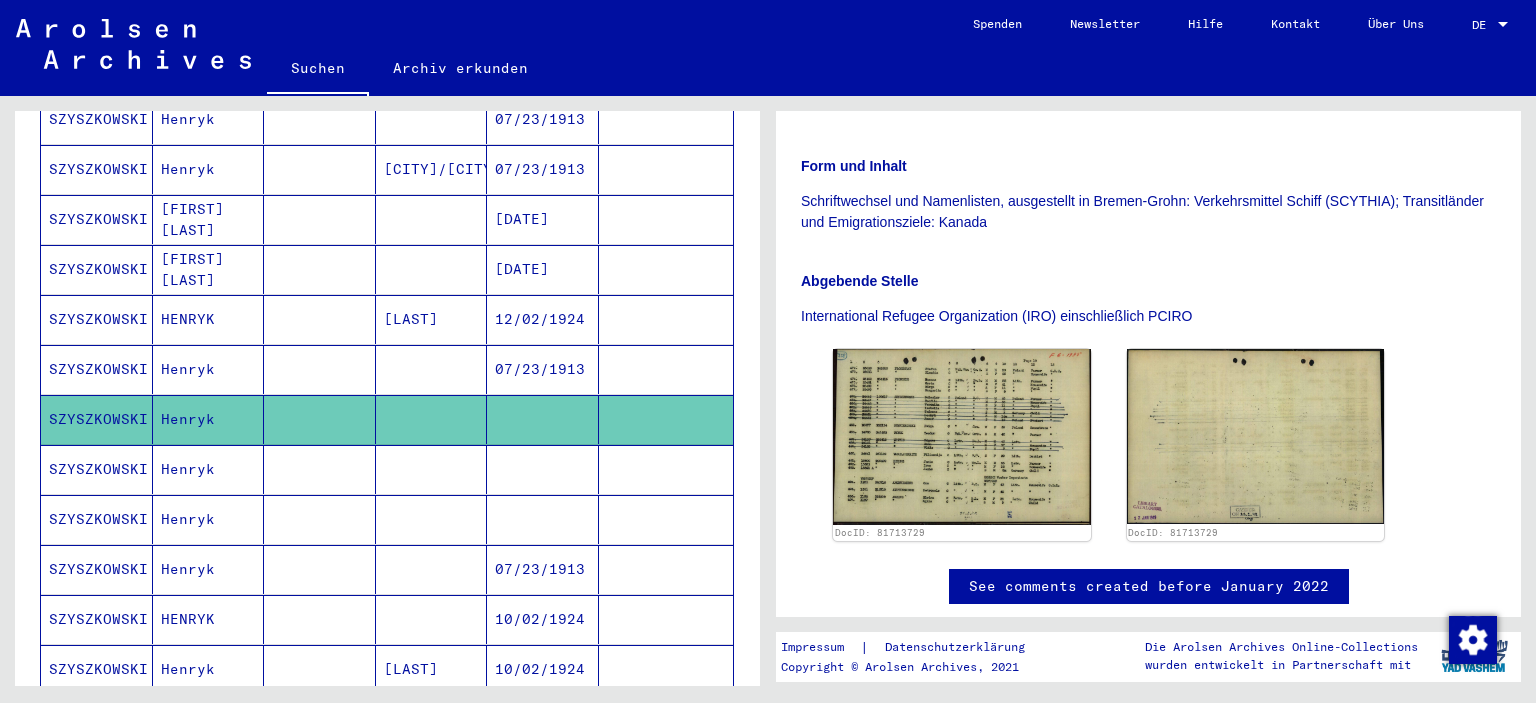 scroll, scrollTop: 442, scrollLeft: 0, axis: vertical 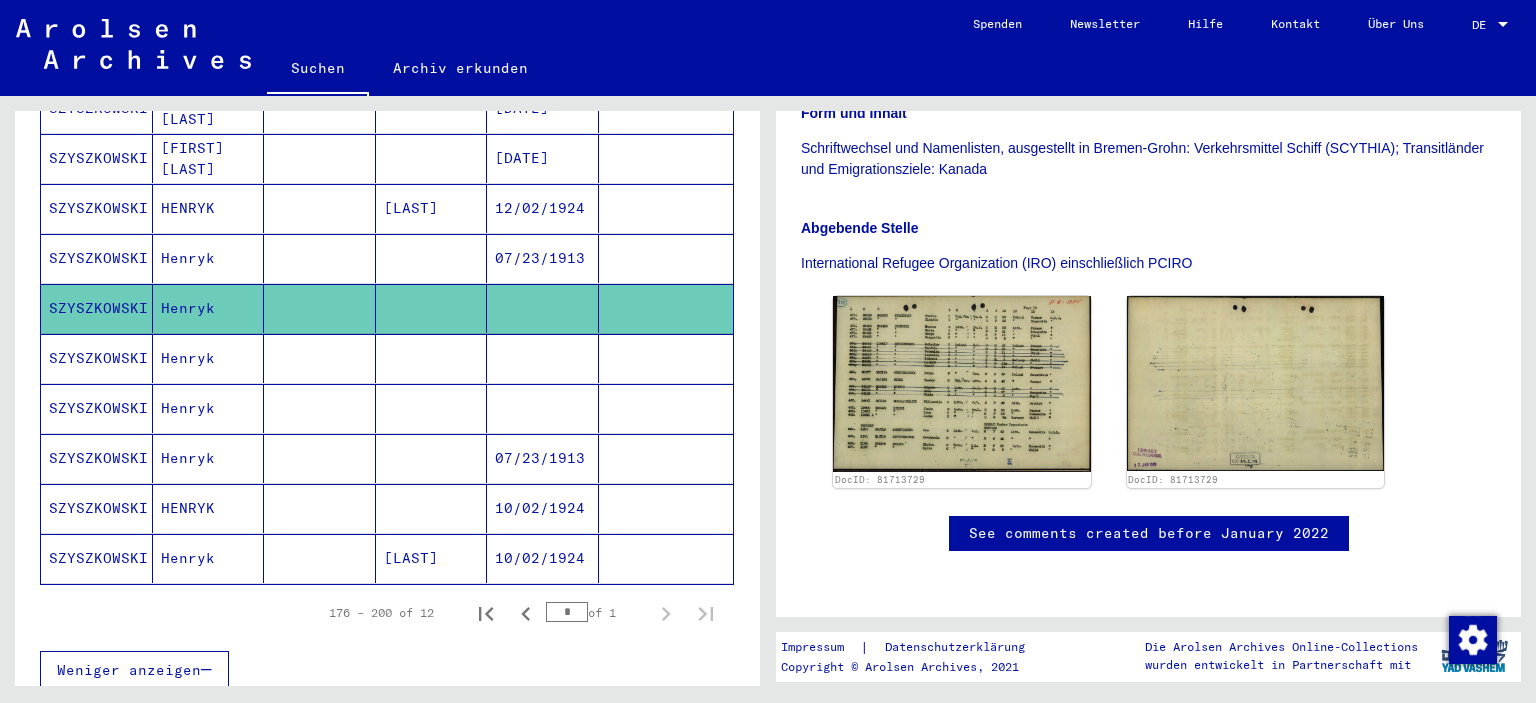 click on "Henryk" 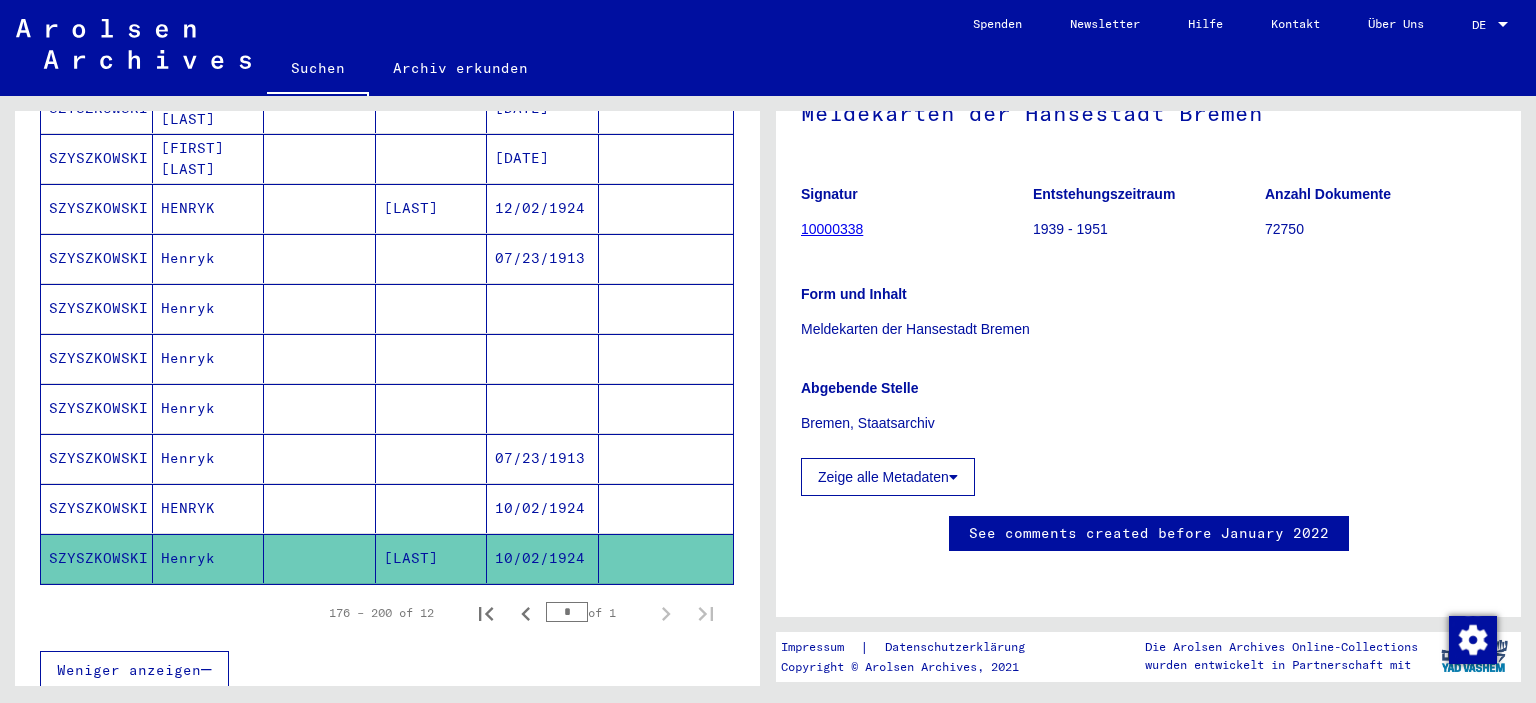 scroll, scrollTop: 552, scrollLeft: 0, axis: vertical 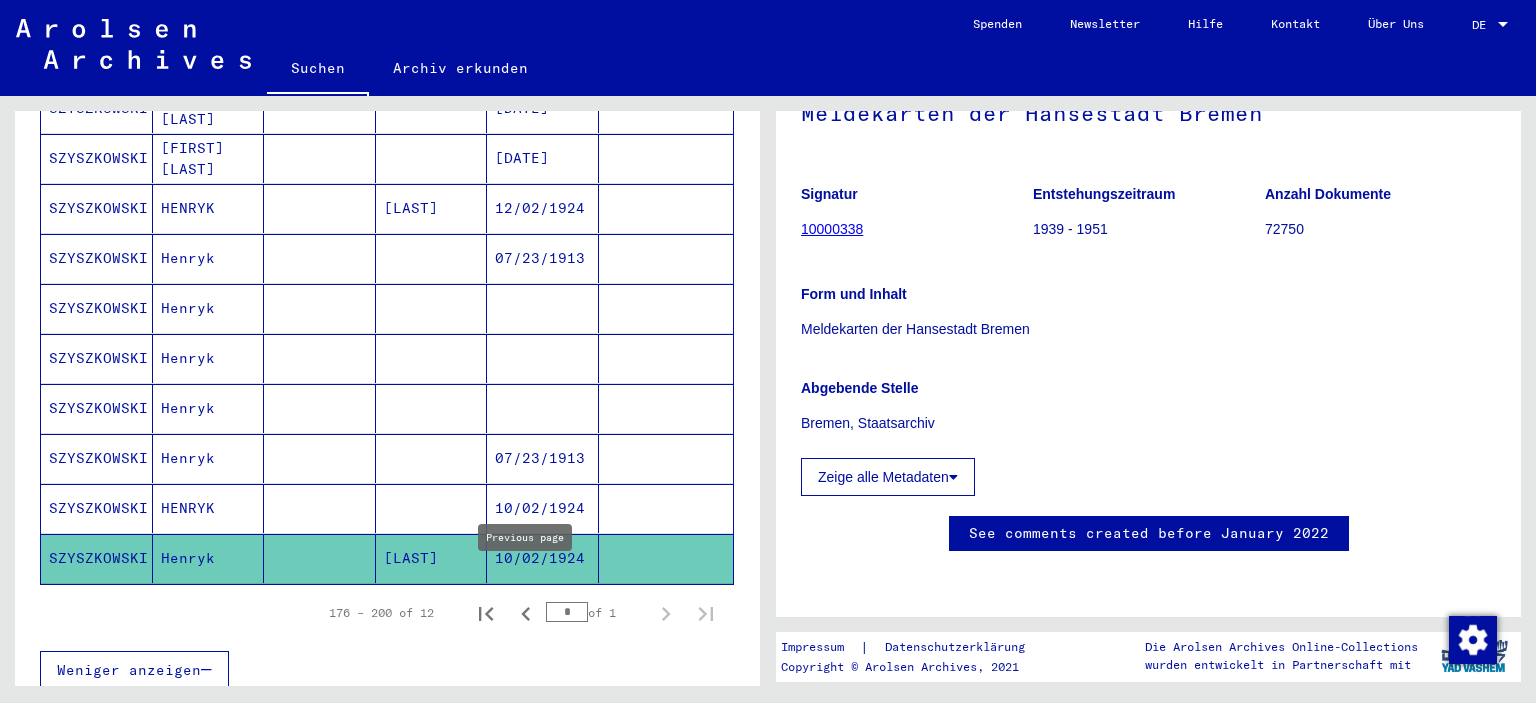 click 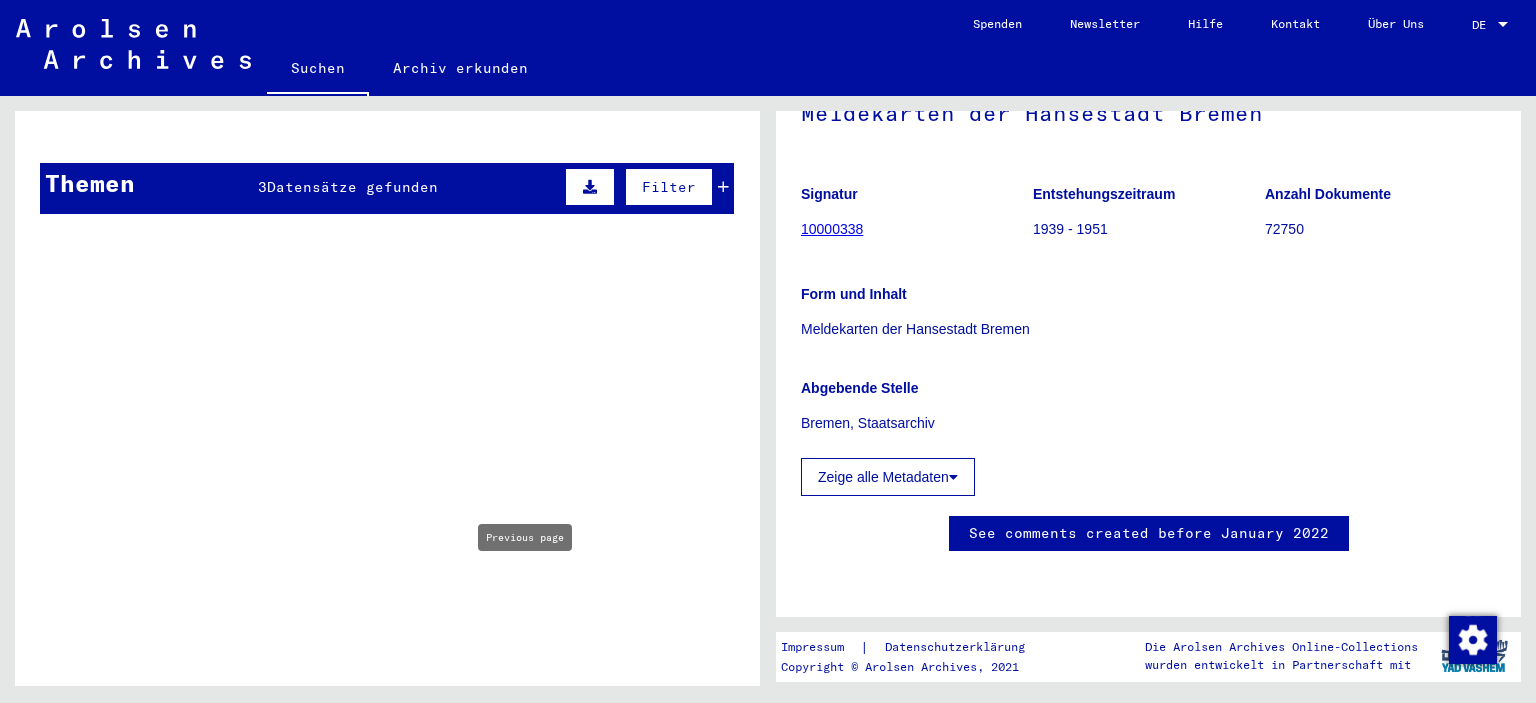 type on "*" 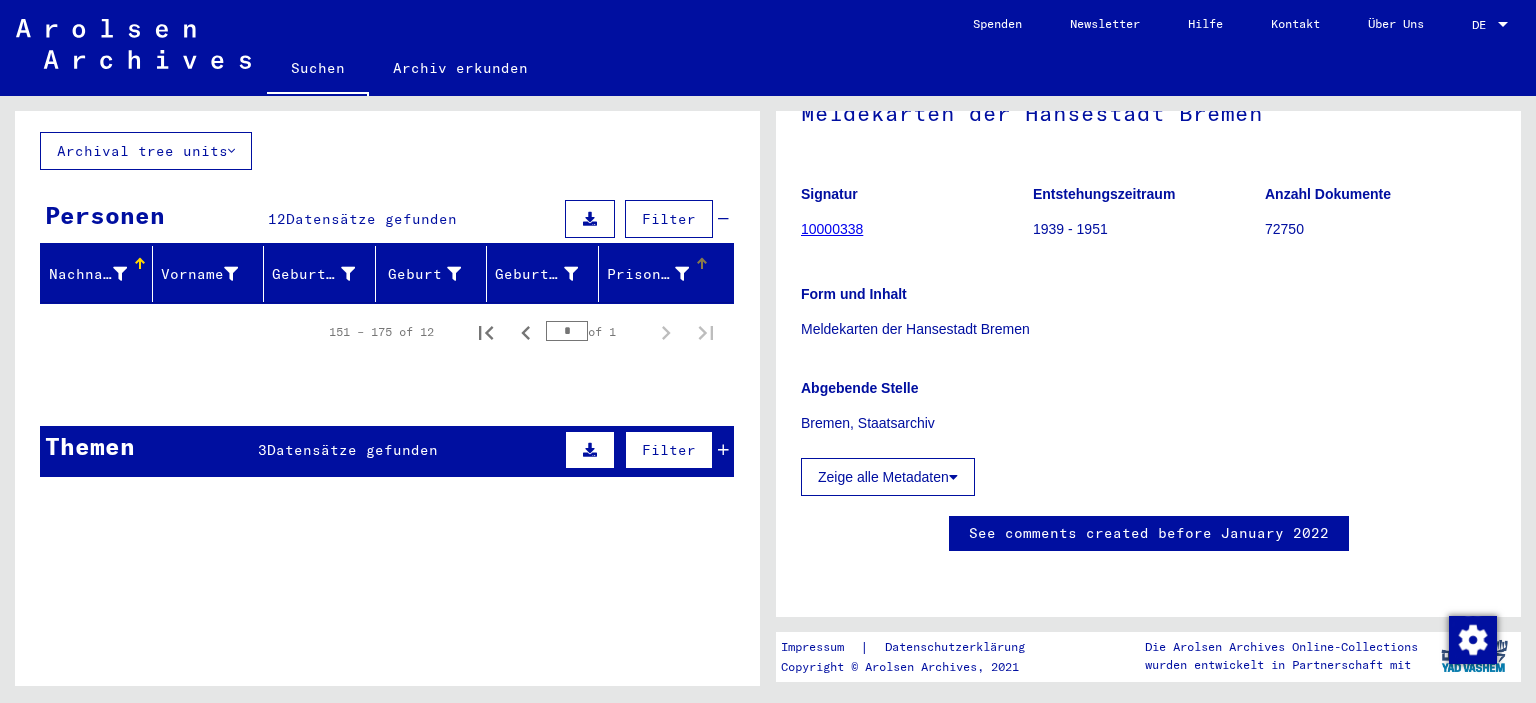 scroll, scrollTop: 0, scrollLeft: 0, axis: both 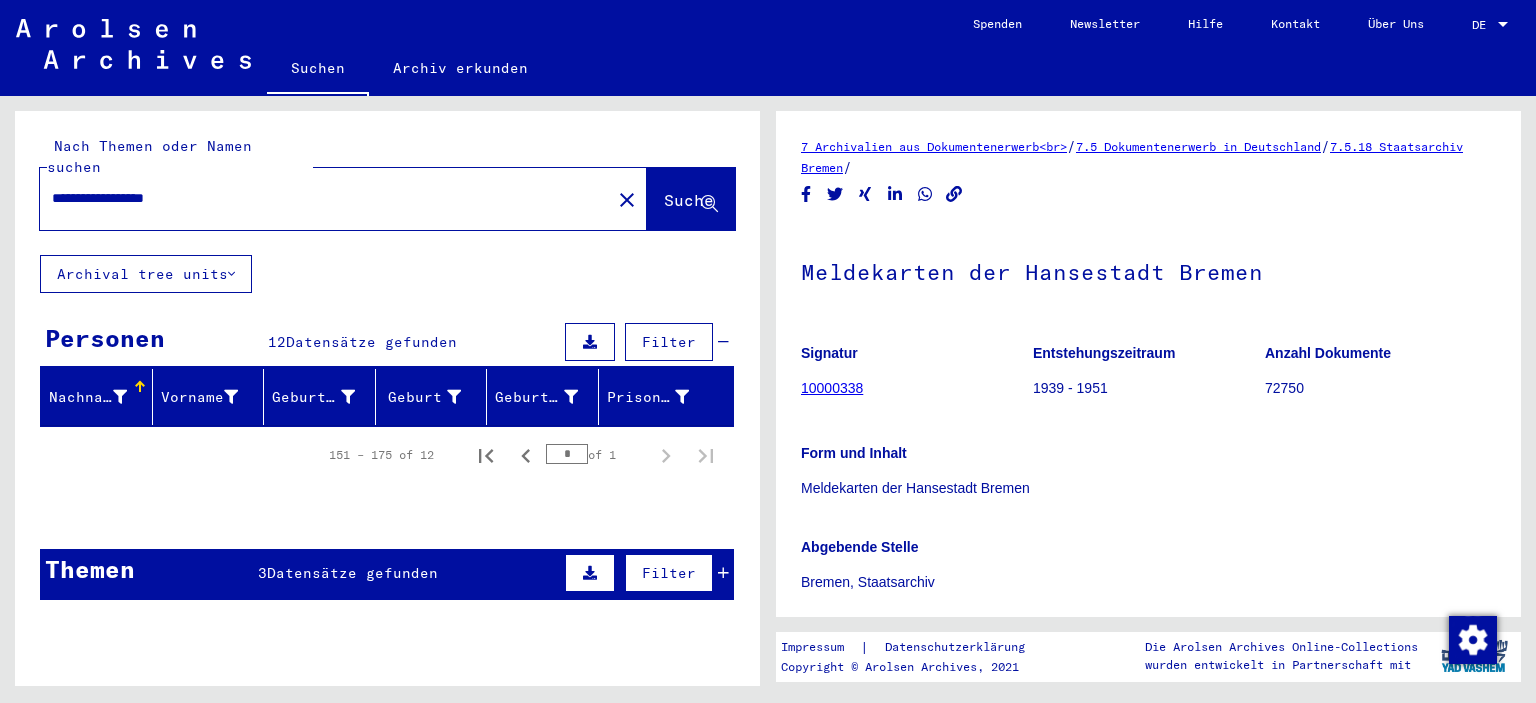 drag, startPoint x: 248, startPoint y: 170, endPoint x: 0, endPoint y: 160, distance: 248.20154 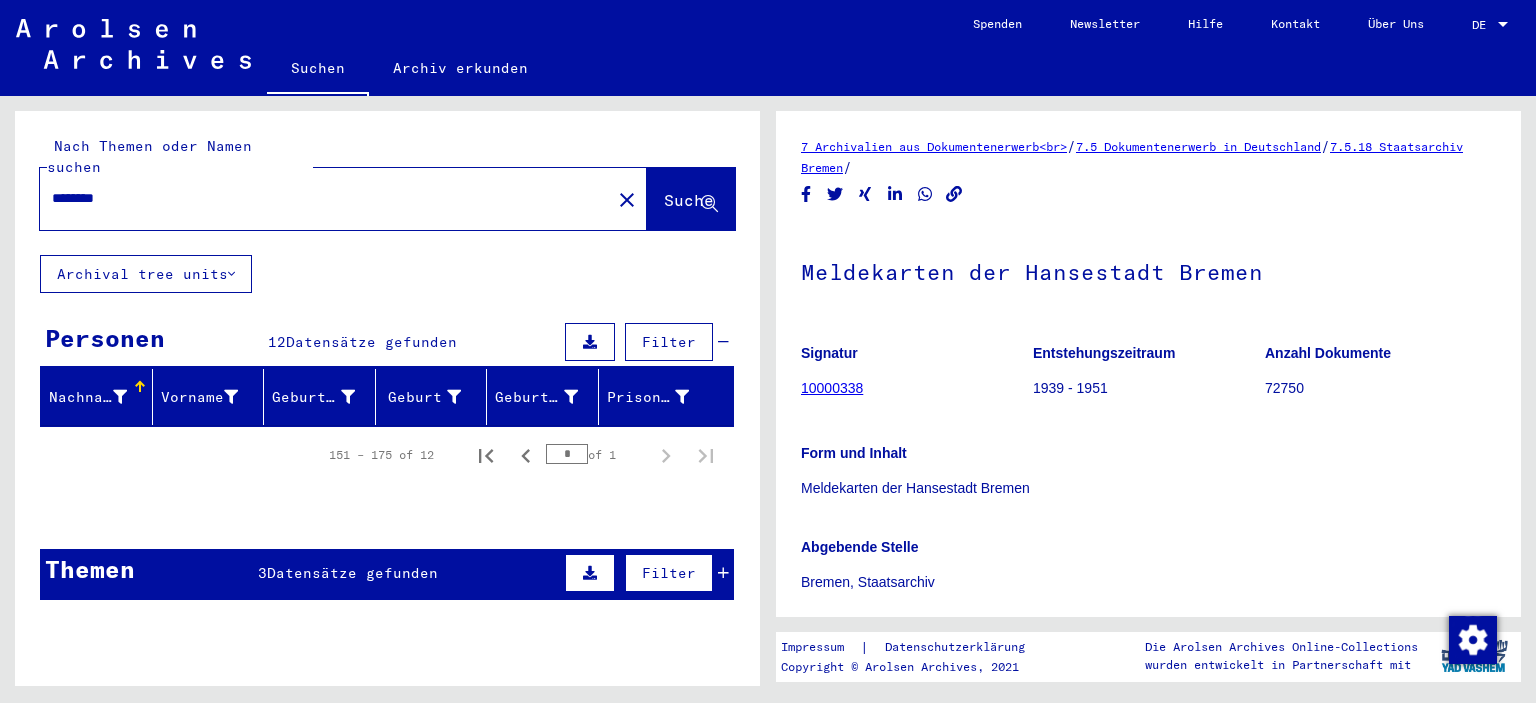 type on "********" 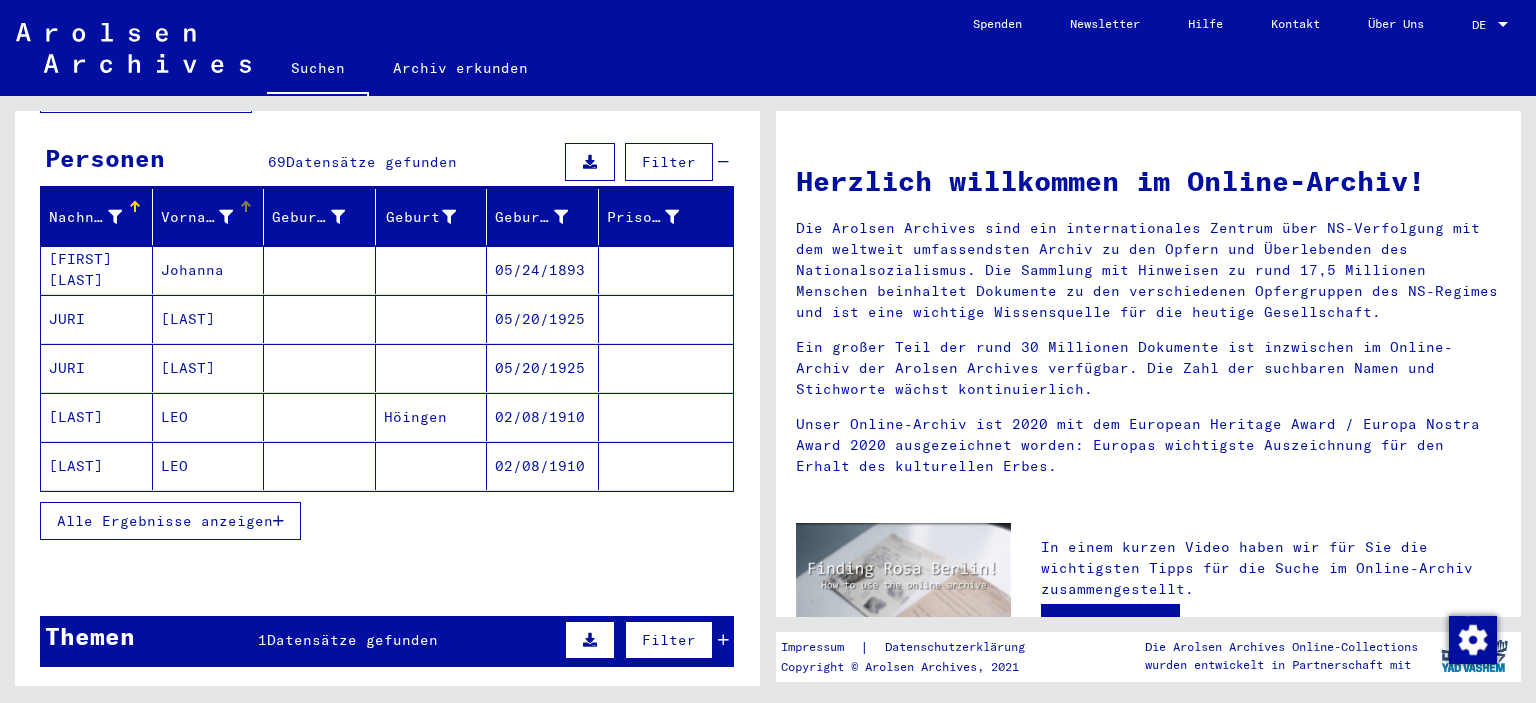 scroll, scrollTop: 221, scrollLeft: 0, axis: vertical 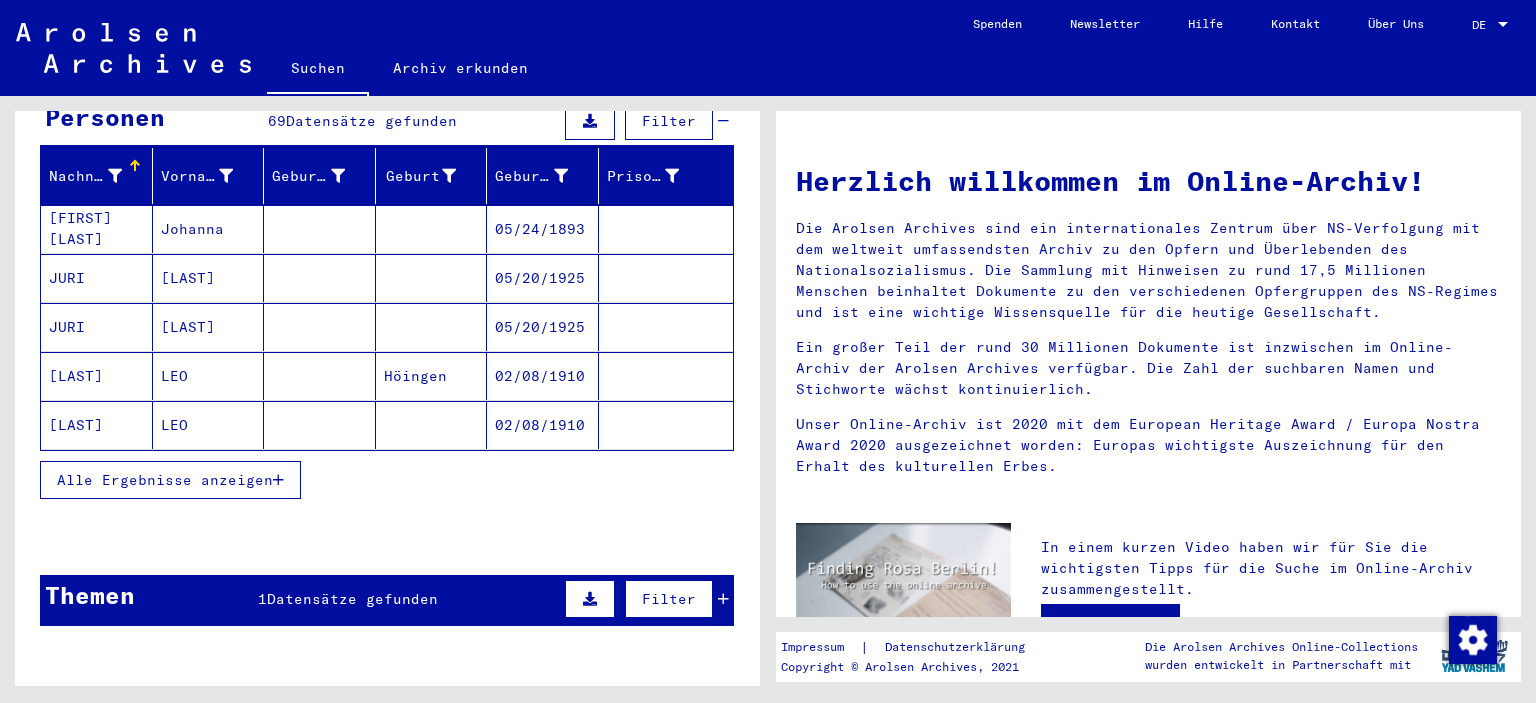 click on "Alle Ergebnisse anzeigen" at bounding box center [165, 480] 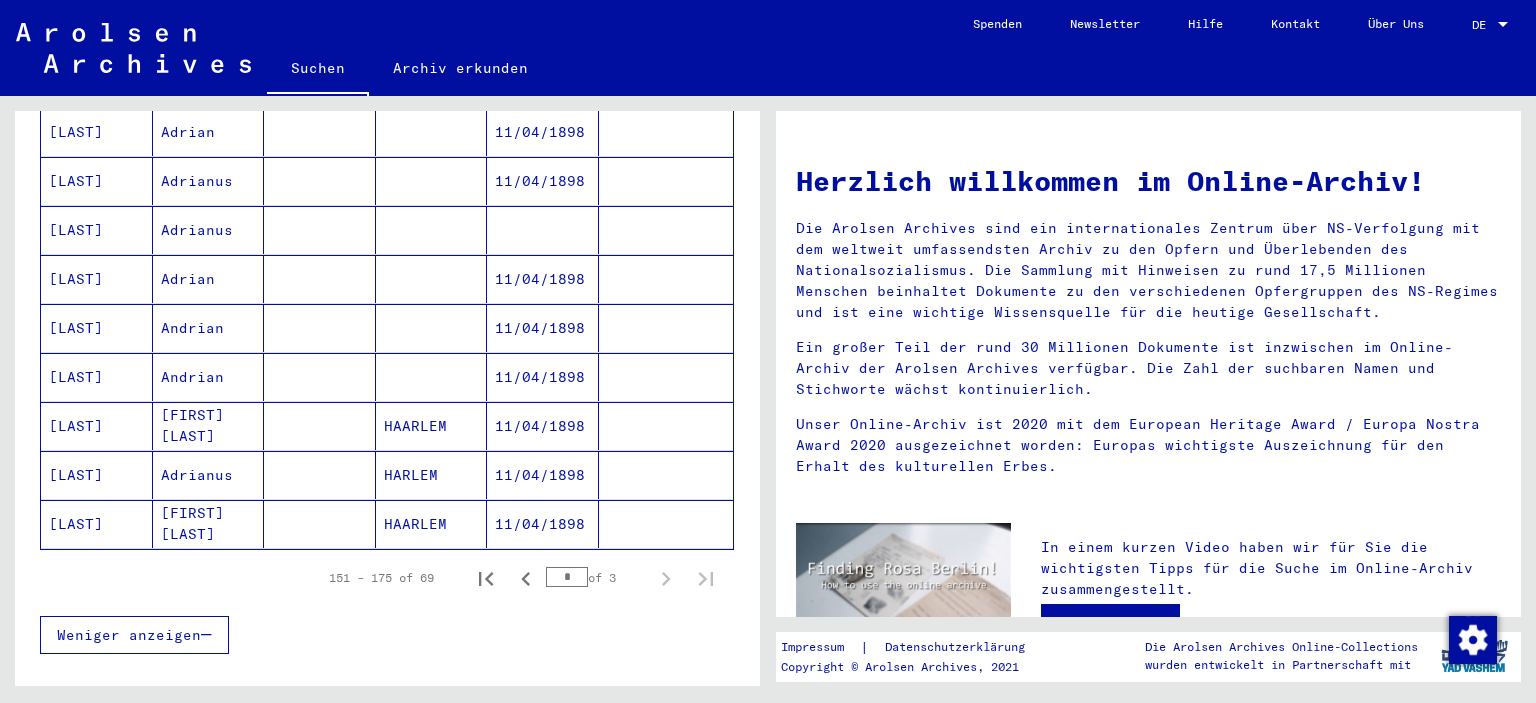 scroll, scrollTop: 1104, scrollLeft: 0, axis: vertical 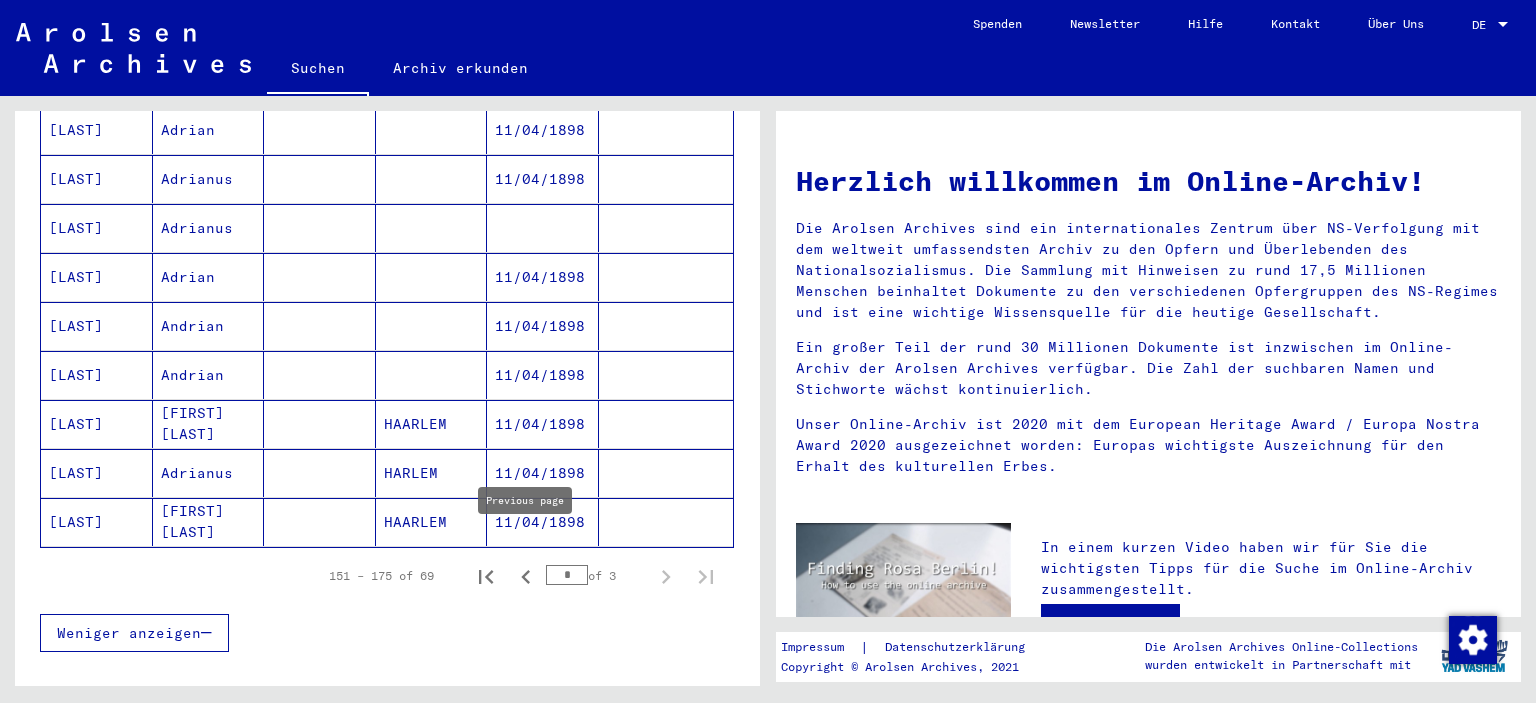 click 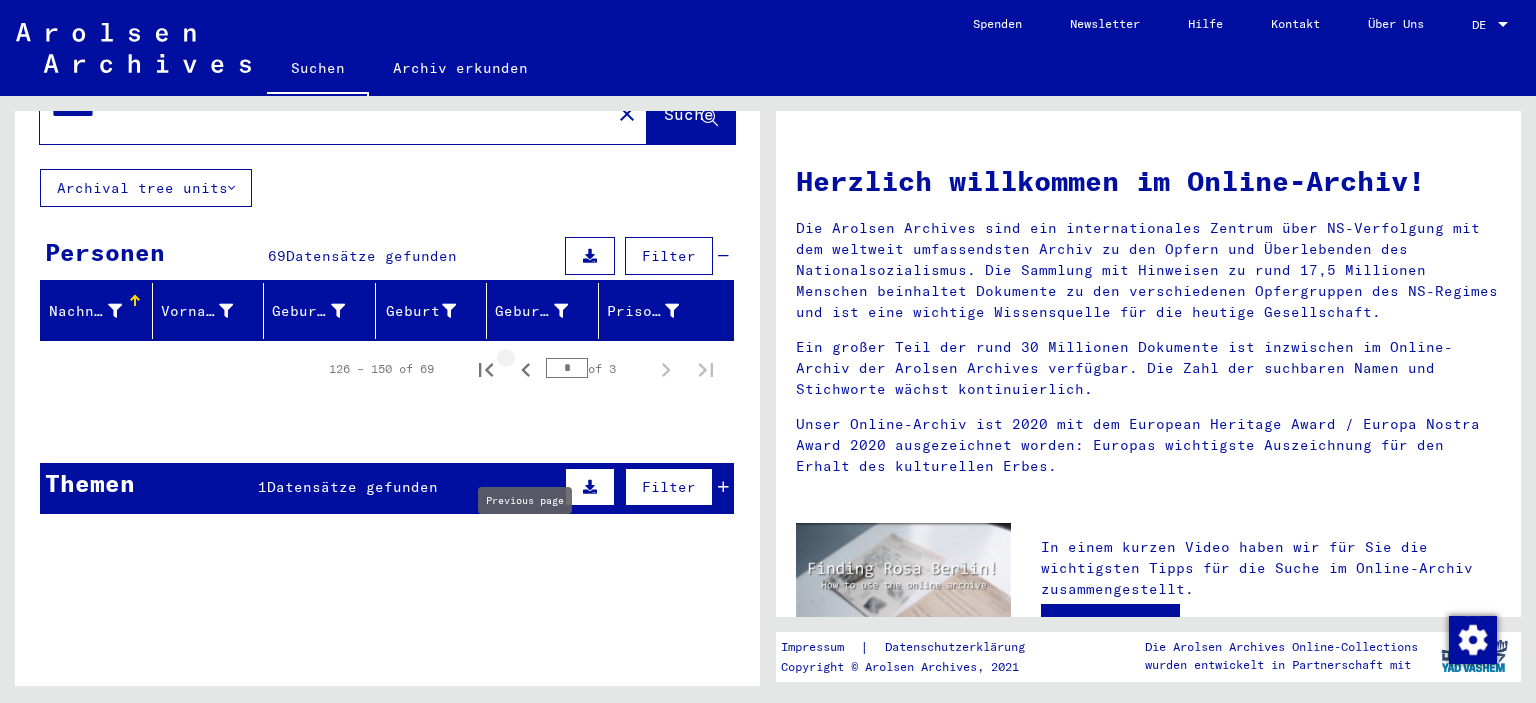 scroll, scrollTop: 0, scrollLeft: 0, axis: both 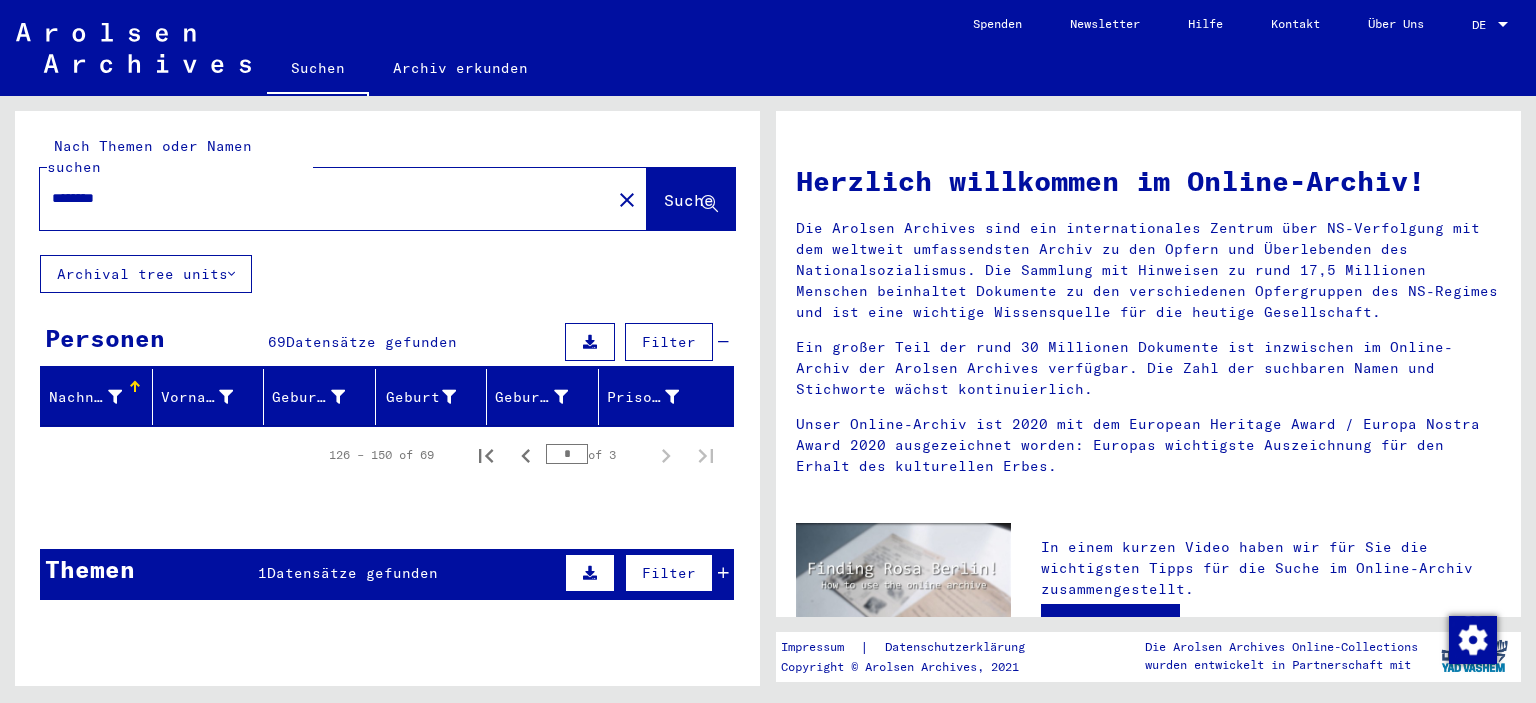 click on "********" at bounding box center [319, 198] 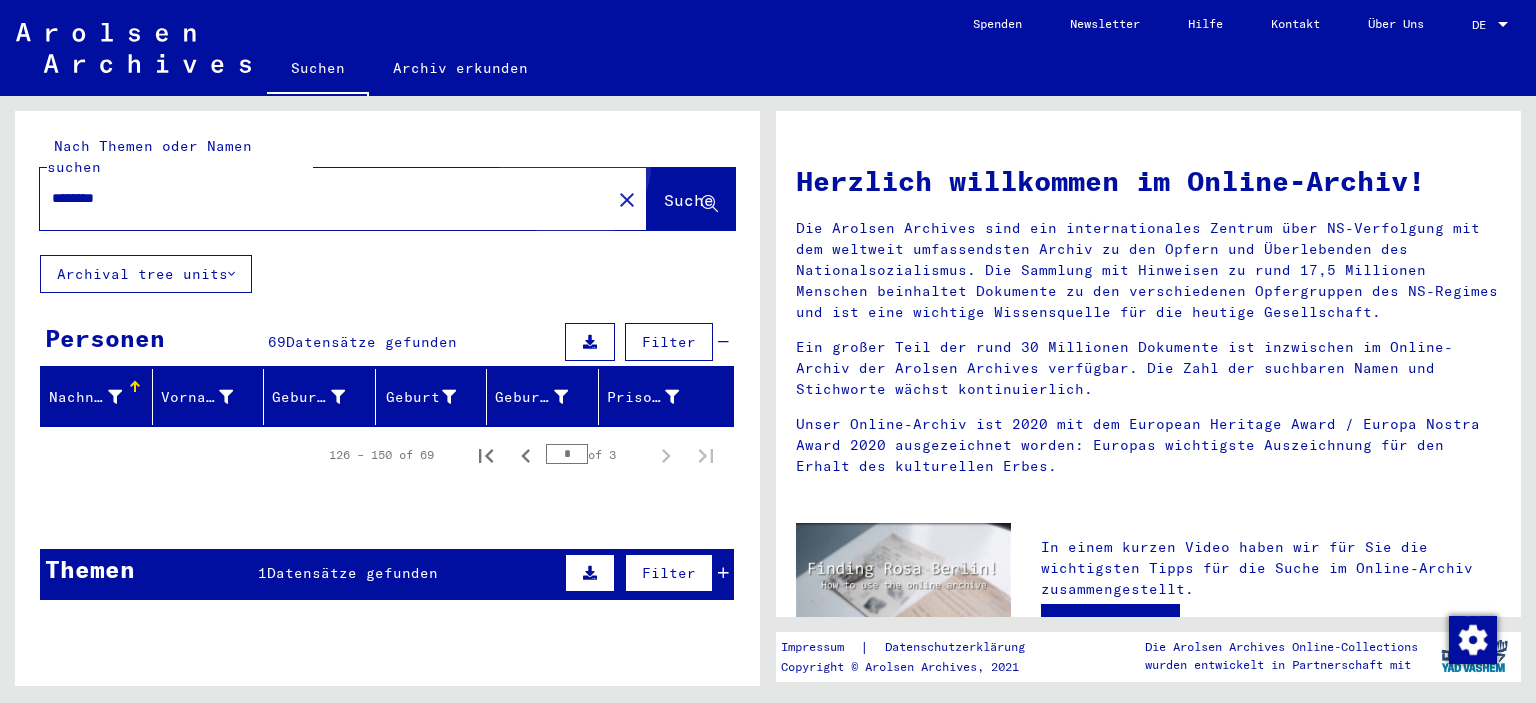 click on "Suche" 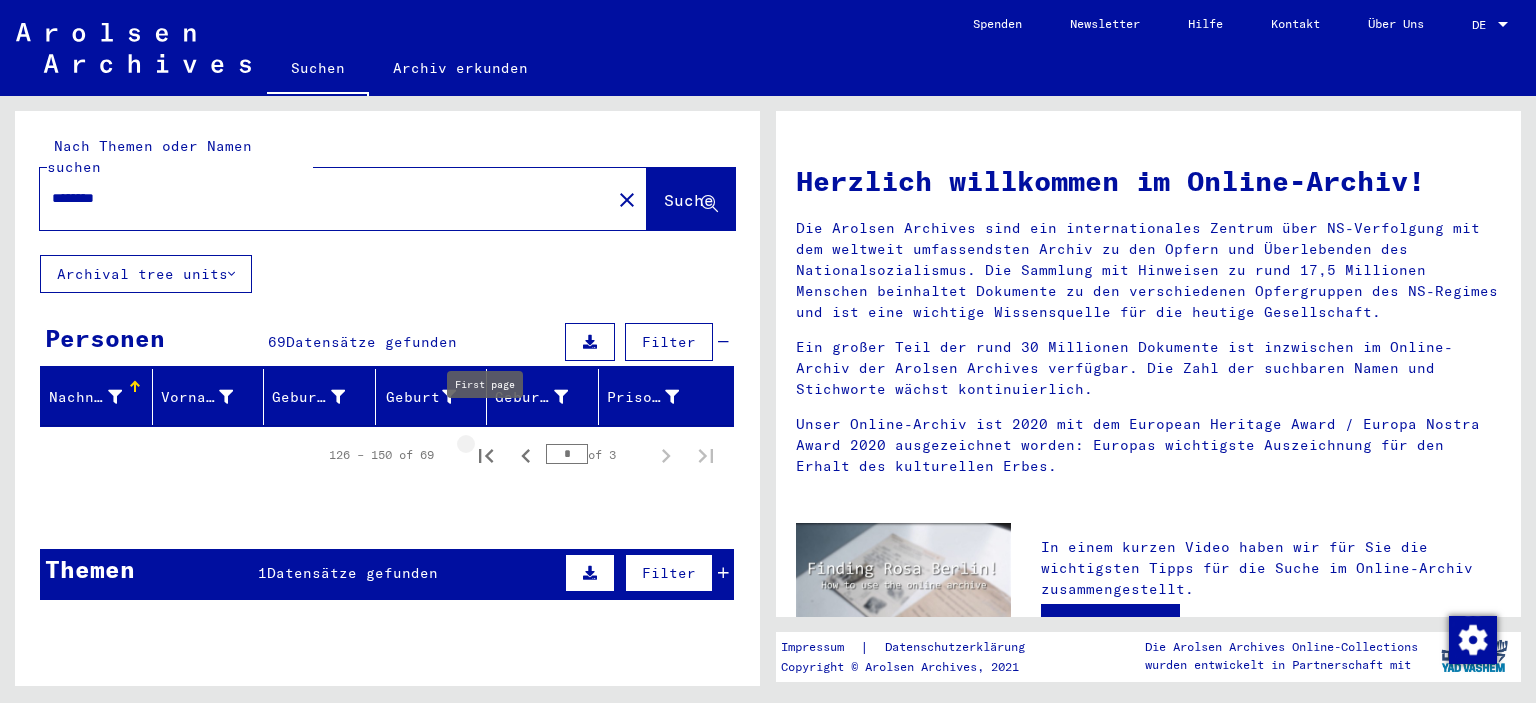 click 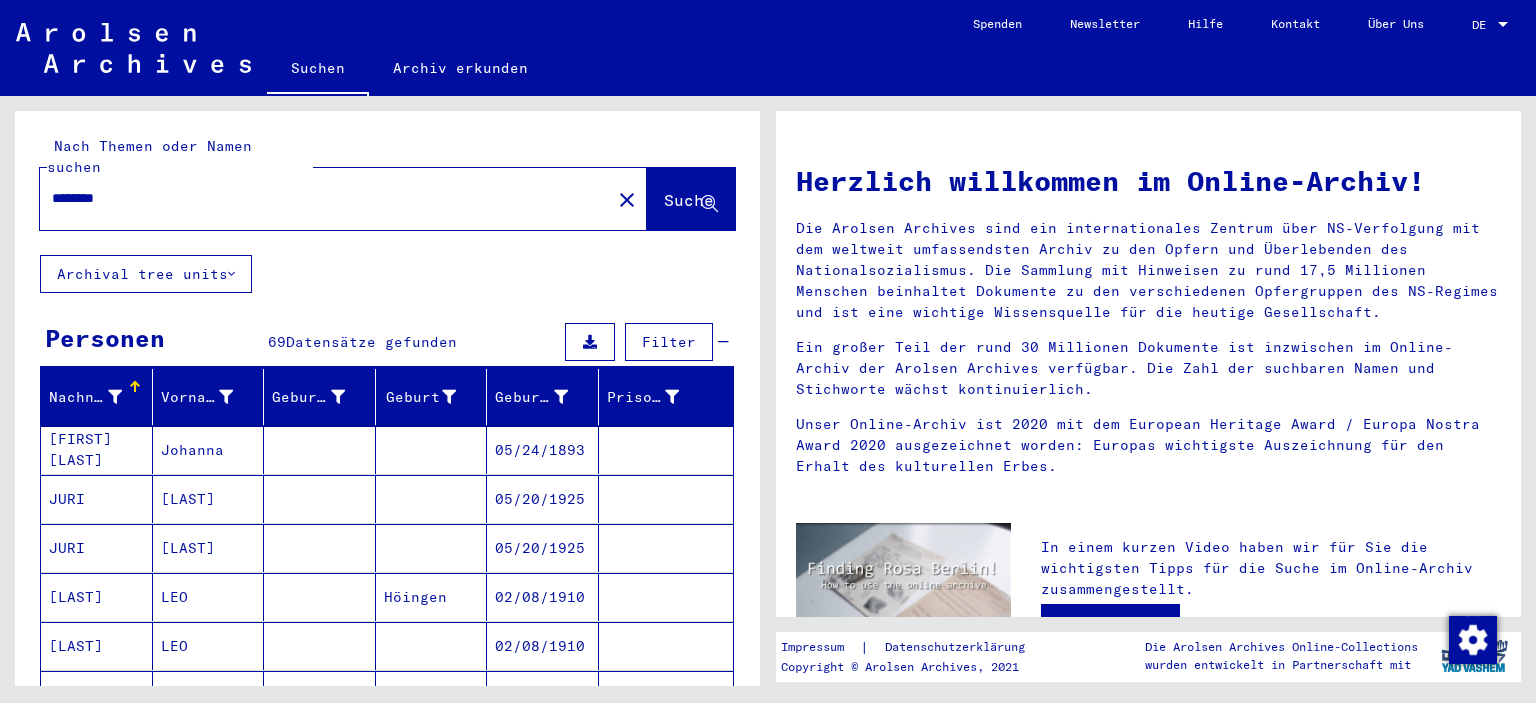 click on "05/24/1893" at bounding box center [543, 499] 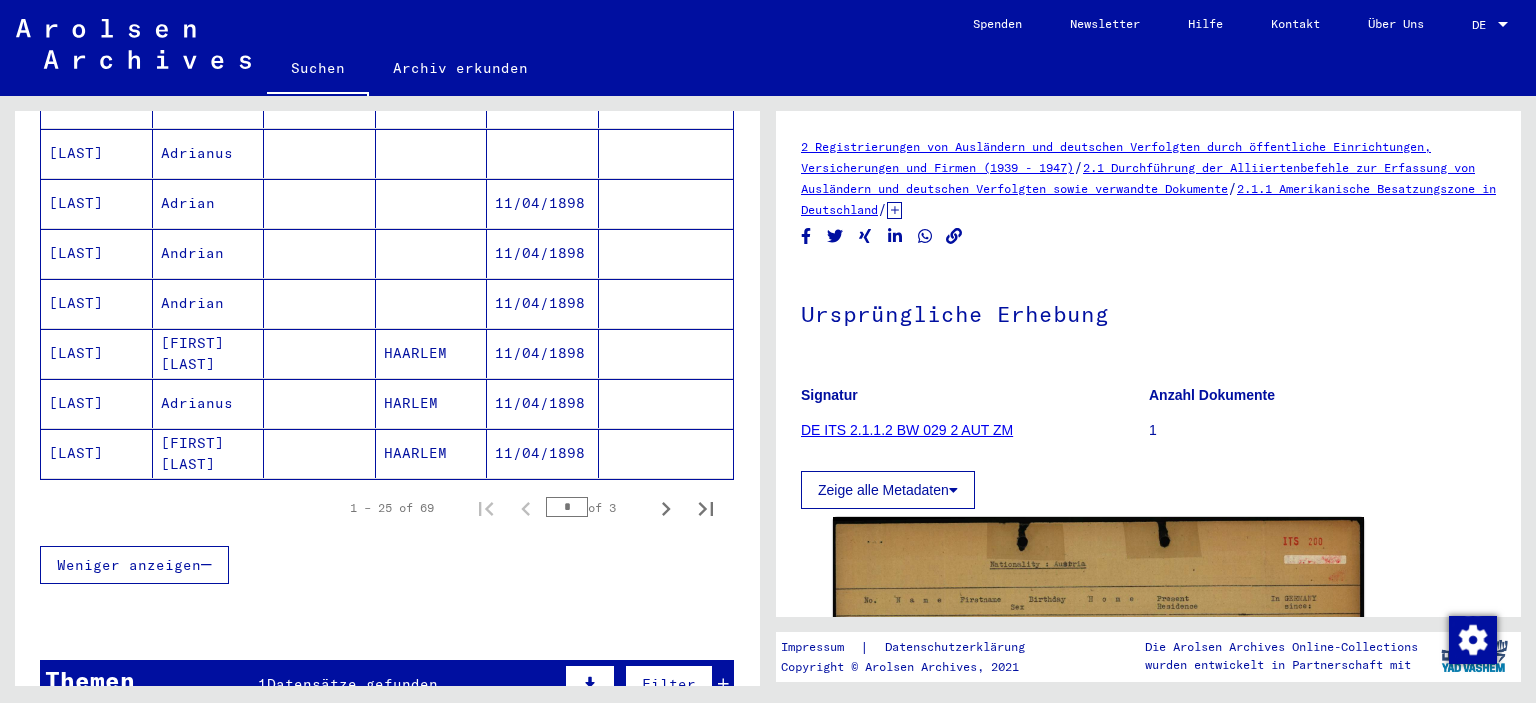scroll, scrollTop: 1247, scrollLeft: 0, axis: vertical 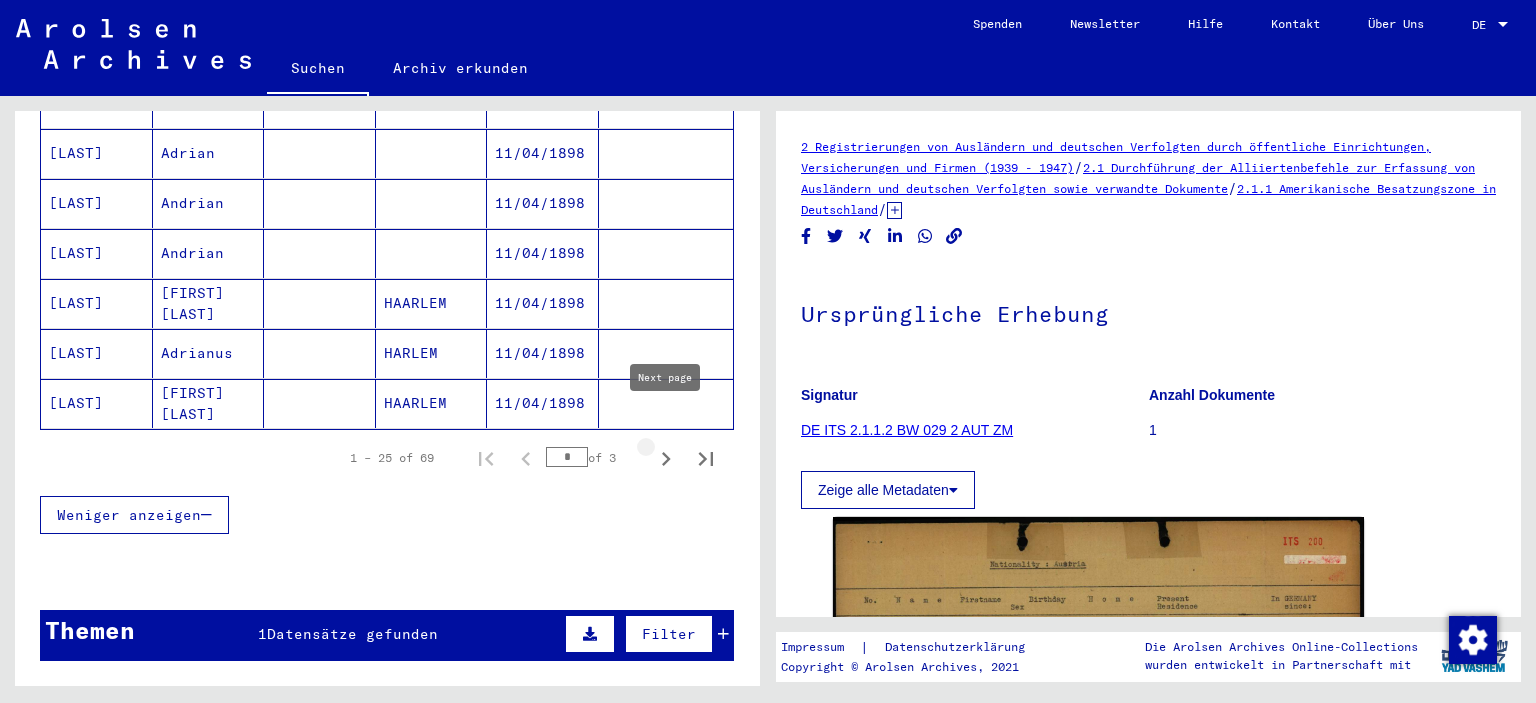 click 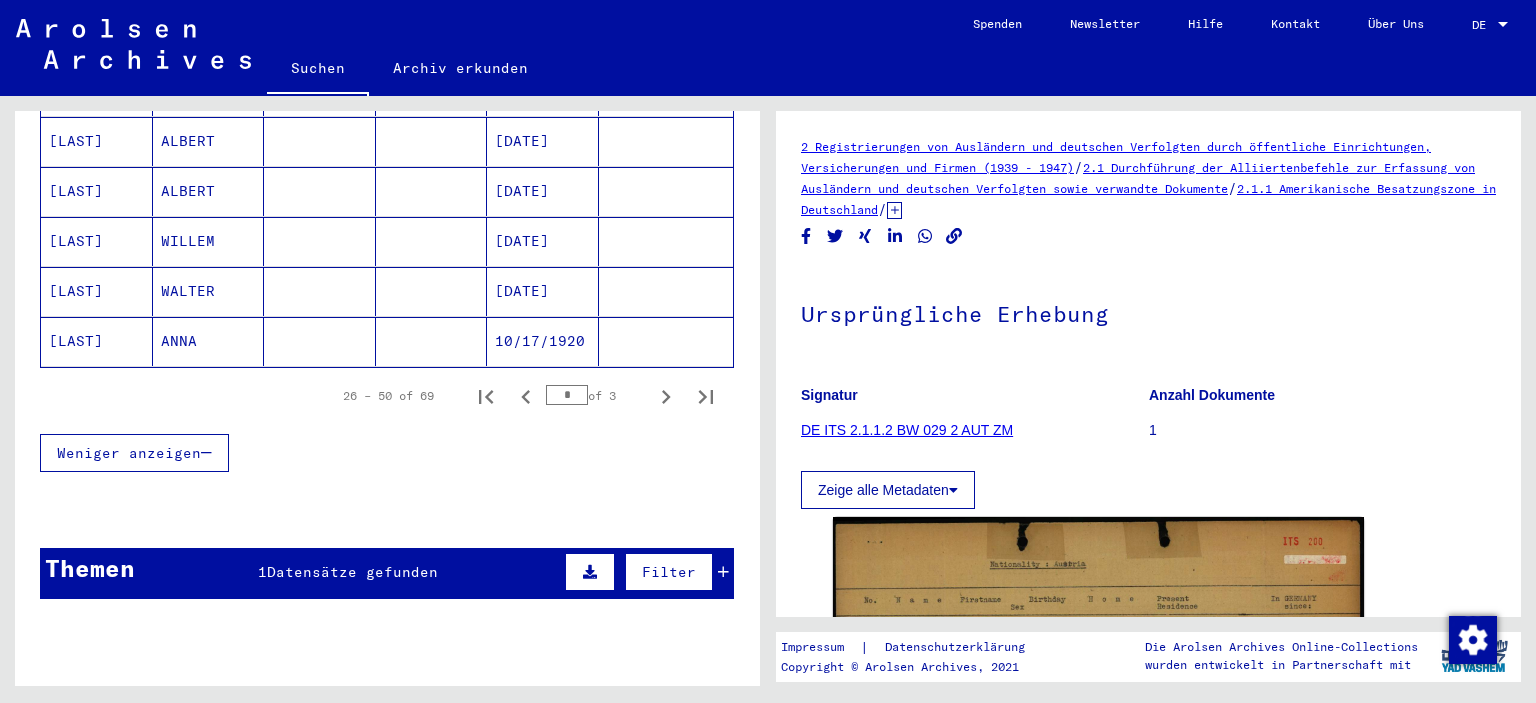 scroll, scrollTop: 1358, scrollLeft: 0, axis: vertical 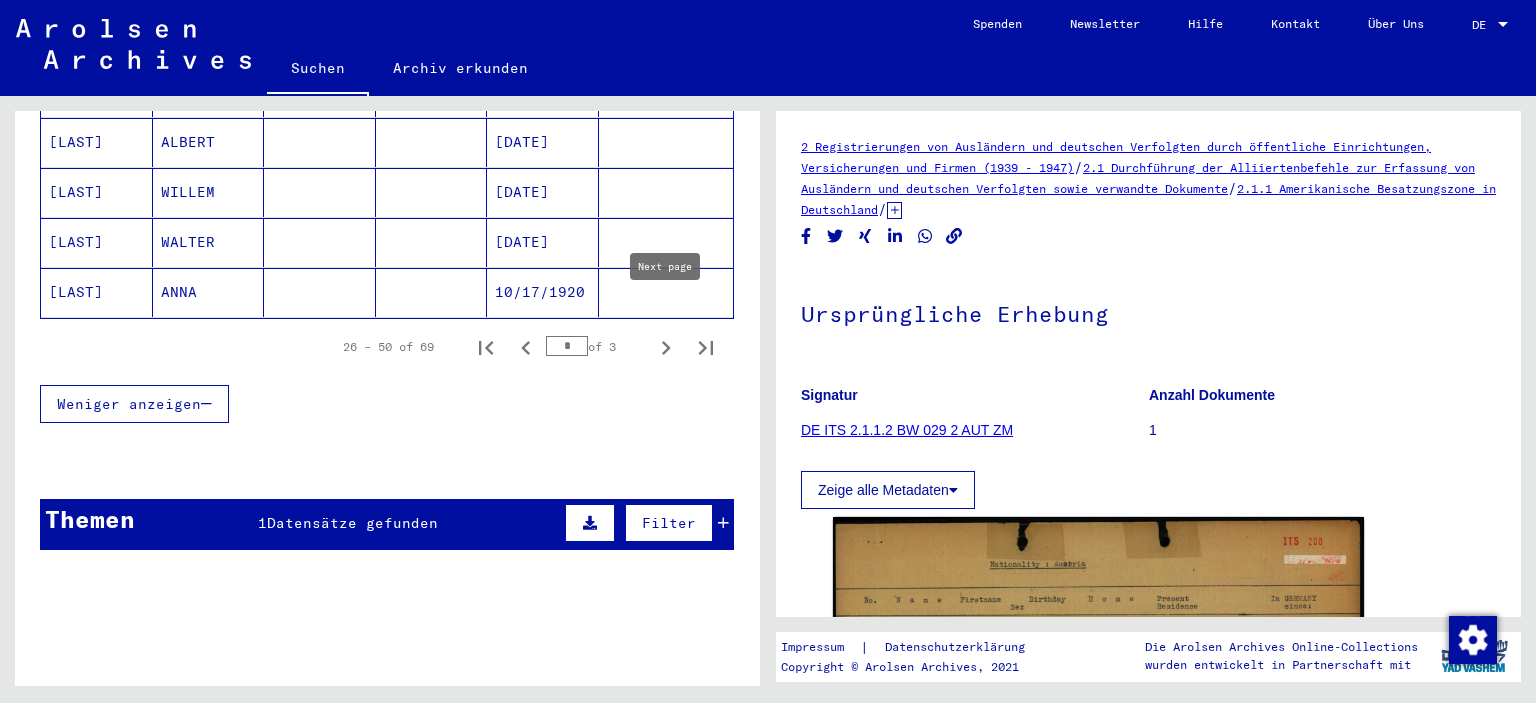click 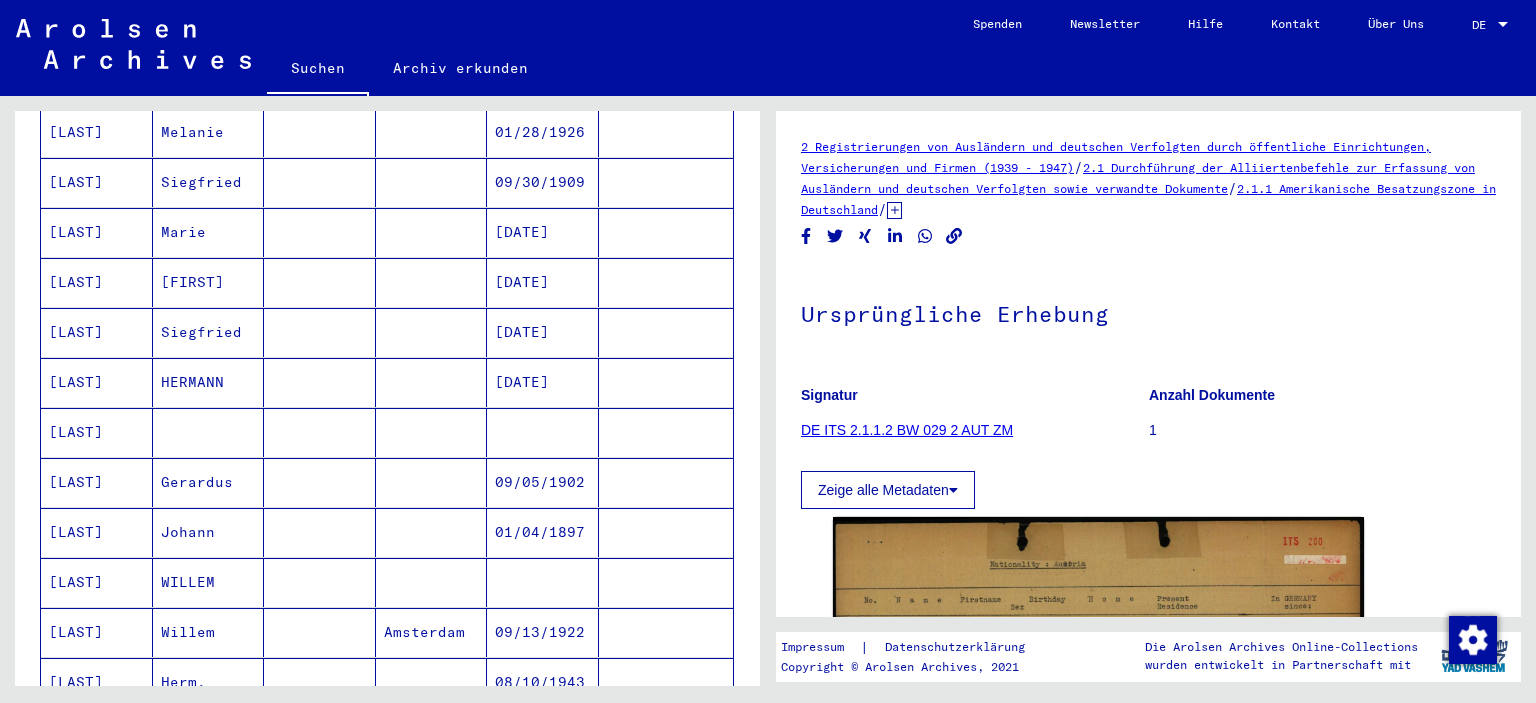 scroll, scrollTop: 508, scrollLeft: 0, axis: vertical 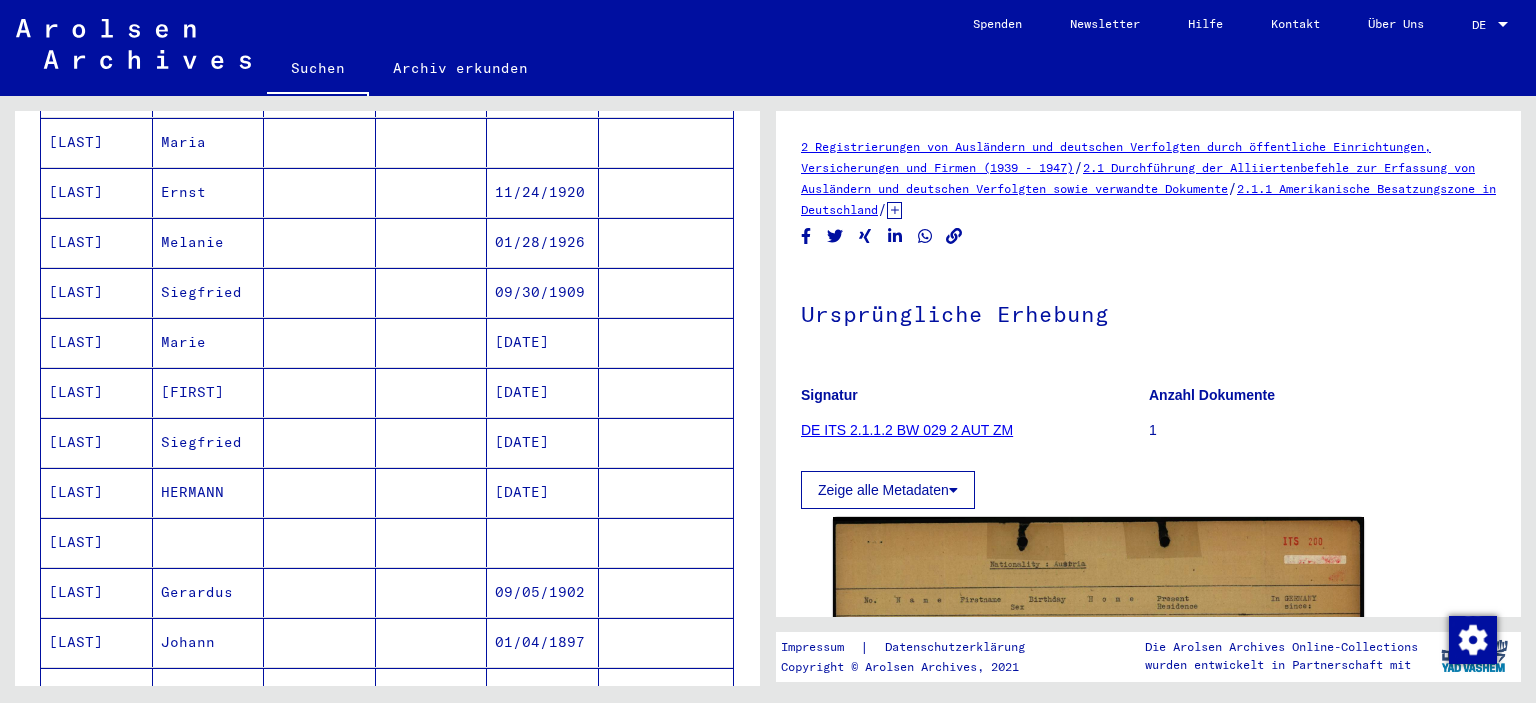 click on "[LAST]" at bounding box center [97, 592] 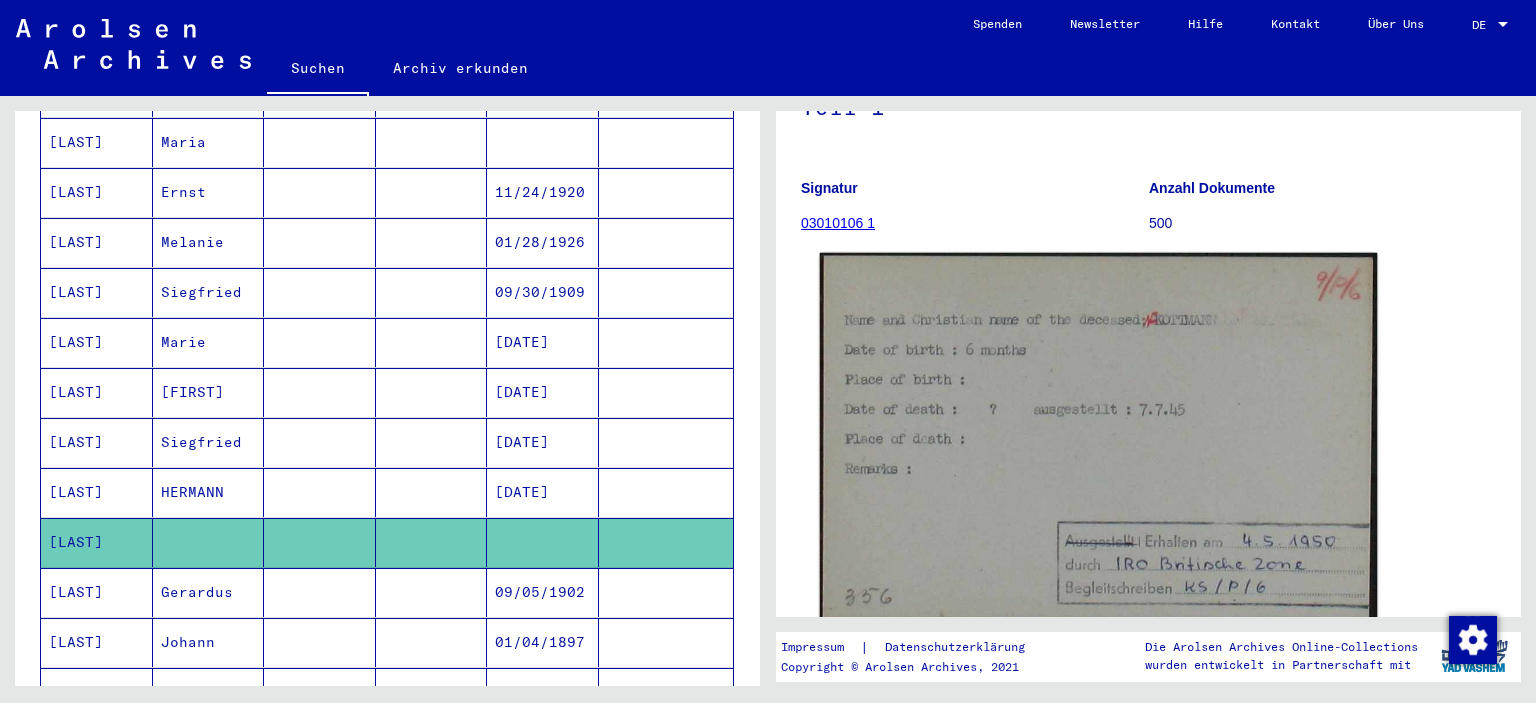 scroll, scrollTop: 221, scrollLeft: 0, axis: vertical 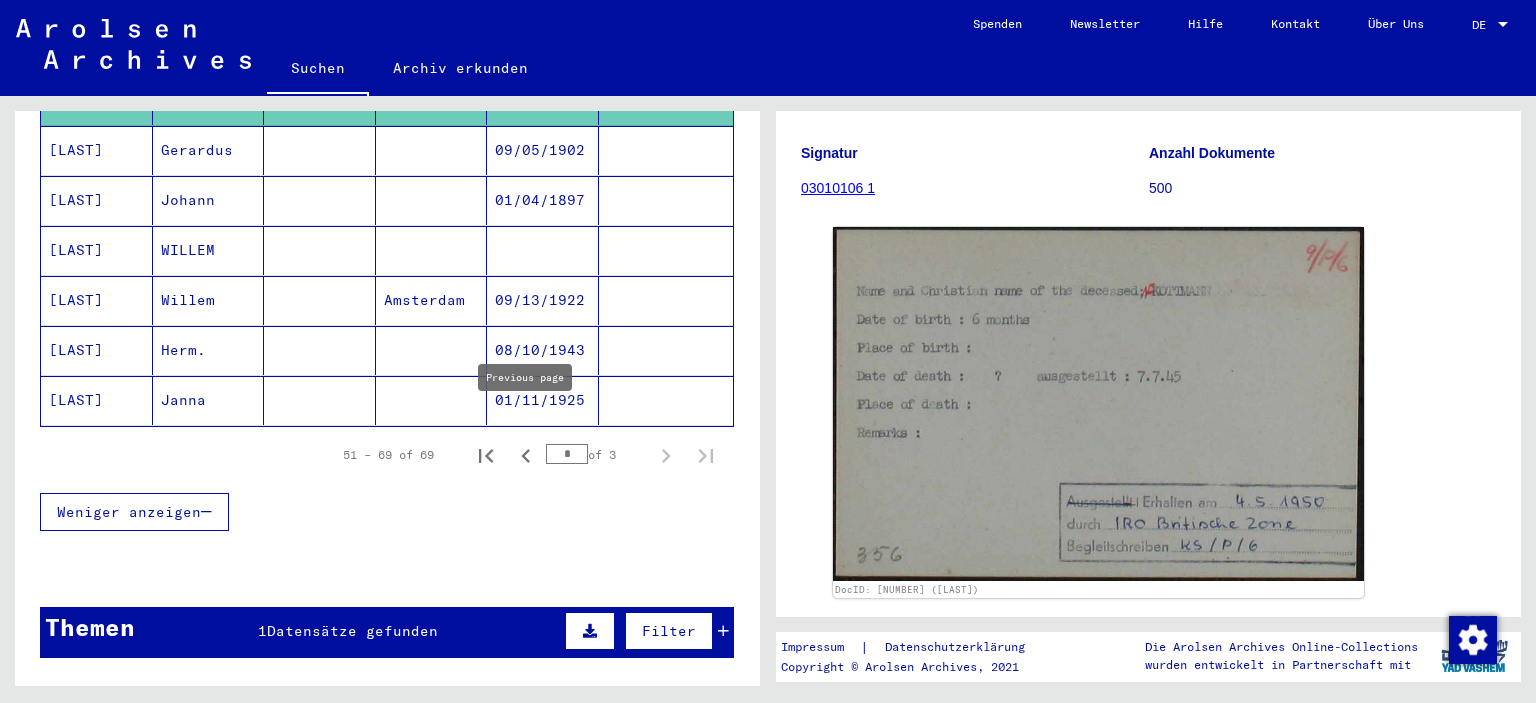 click 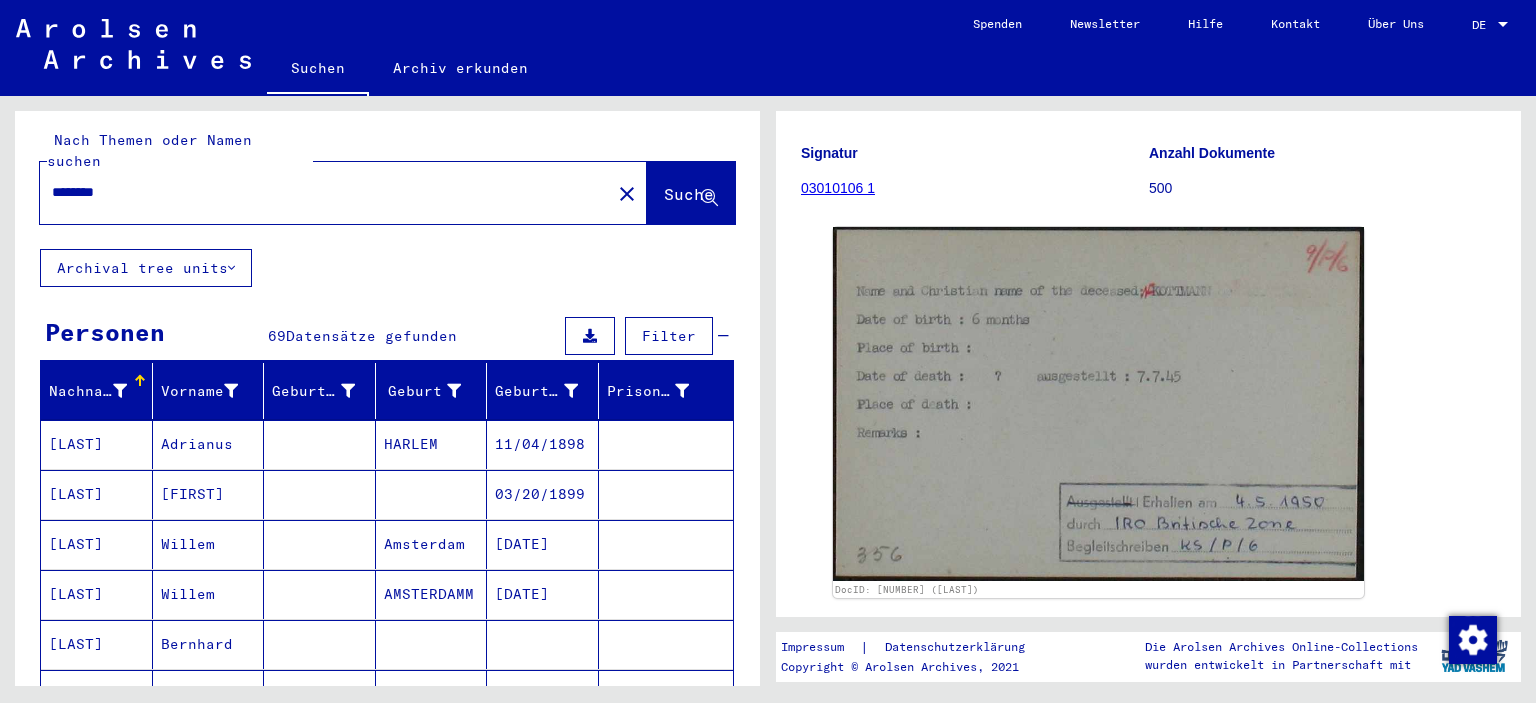 scroll, scrollTop: 0, scrollLeft: 0, axis: both 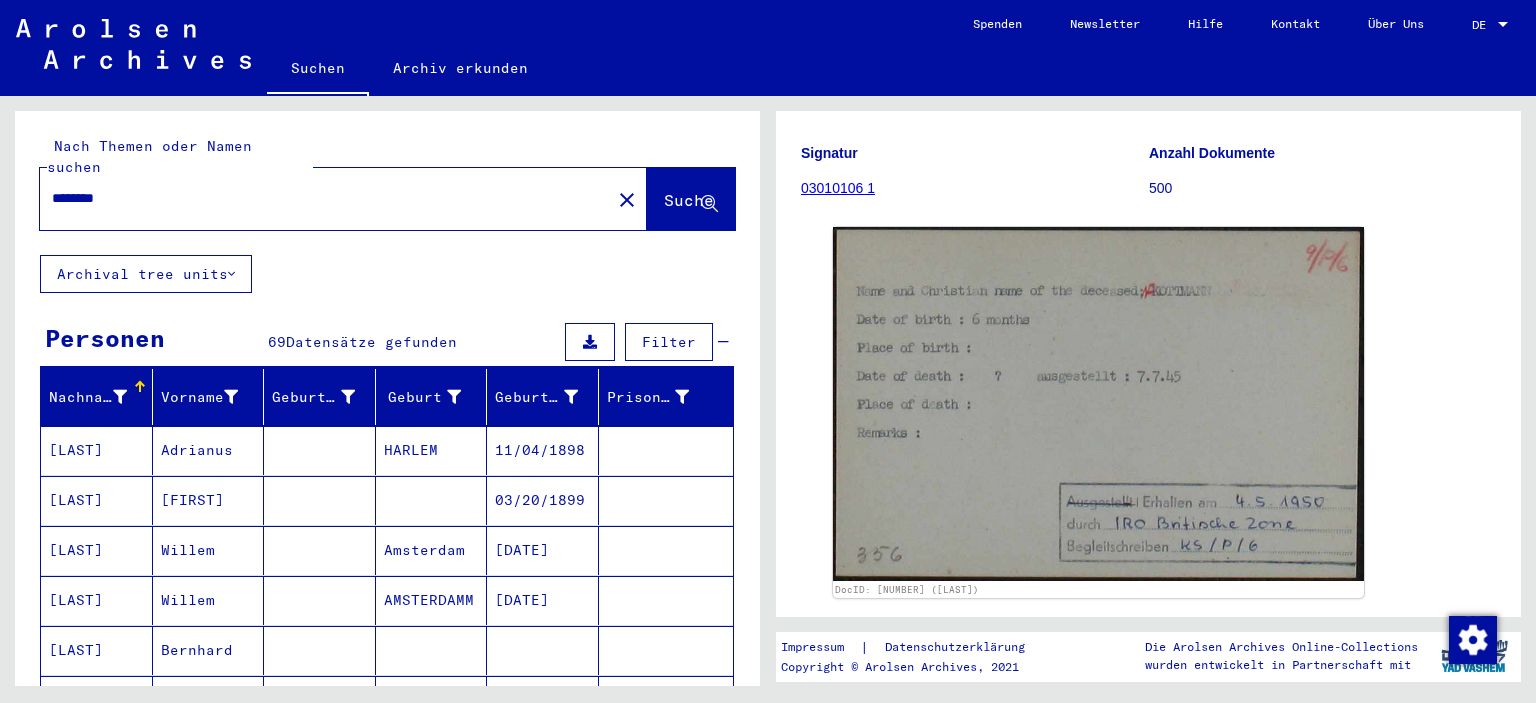 drag, startPoint x: 215, startPoint y: 168, endPoint x: 0, endPoint y: 191, distance: 216.22673 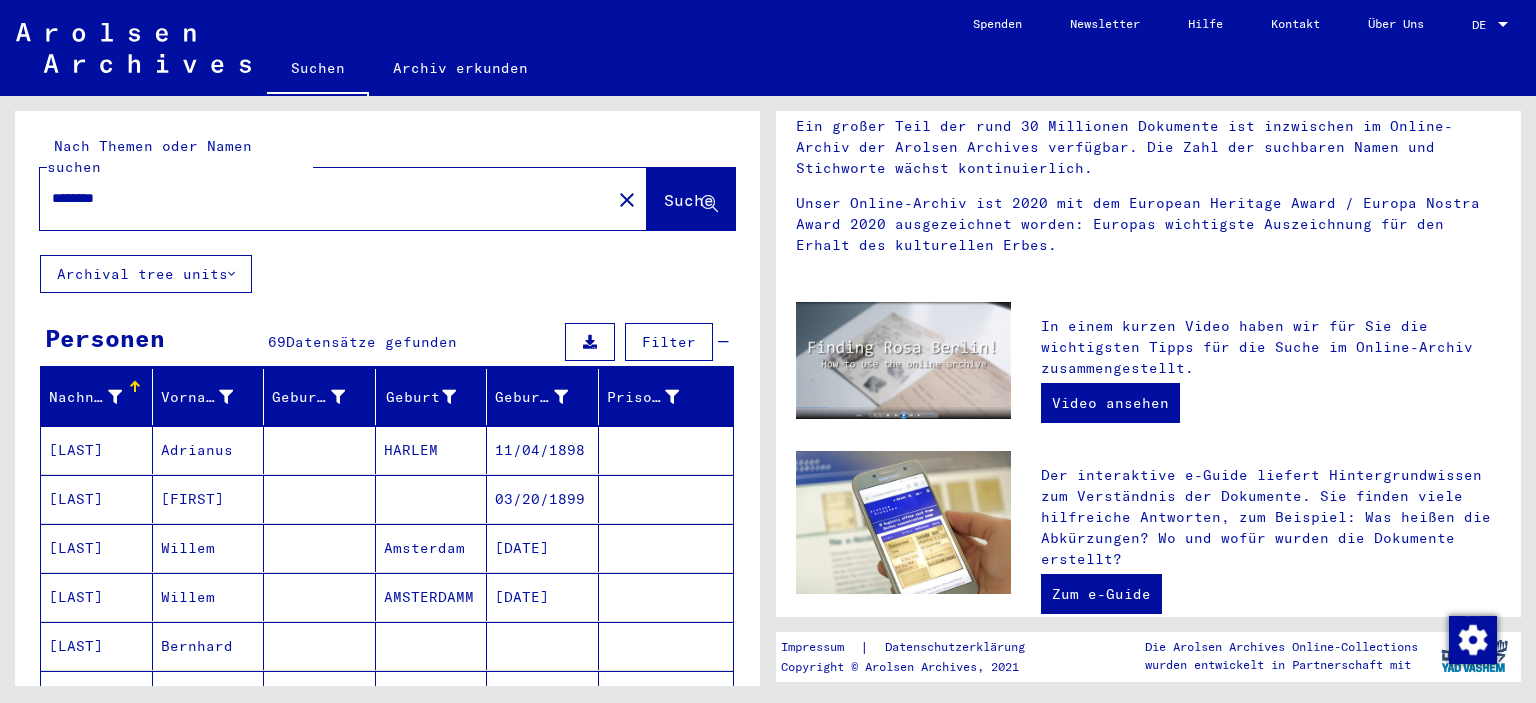 scroll, scrollTop: 0, scrollLeft: 0, axis: both 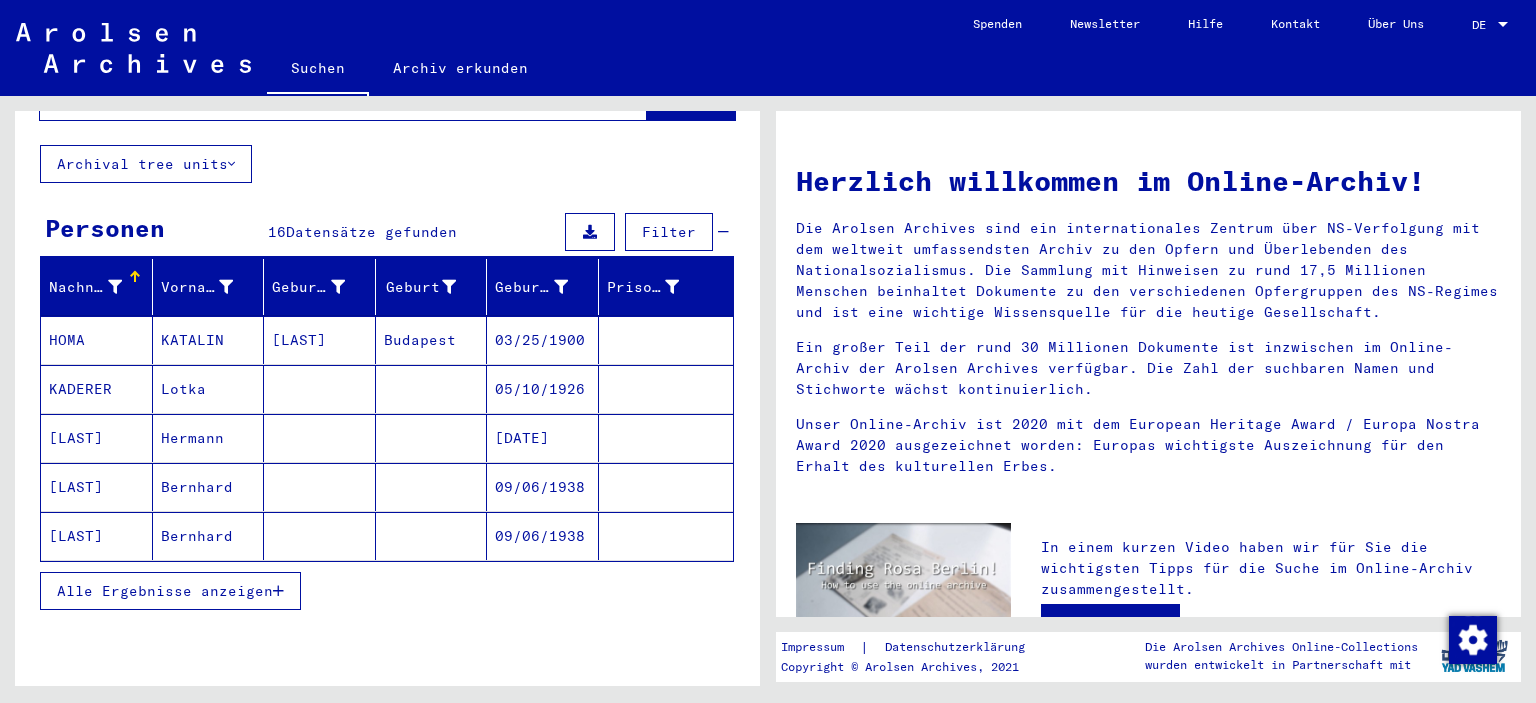 click on "[LAST]" at bounding box center (97, 536) 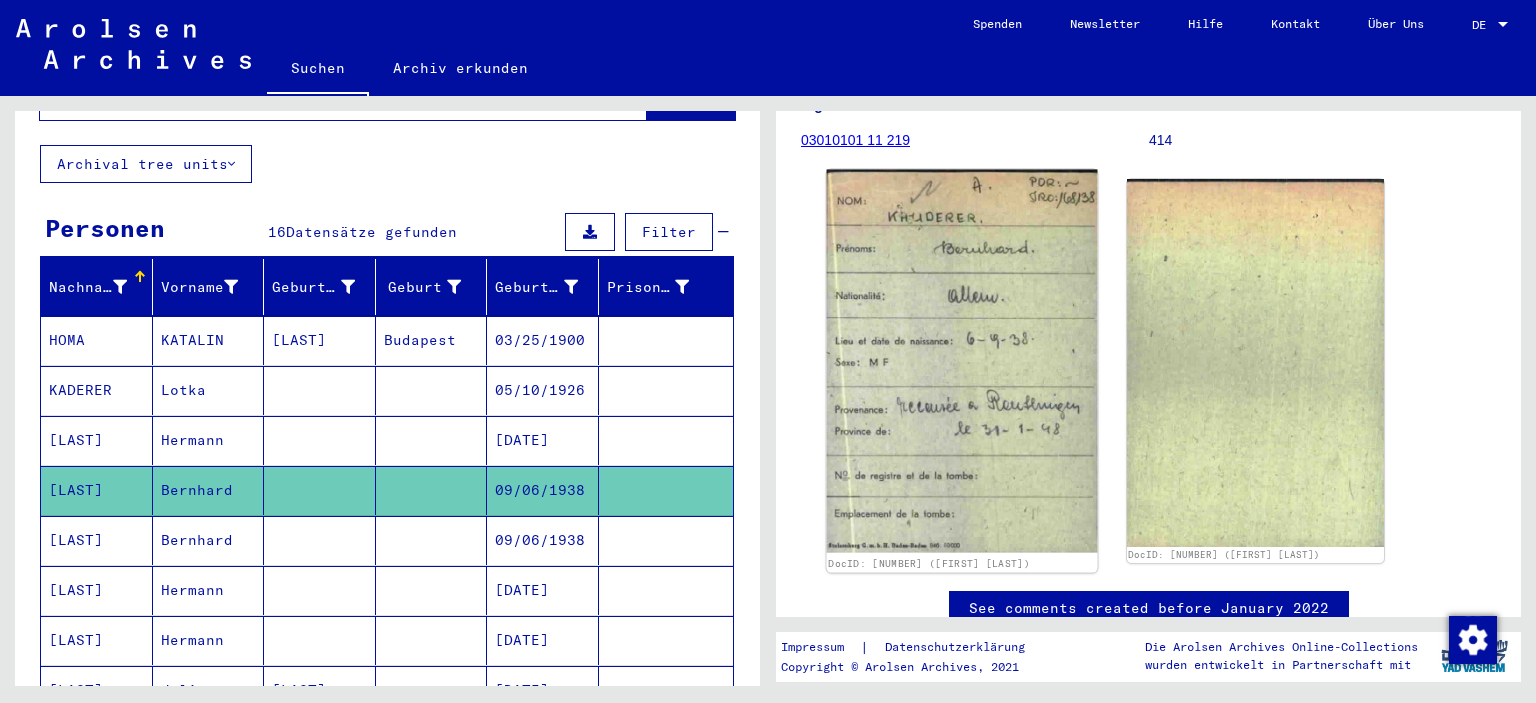 scroll, scrollTop: 331, scrollLeft: 0, axis: vertical 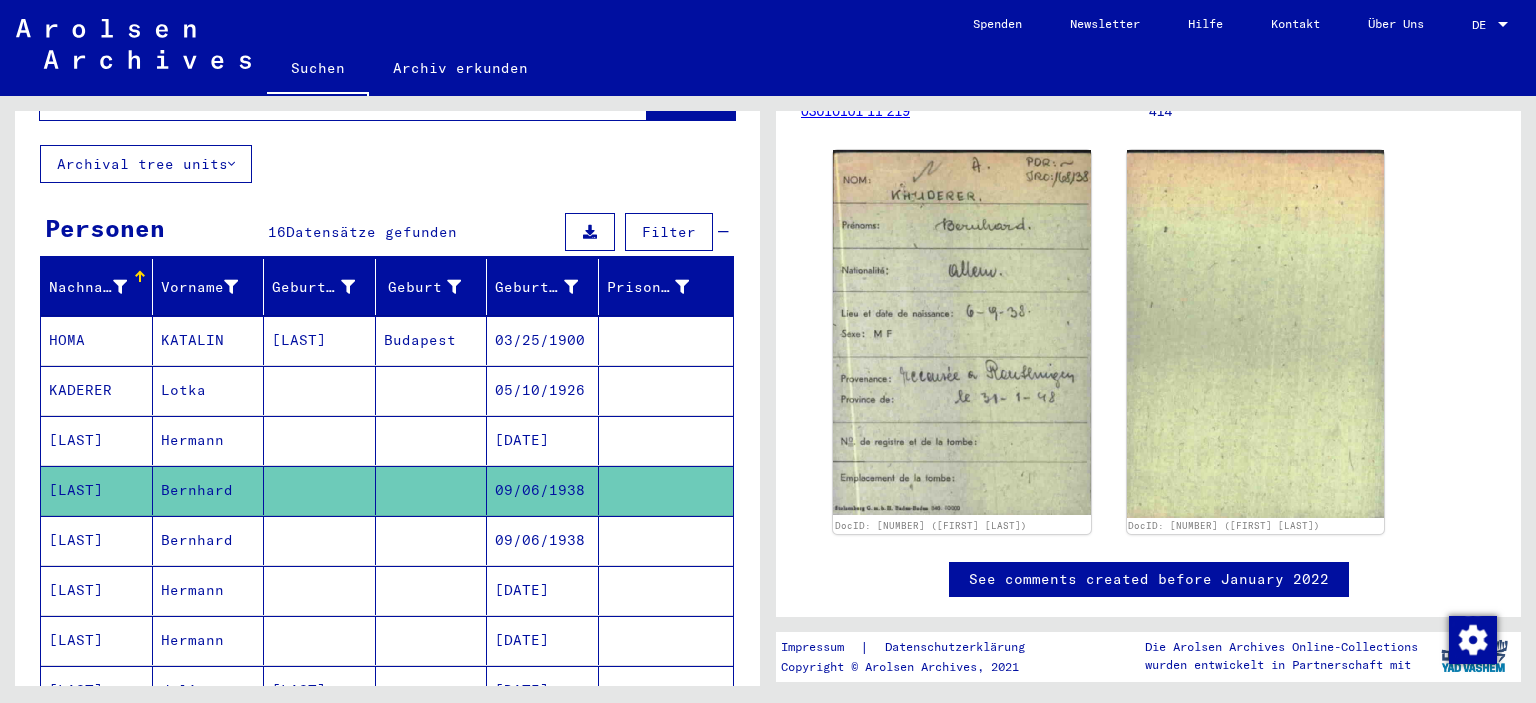 click on "Bernhard" at bounding box center (209, 590) 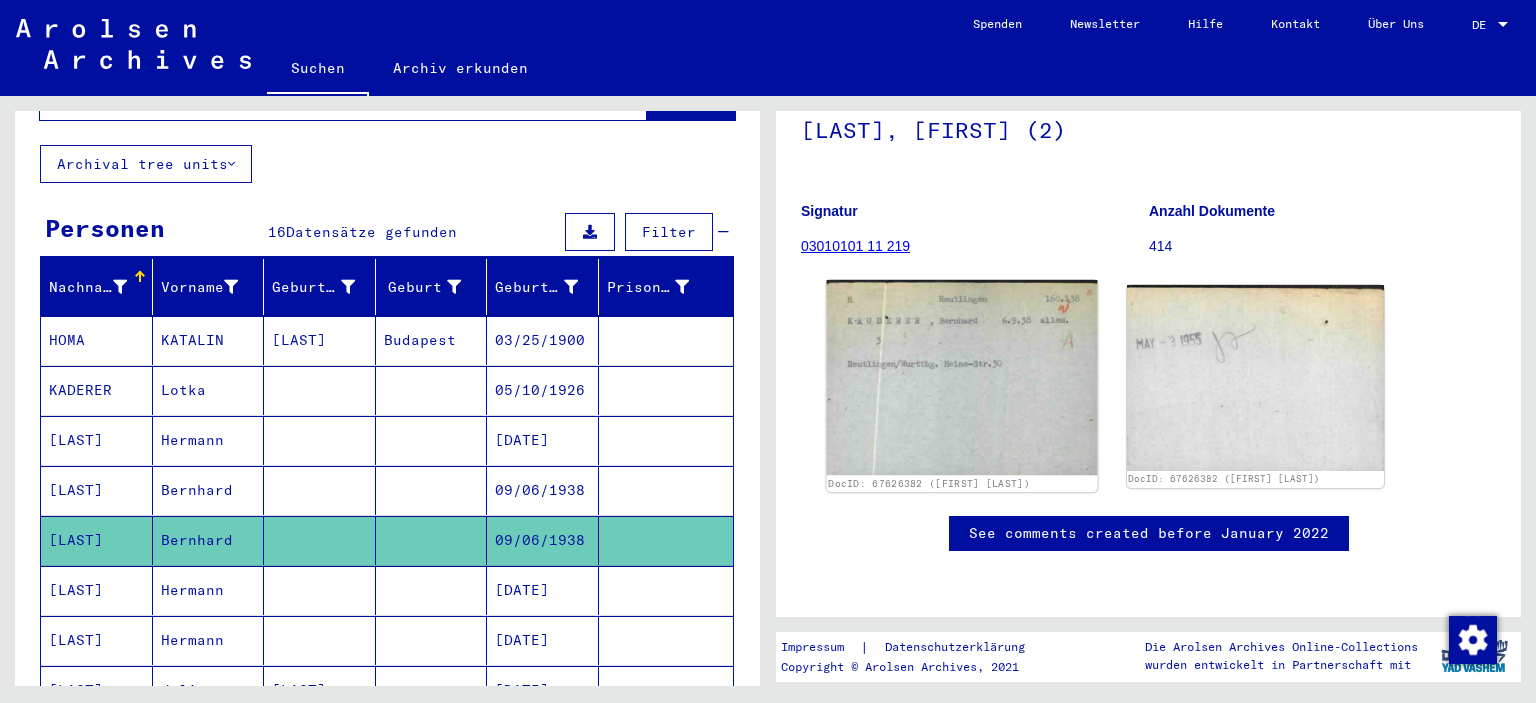 scroll, scrollTop: 442, scrollLeft: 0, axis: vertical 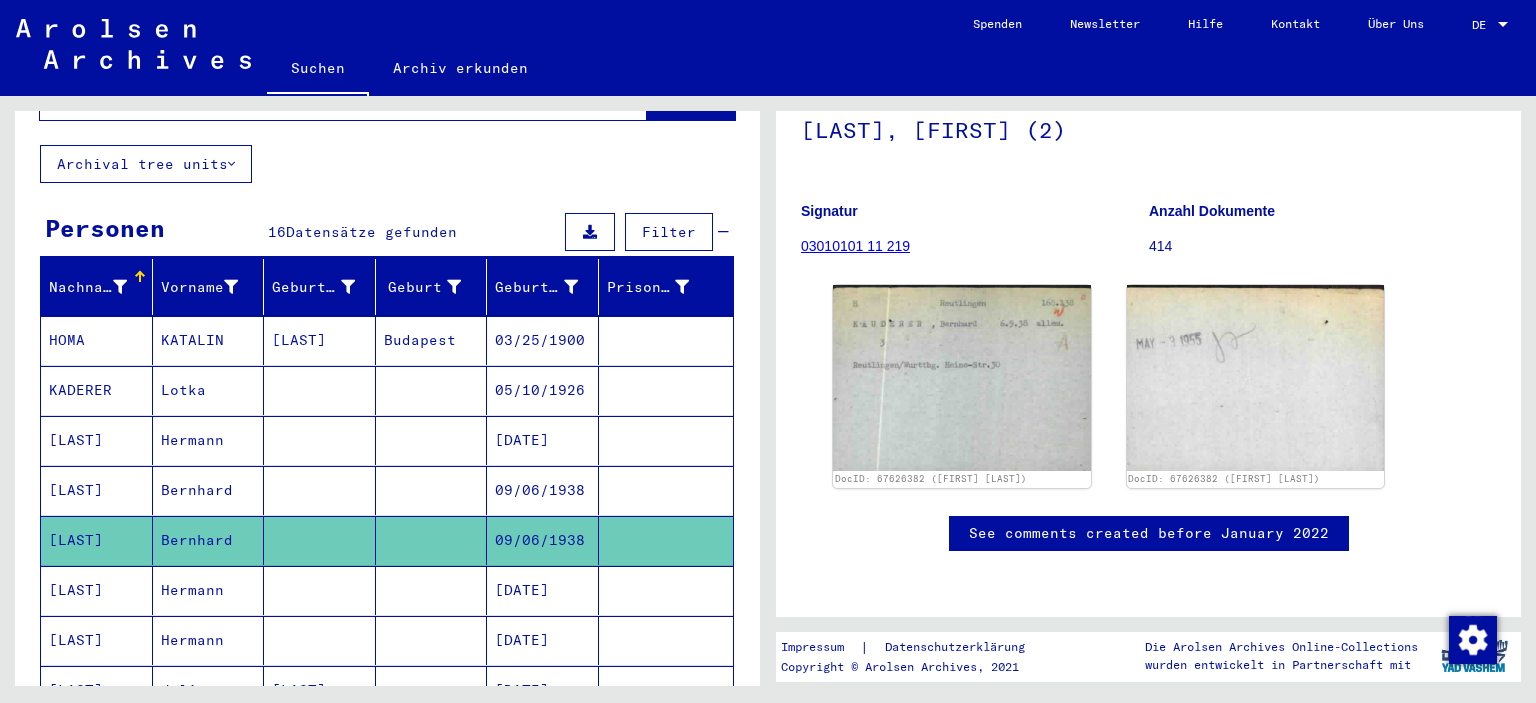 click on "[LAST]" at bounding box center [97, 640] 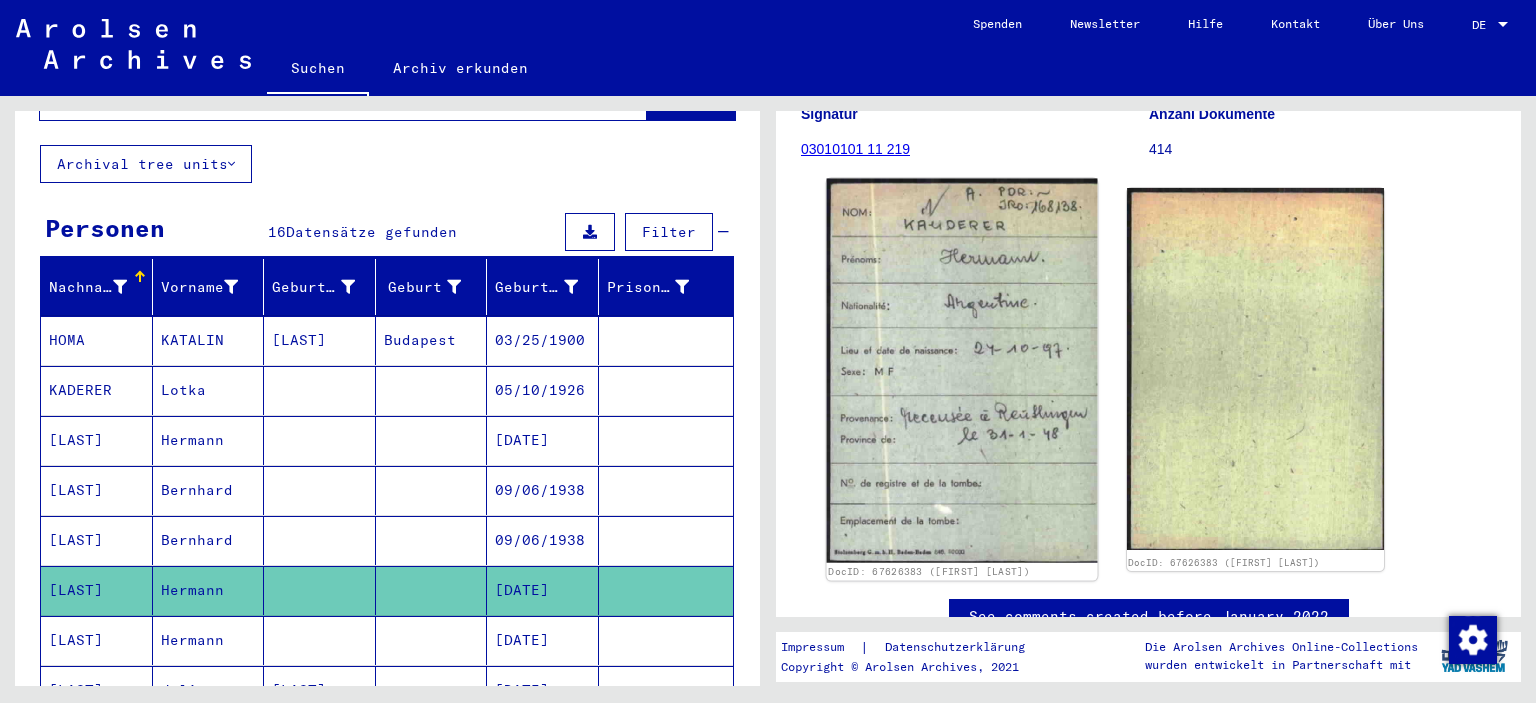 scroll, scrollTop: 331, scrollLeft: 0, axis: vertical 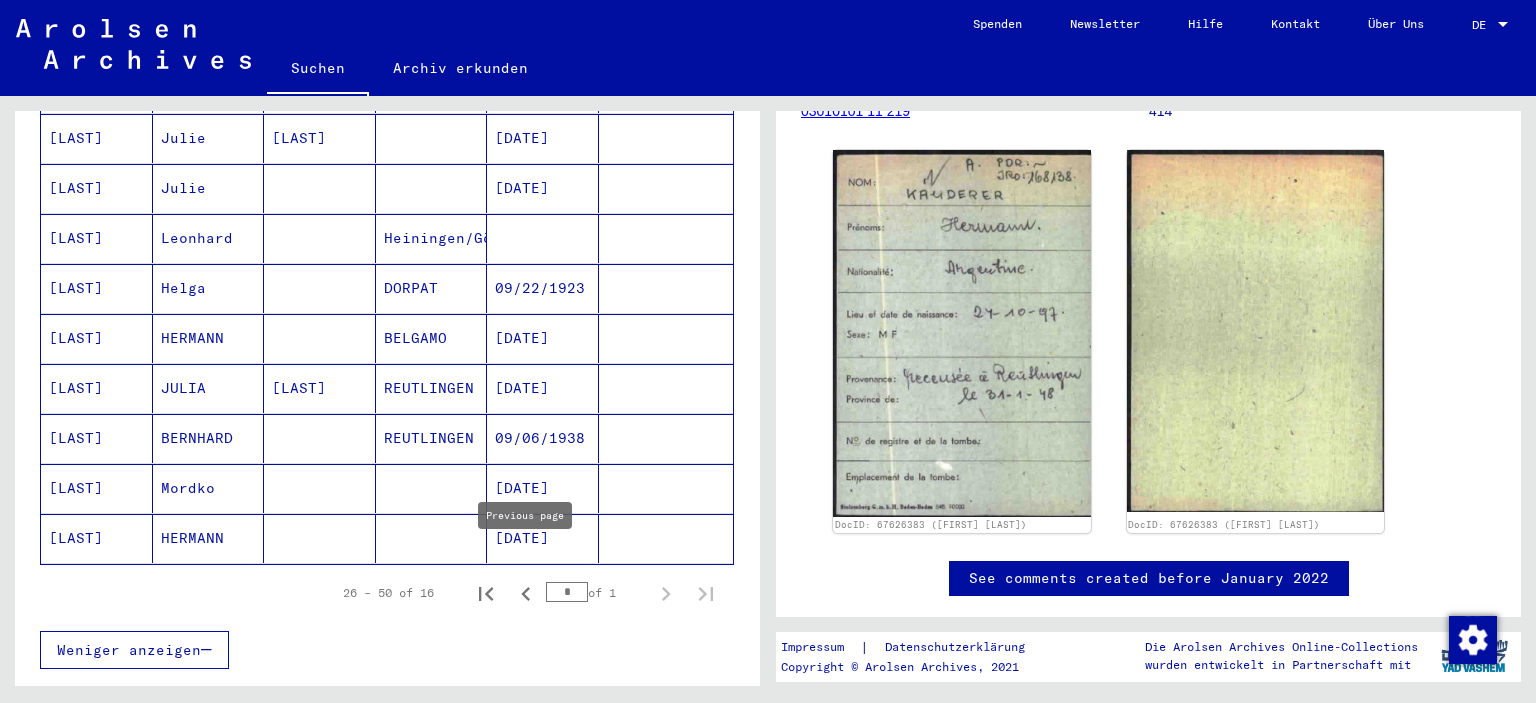click 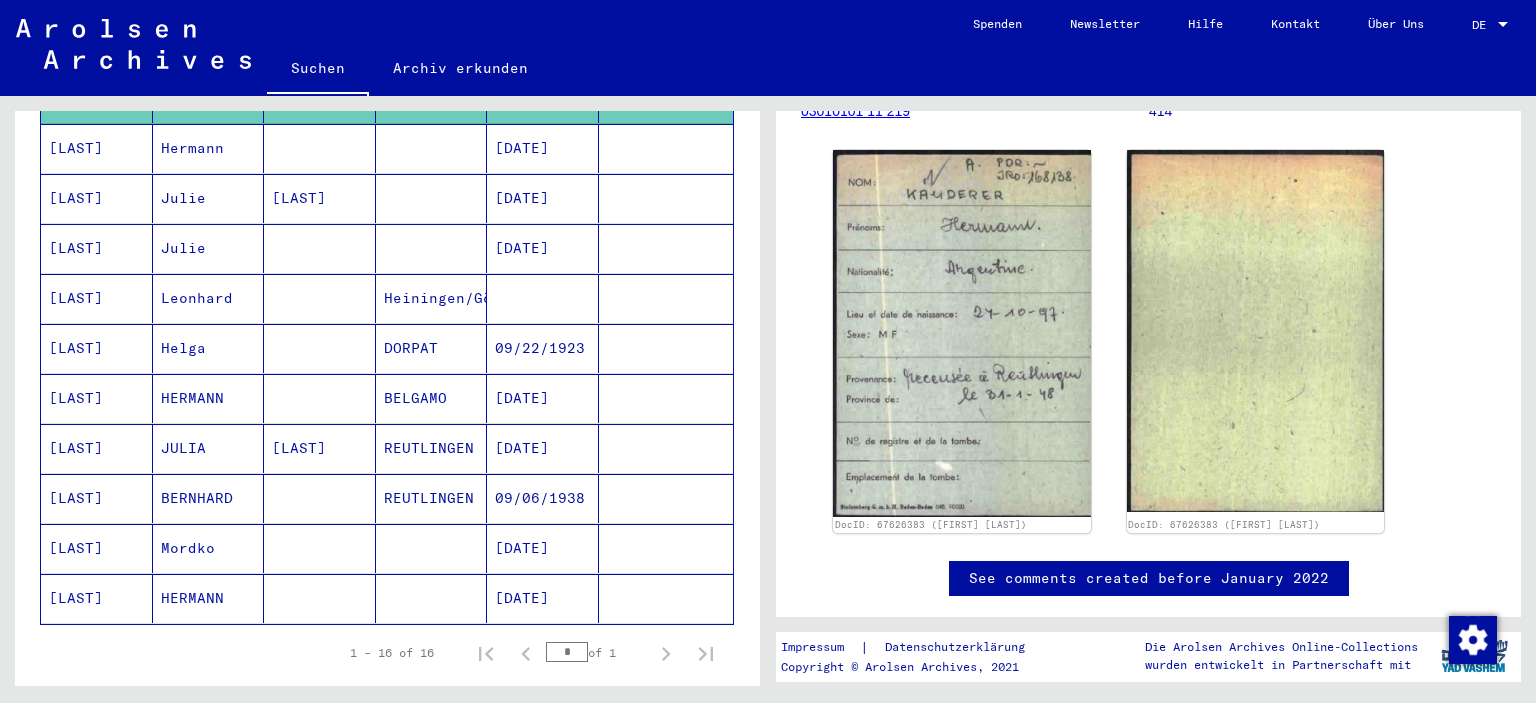 scroll, scrollTop: 552, scrollLeft: 0, axis: vertical 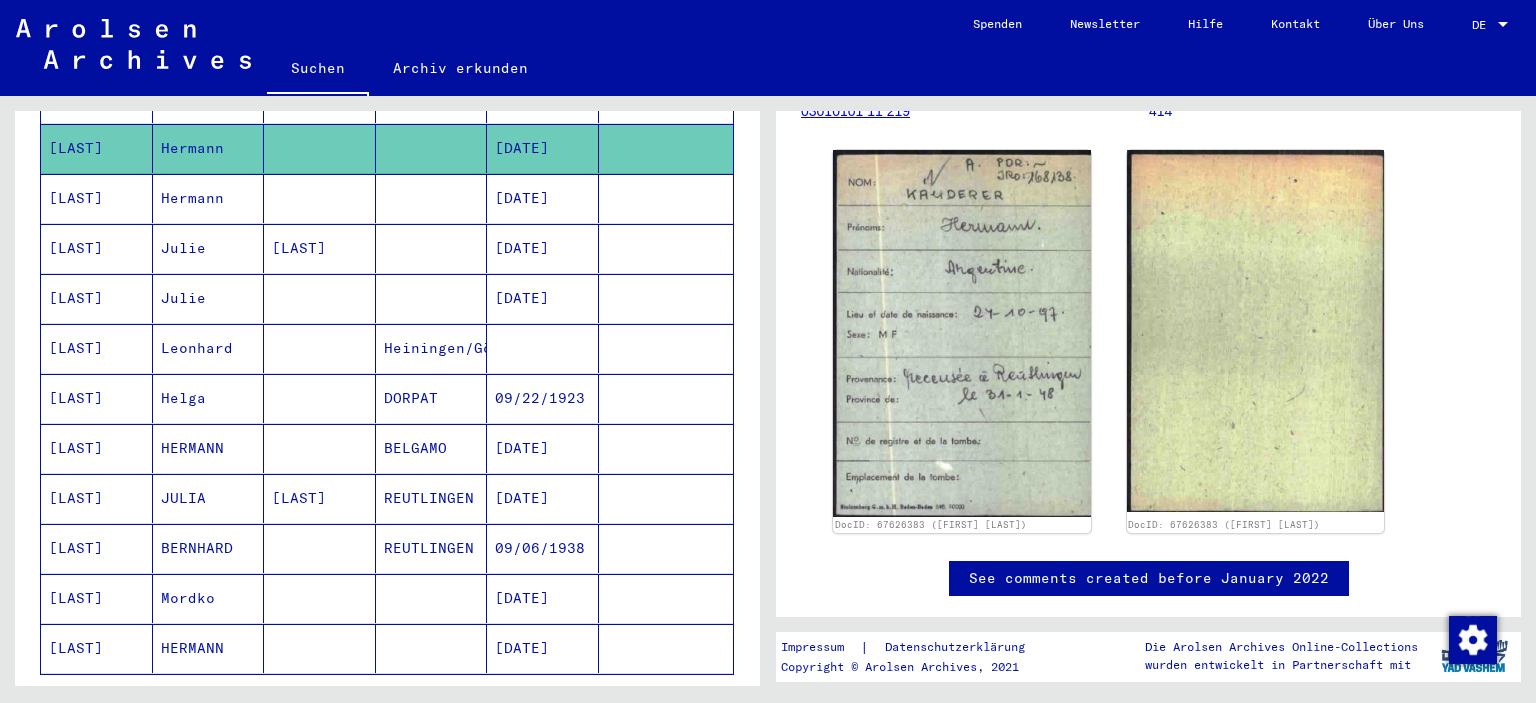 click on "[LAST]" at bounding box center (97, 398) 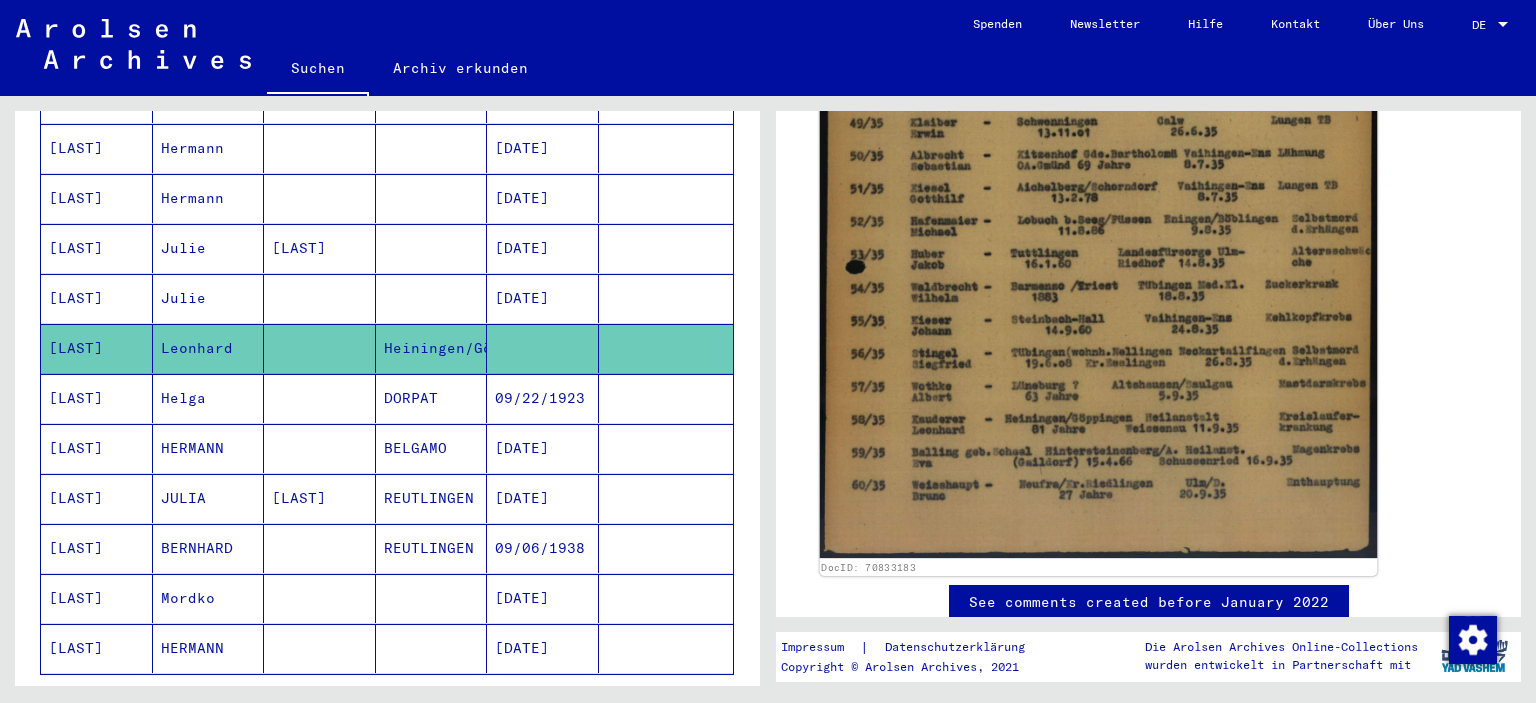 scroll, scrollTop: 773, scrollLeft: 0, axis: vertical 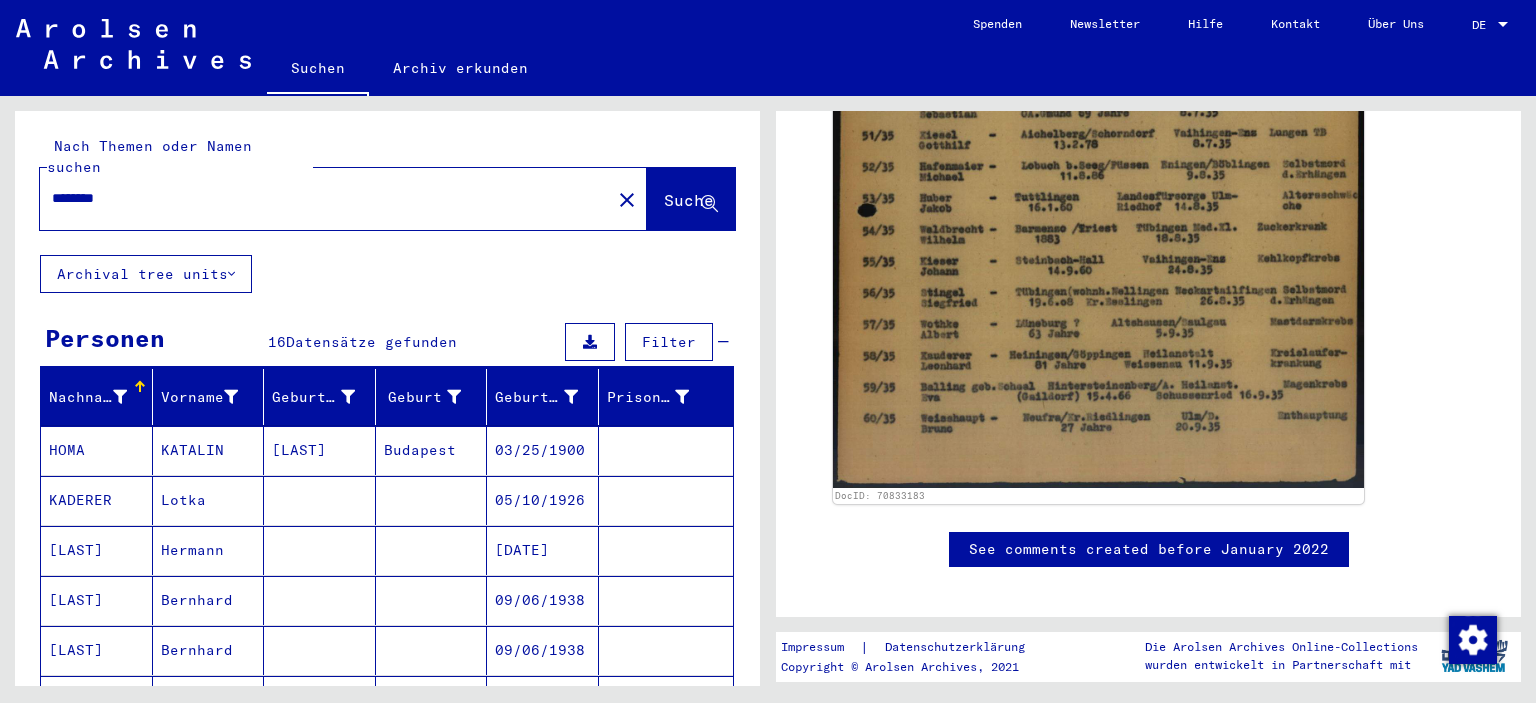 drag, startPoint x: 198, startPoint y: 179, endPoint x: 0, endPoint y: 178, distance: 198.00252 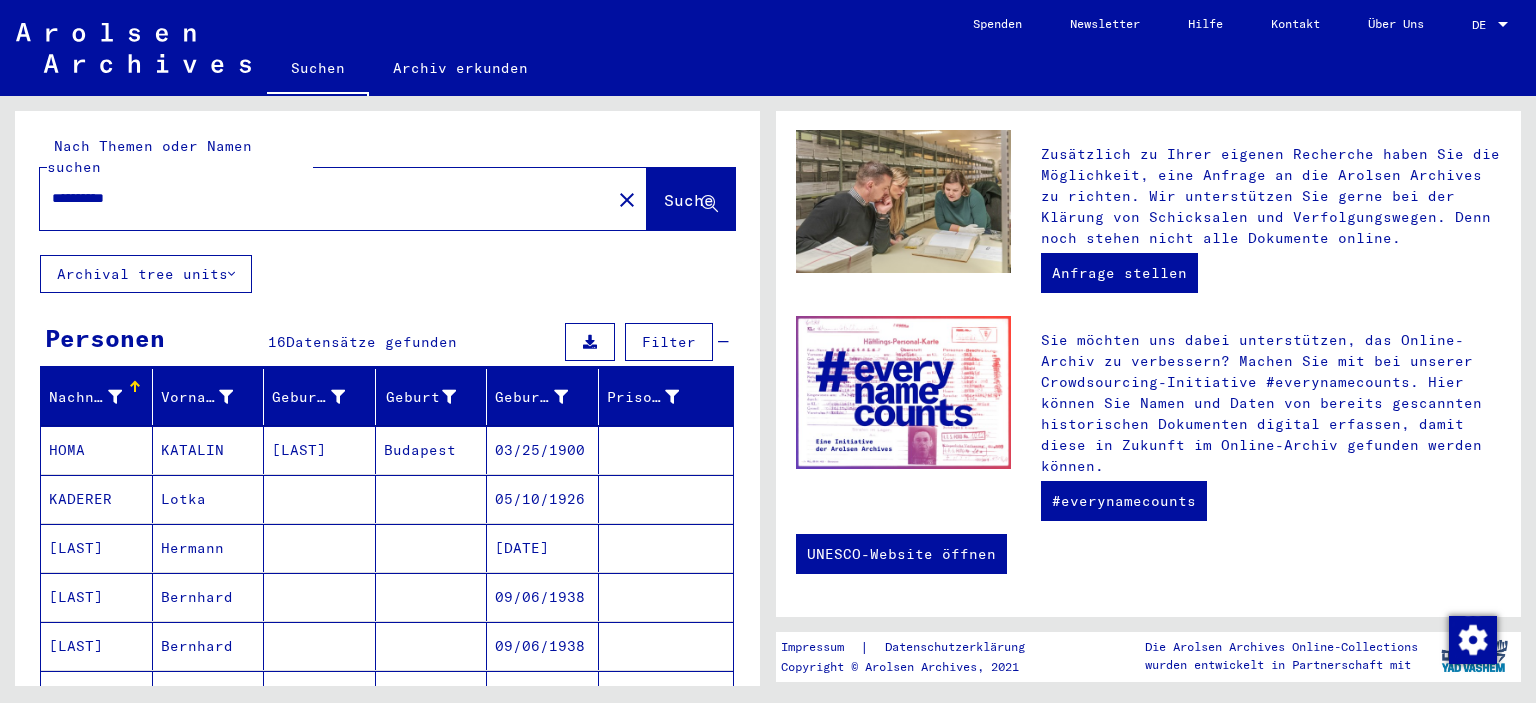 scroll, scrollTop: 0, scrollLeft: 0, axis: both 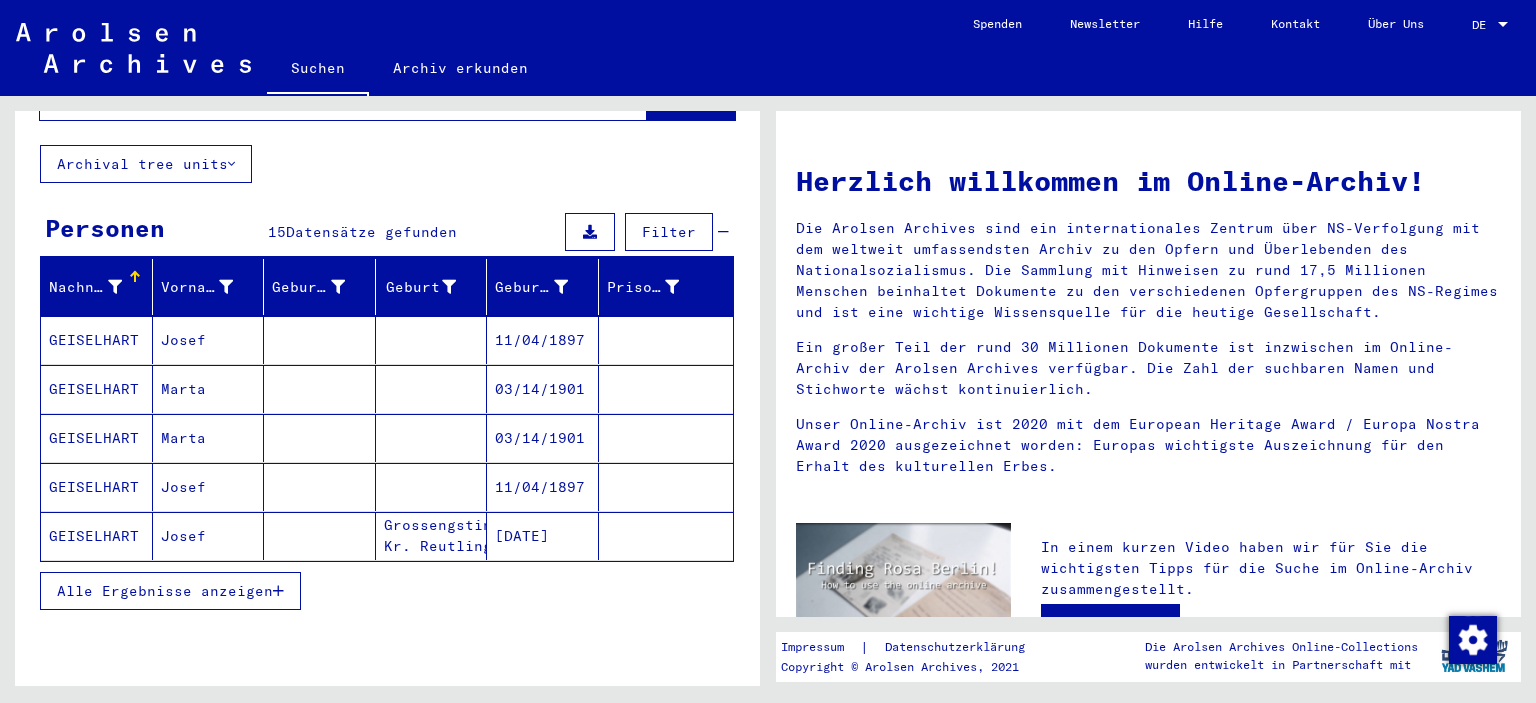 click on "GEISELHART" 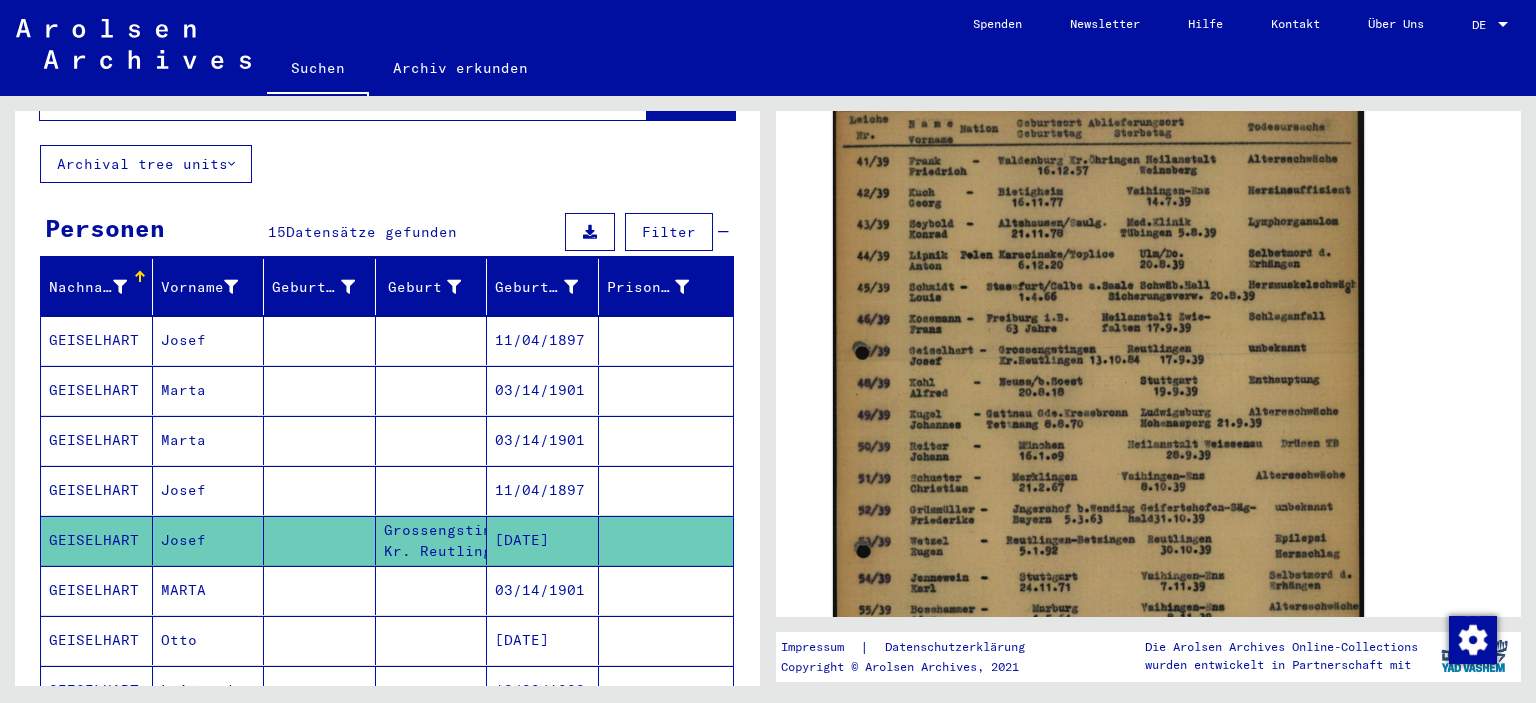 scroll, scrollTop: 331, scrollLeft: 0, axis: vertical 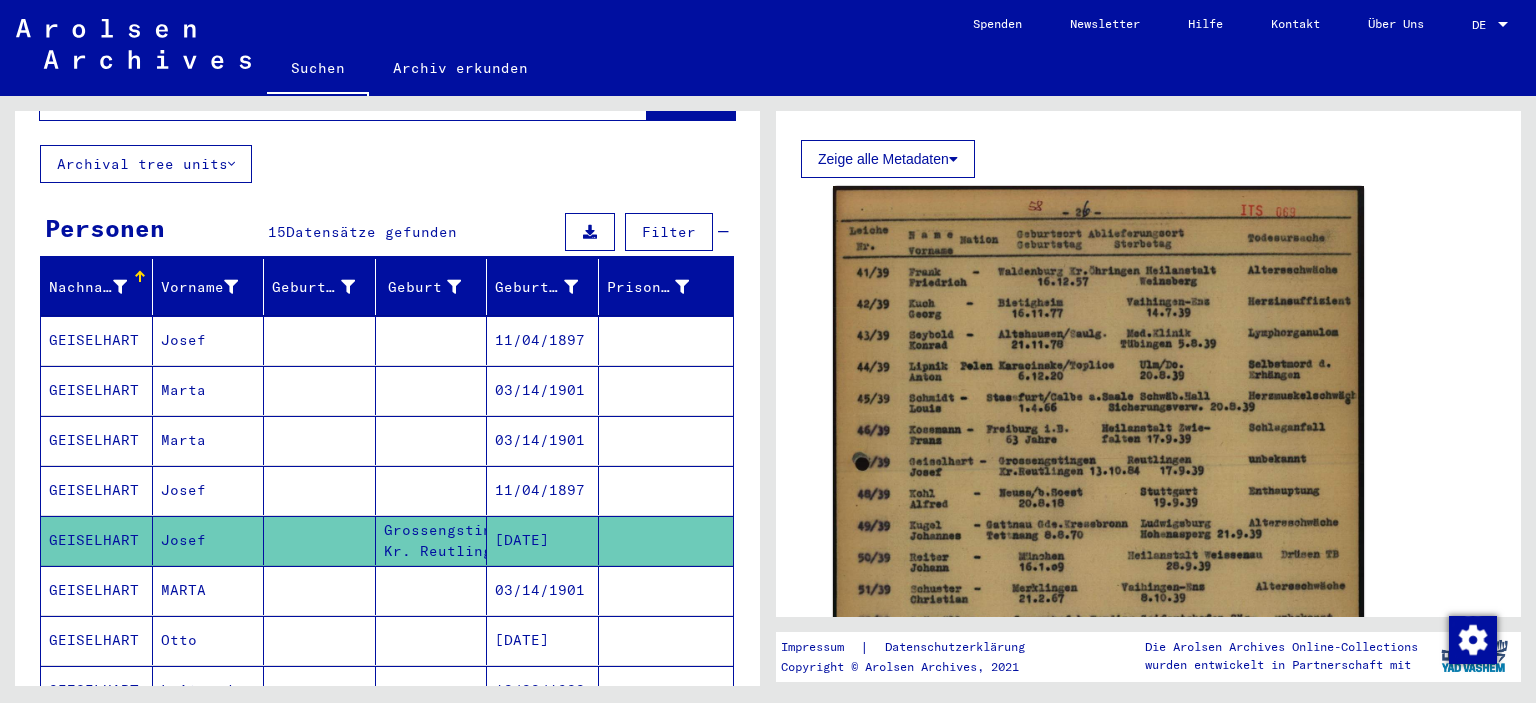 click on "GEISELHART" at bounding box center [97, 390] 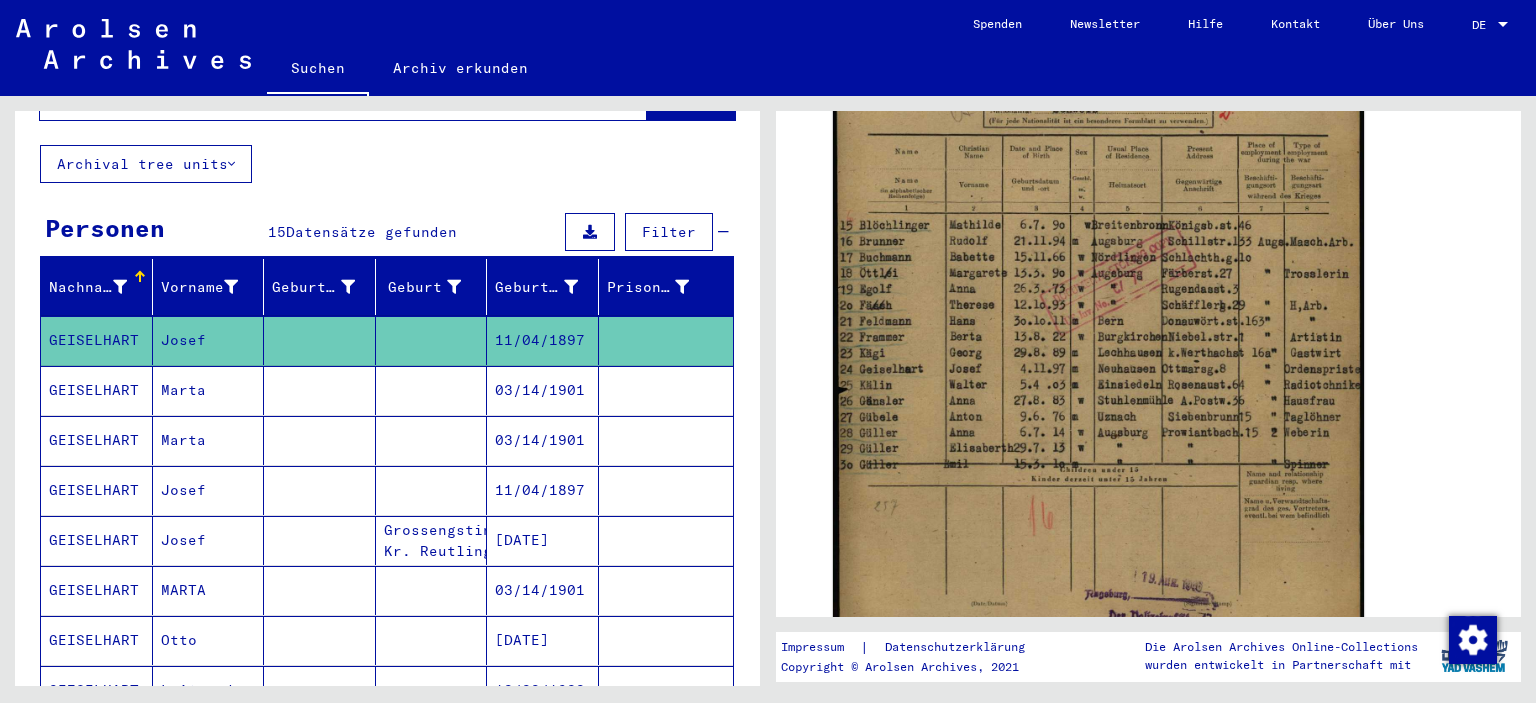 scroll, scrollTop: 442, scrollLeft: 0, axis: vertical 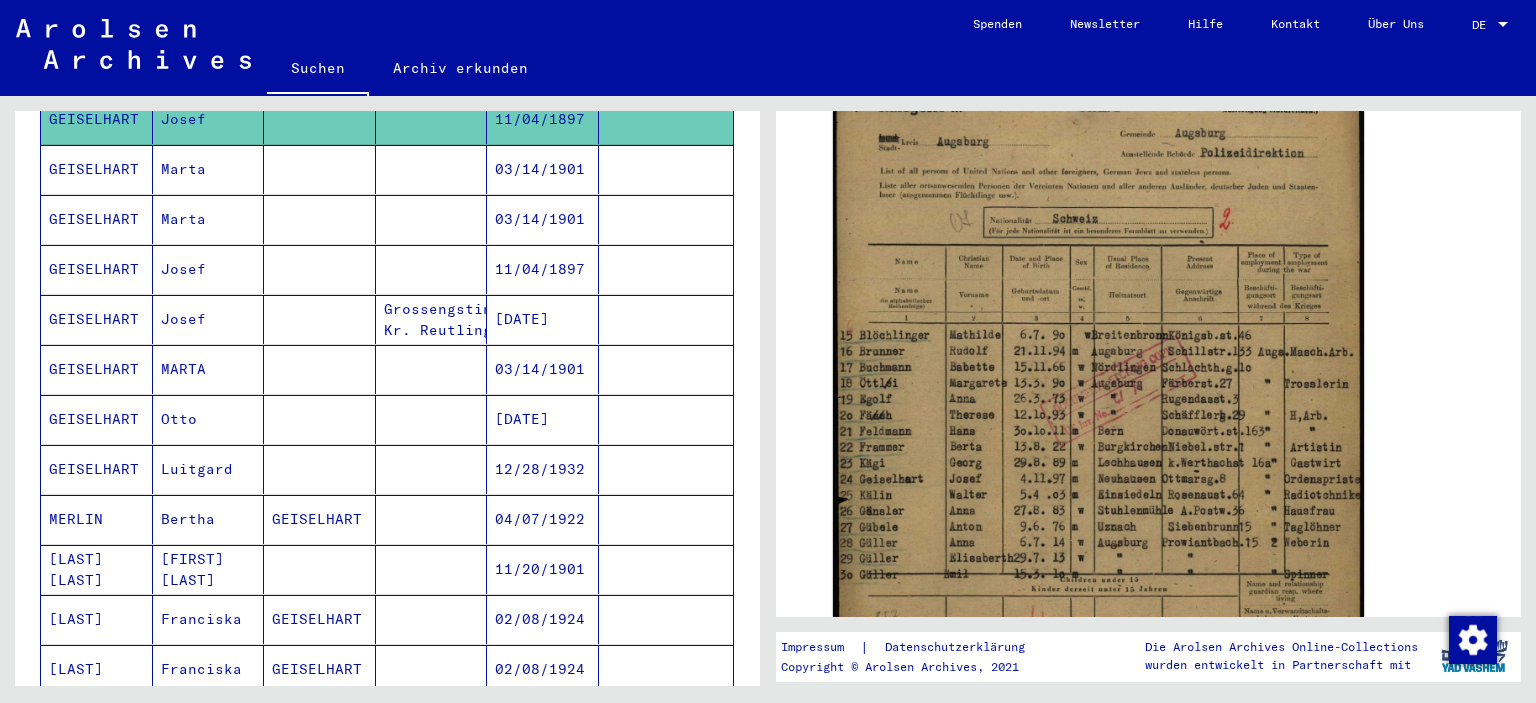 click on "GEISELHART" at bounding box center (97, 519) 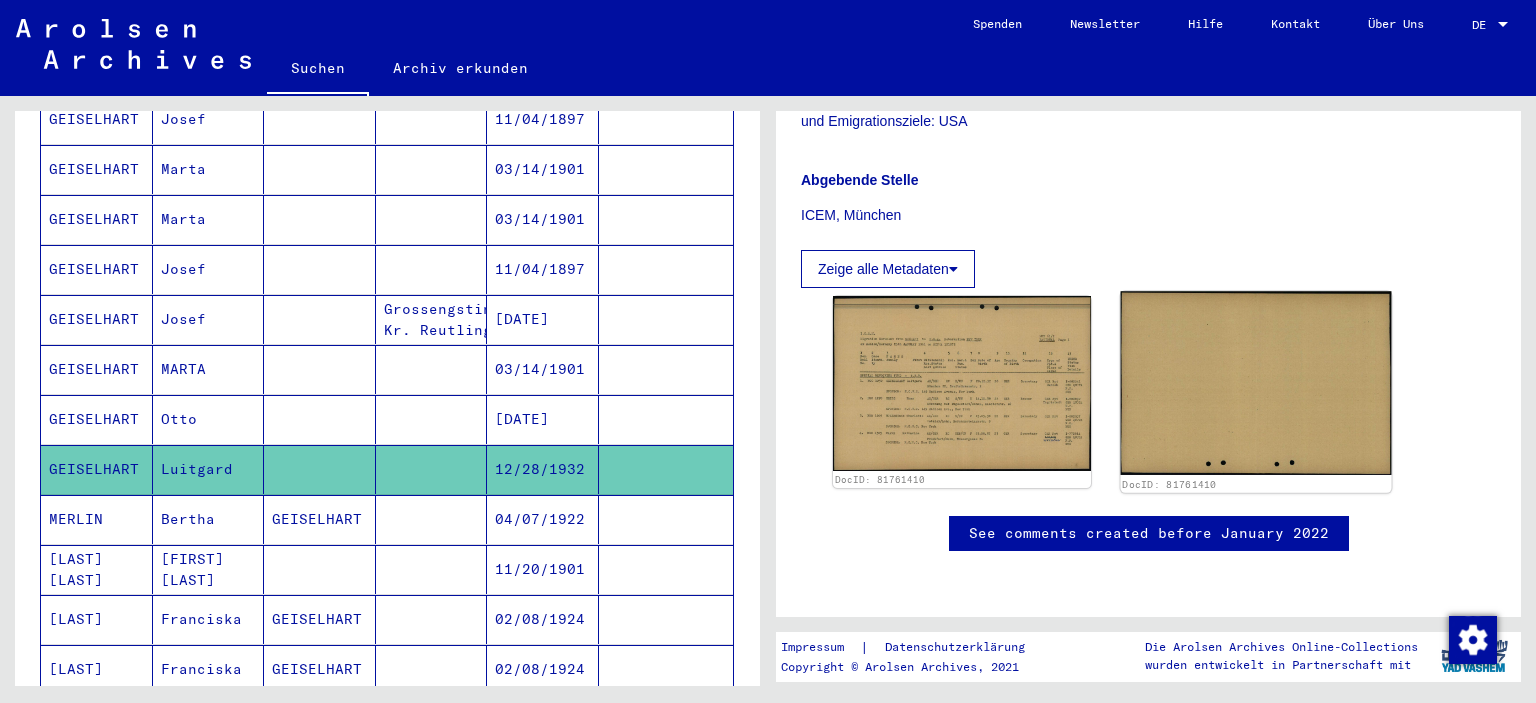 scroll, scrollTop: 442, scrollLeft: 0, axis: vertical 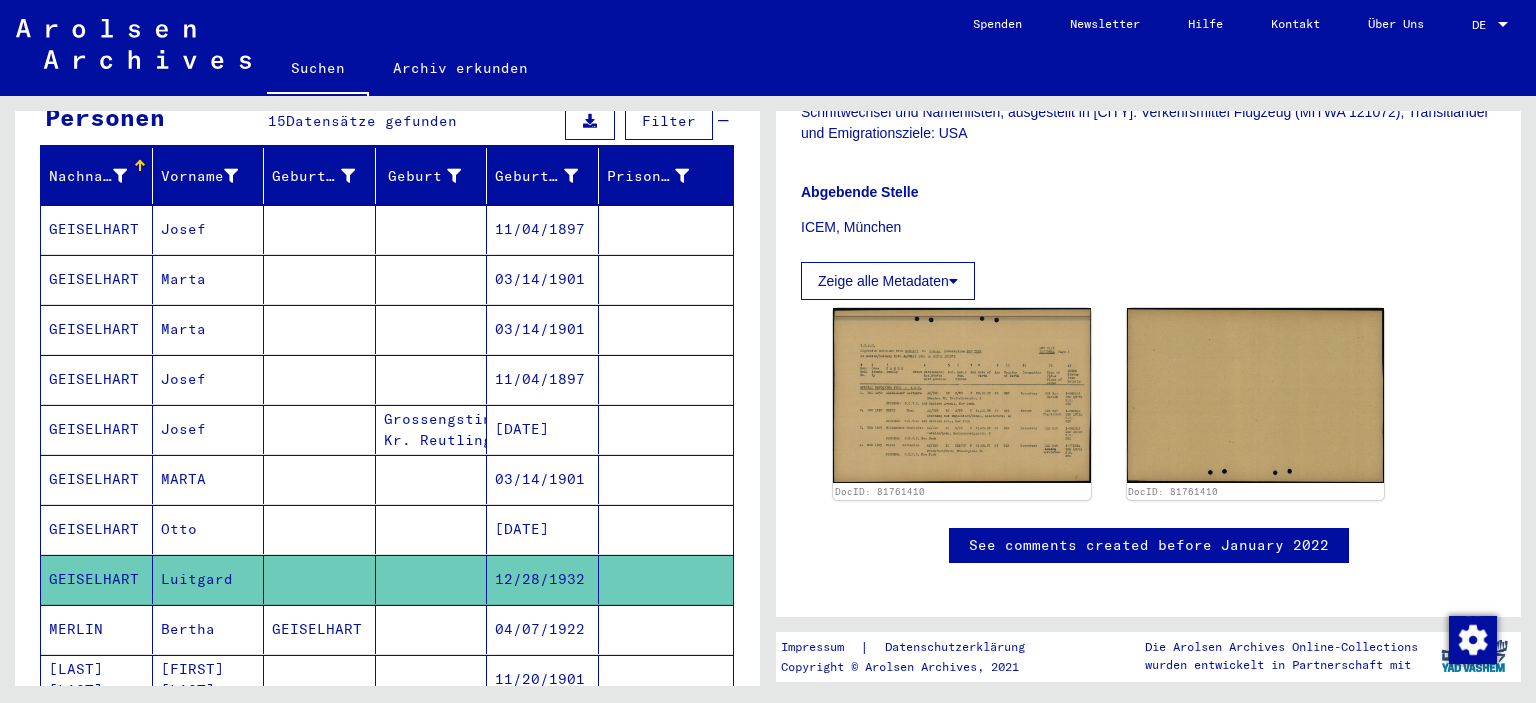 click on "GEISELHART" at bounding box center (97, 479) 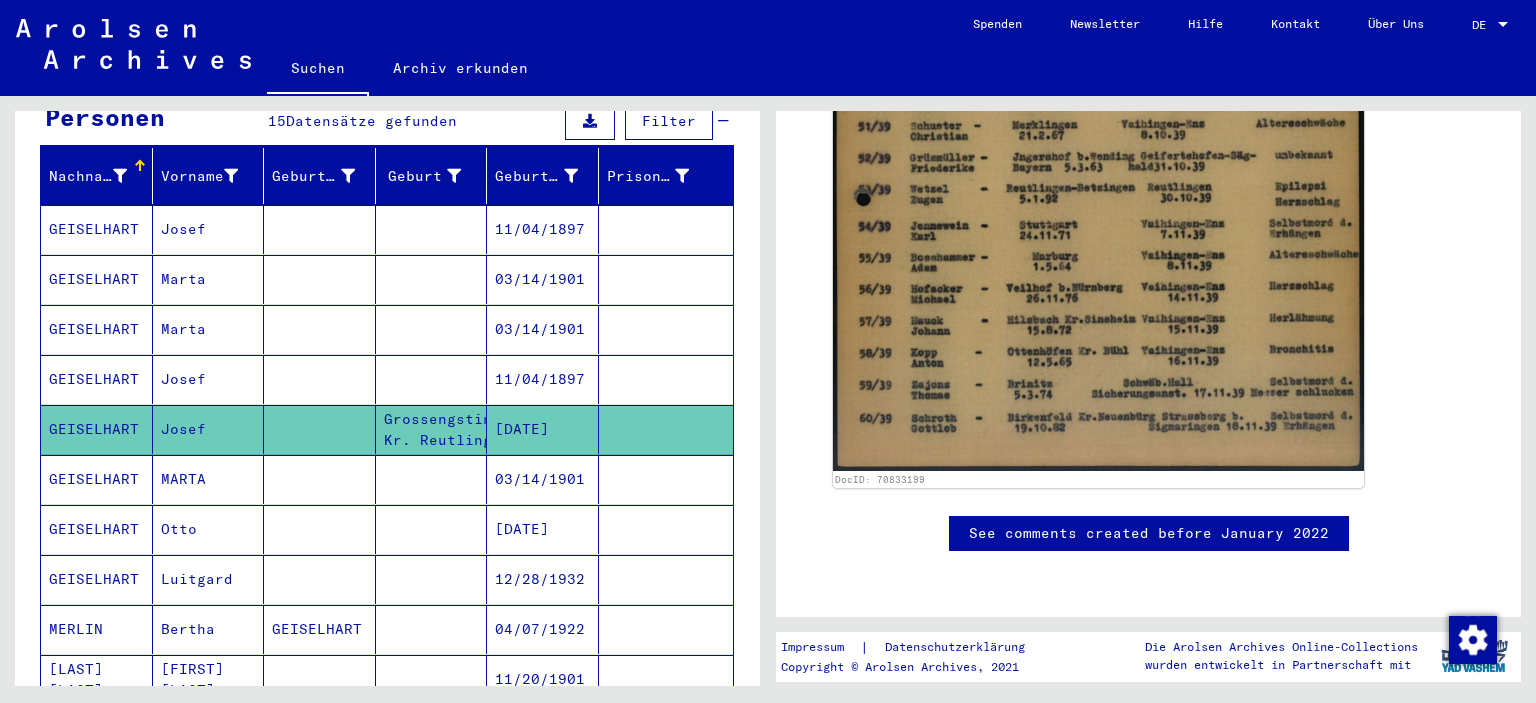 scroll, scrollTop: 883, scrollLeft: 0, axis: vertical 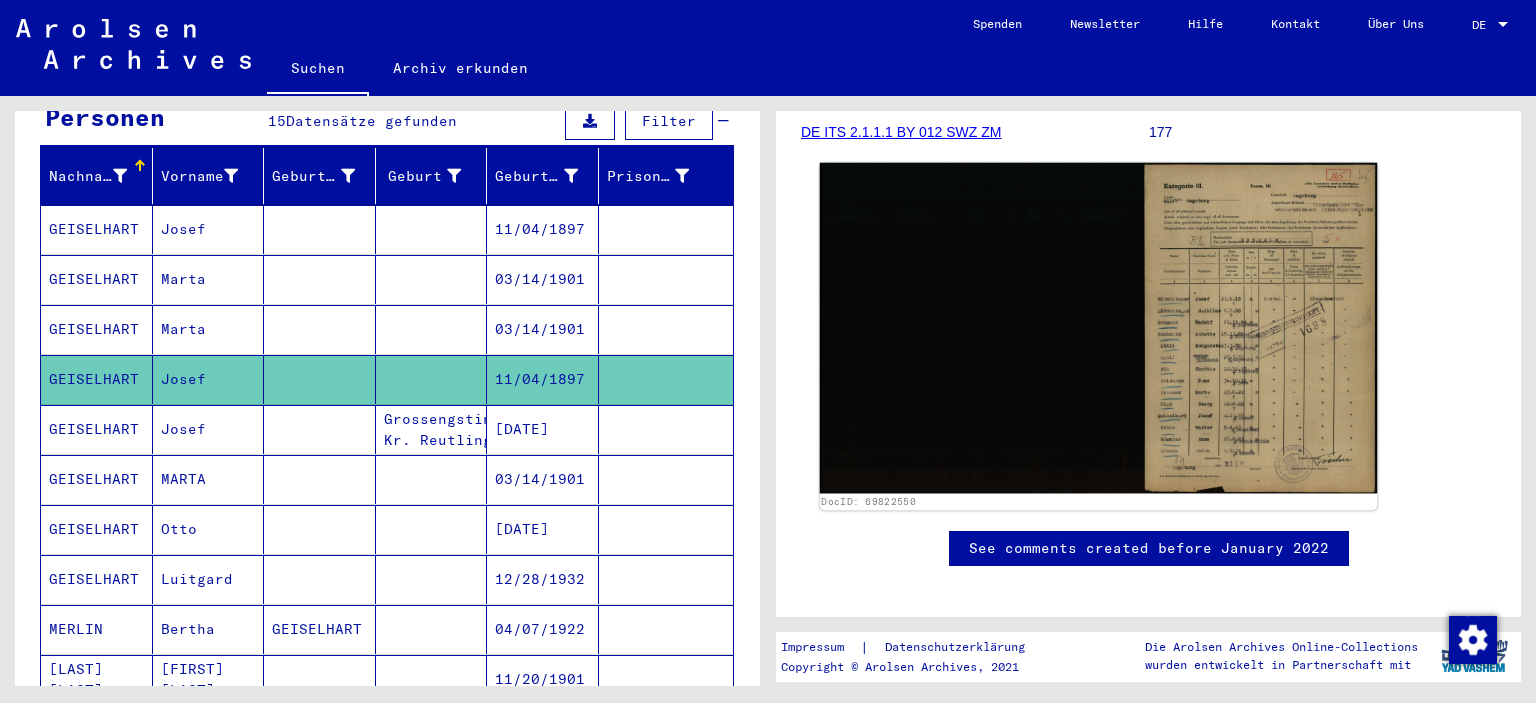 click 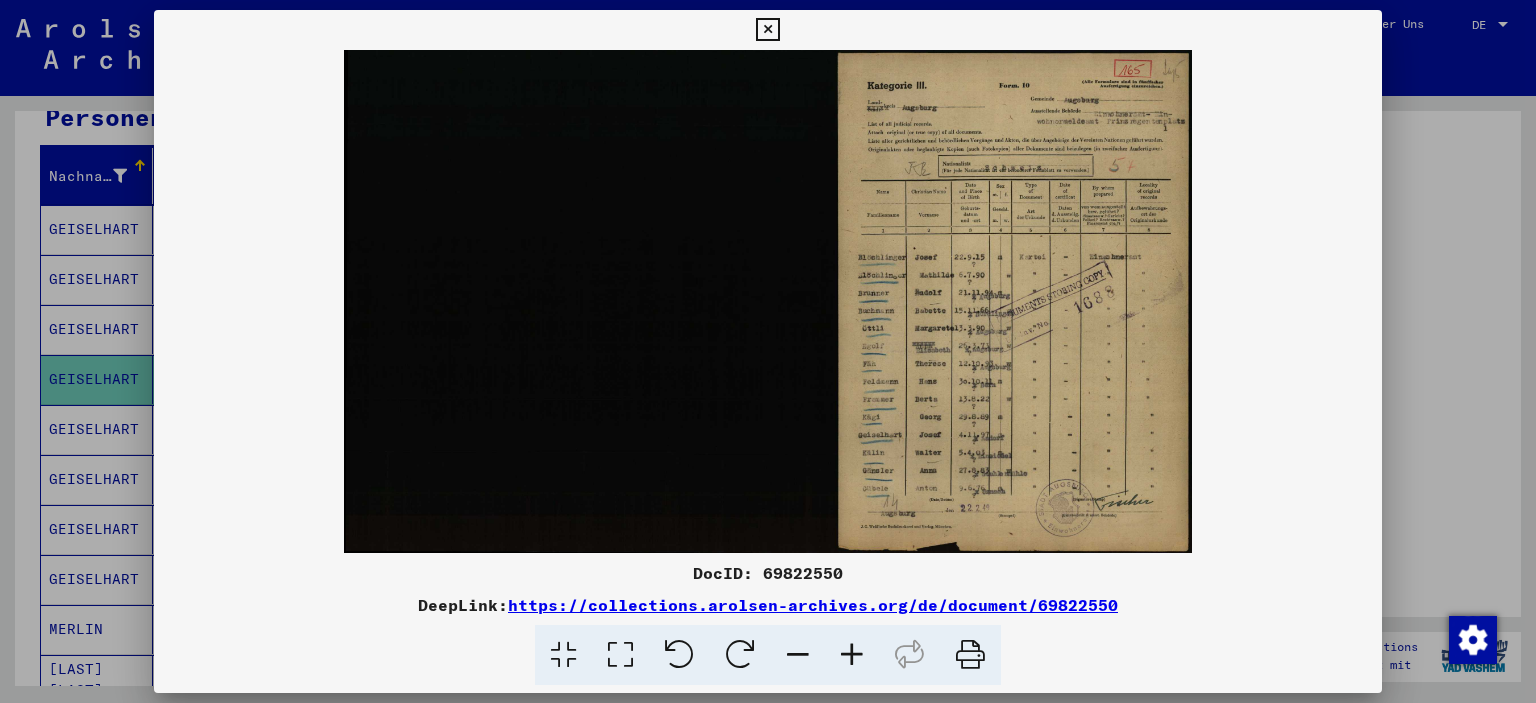click at bounding box center (852, 655) 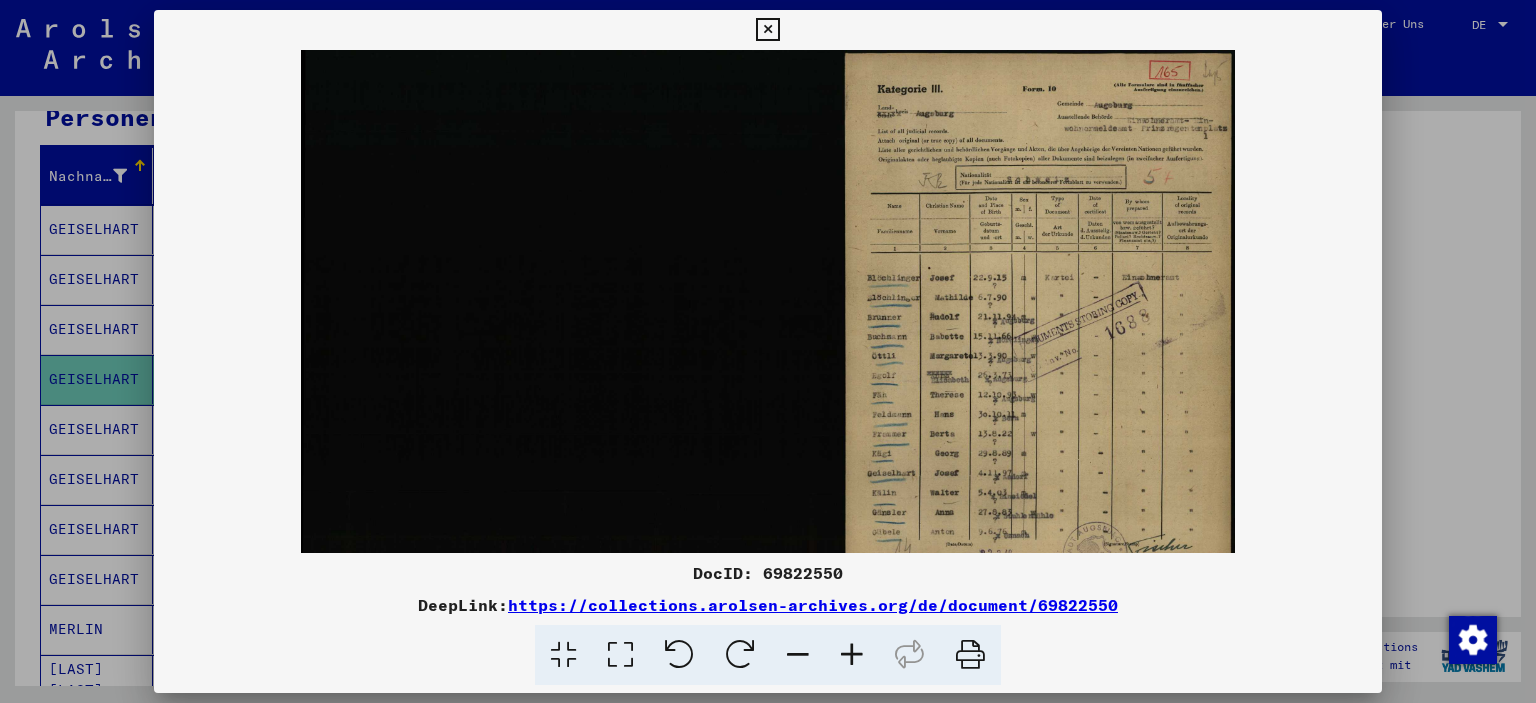 click at bounding box center (852, 655) 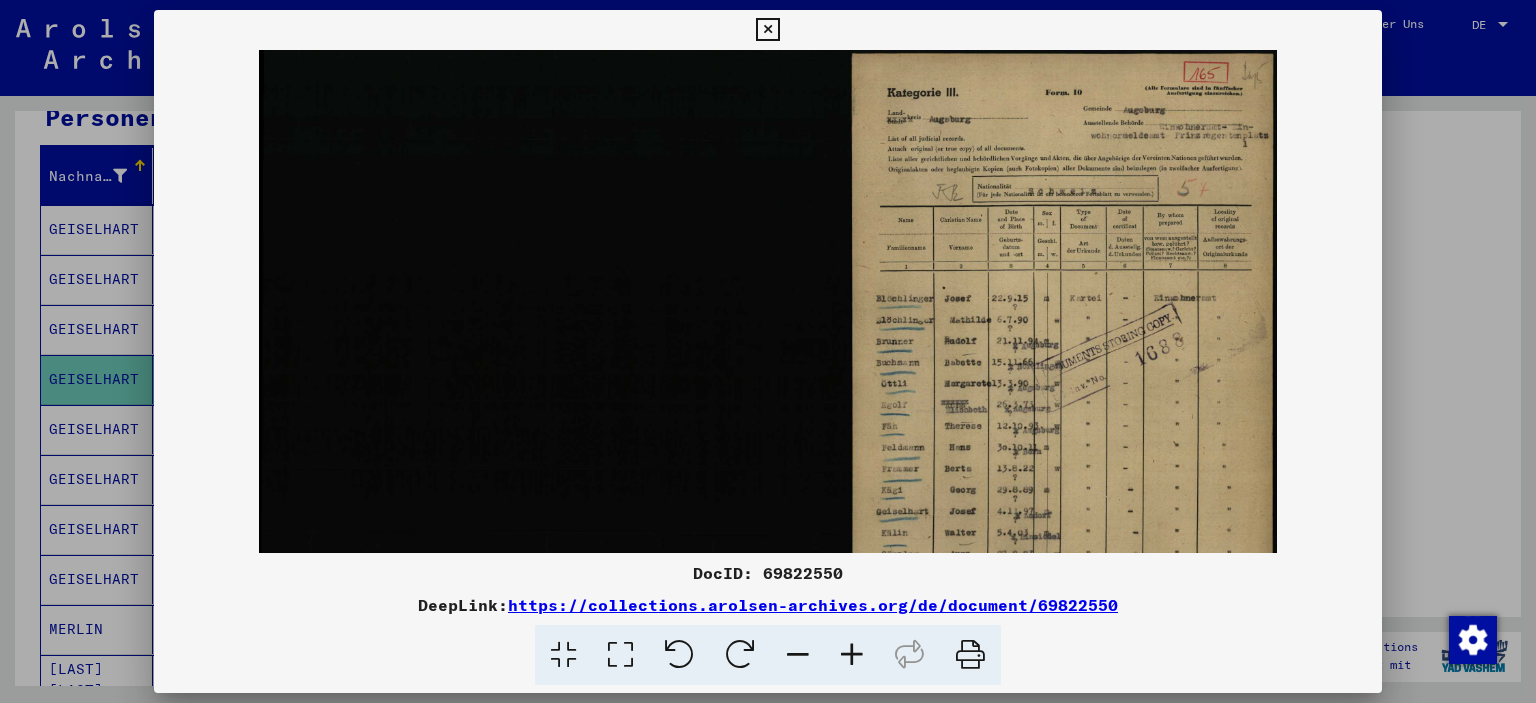 click at bounding box center [767, 30] 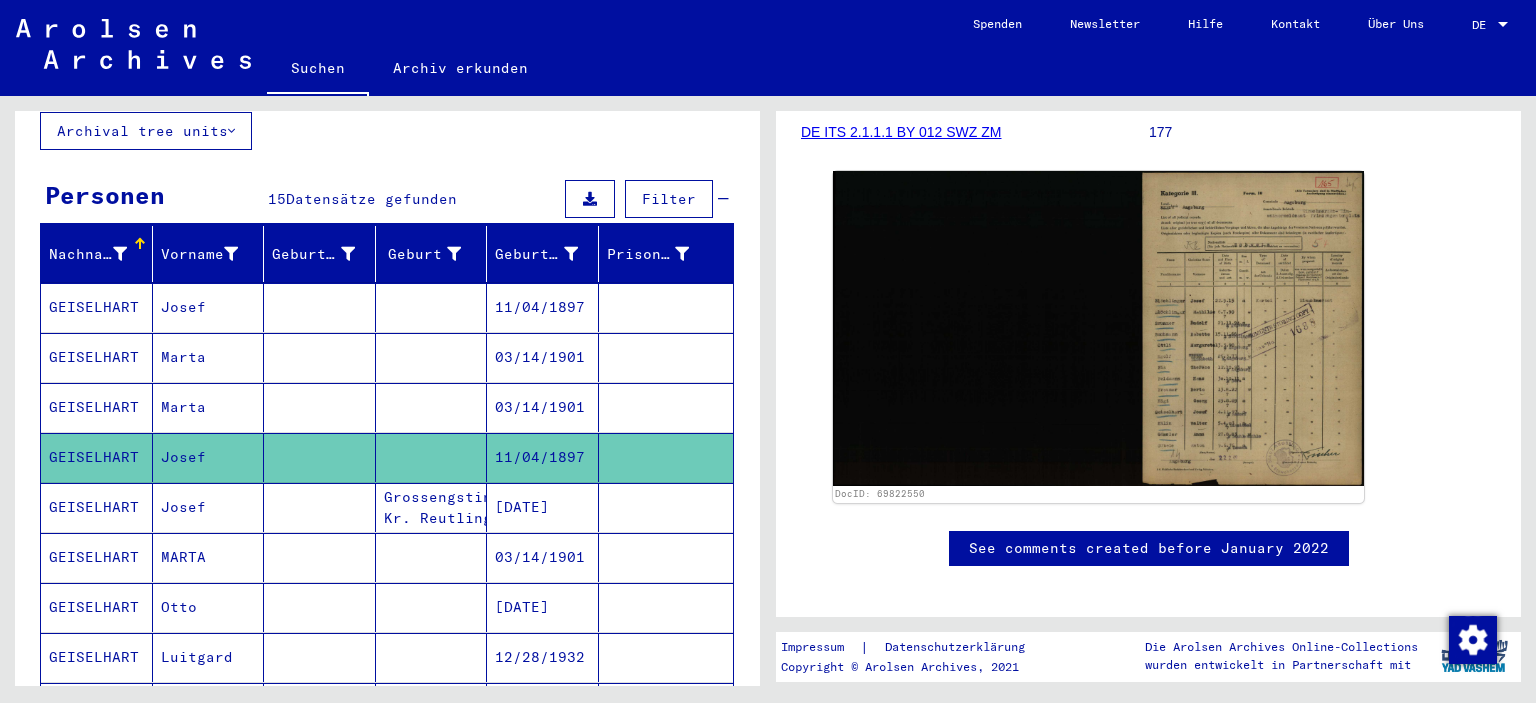 scroll, scrollTop: 0, scrollLeft: 0, axis: both 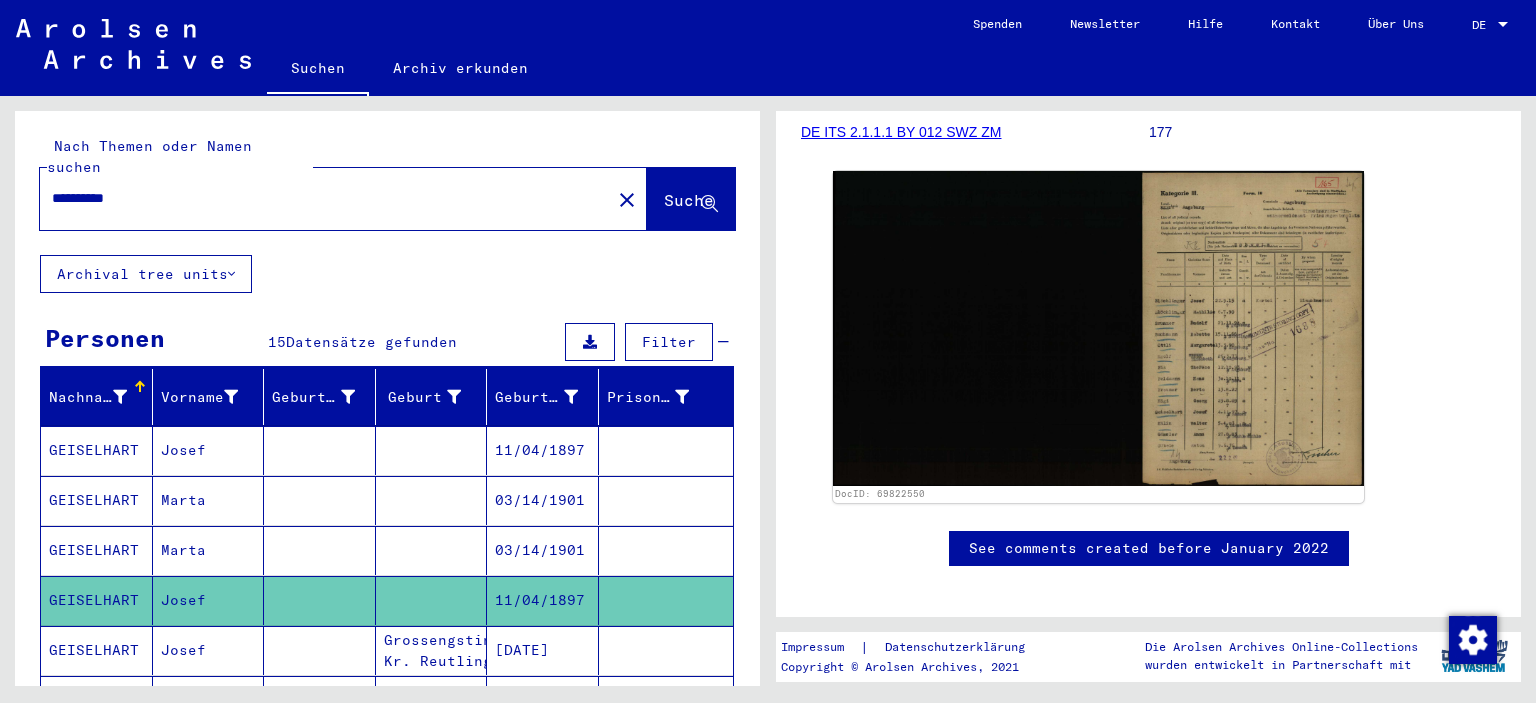 drag, startPoint x: 285, startPoint y: 184, endPoint x: 0, endPoint y: 186, distance: 285.00702 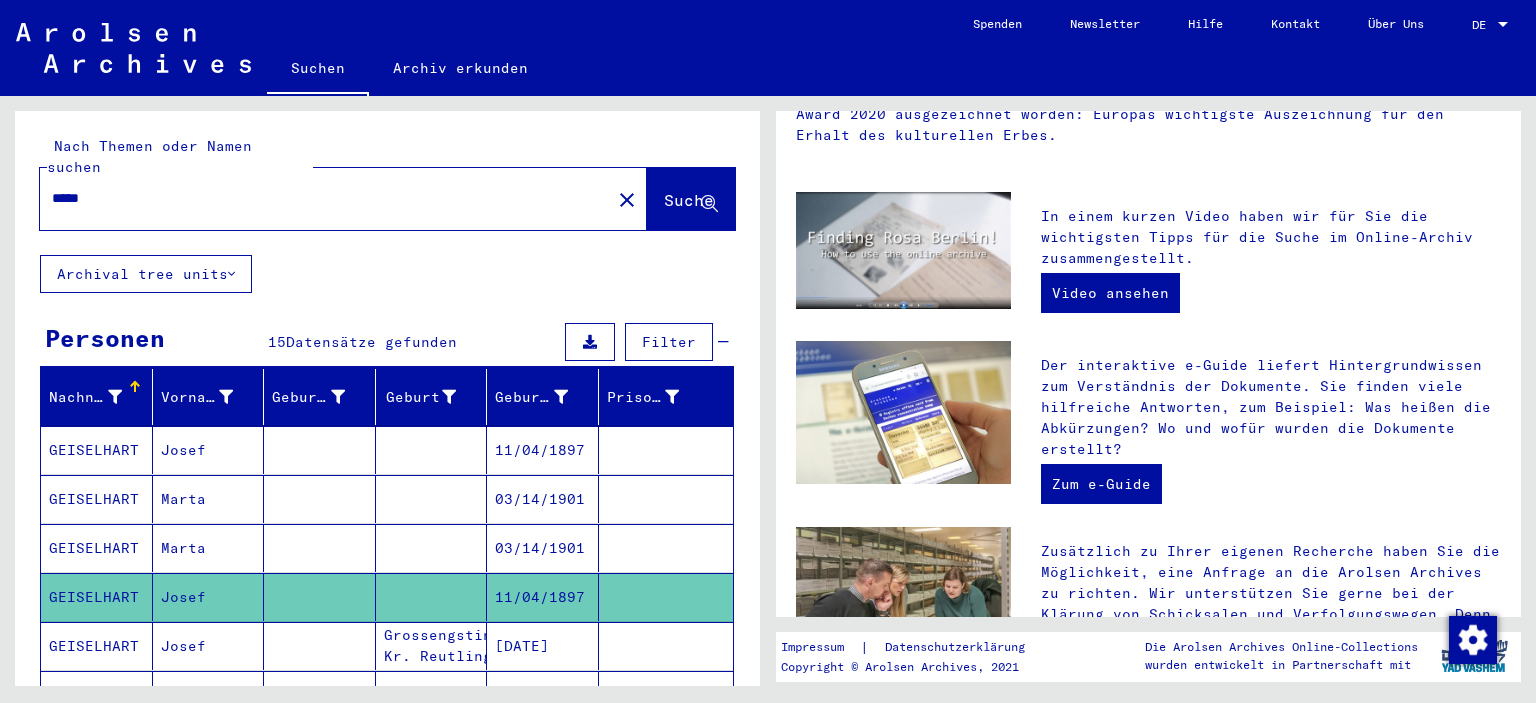 scroll, scrollTop: 0, scrollLeft: 0, axis: both 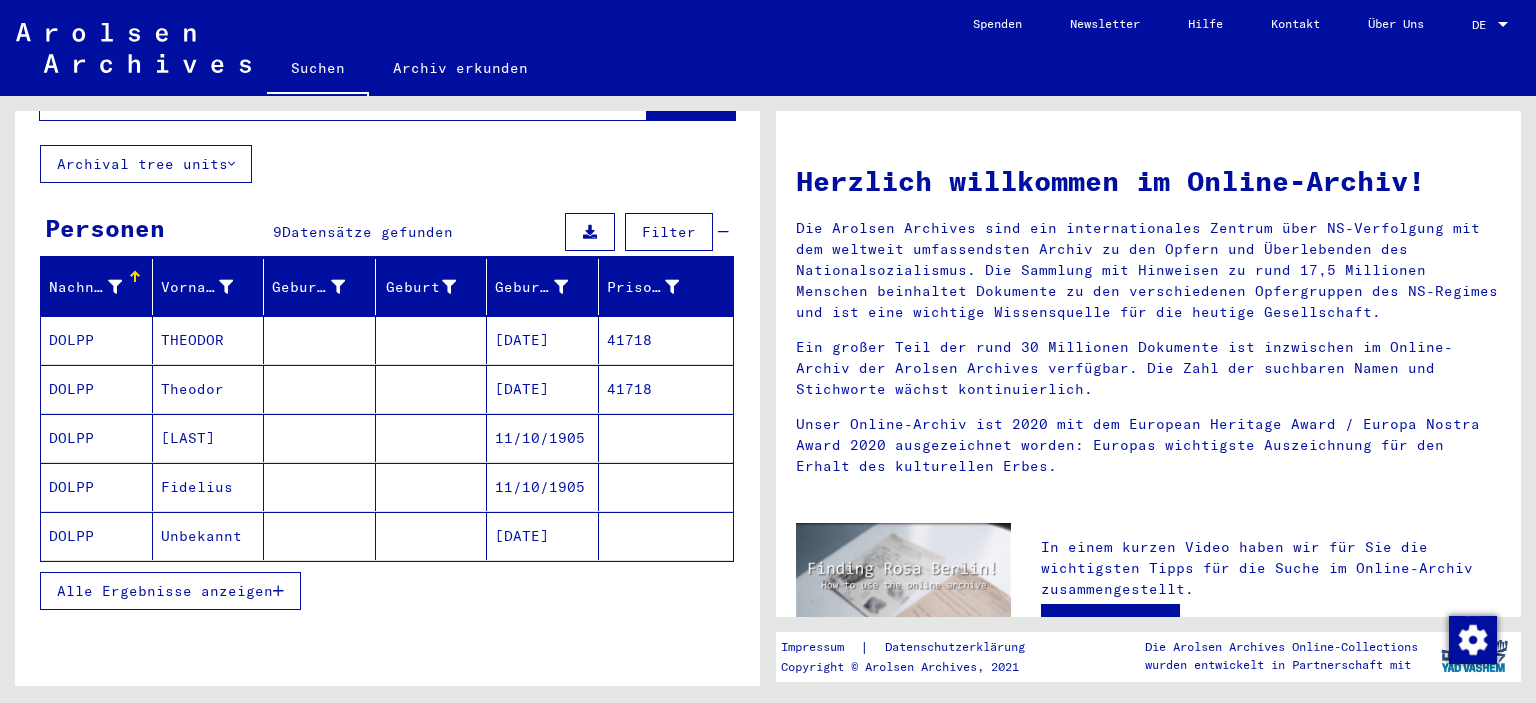 click on "DOLPP" at bounding box center [97, 389] 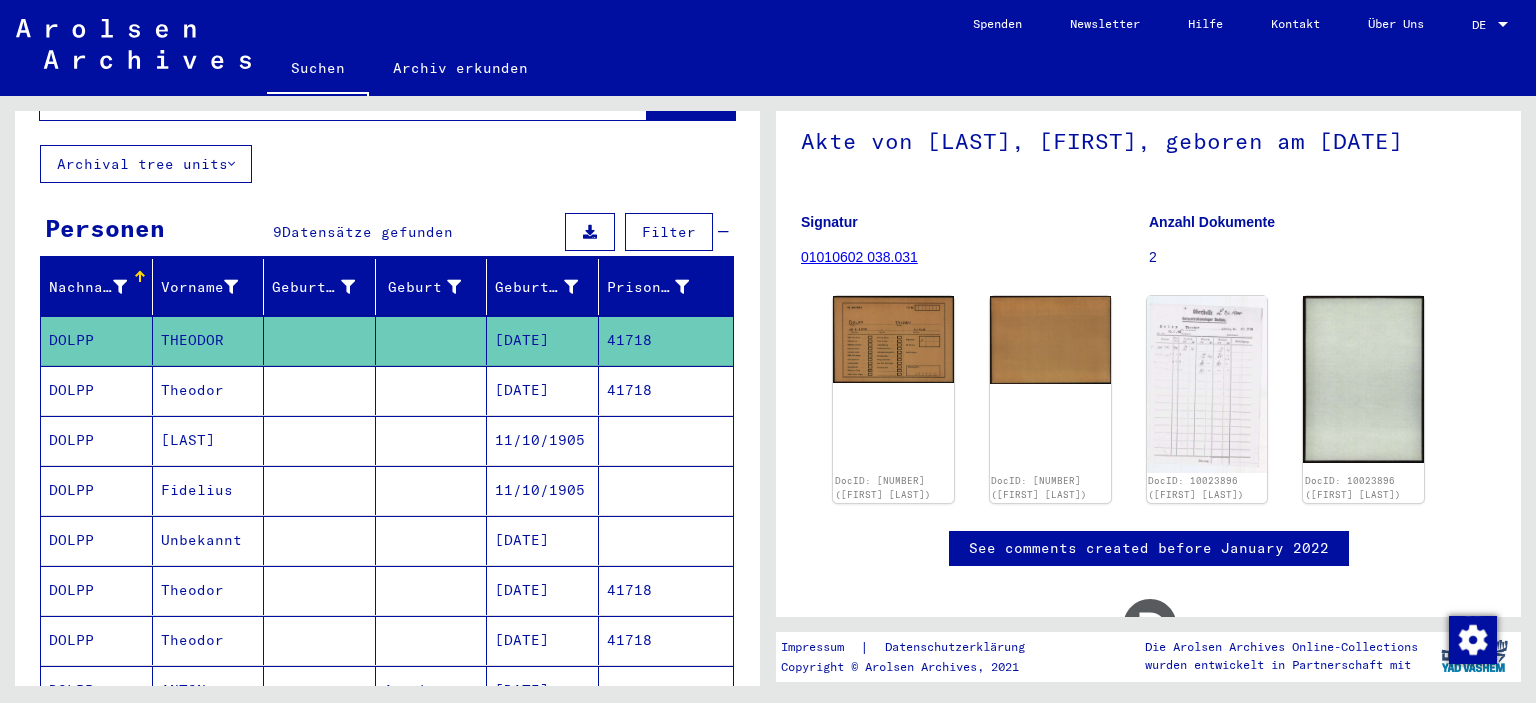 scroll, scrollTop: 221, scrollLeft: 0, axis: vertical 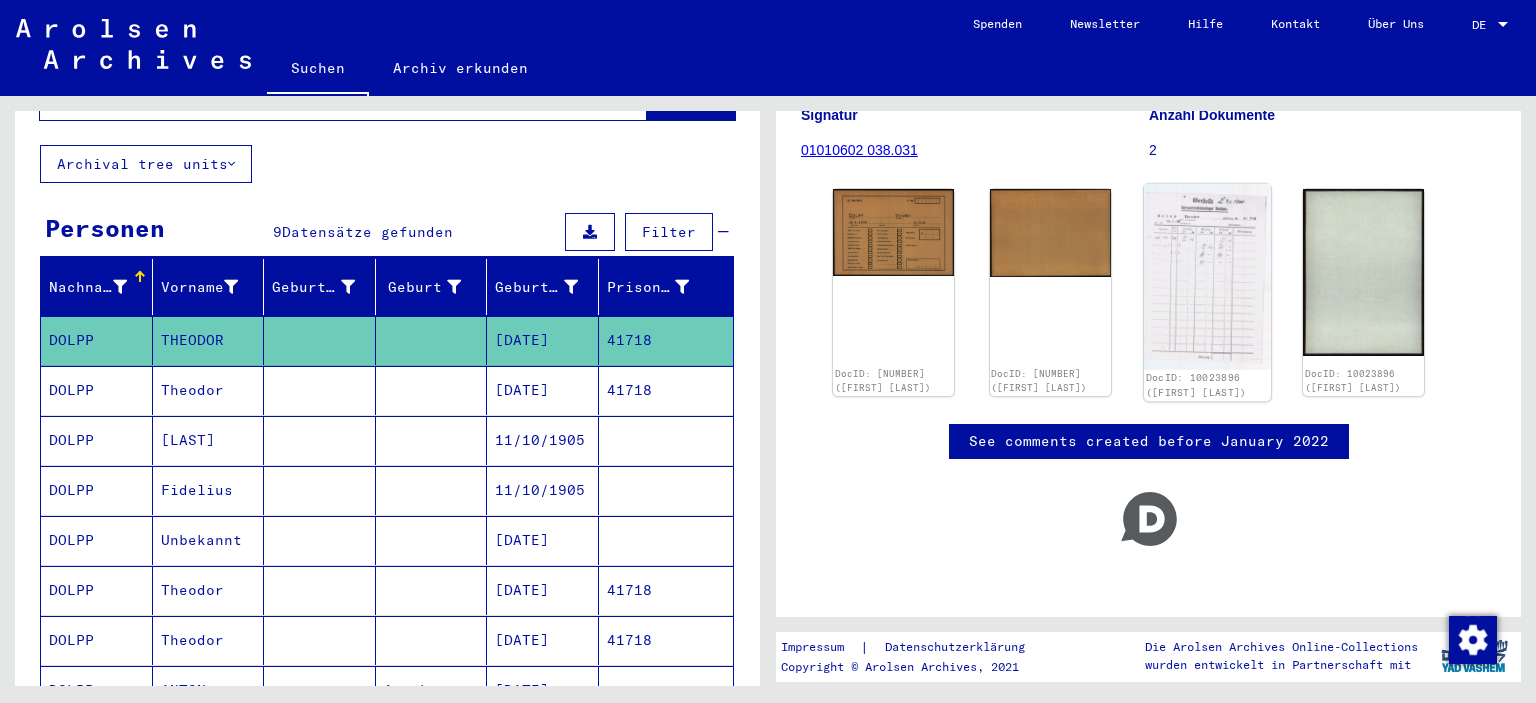 click 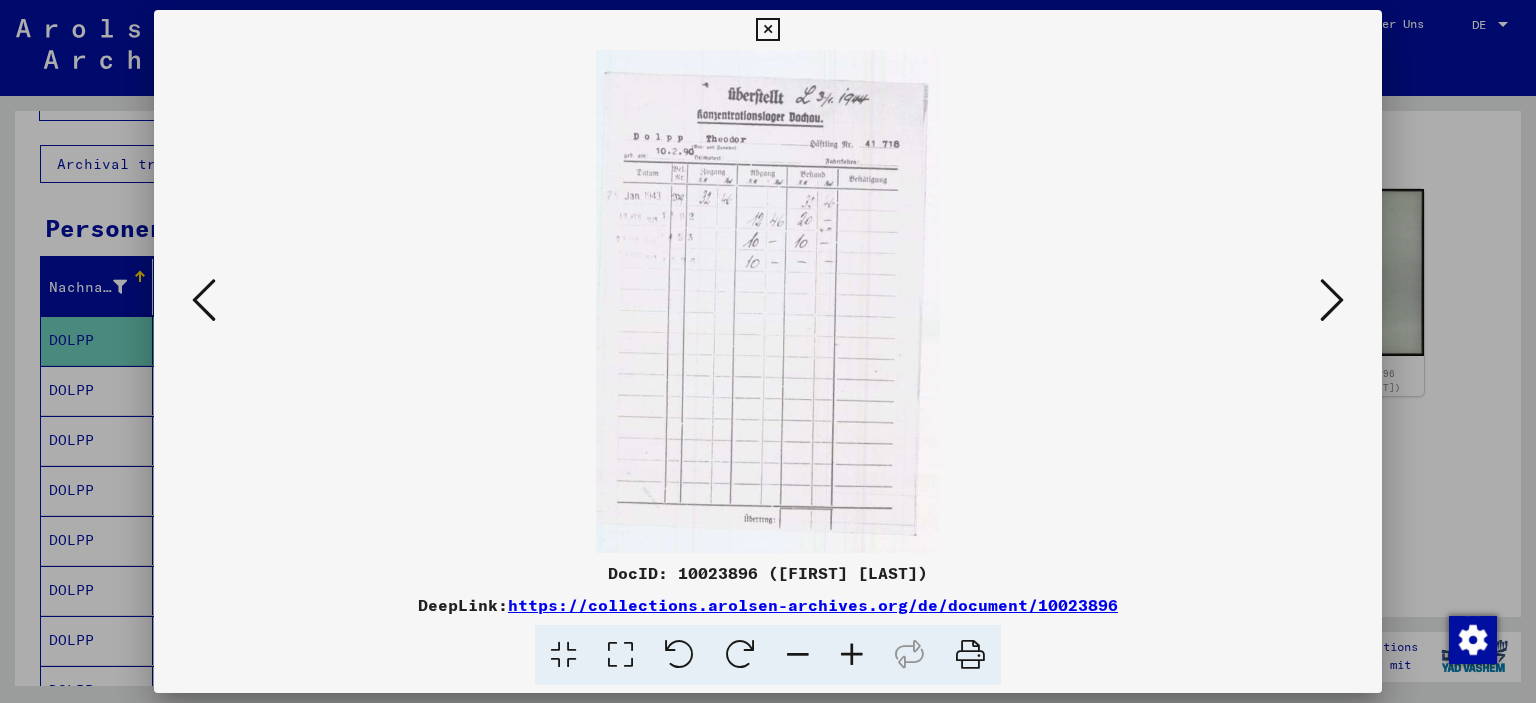 click at bounding box center [1332, 300] 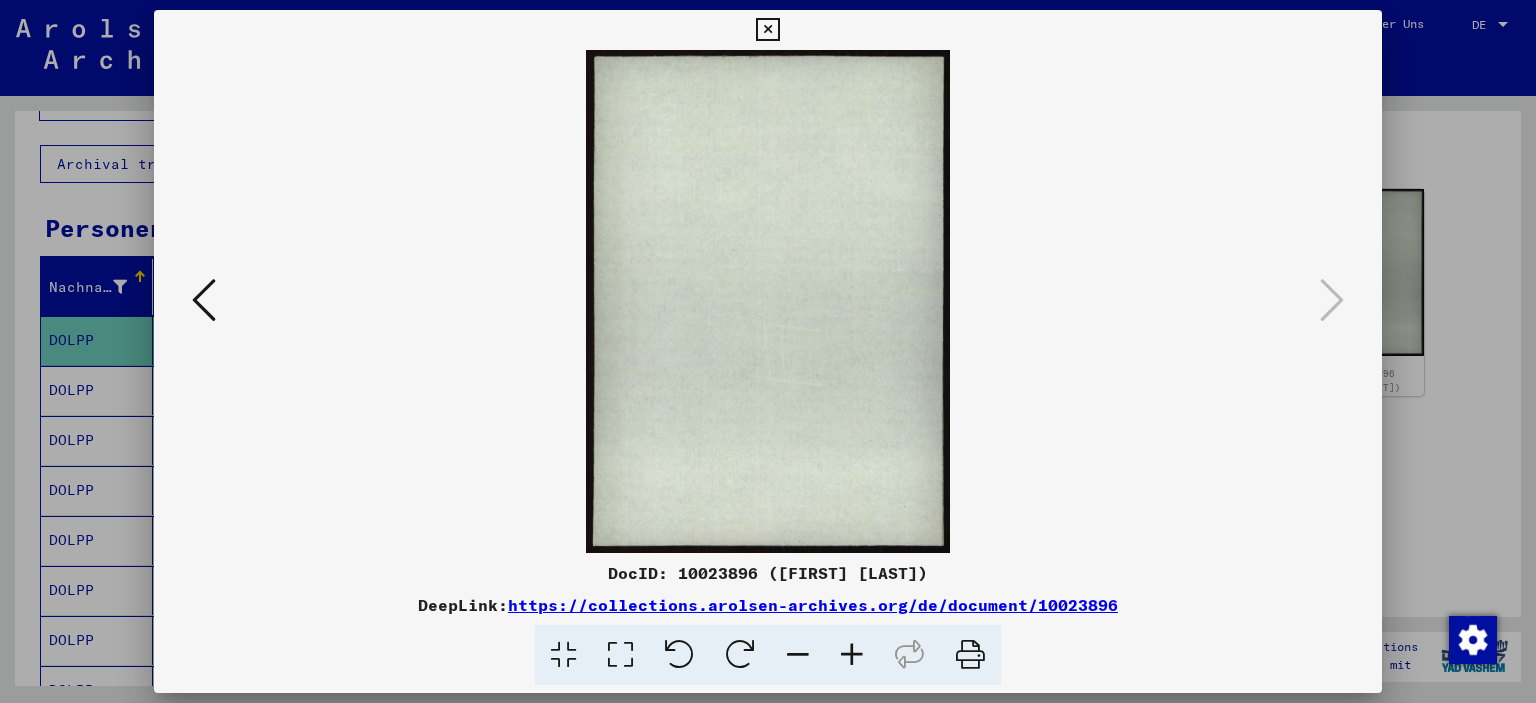 click at bounding box center [204, 301] 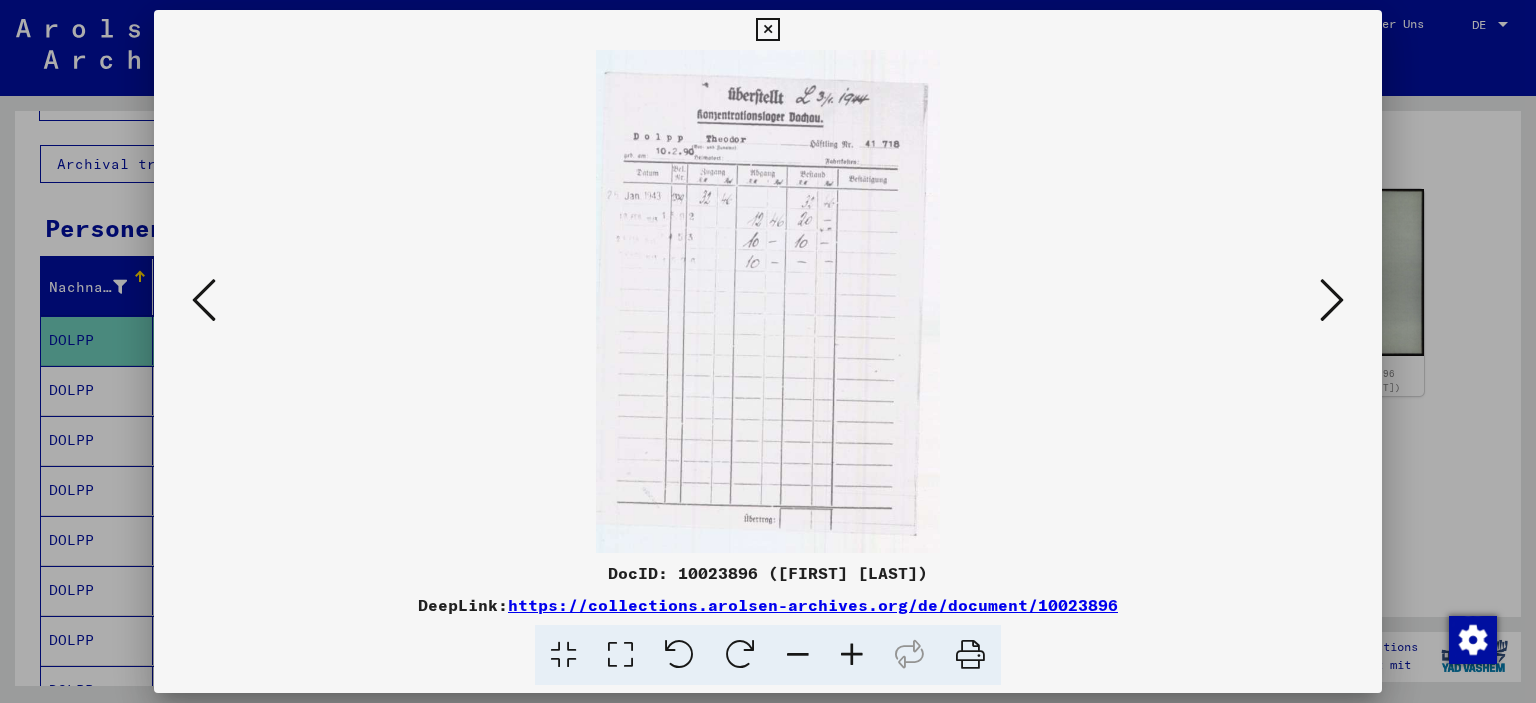 click at bounding box center [852, 655] 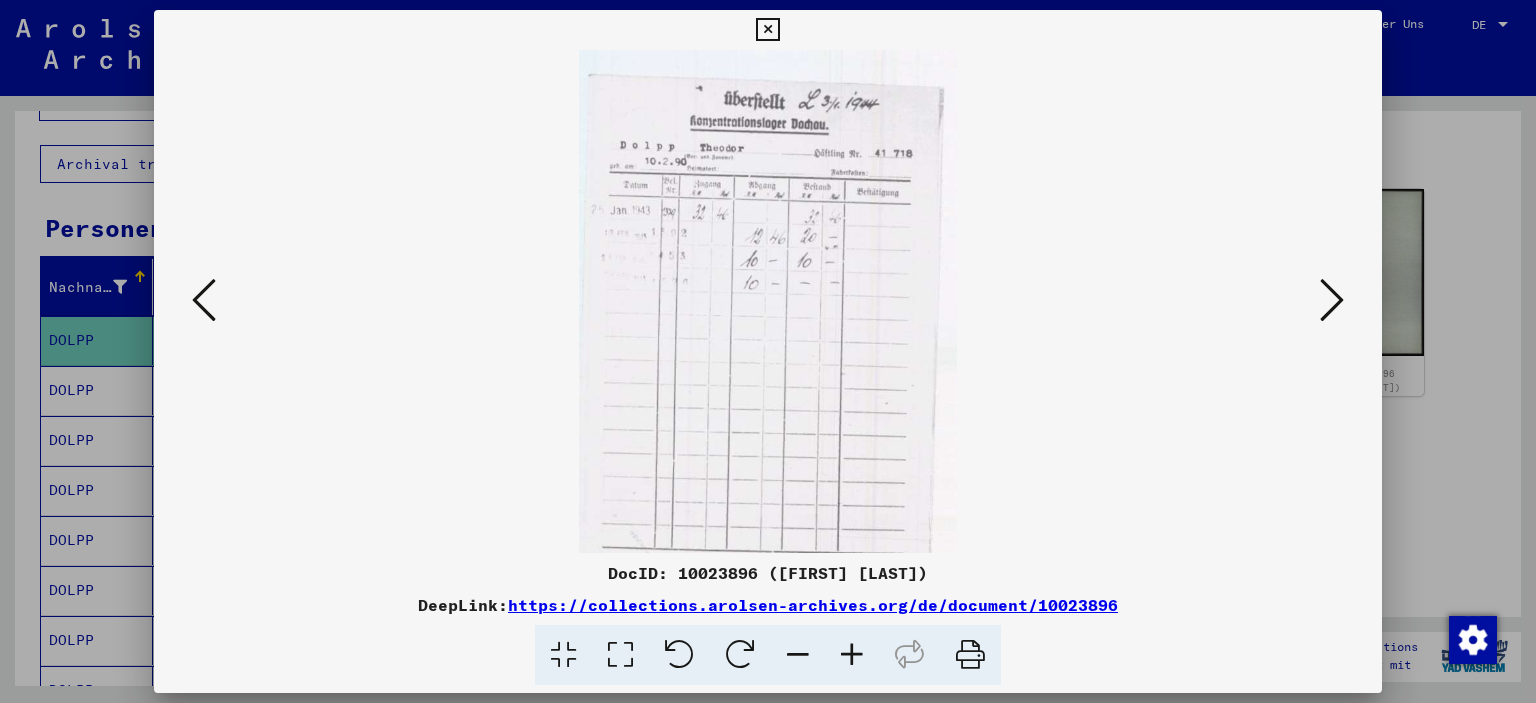 click at bounding box center [852, 655] 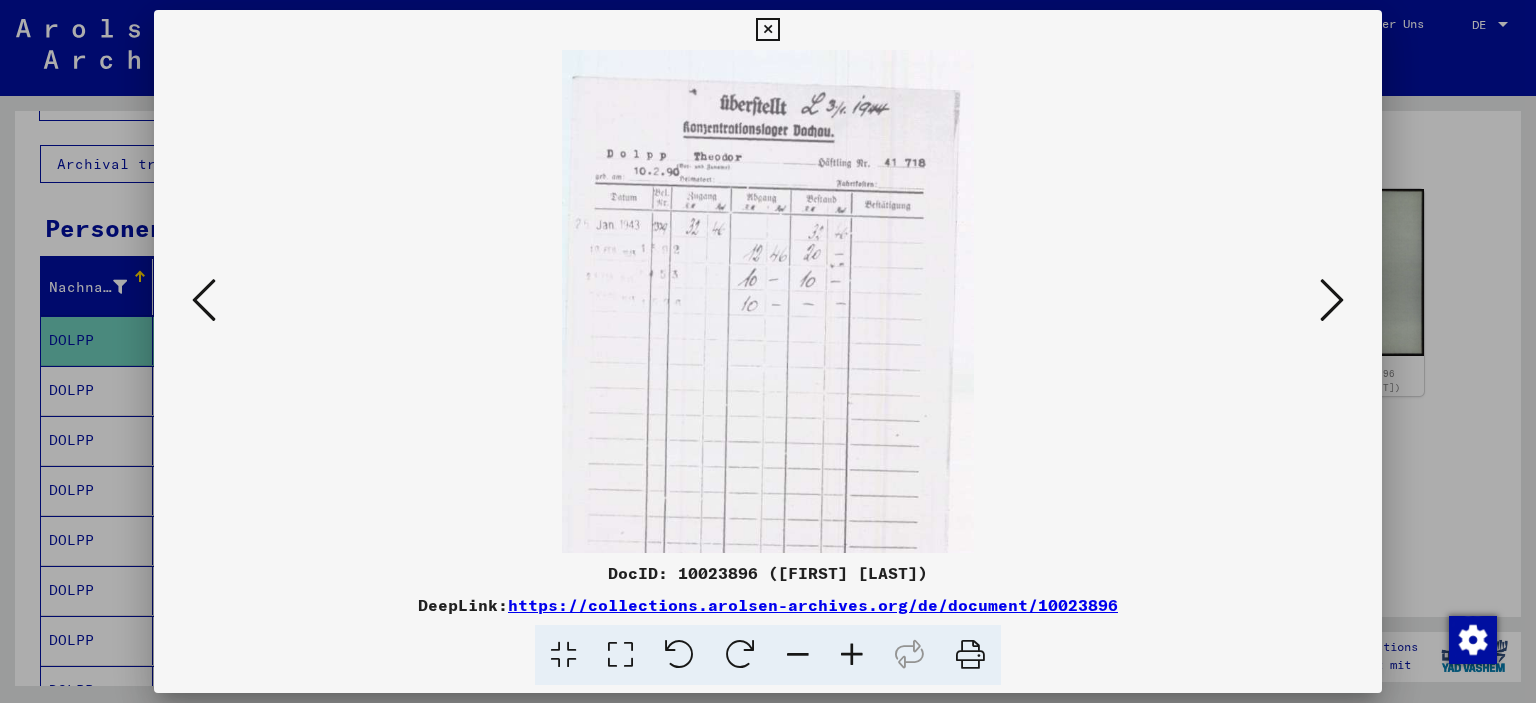 click at bounding box center [852, 655] 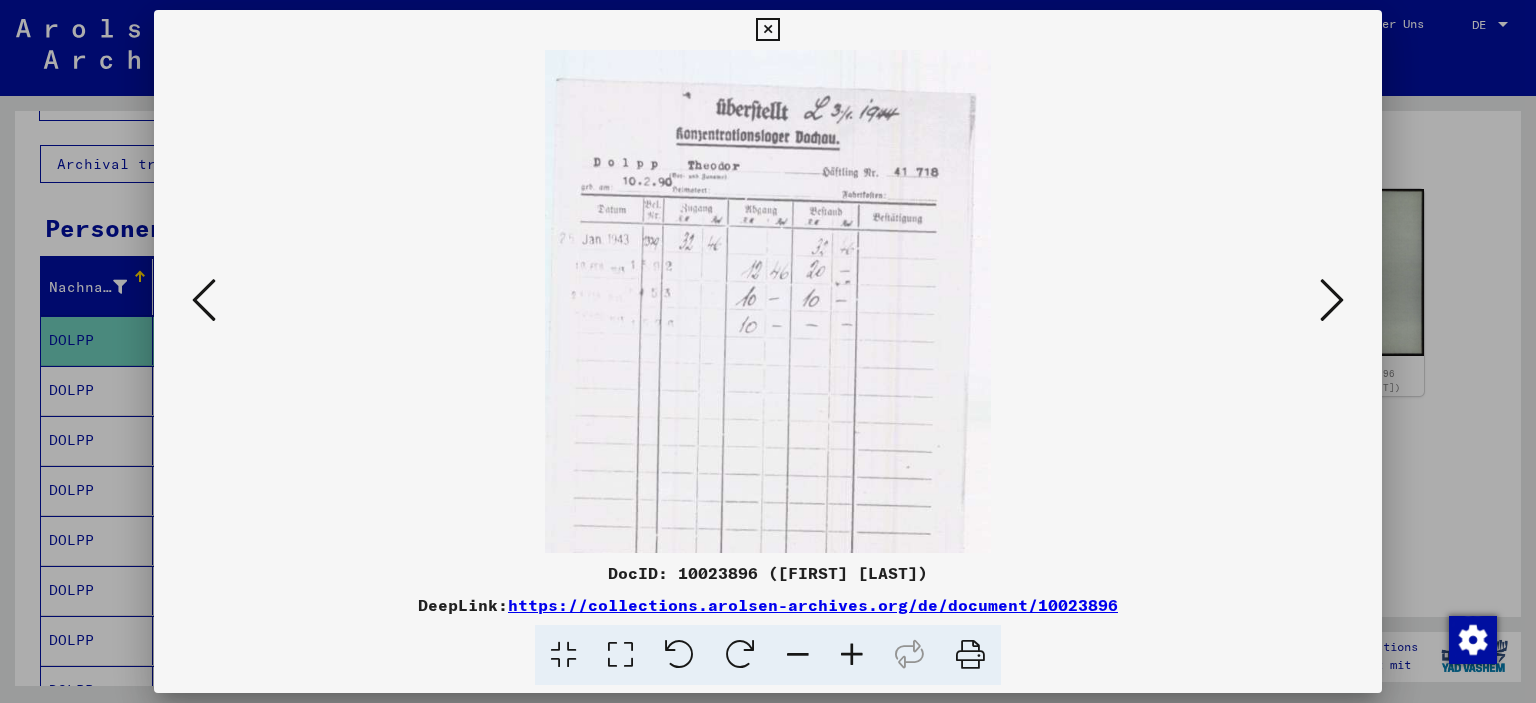 click at bounding box center (852, 655) 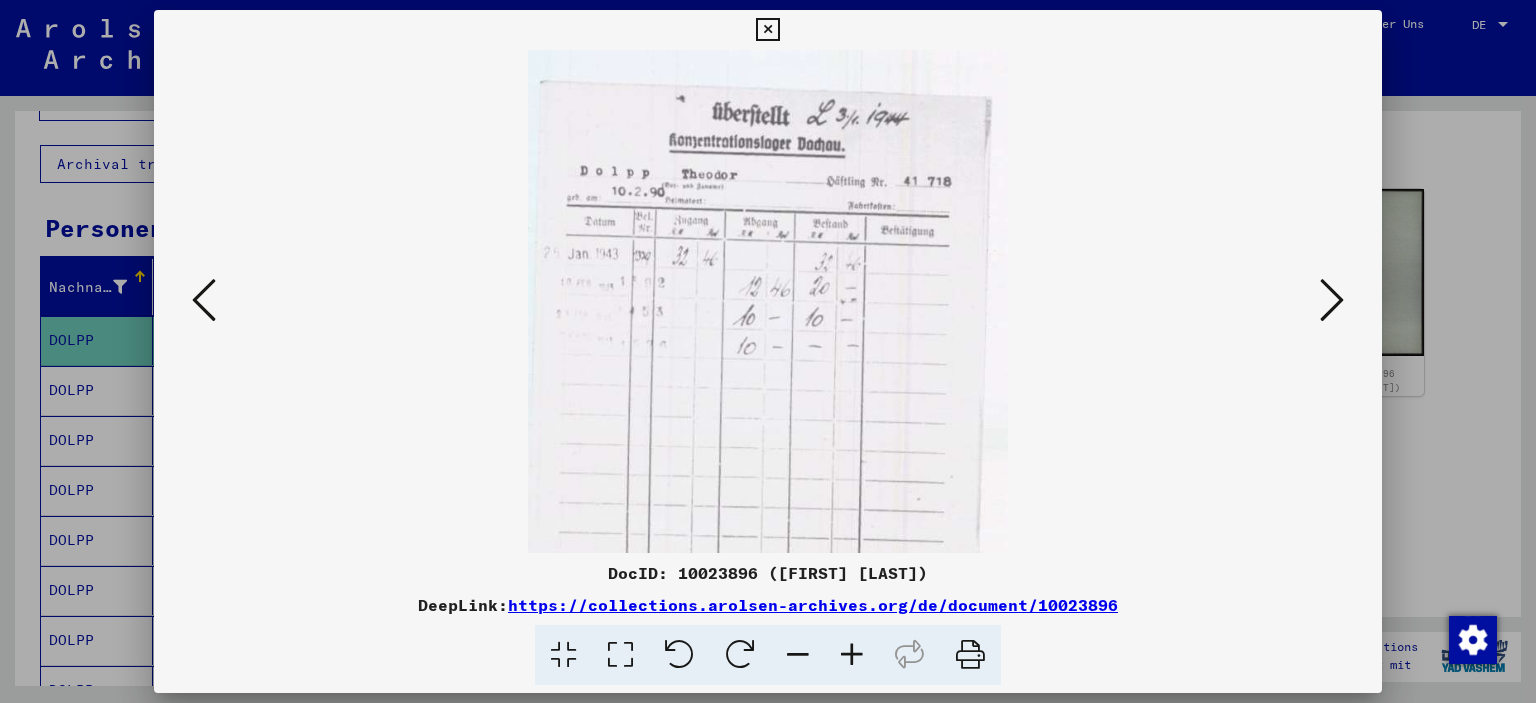 click at bounding box center [852, 655] 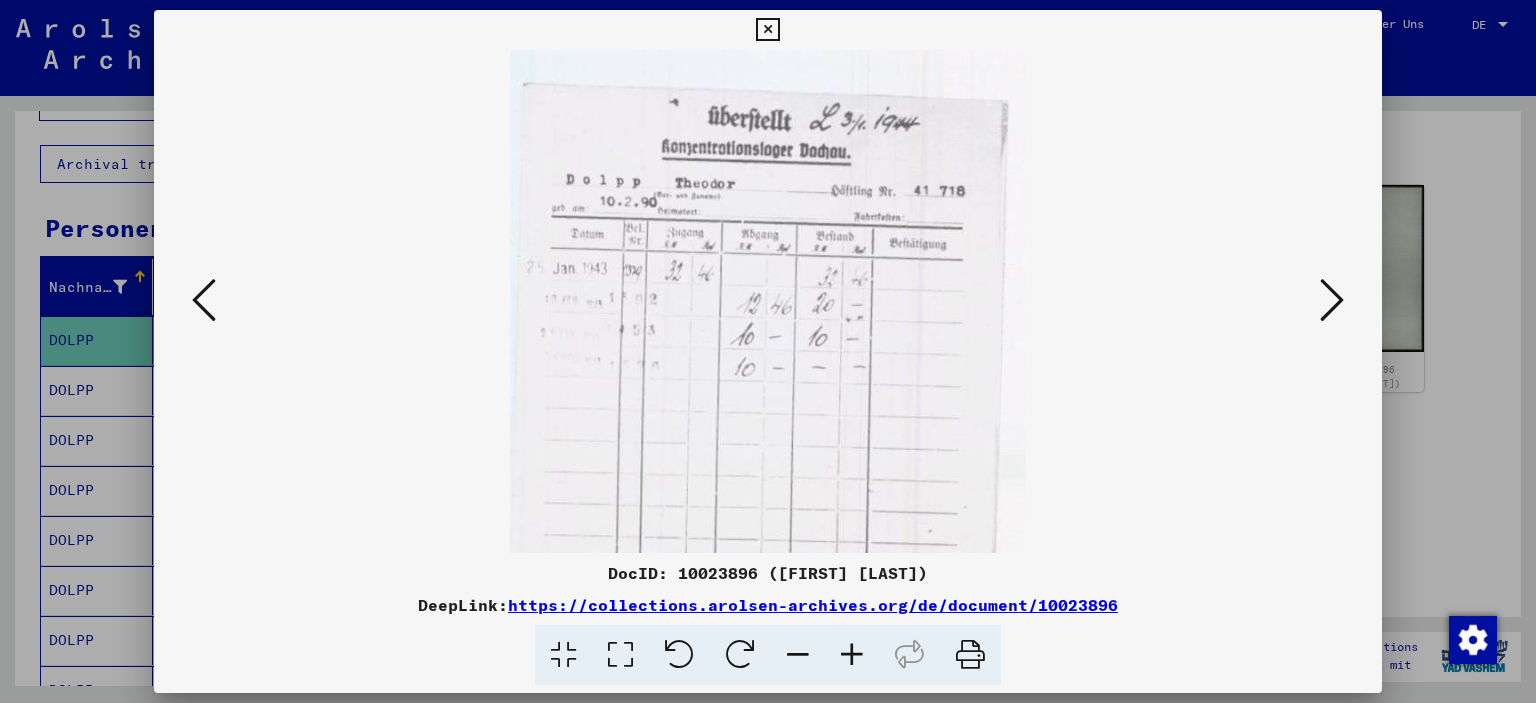 click at bounding box center (767, 30) 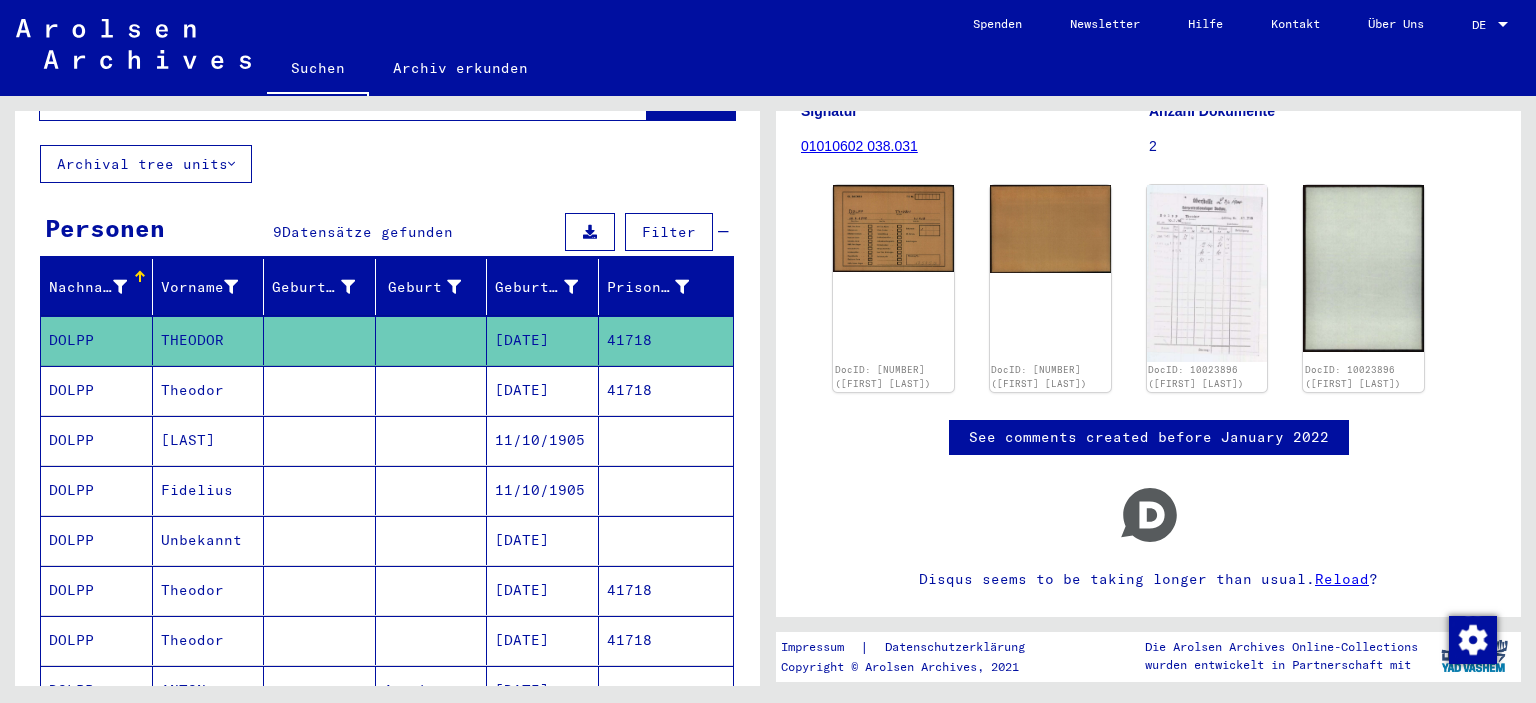 click on "Theodor" at bounding box center (209, 440) 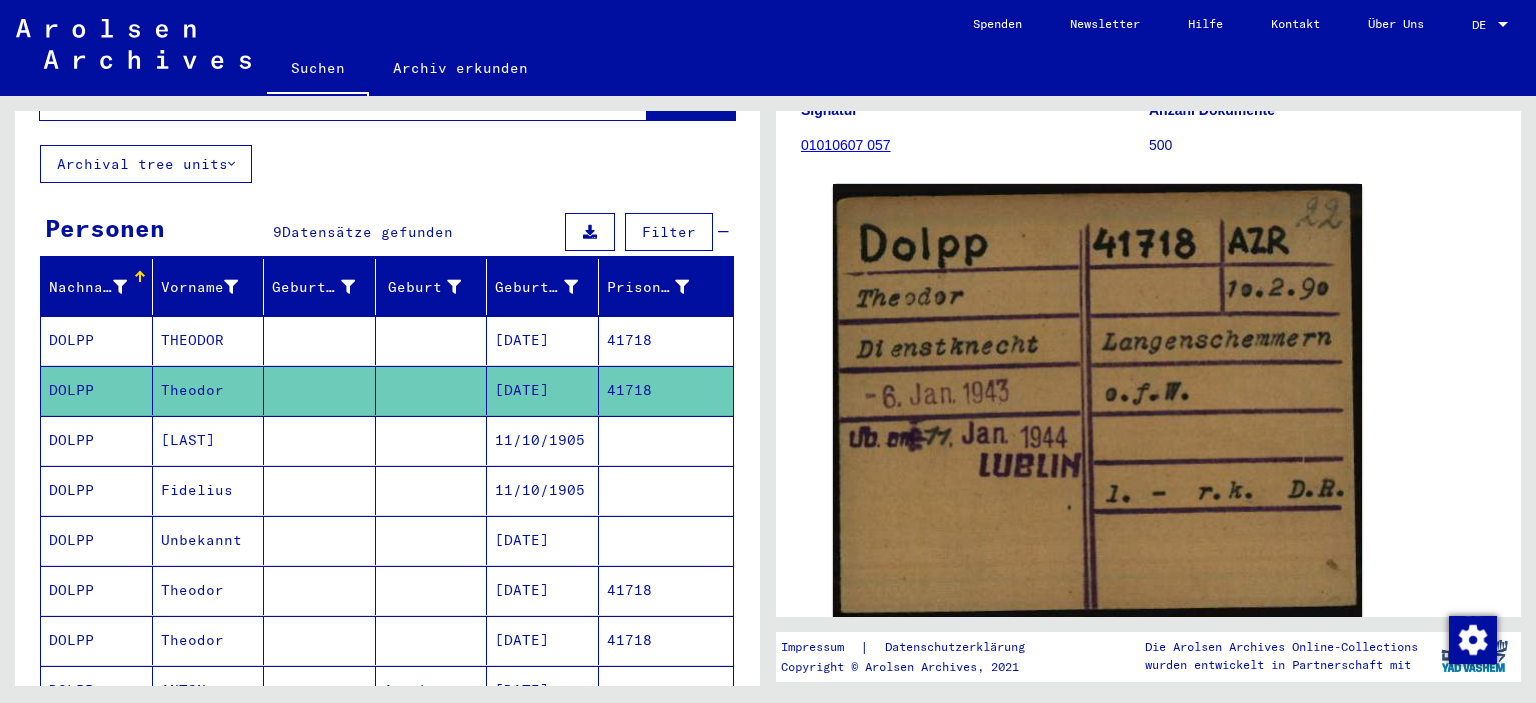 scroll, scrollTop: 221, scrollLeft: 0, axis: vertical 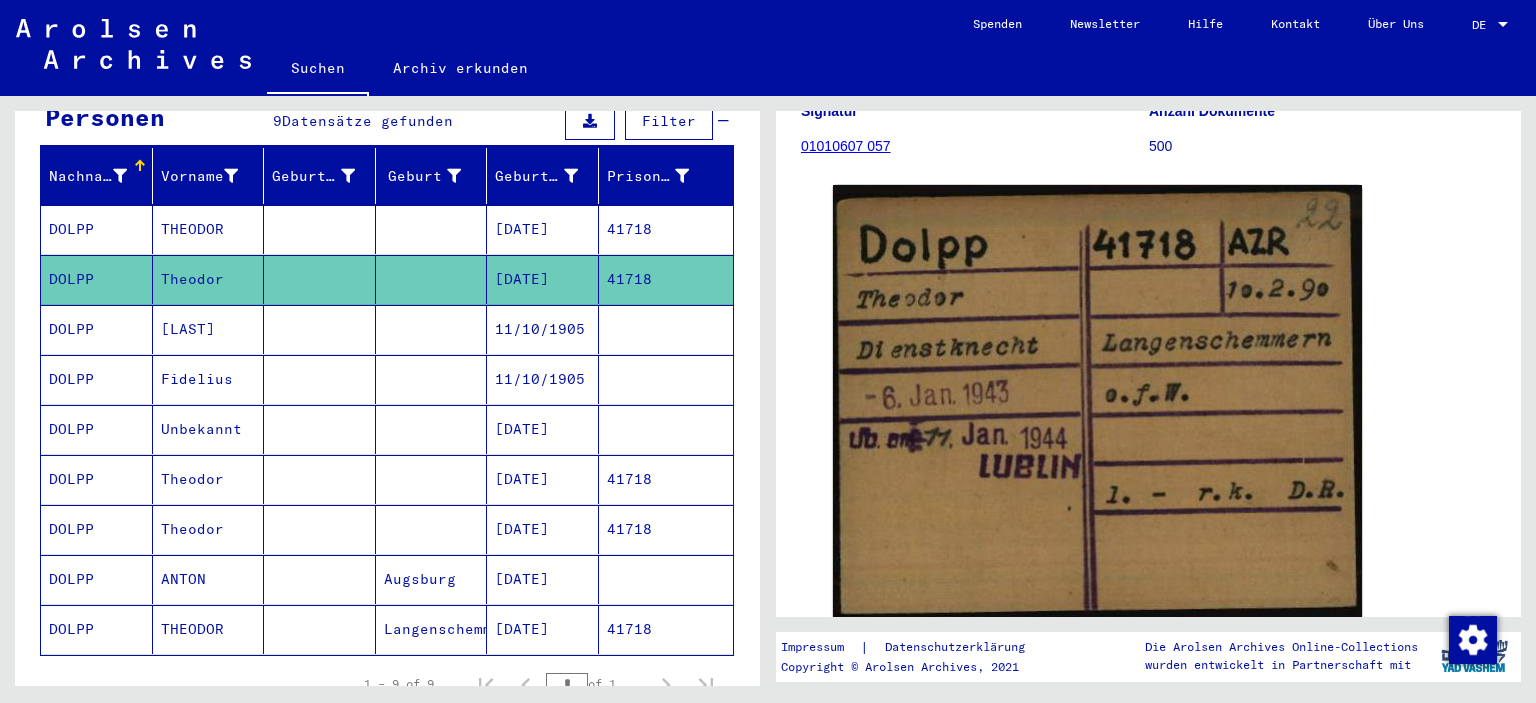 click on "DOLPP" at bounding box center (97, 479) 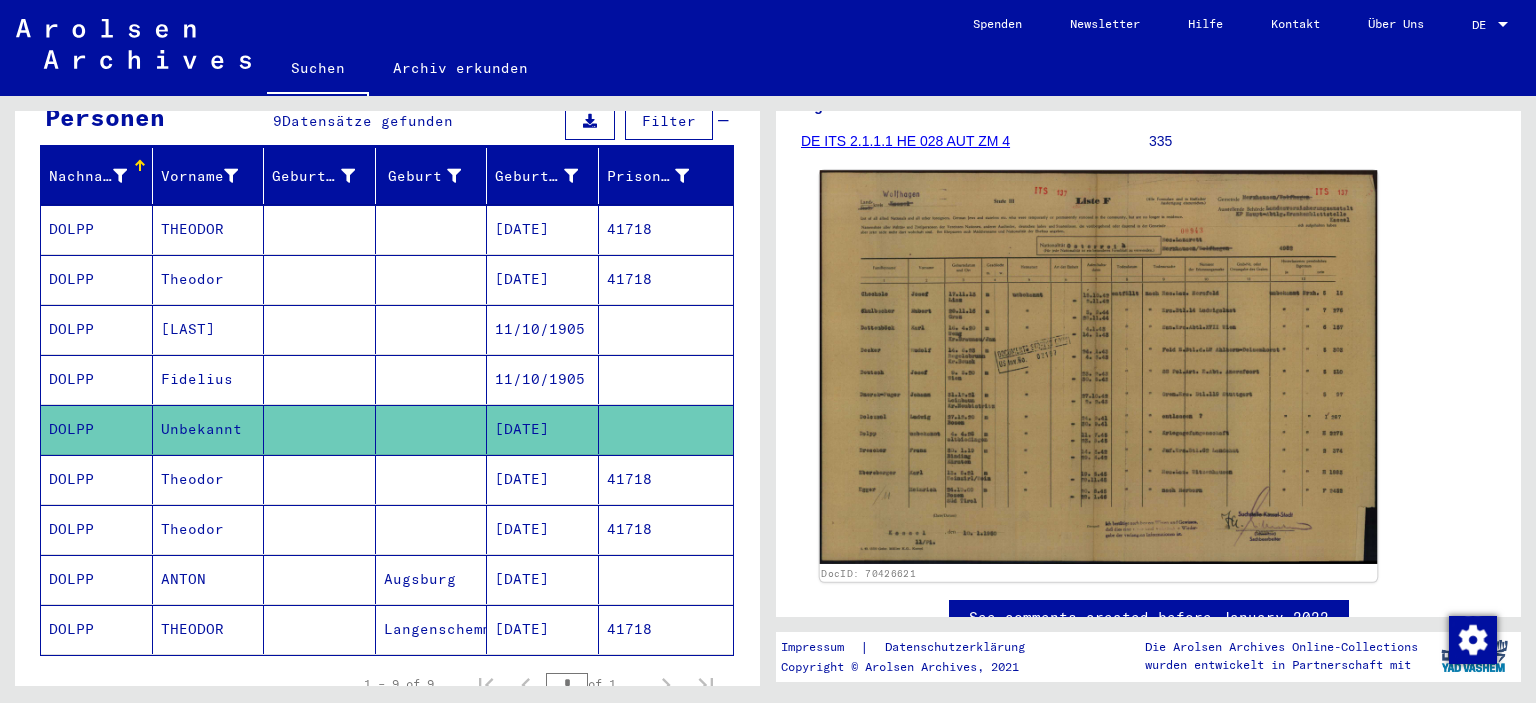 scroll, scrollTop: 331, scrollLeft: 0, axis: vertical 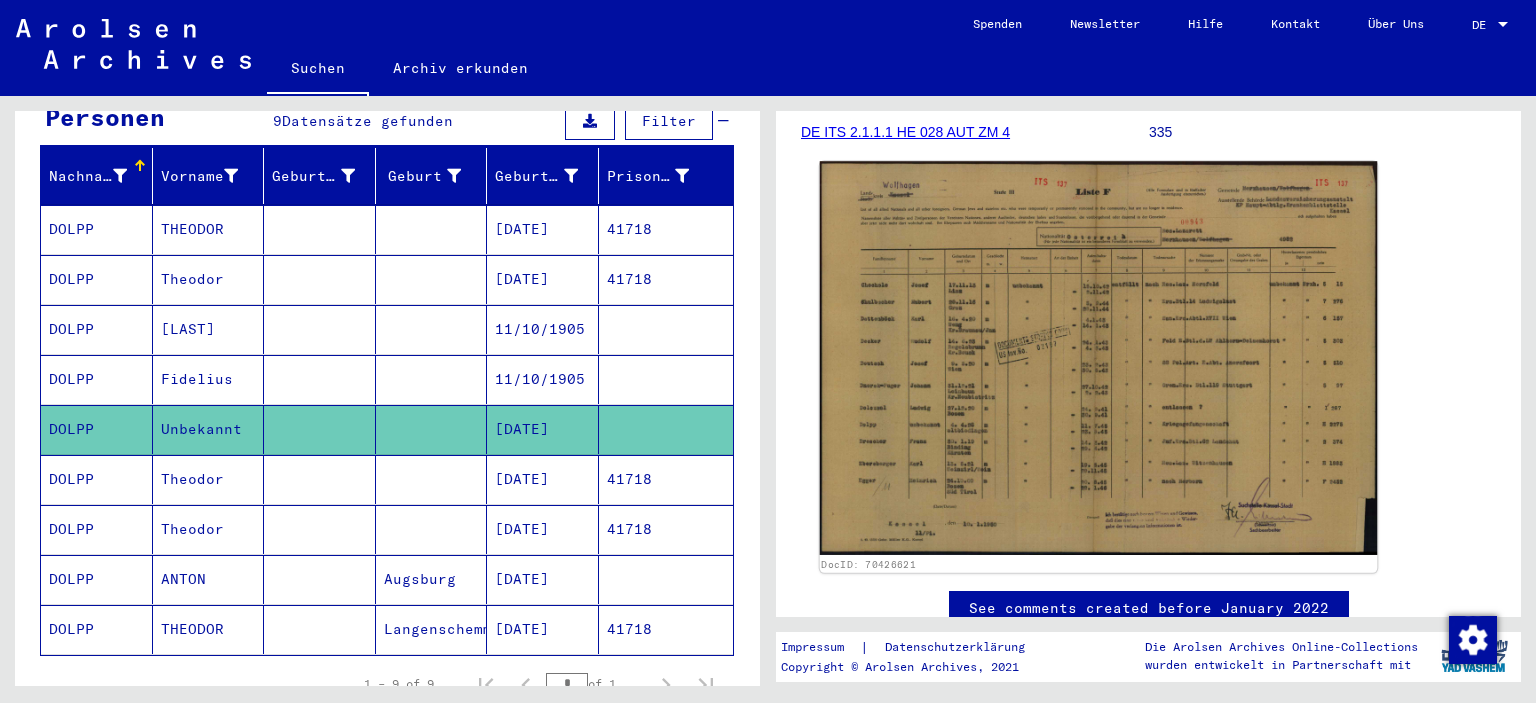 click 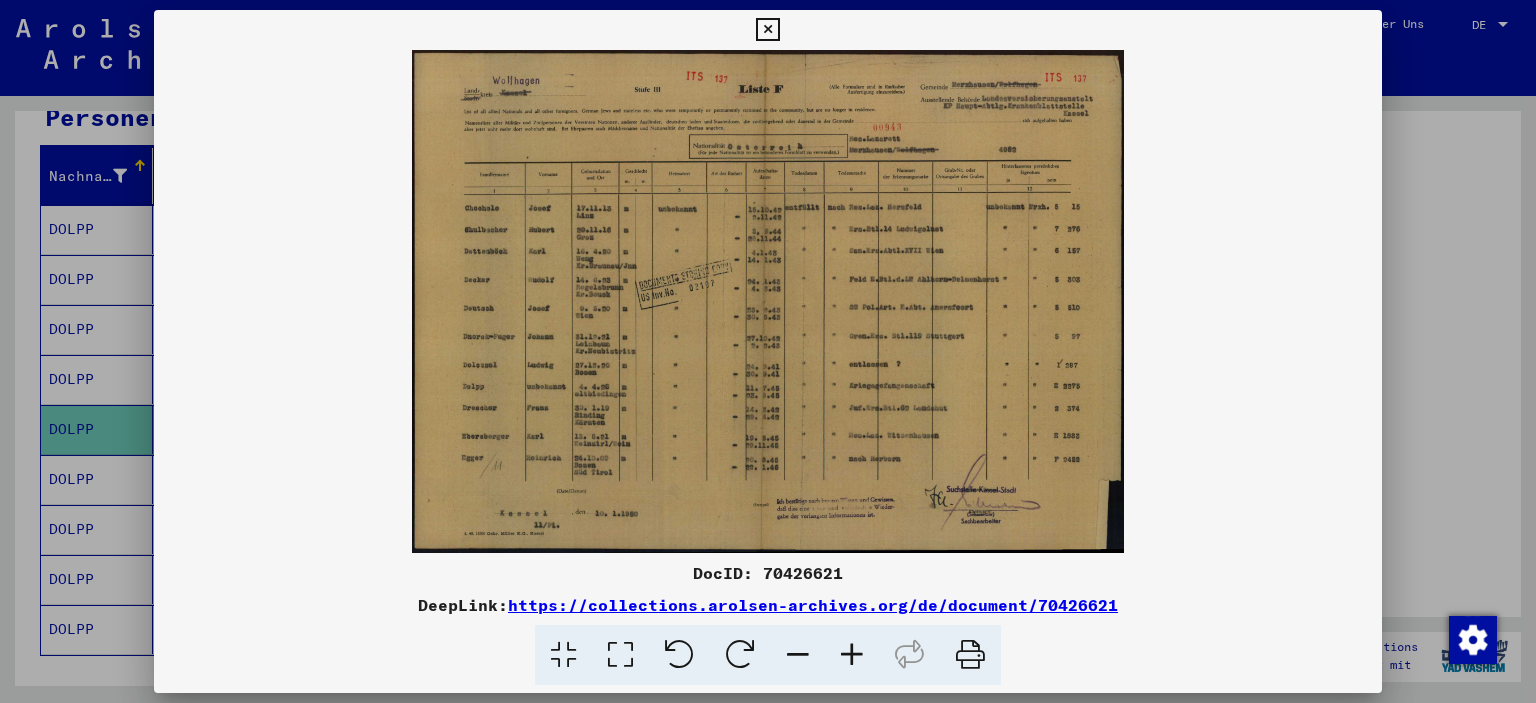 click at bounding box center [852, 655] 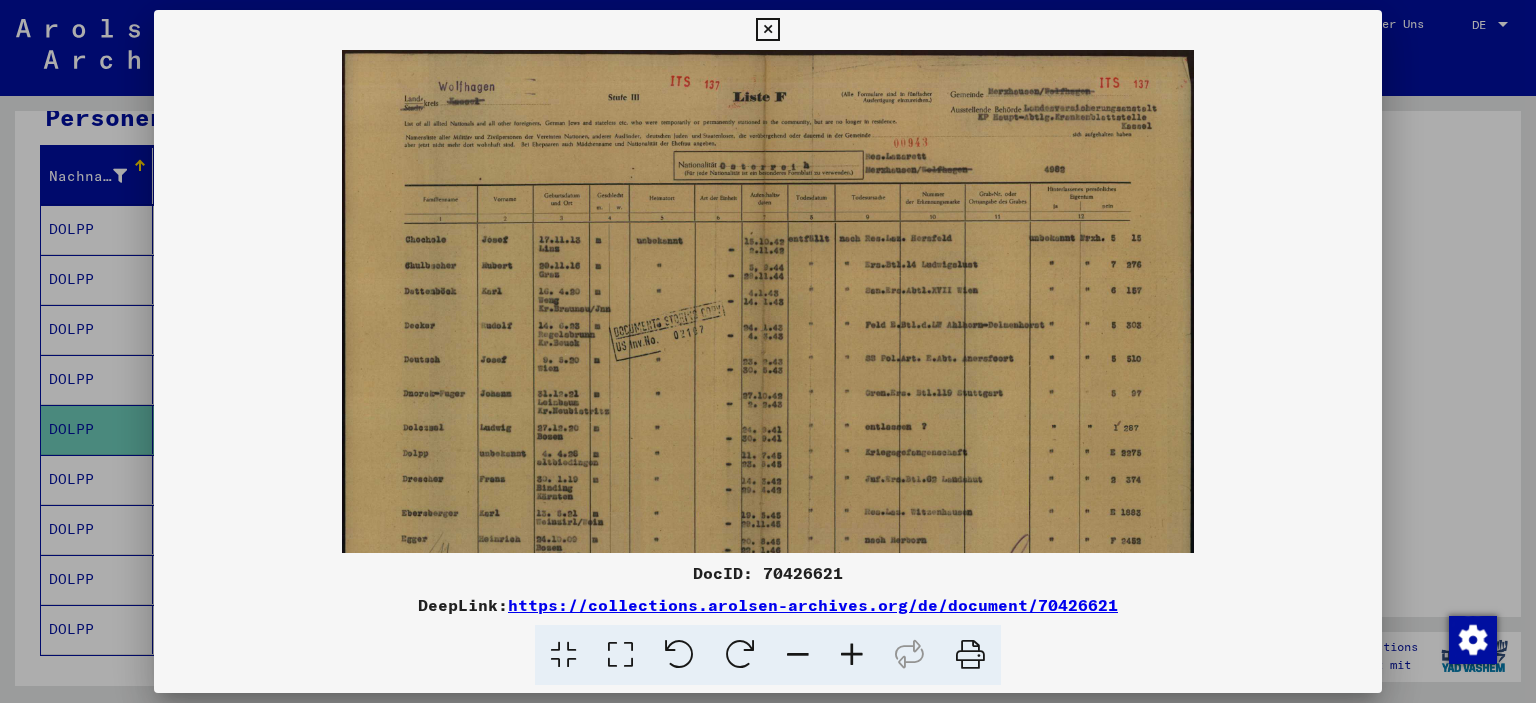 click at bounding box center [852, 655] 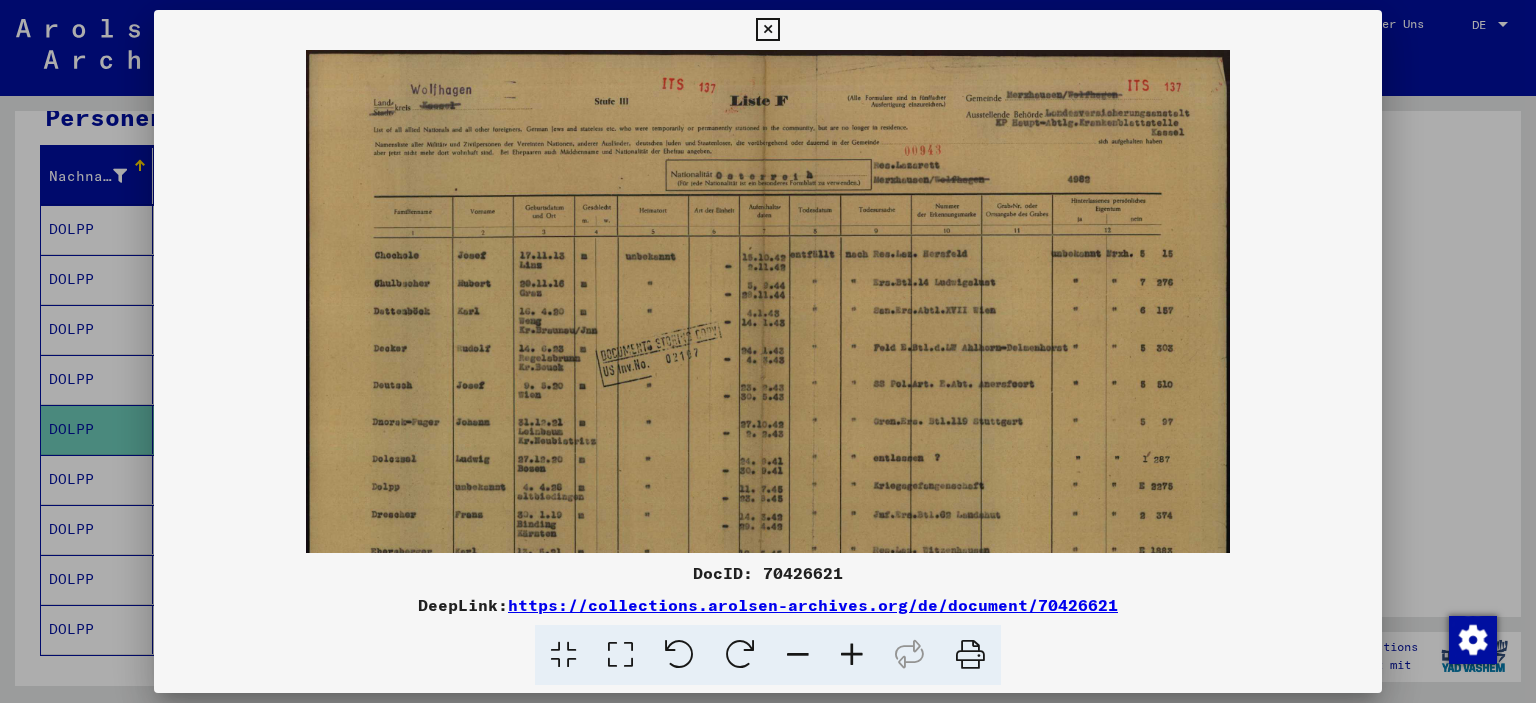 click at bounding box center [852, 655] 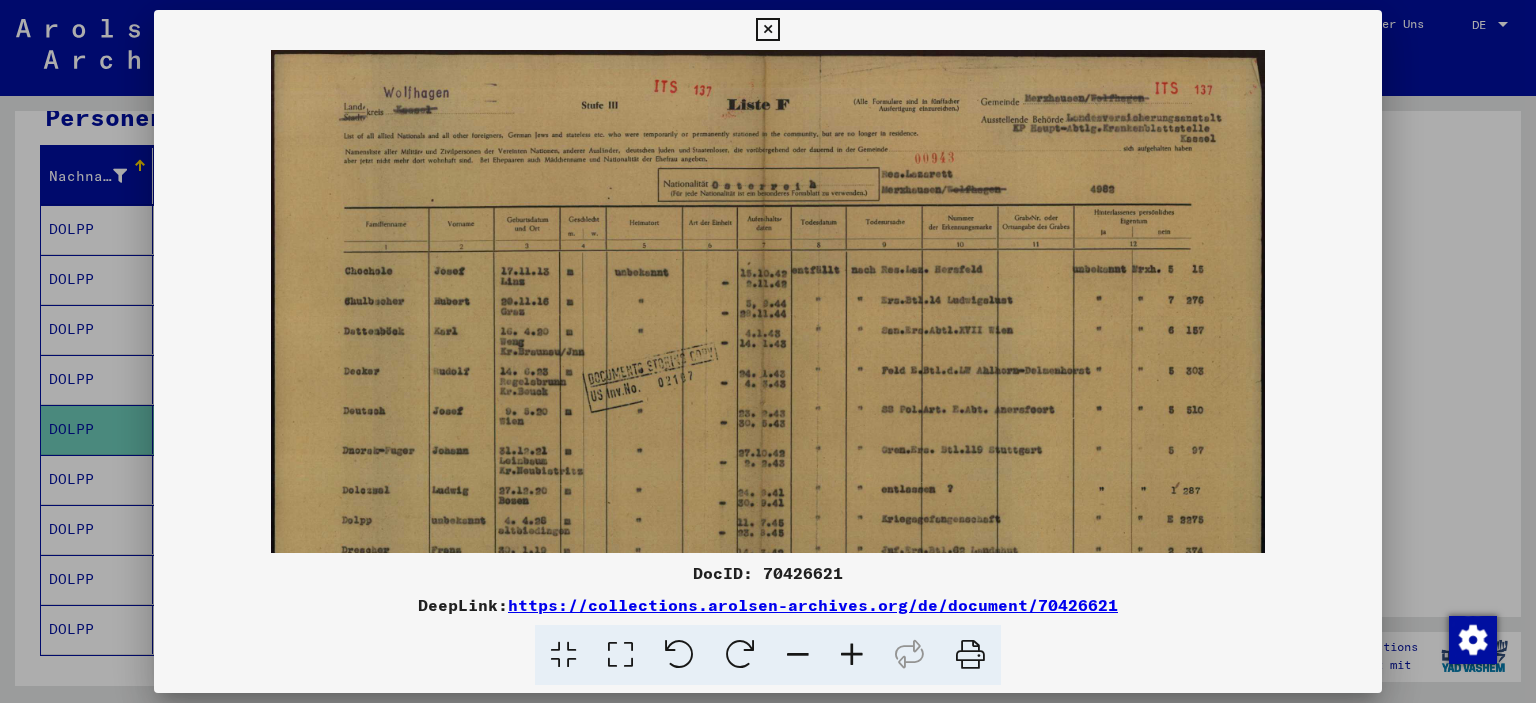 click at bounding box center [852, 655] 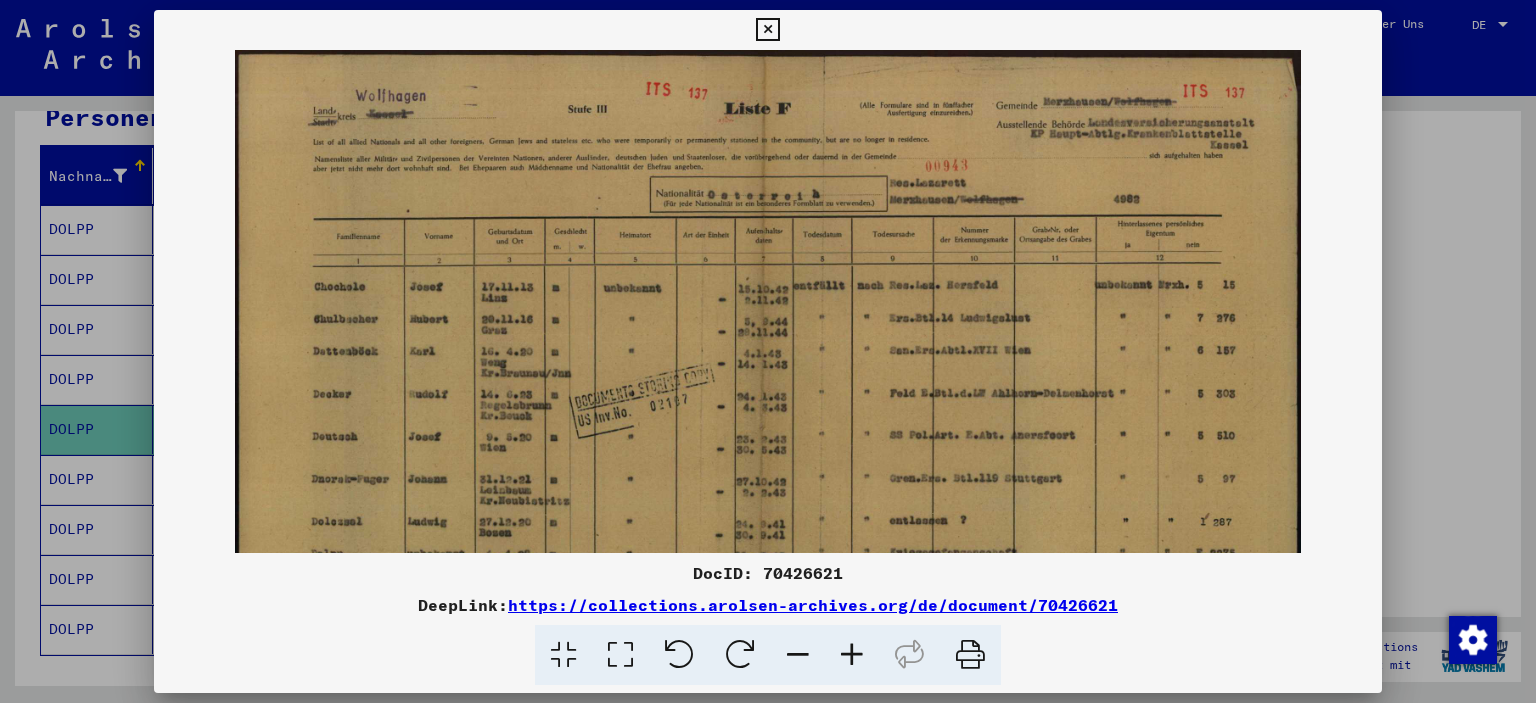 click at bounding box center [852, 655] 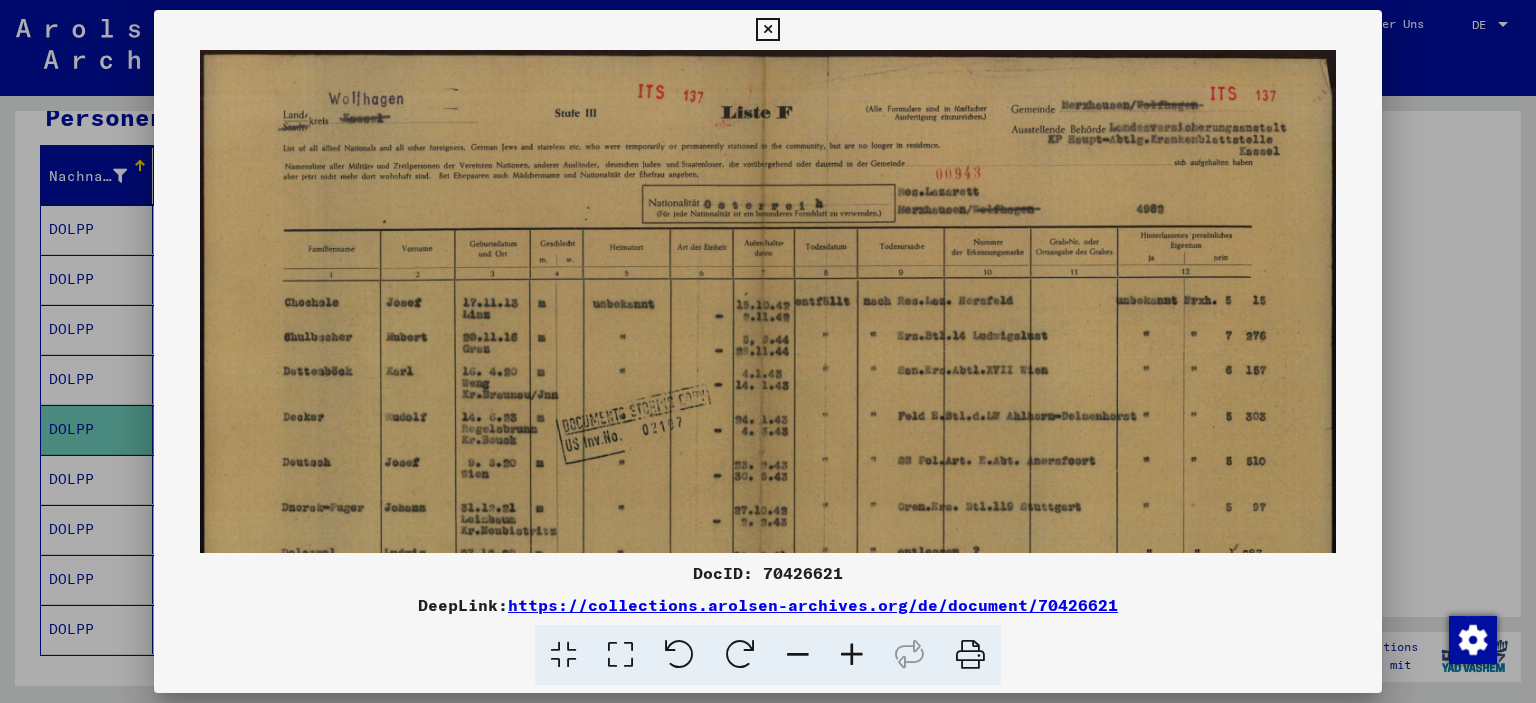 click at bounding box center (852, 655) 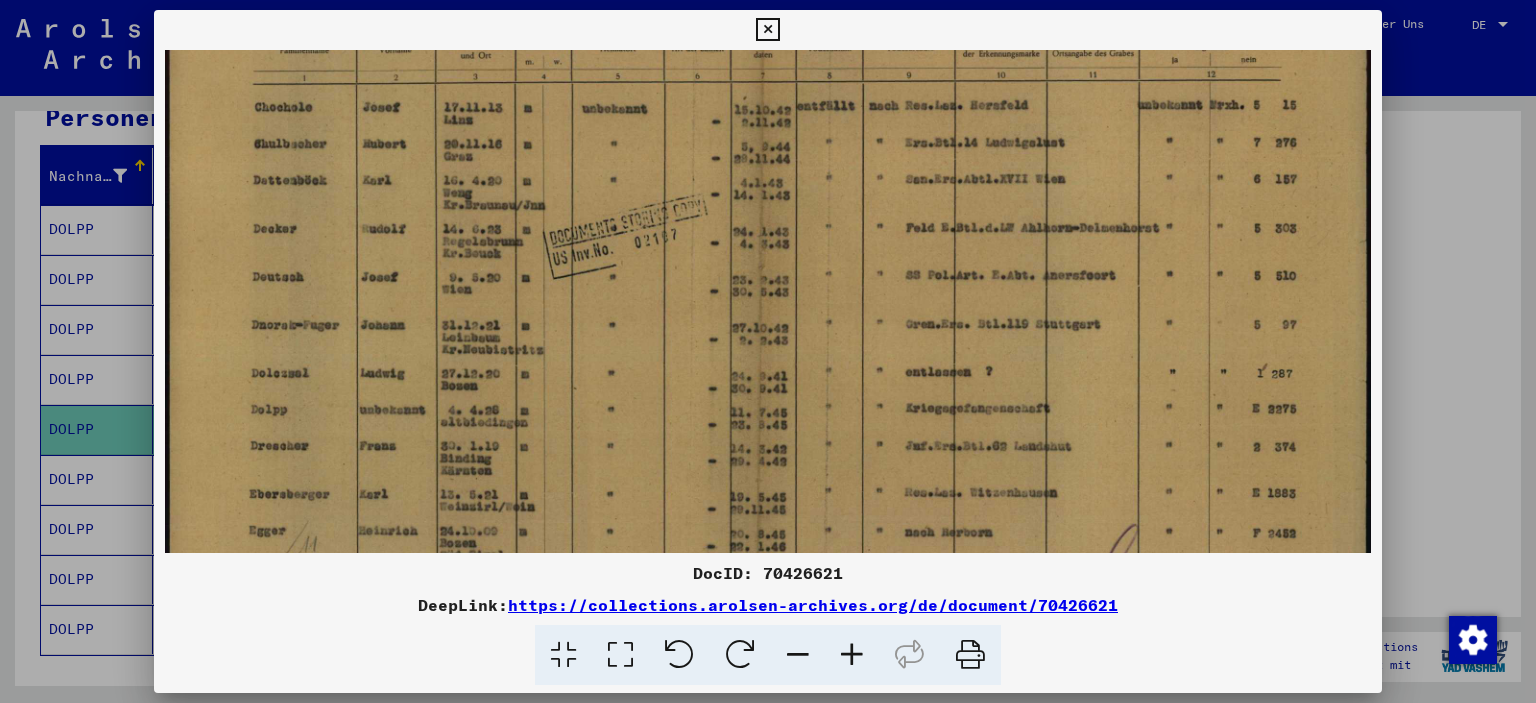 scroll, scrollTop: 212, scrollLeft: 0, axis: vertical 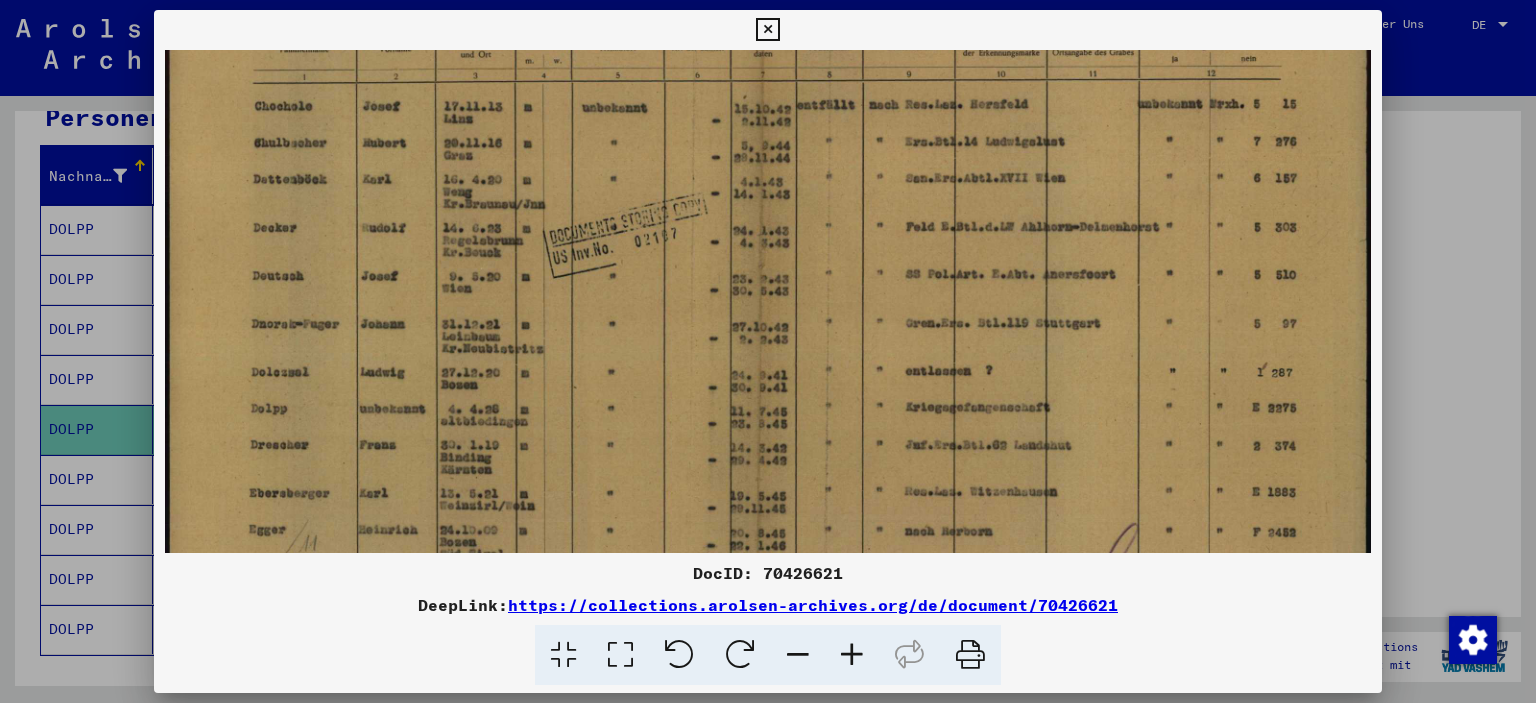 drag, startPoint x: 462, startPoint y: 405, endPoint x: 599, endPoint y: 193, distance: 252.41434 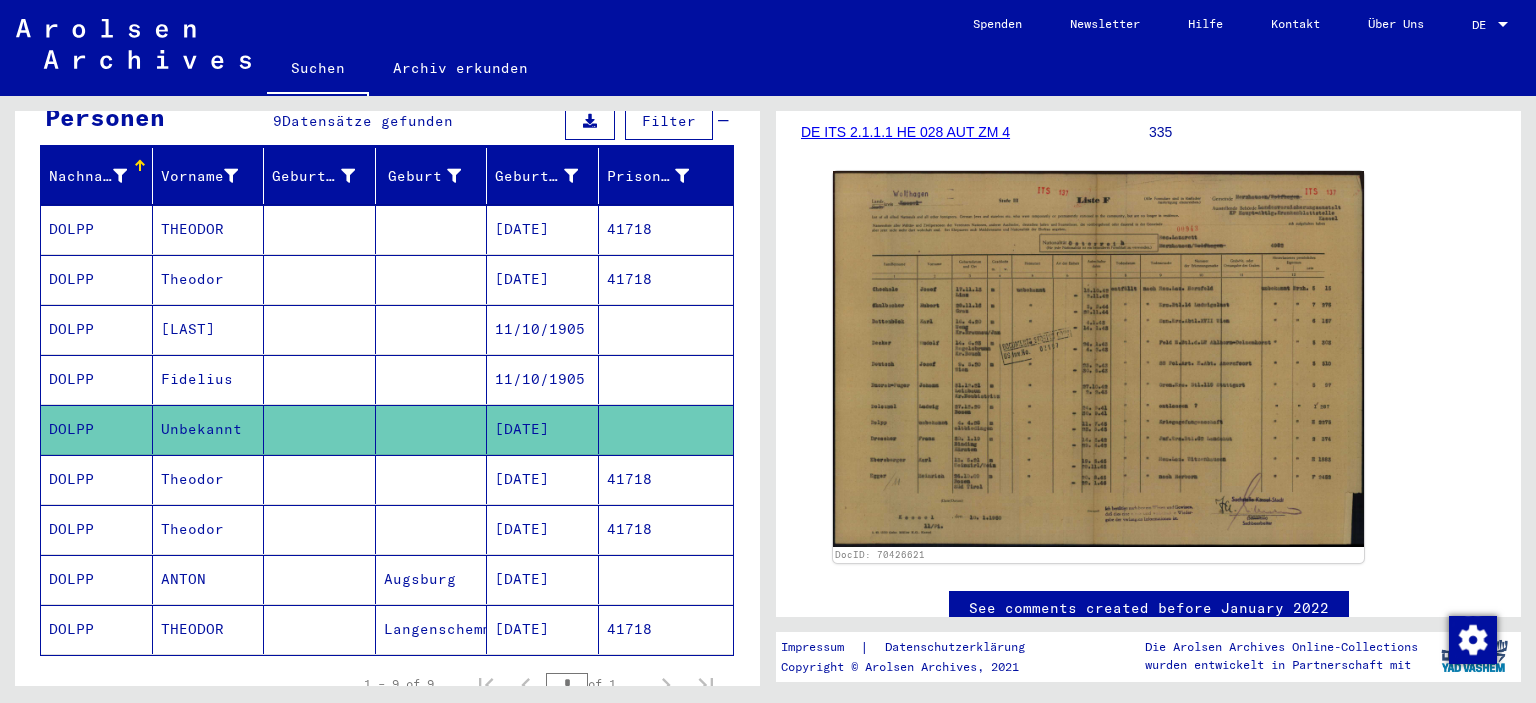 click on "Theodor" at bounding box center (209, 579) 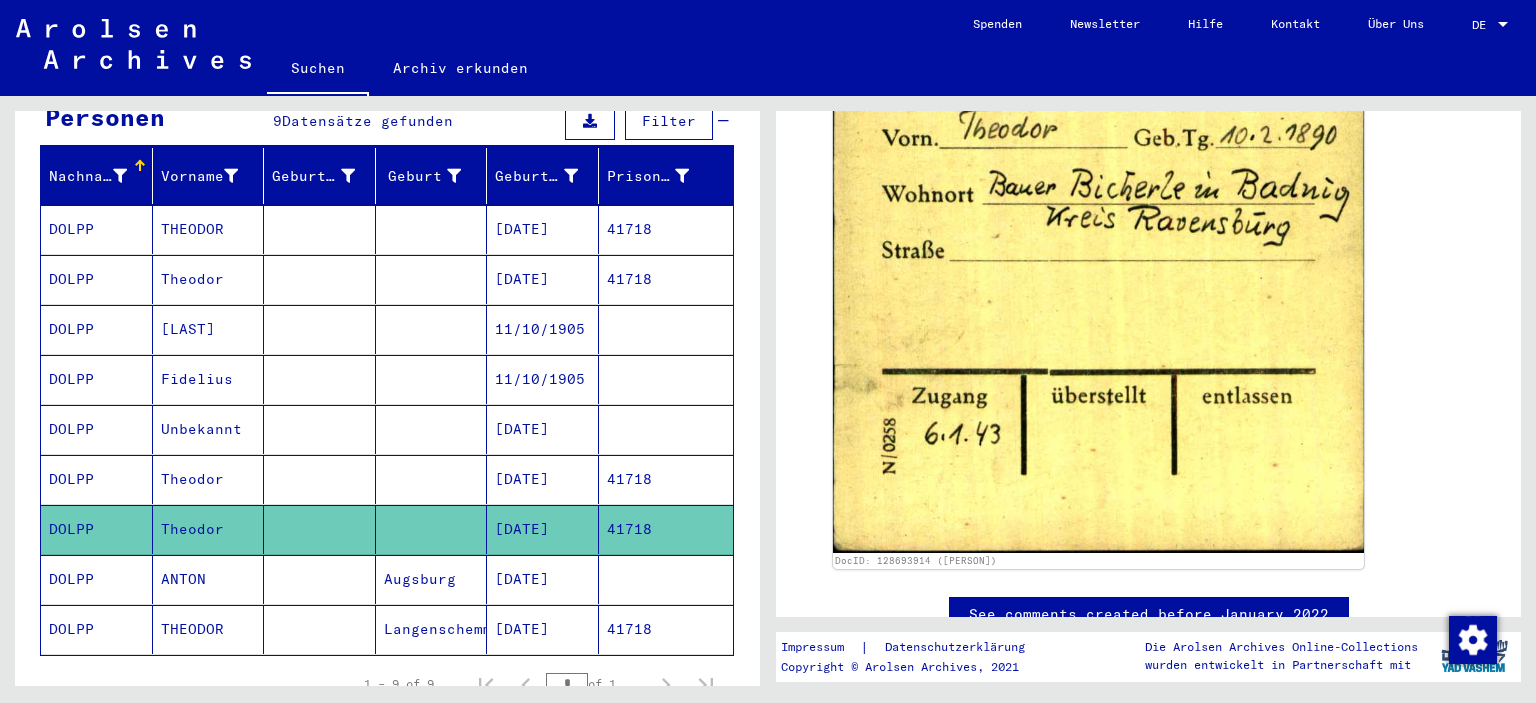 scroll, scrollTop: 552, scrollLeft: 0, axis: vertical 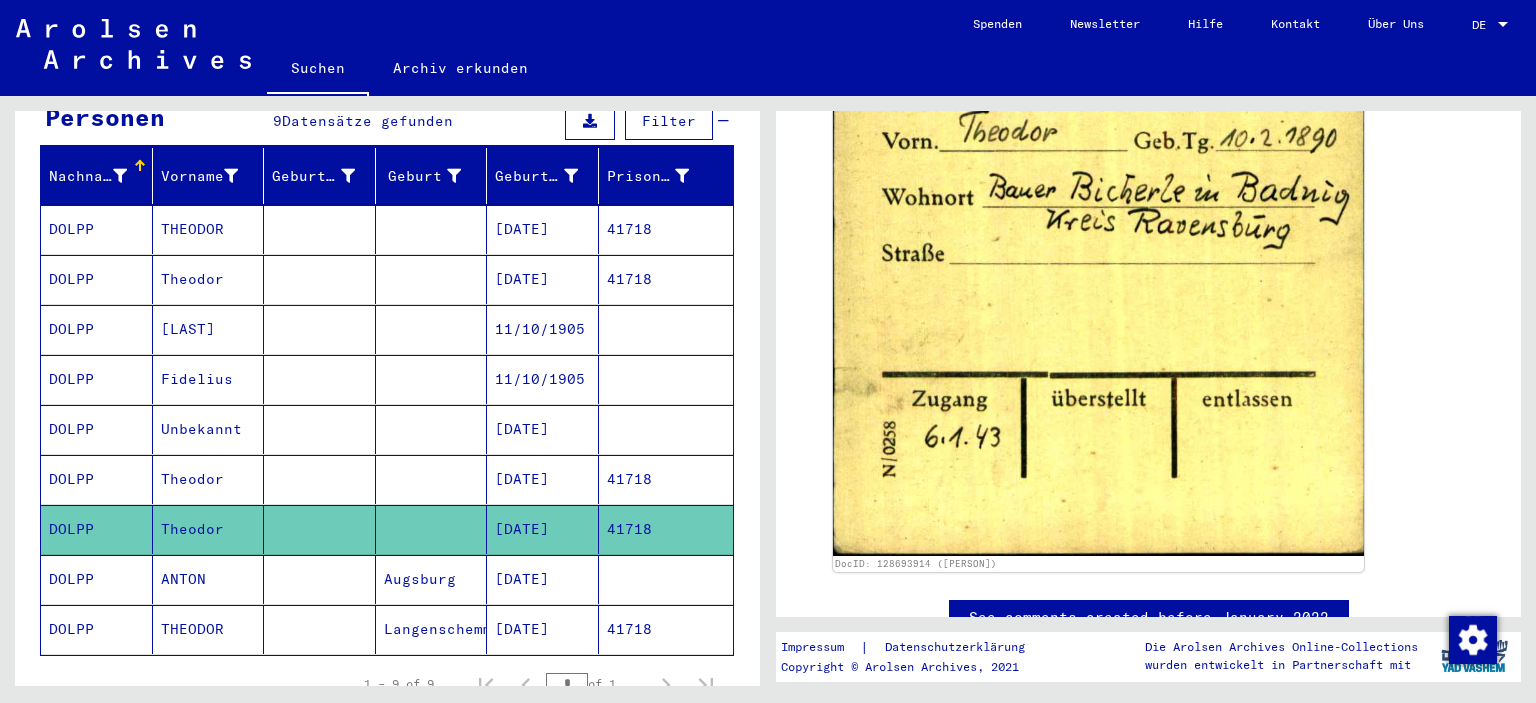 click on "THEODOR" 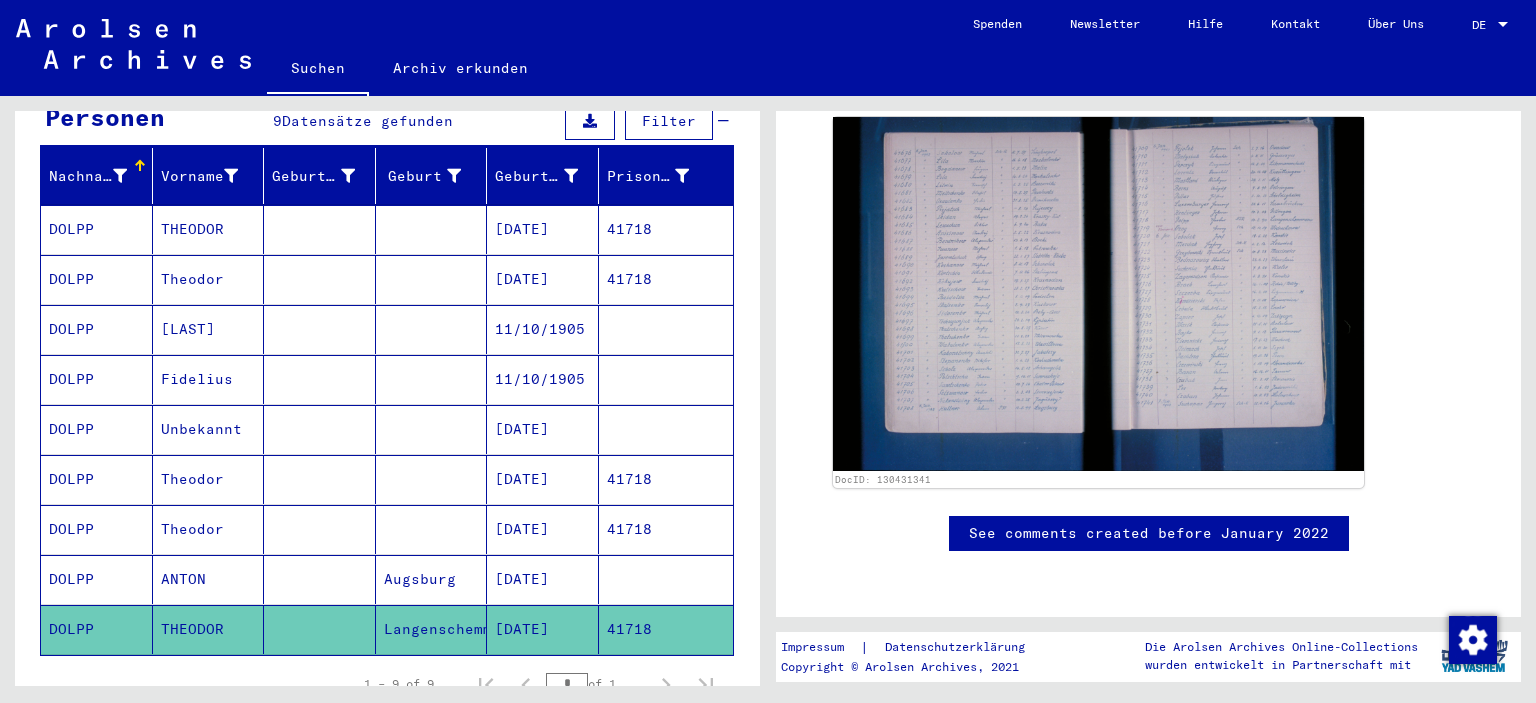 scroll, scrollTop: 505, scrollLeft: 0, axis: vertical 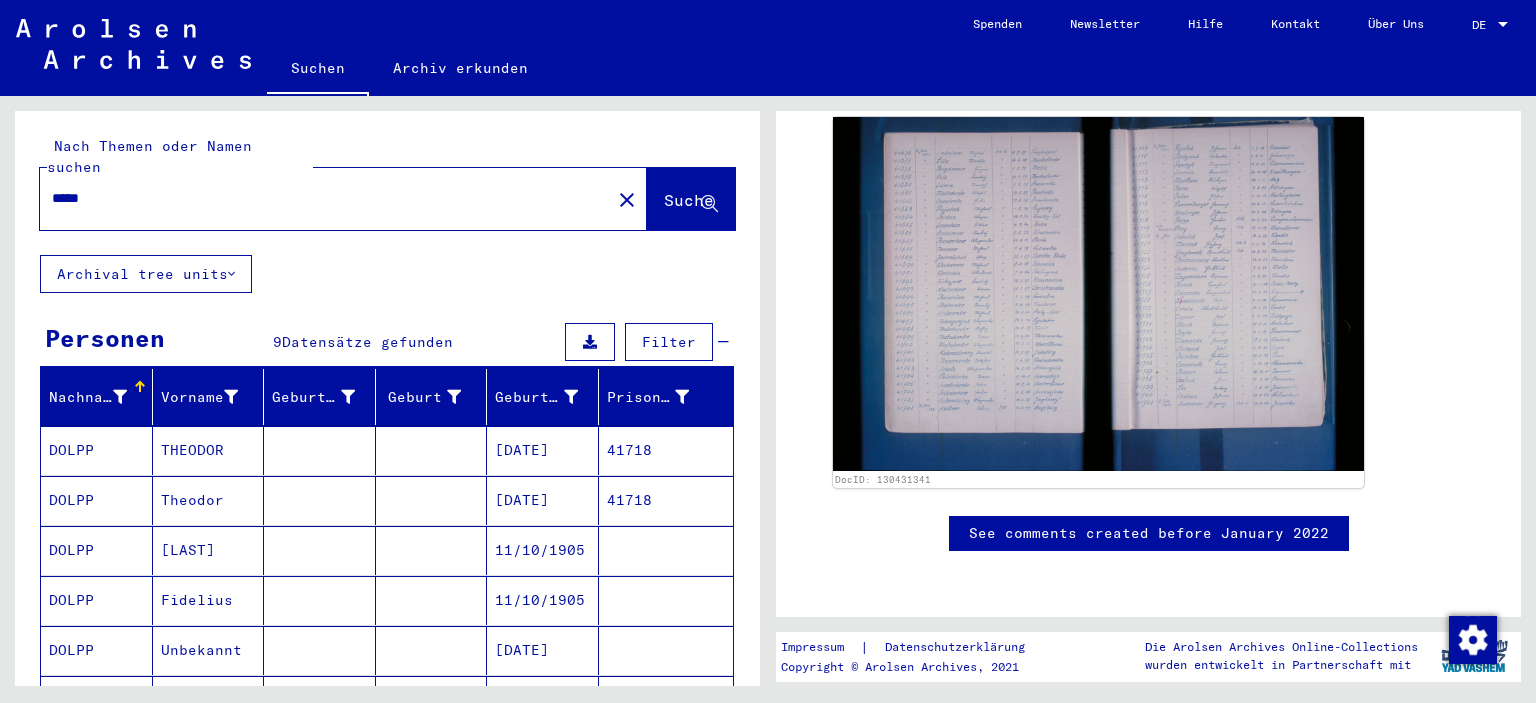 drag, startPoint x: 179, startPoint y: 188, endPoint x: 65, endPoint y: 164, distance: 116.498924 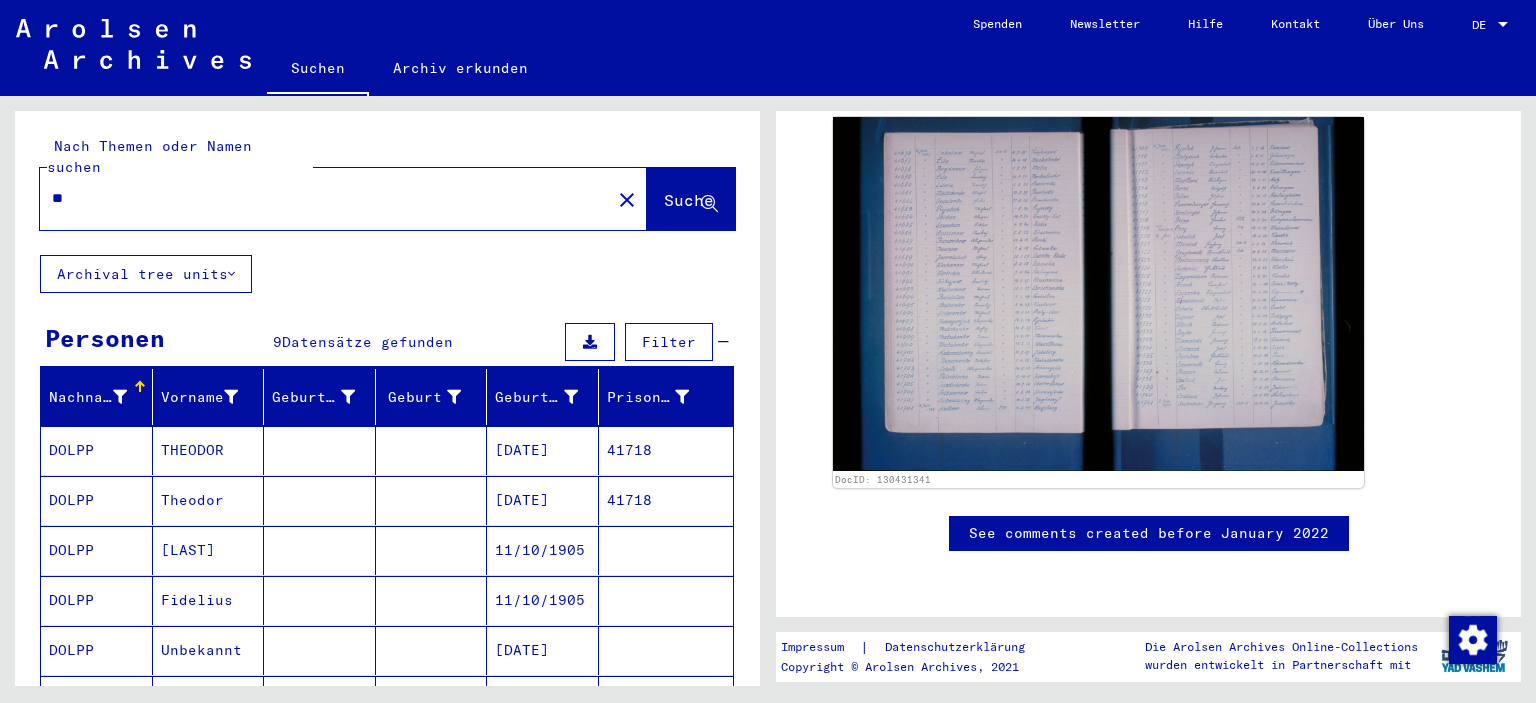 type on "*" 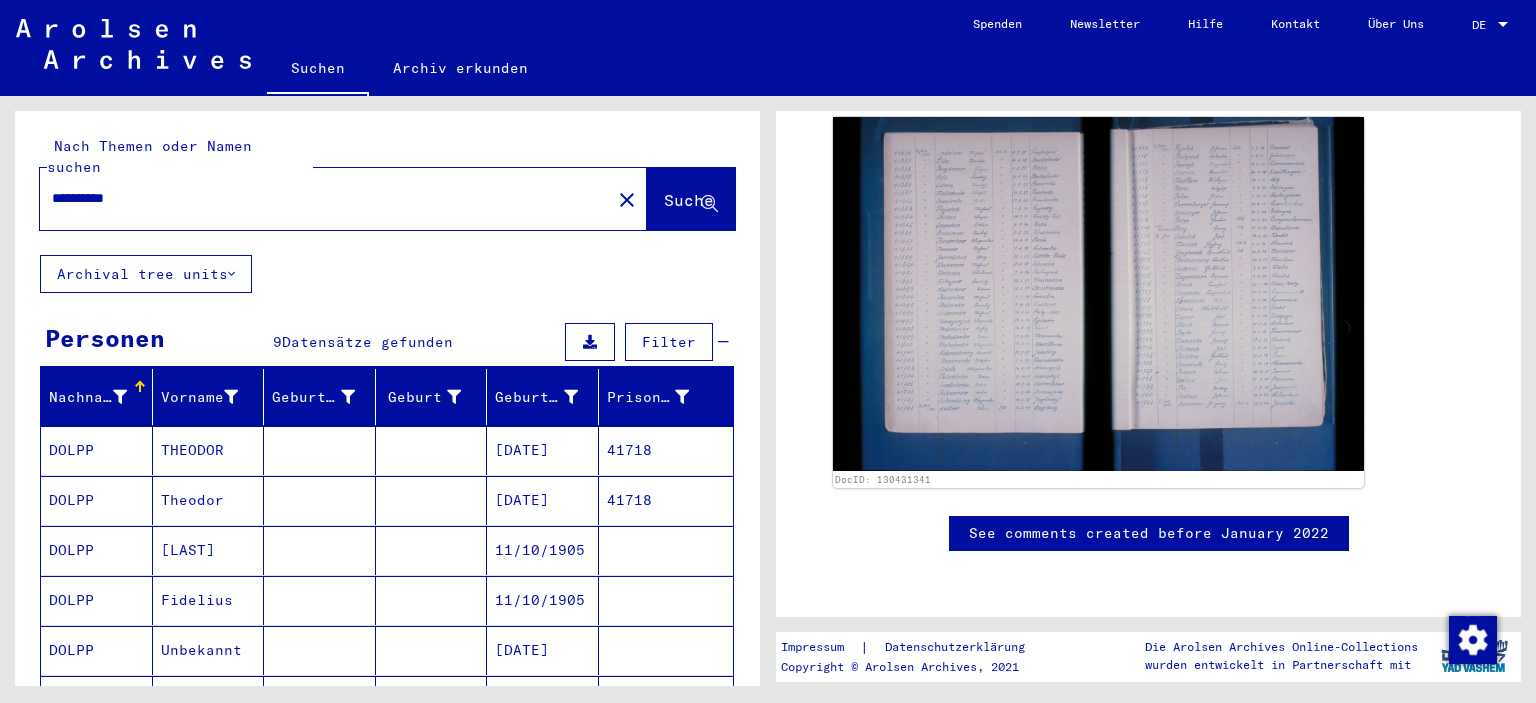 type on "**********" 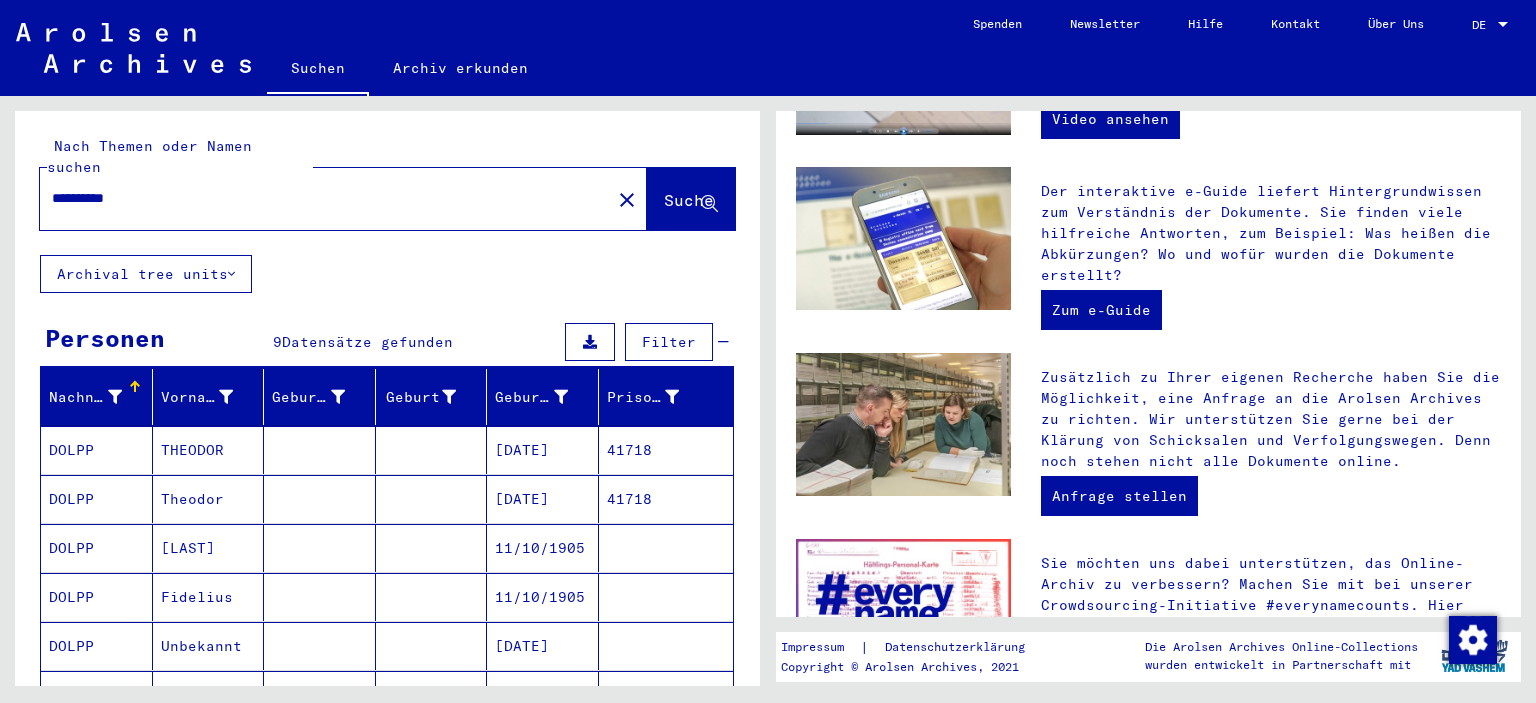 scroll, scrollTop: 0, scrollLeft: 0, axis: both 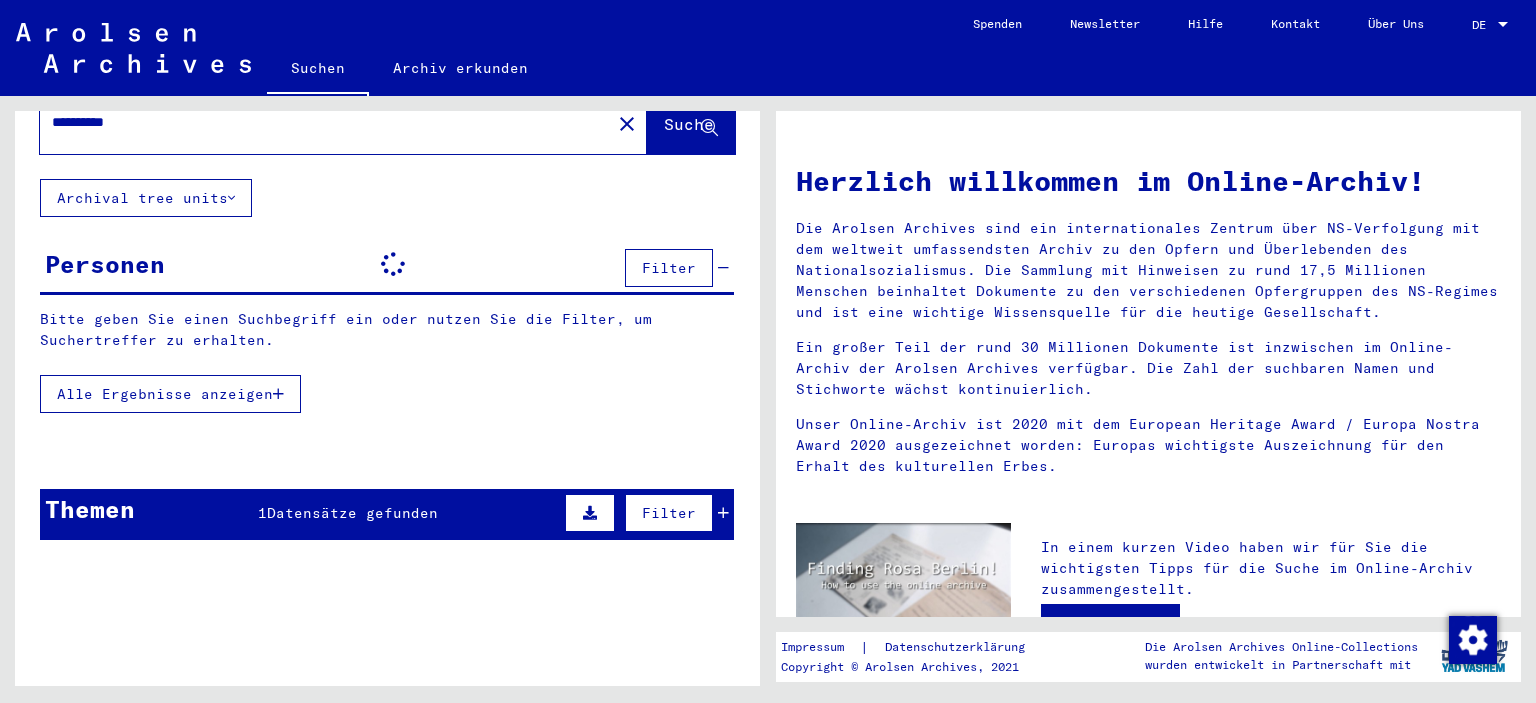 click on "Alle Ergebnisse anzeigen" at bounding box center [170, 394] 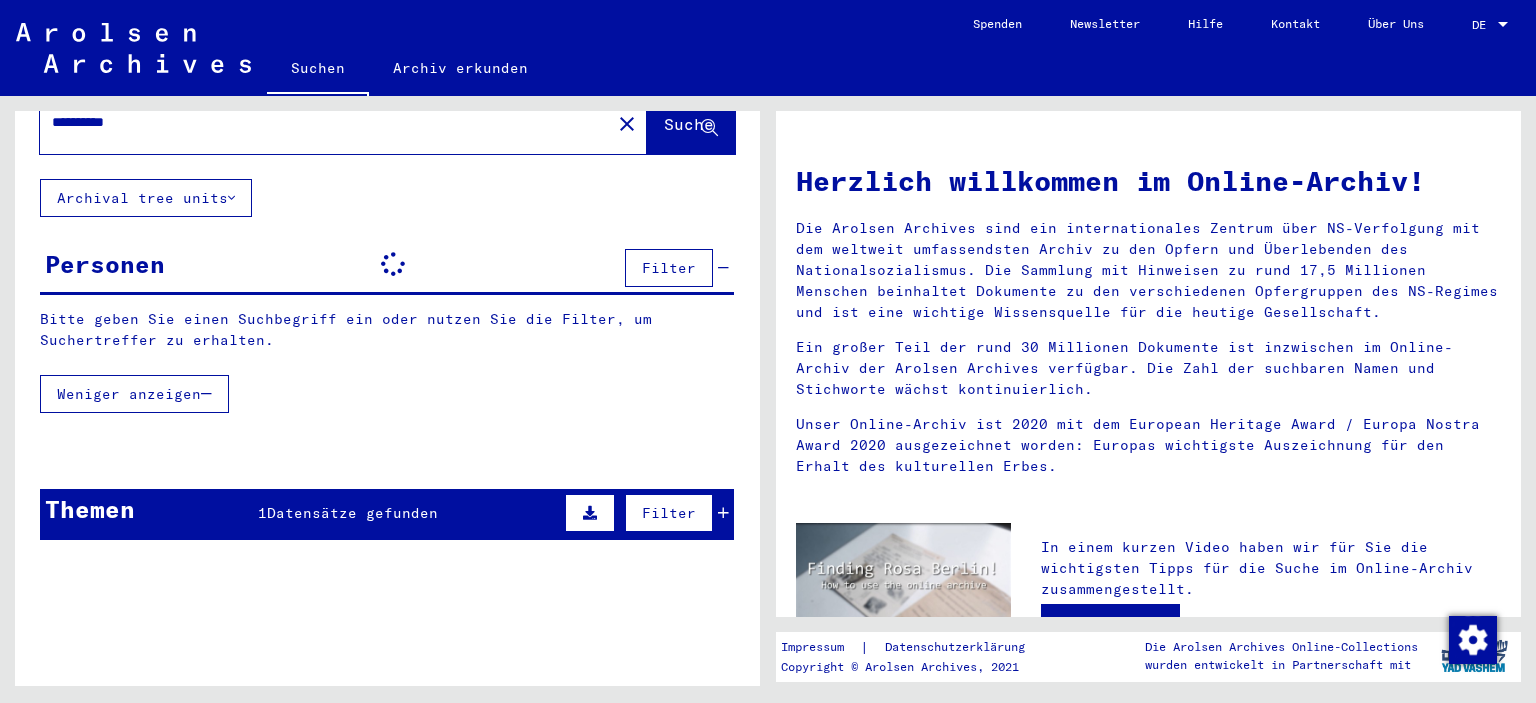 click on "Weniger anzeigen" at bounding box center [129, 394] 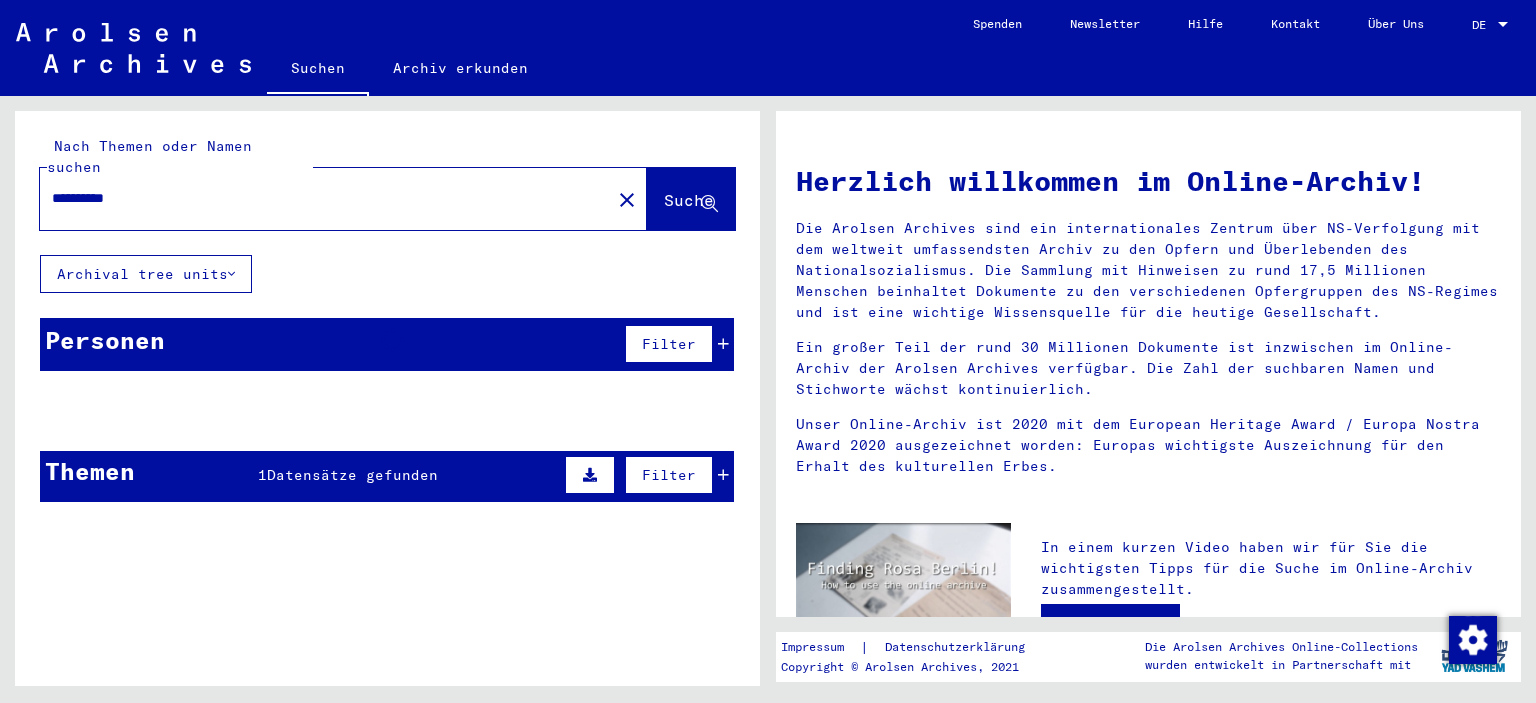 scroll, scrollTop: 0, scrollLeft: 0, axis: both 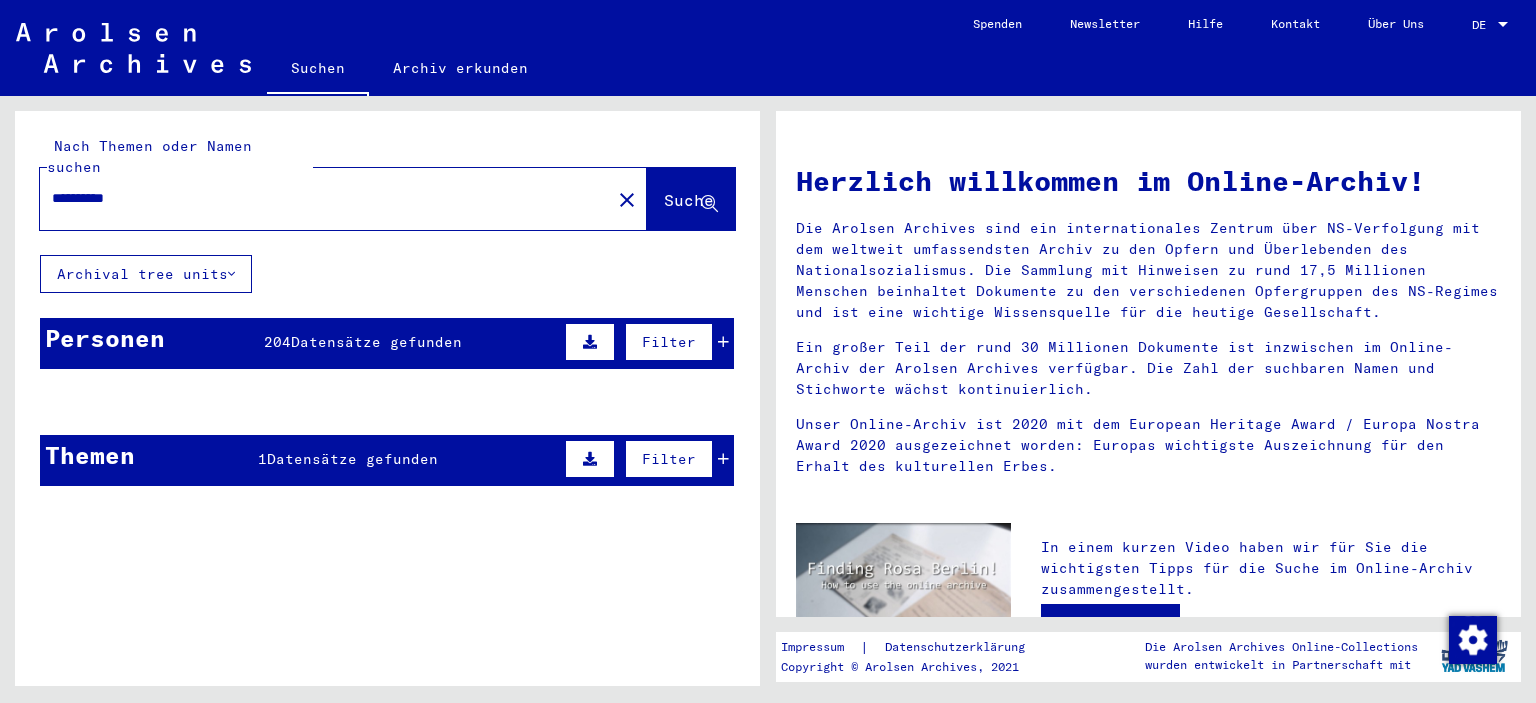 click on "Datensätze gefunden" at bounding box center [376, 342] 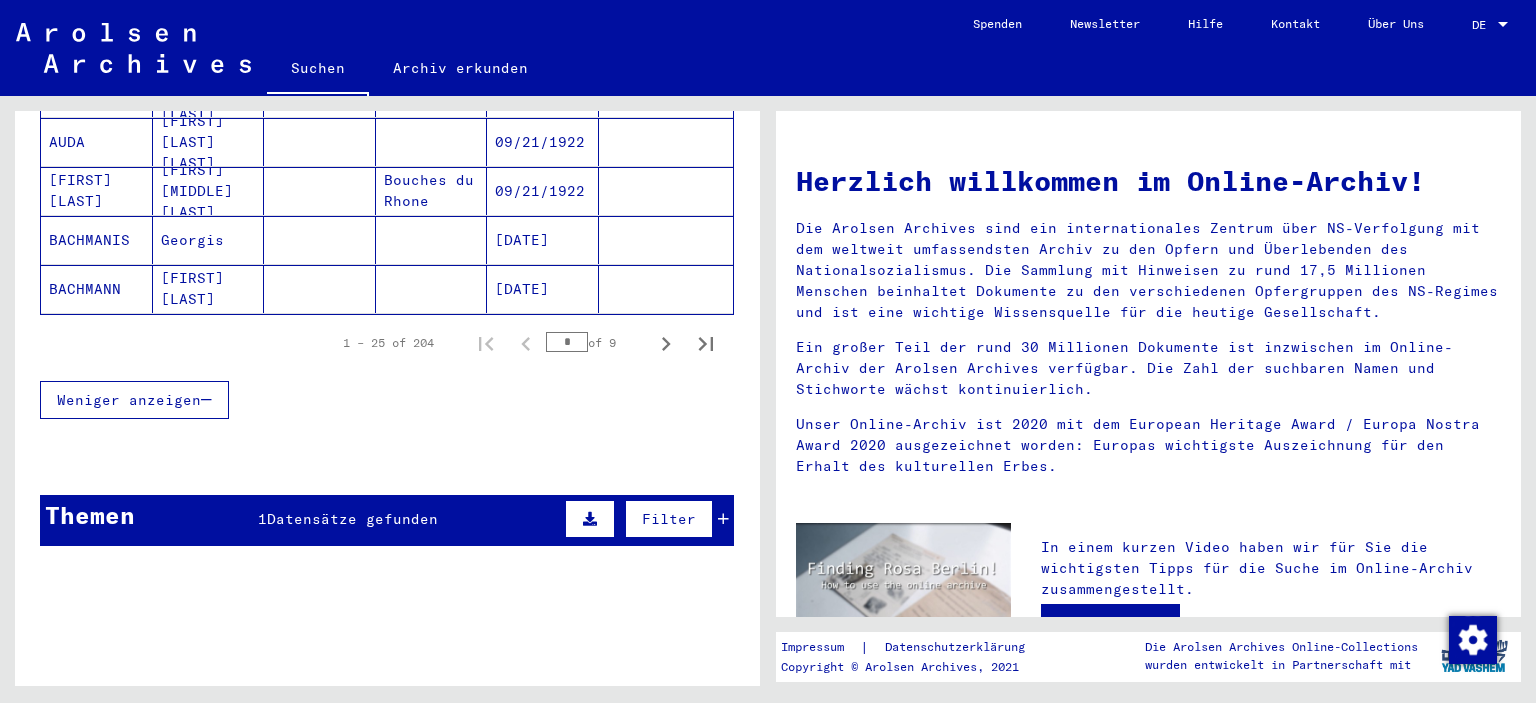 scroll, scrollTop: 1338, scrollLeft: 0, axis: vertical 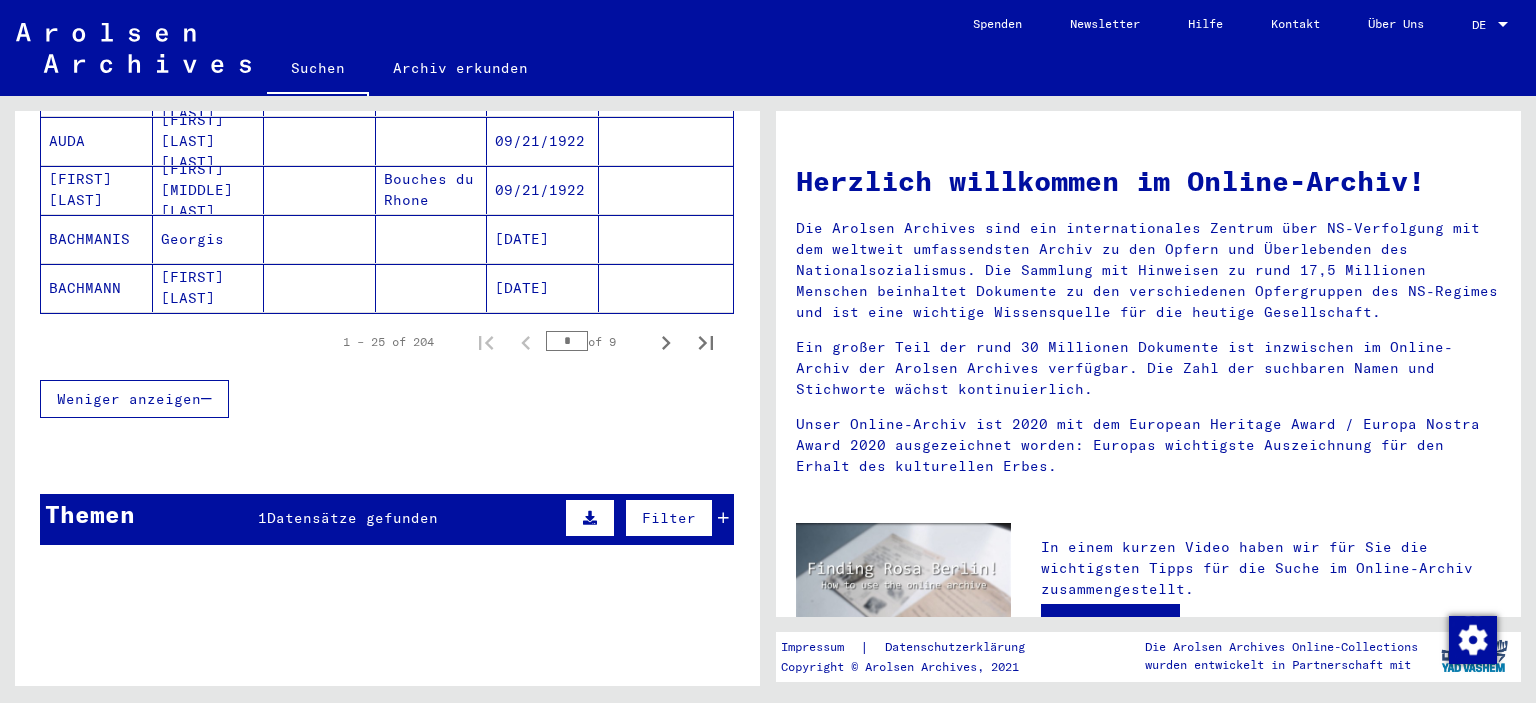 click on "Datensätze gefunden" at bounding box center (352, 518) 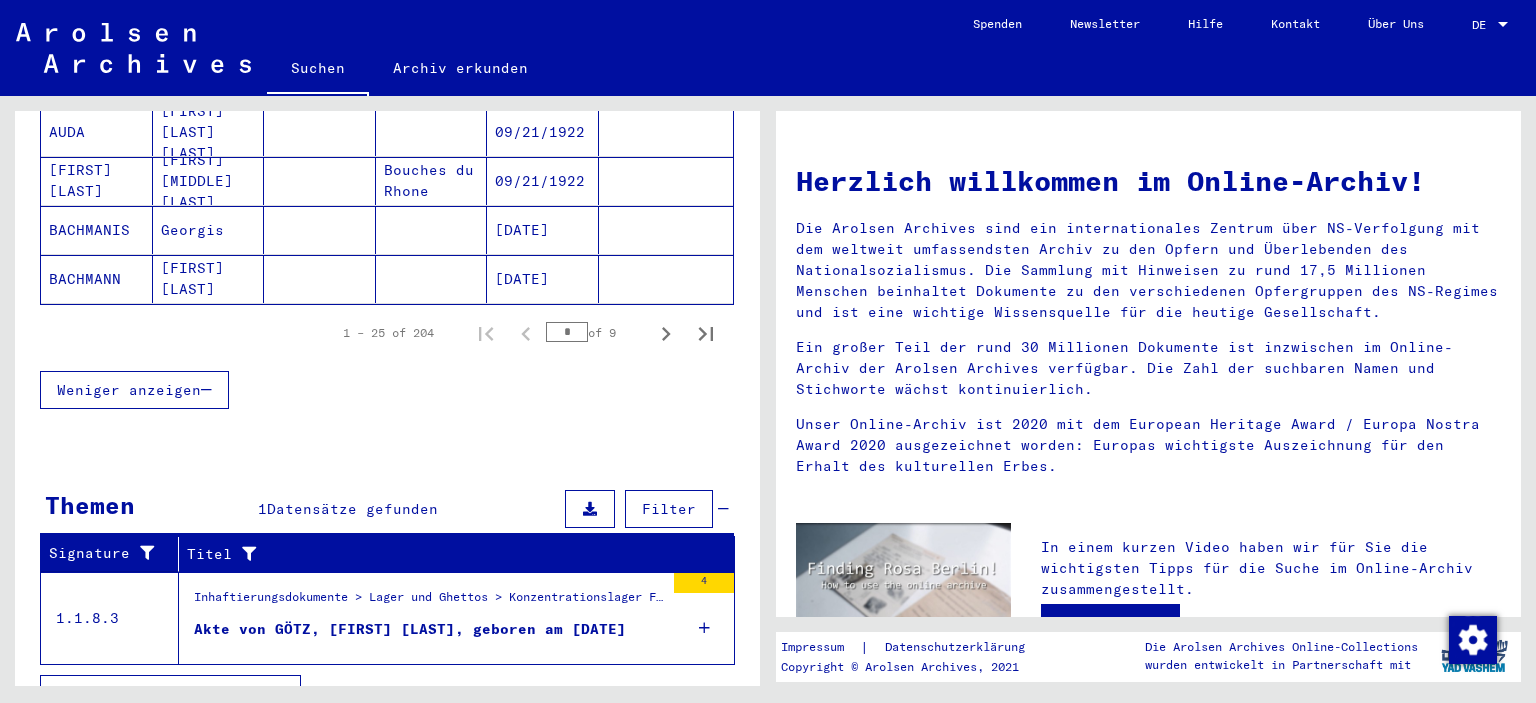 scroll, scrollTop: 1354, scrollLeft: 0, axis: vertical 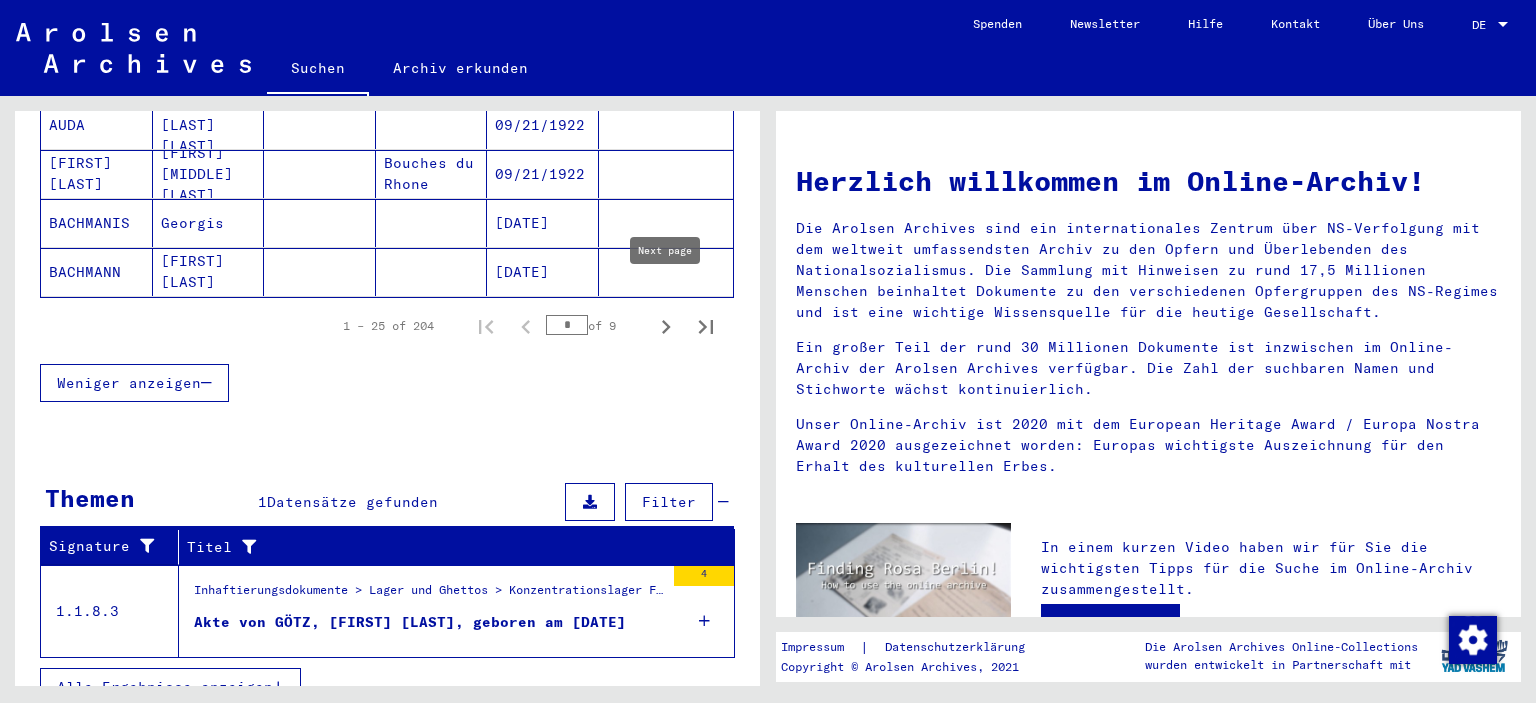 click 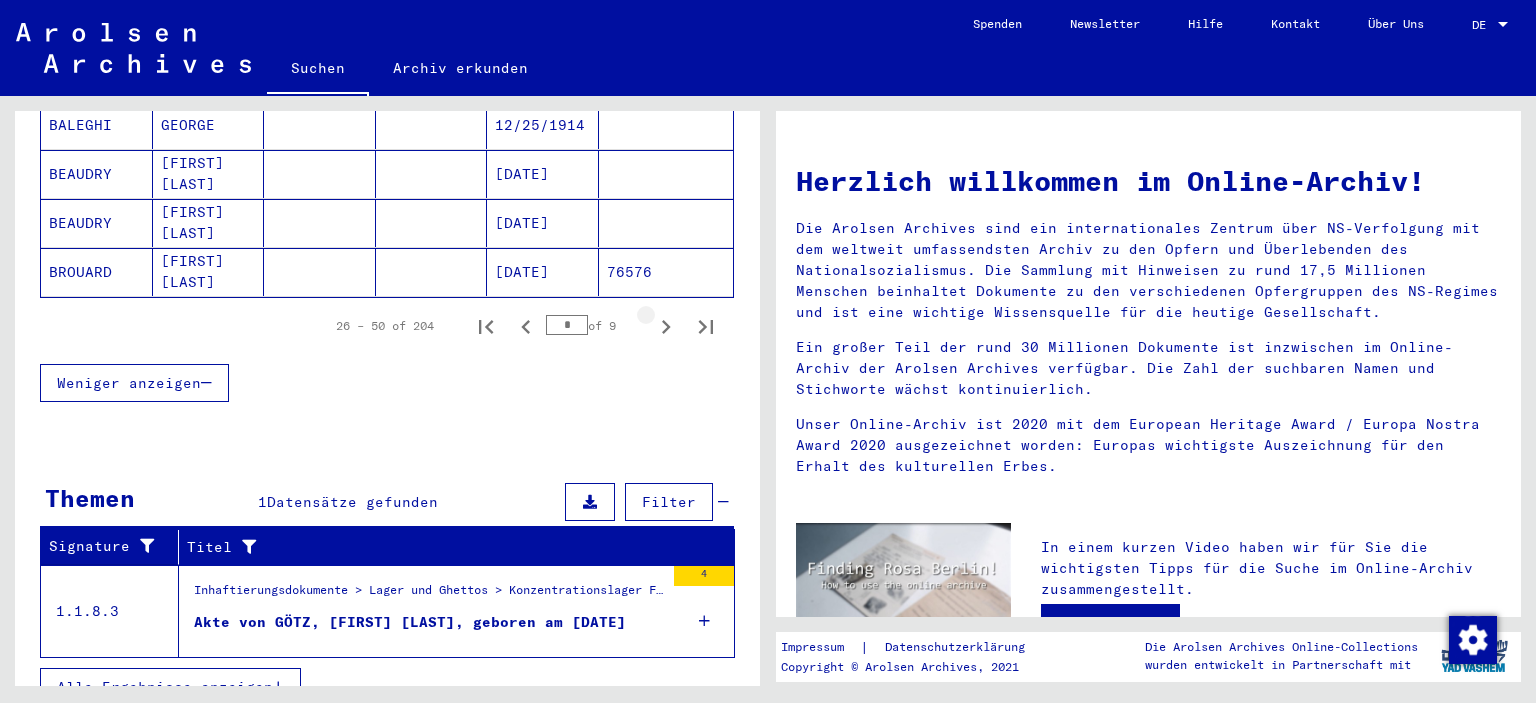 click 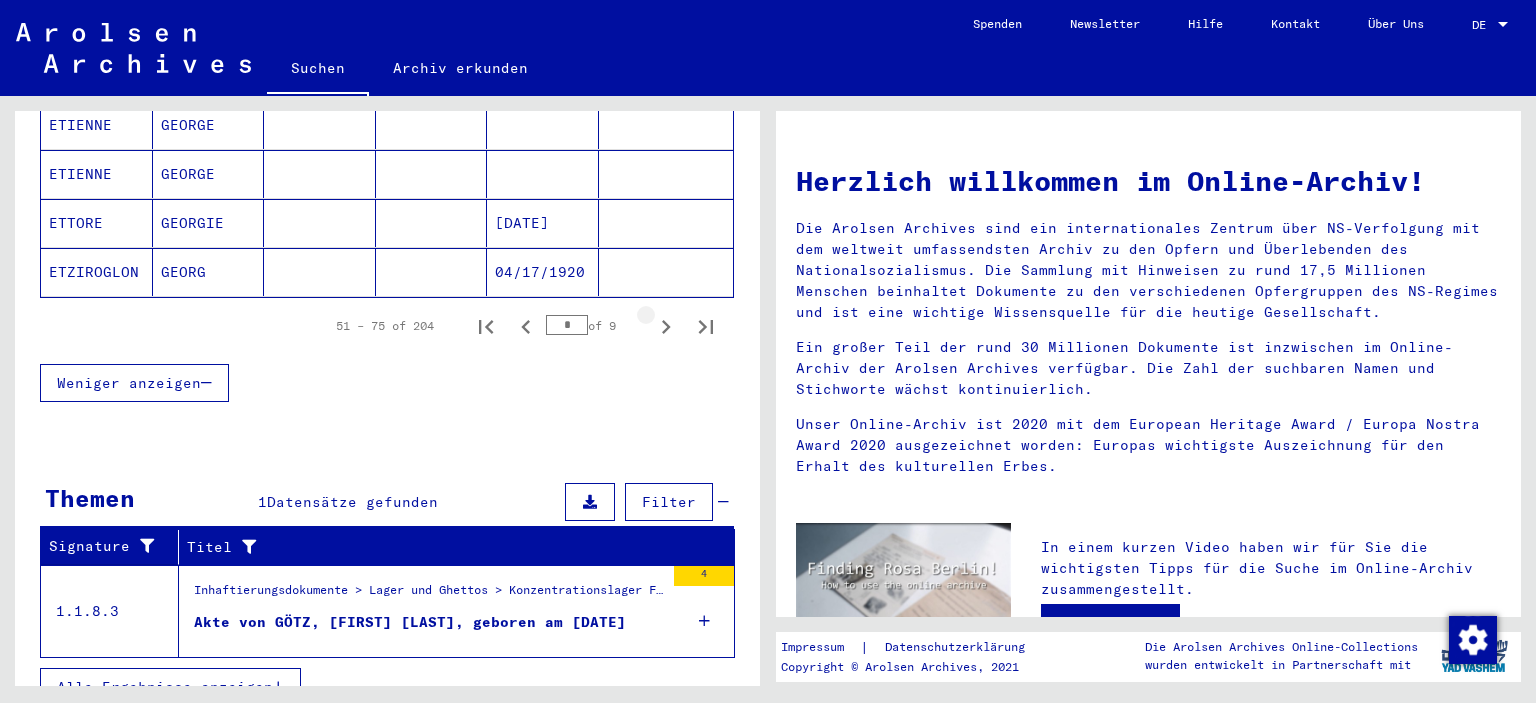click 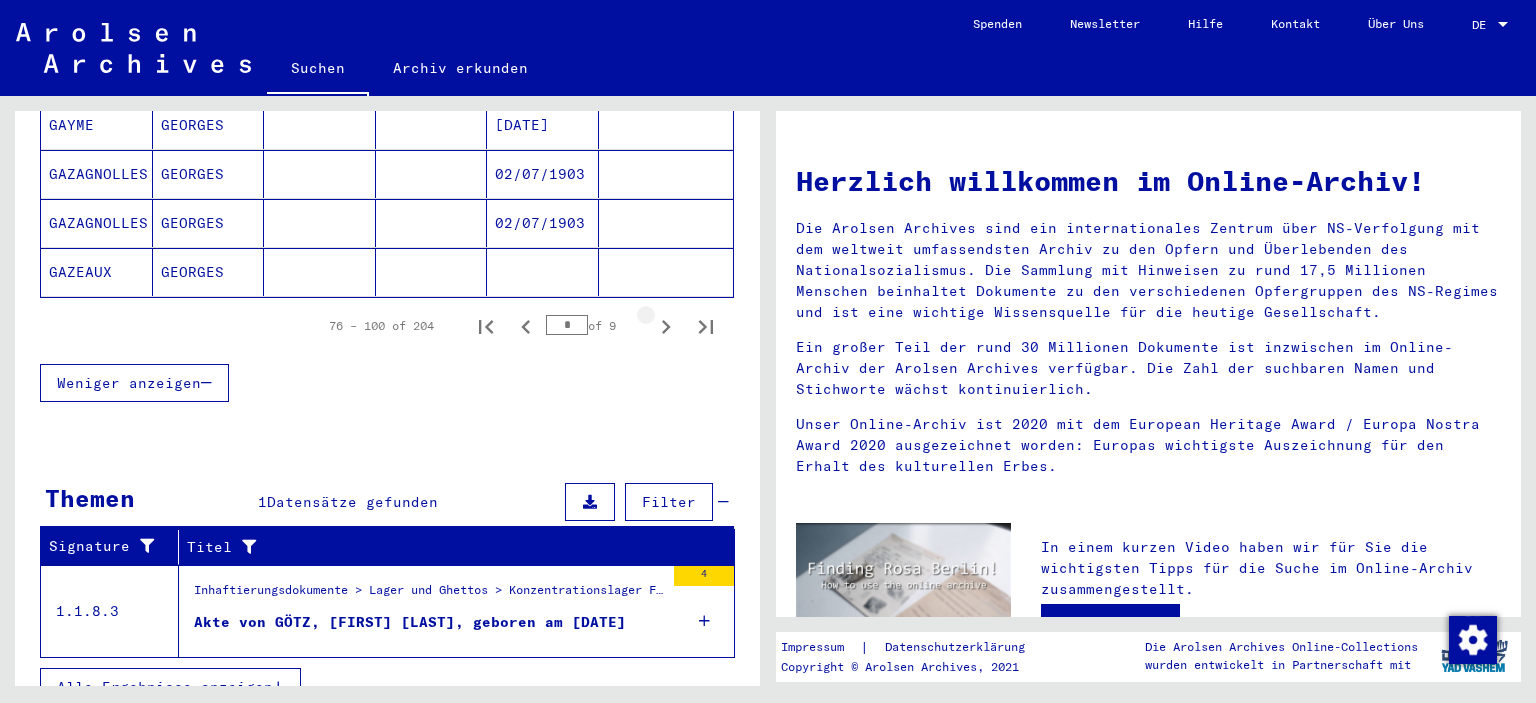 click 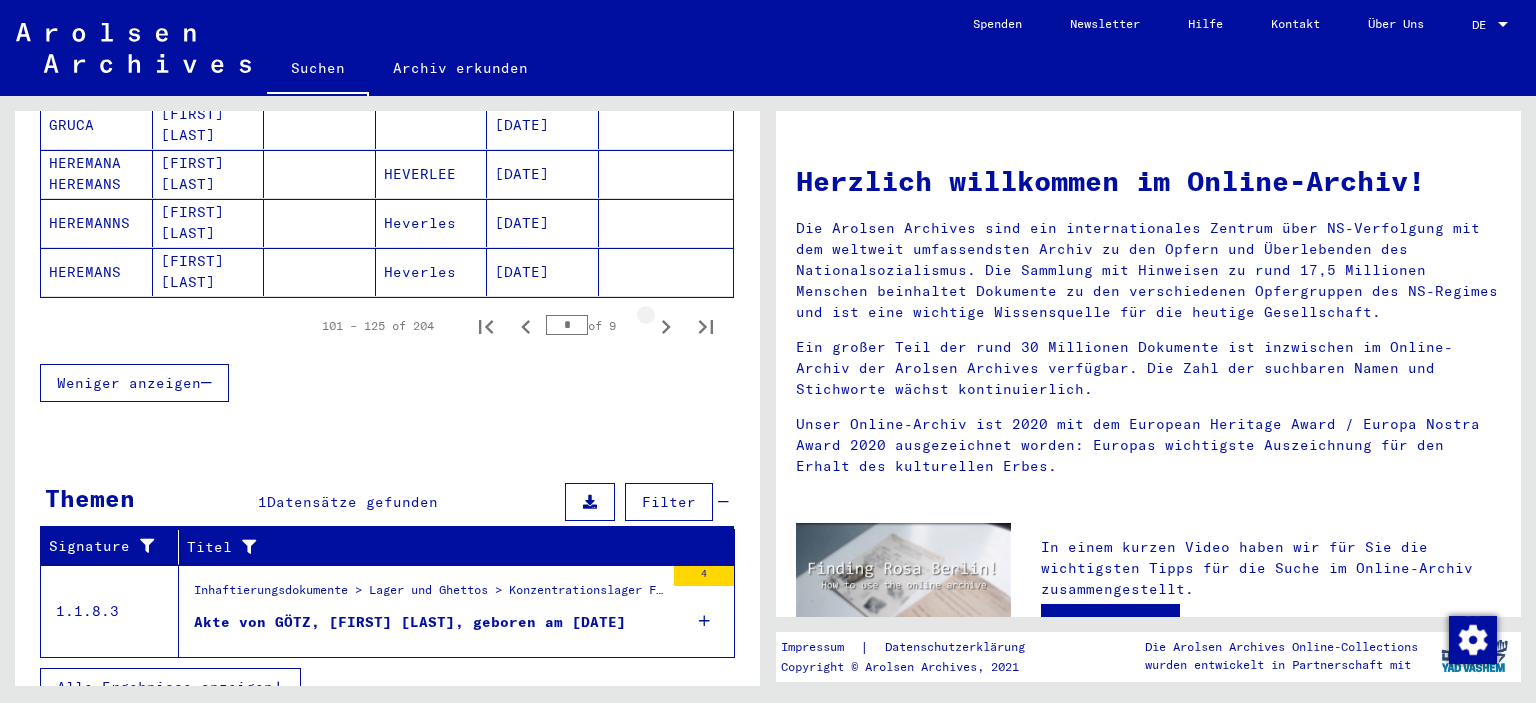 click 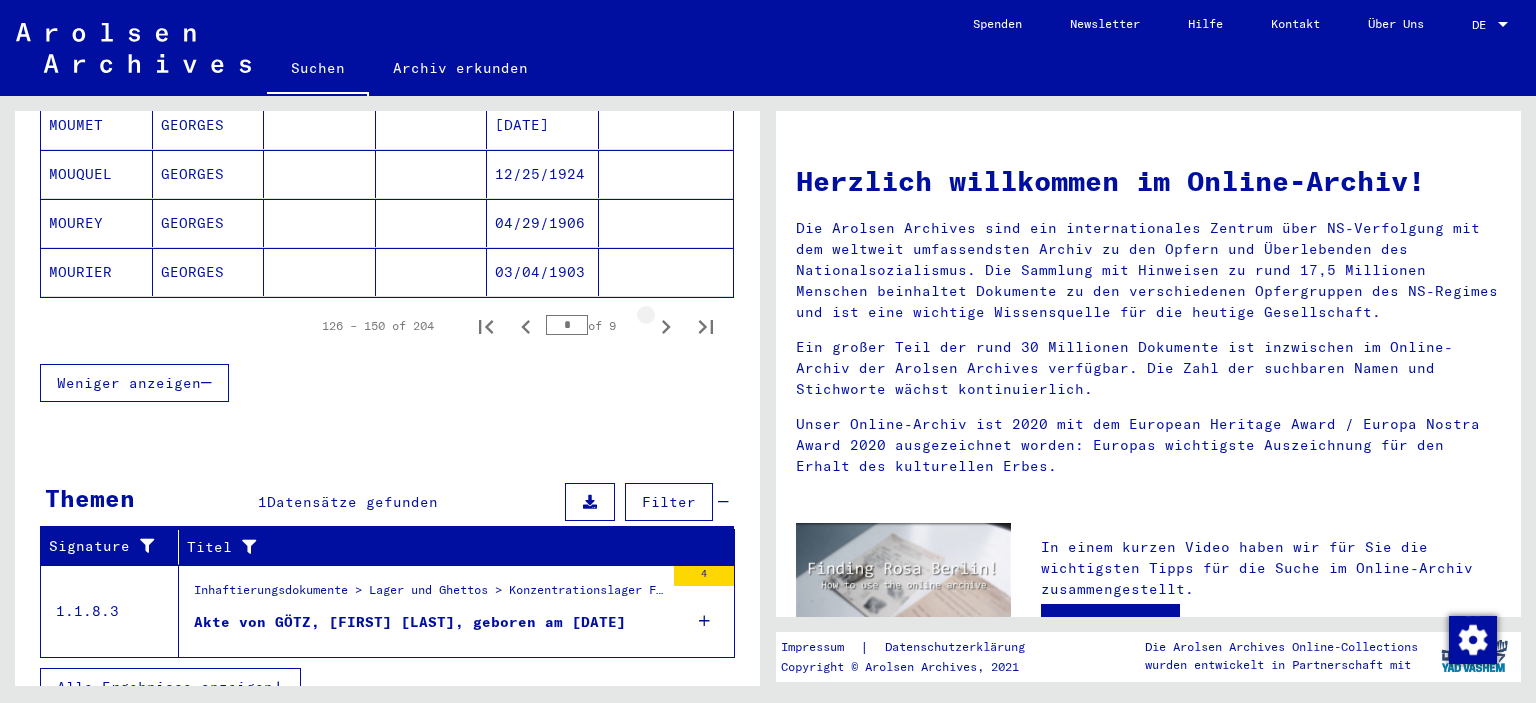 click 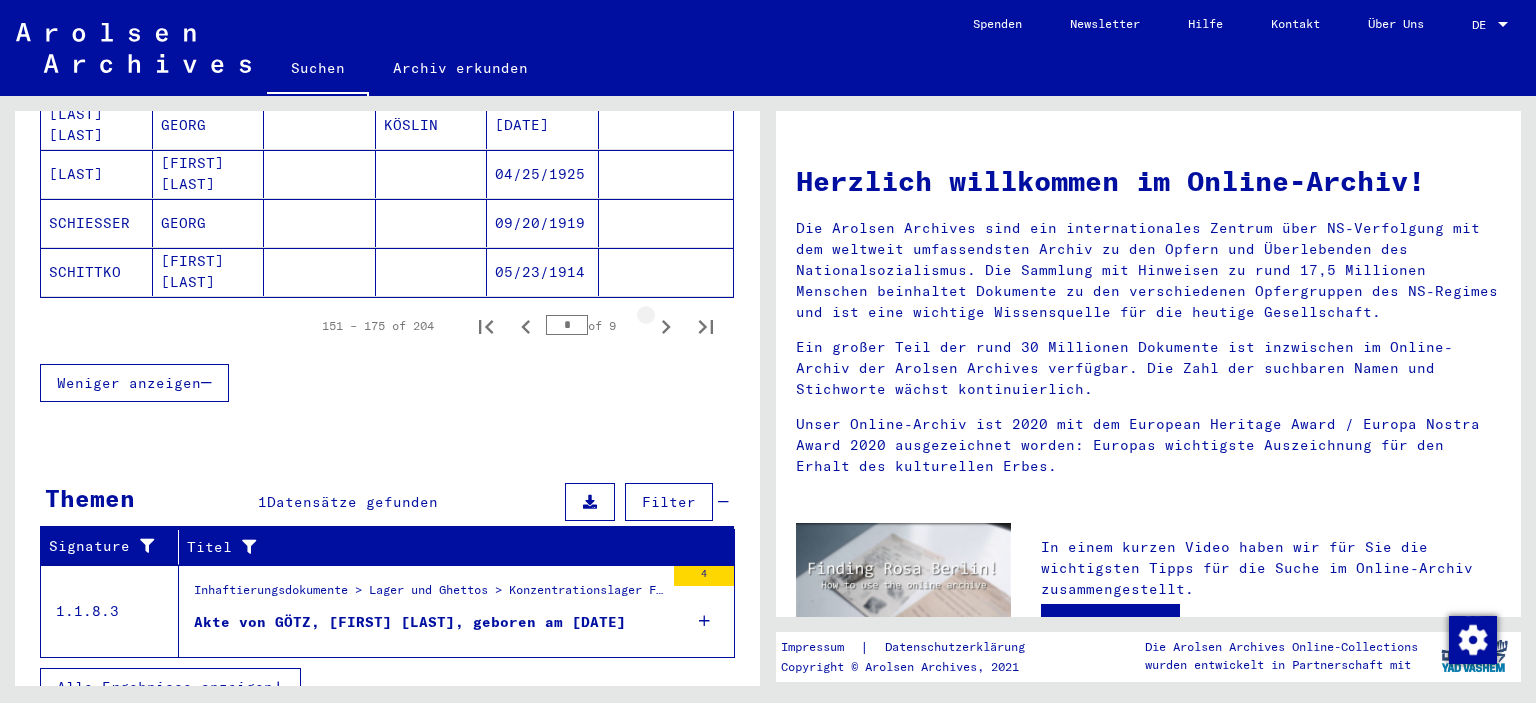click 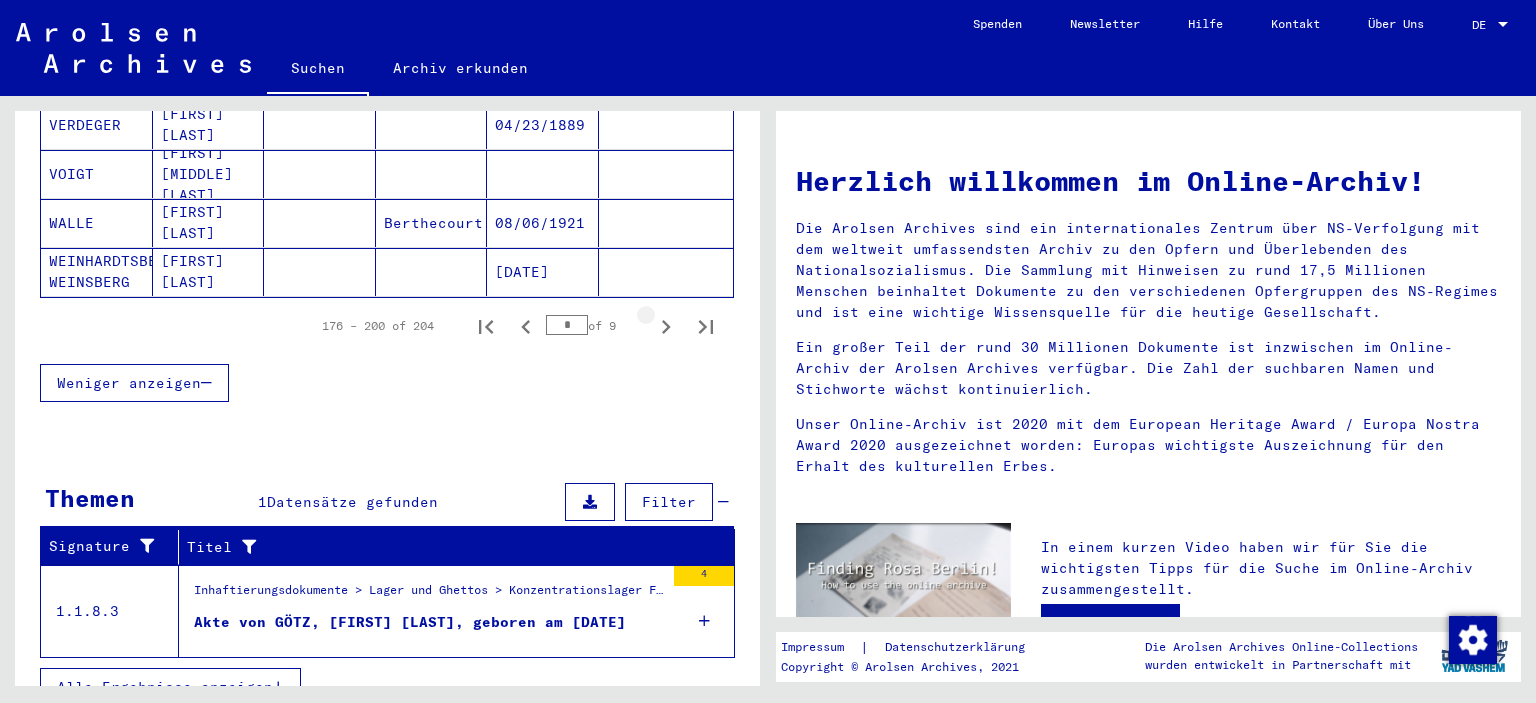 click 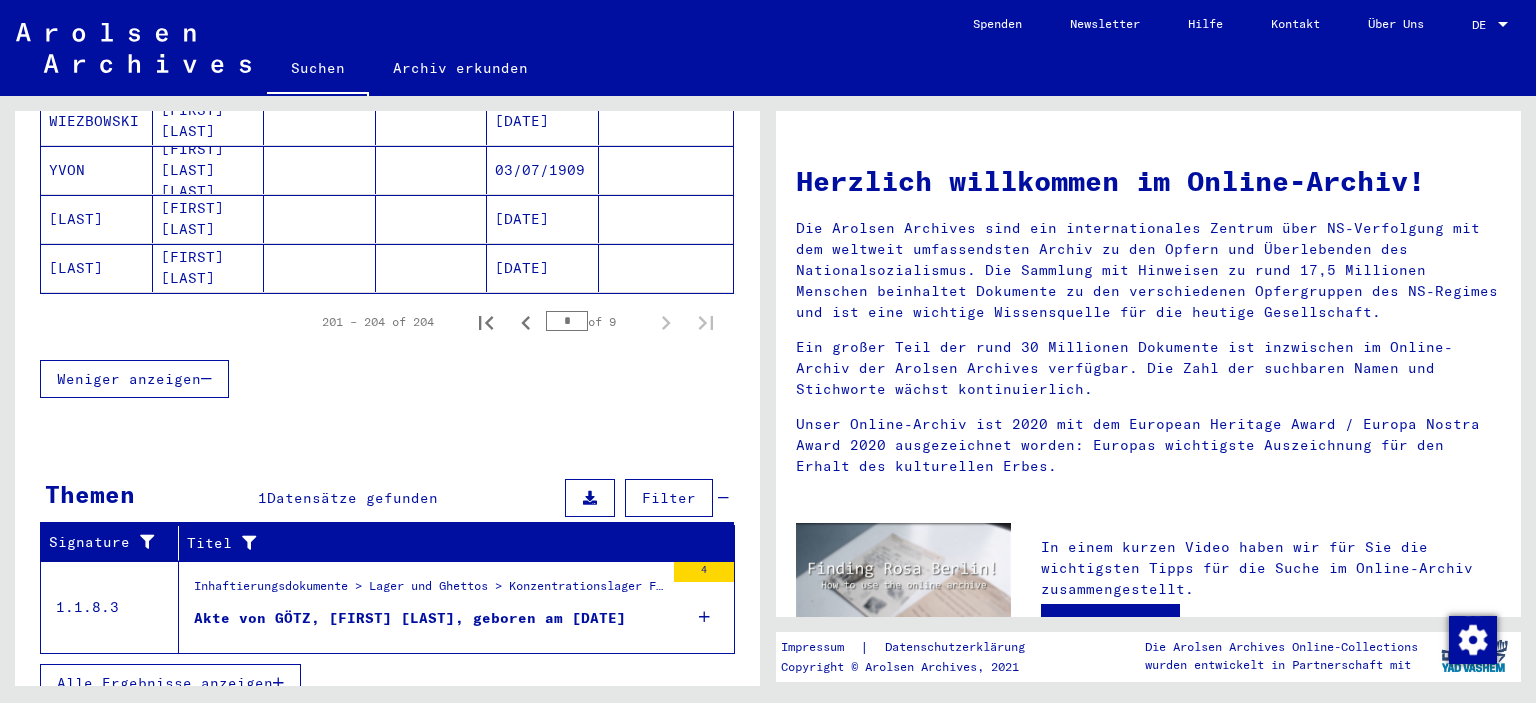scroll, scrollTop: 0, scrollLeft: 0, axis: both 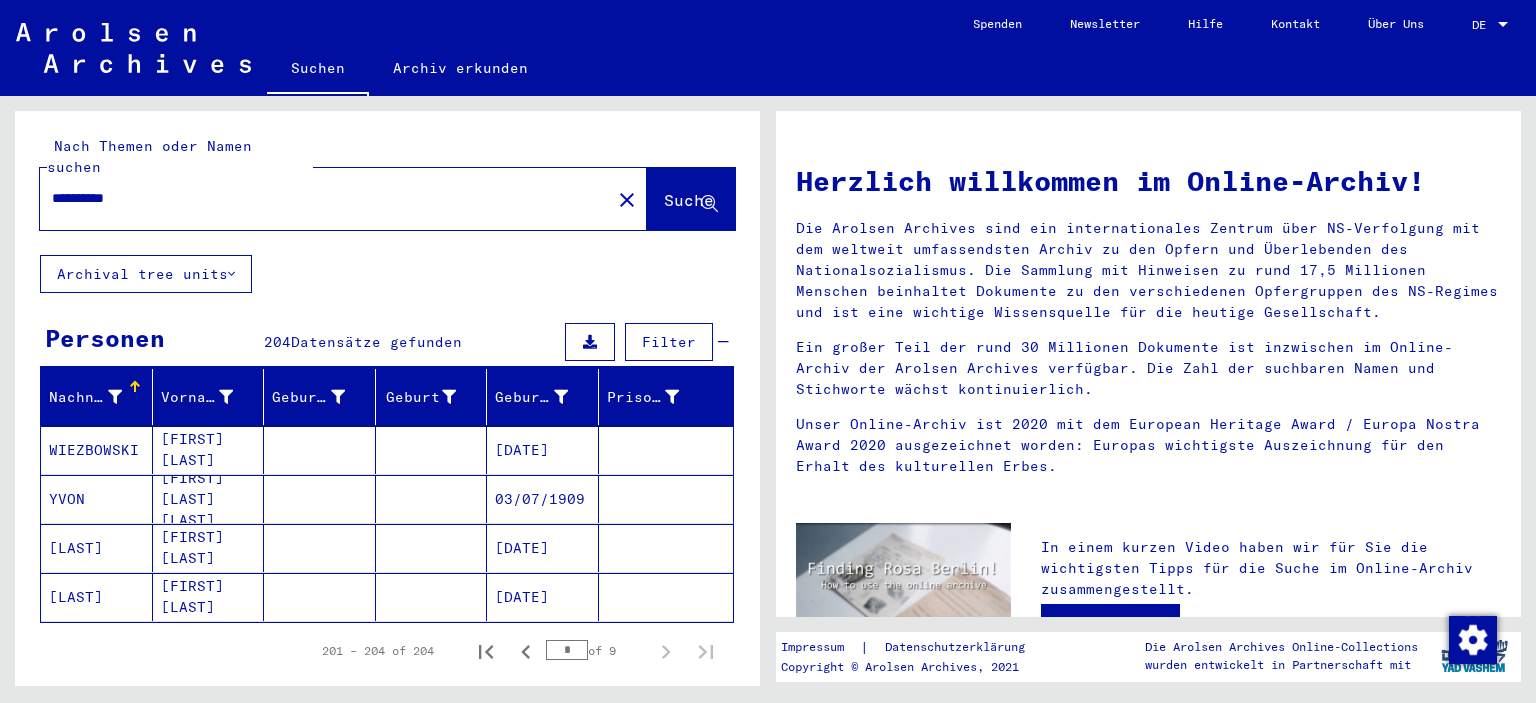 drag, startPoint x: 194, startPoint y: 178, endPoint x: 0, endPoint y: 156, distance: 195.24344 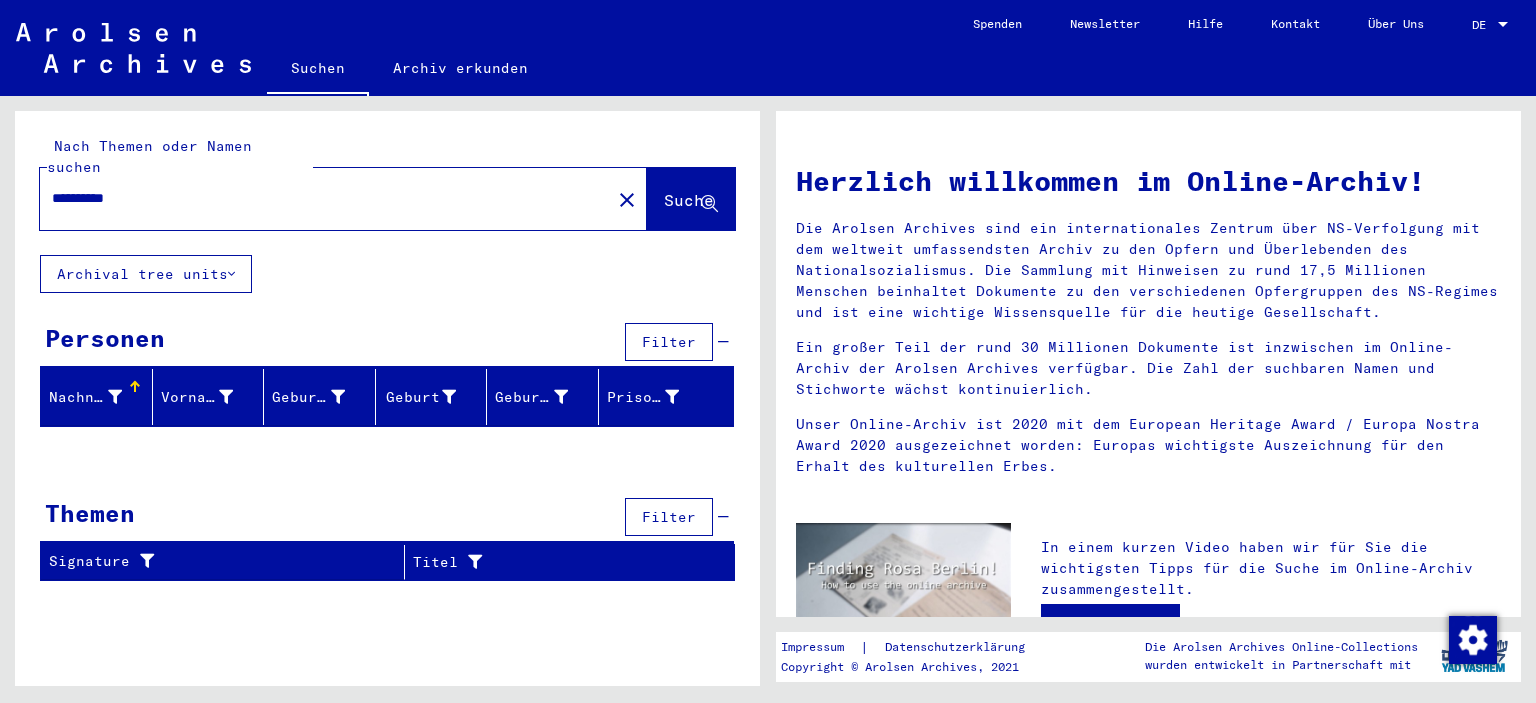 drag, startPoint x: 122, startPoint y: 178, endPoint x: 190, endPoint y: 118, distance: 90.68627 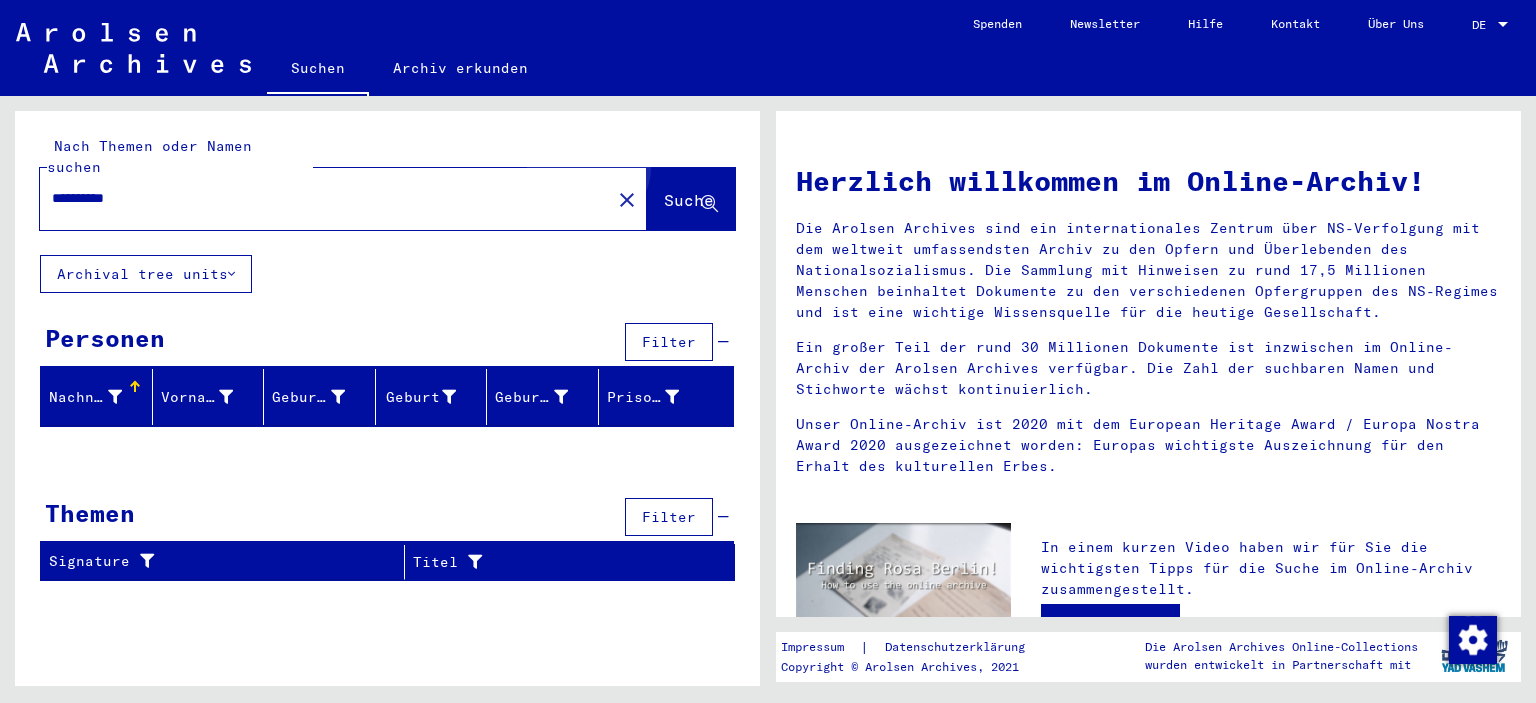 click on "Suche" 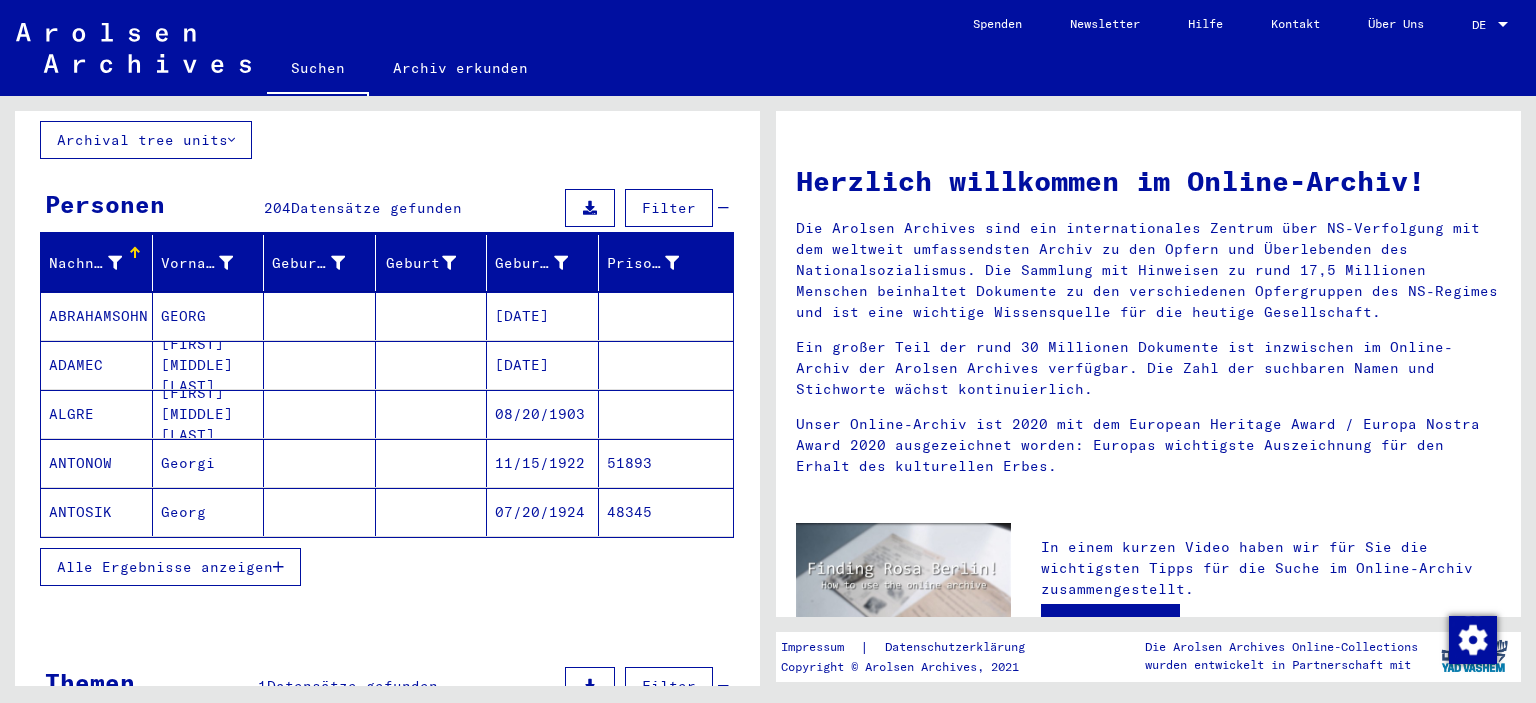 scroll, scrollTop: 245, scrollLeft: 0, axis: vertical 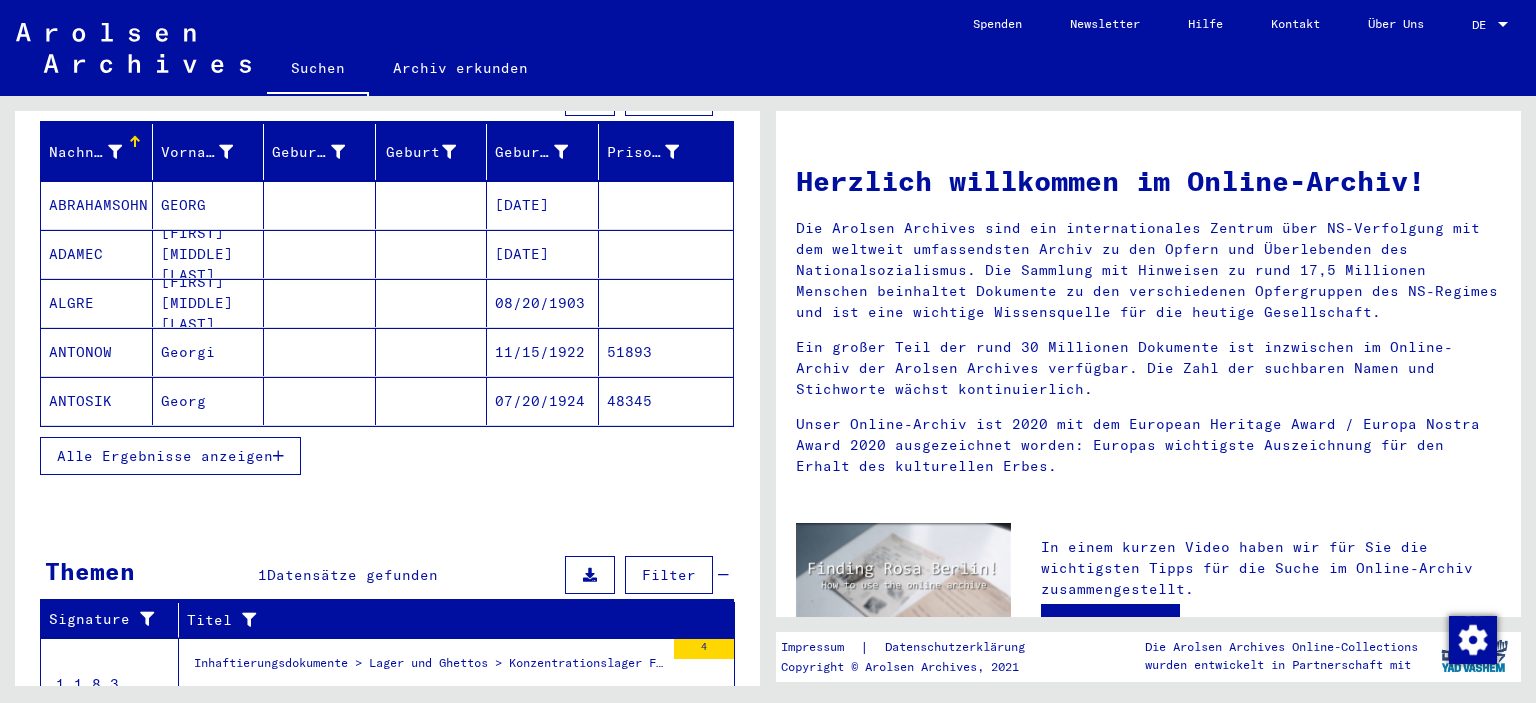 click on "Alle Ergebnisse anzeigen" at bounding box center (165, 456) 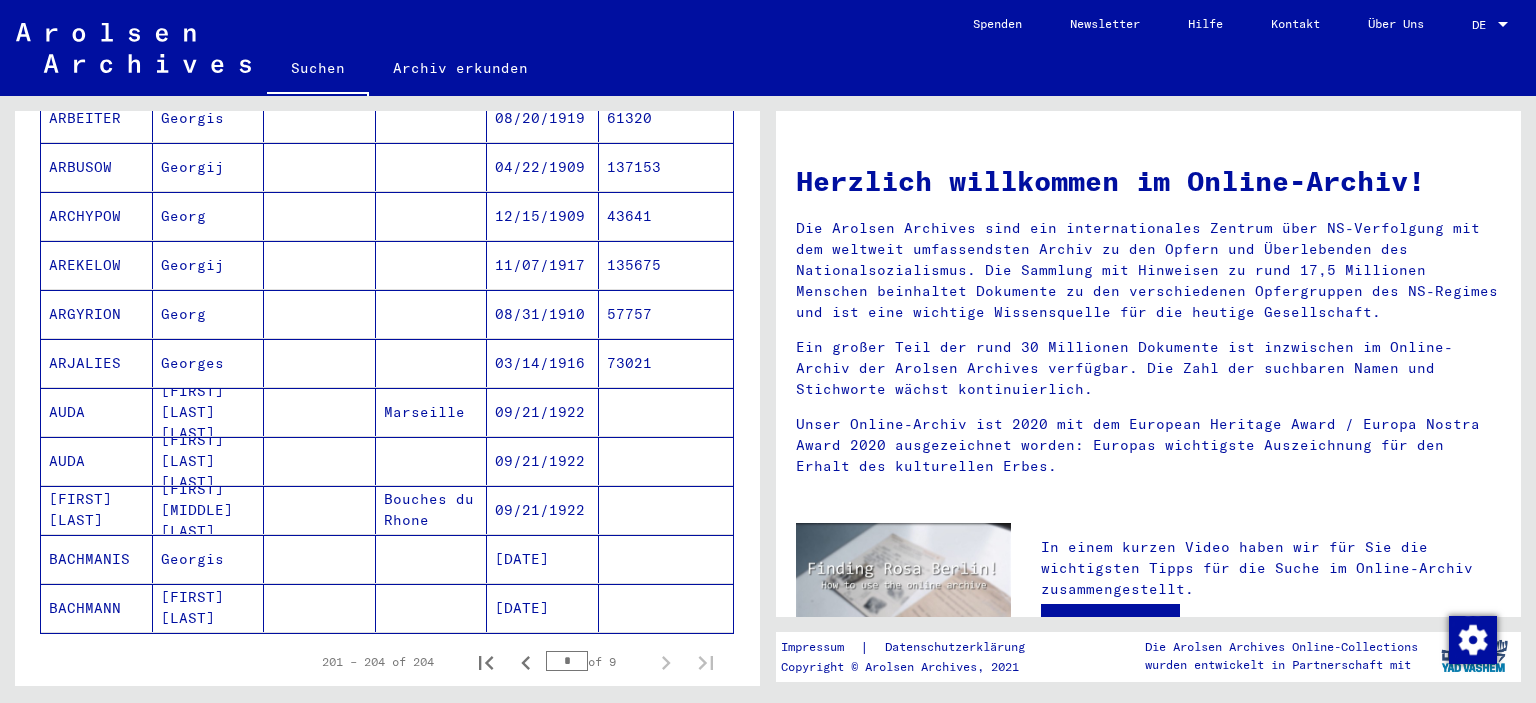 scroll, scrollTop: 1128, scrollLeft: 0, axis: vertical 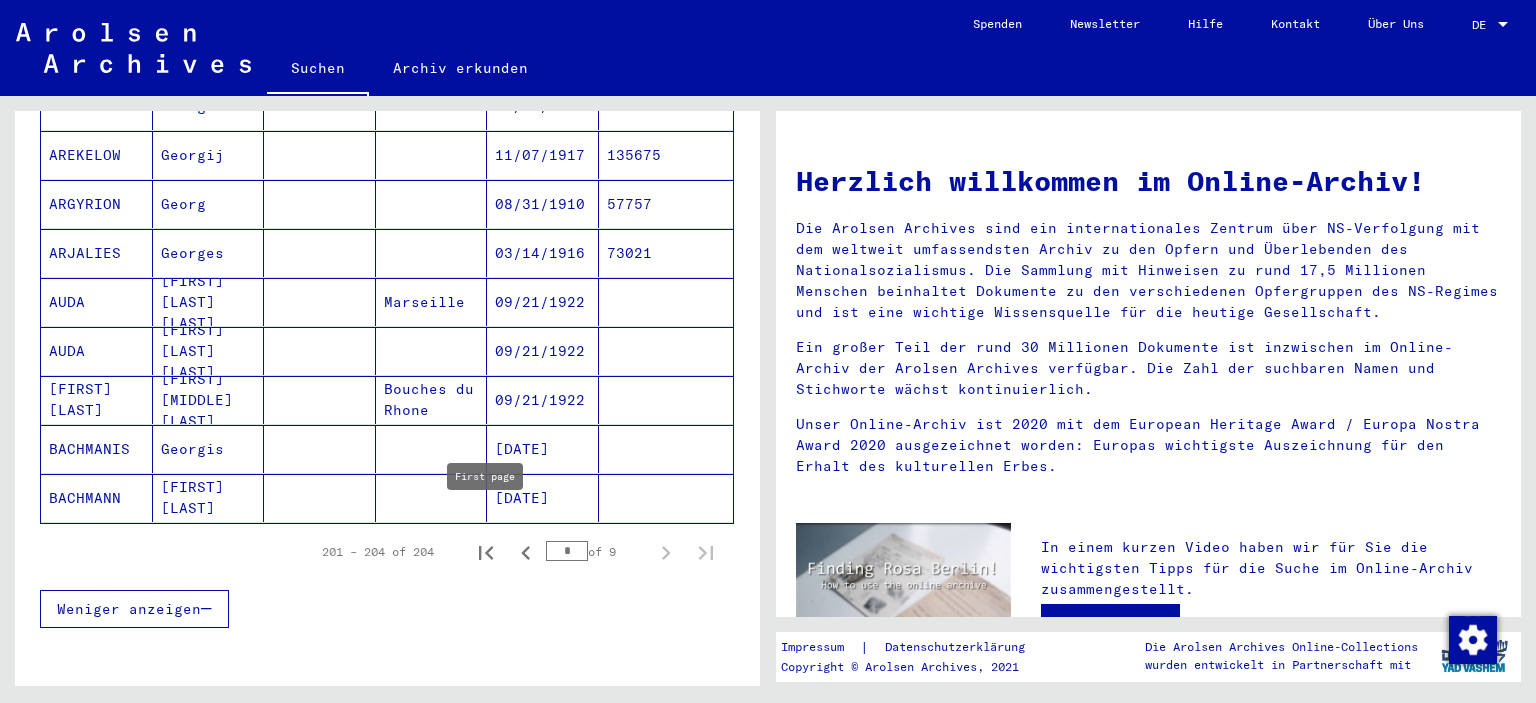 click 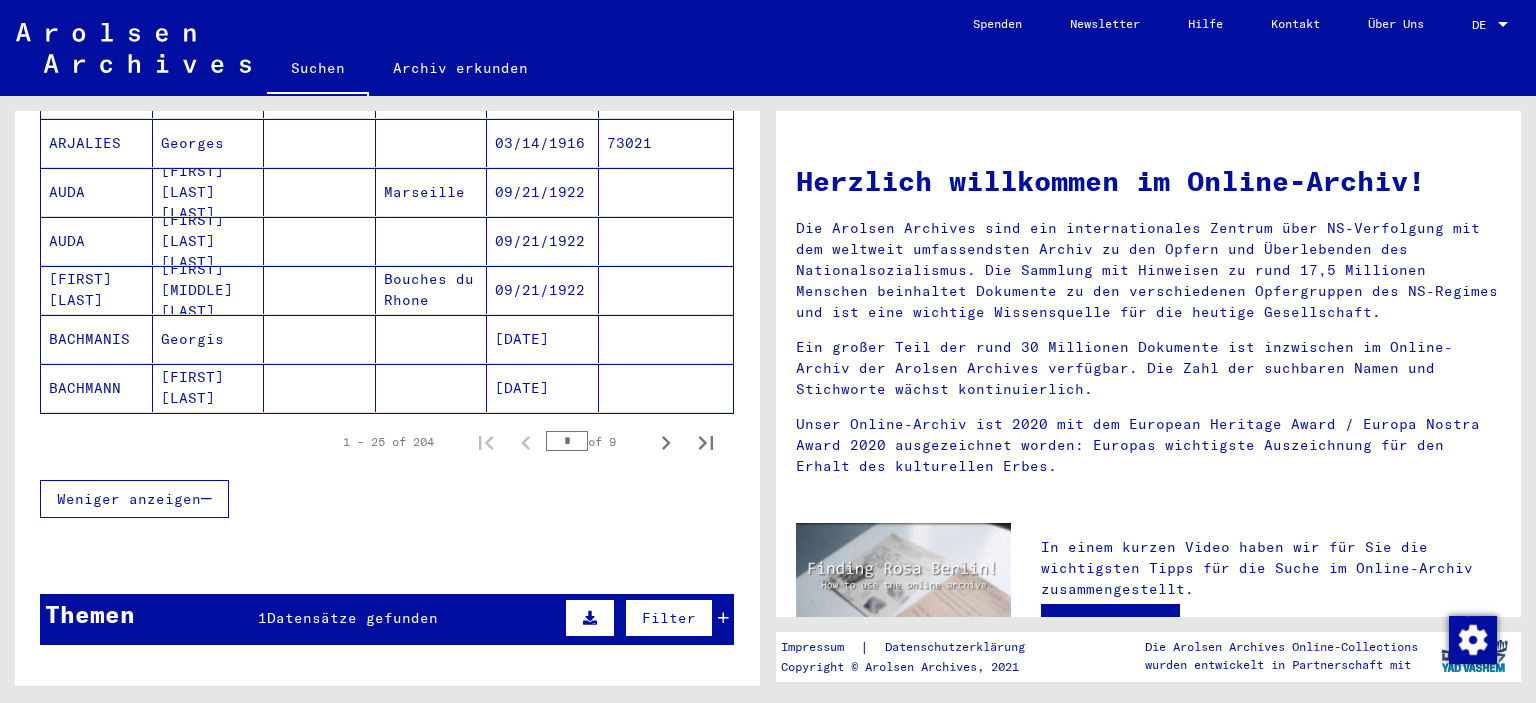scroll, scrollTop: 1338, scrollLeft: 0, axis: vertical 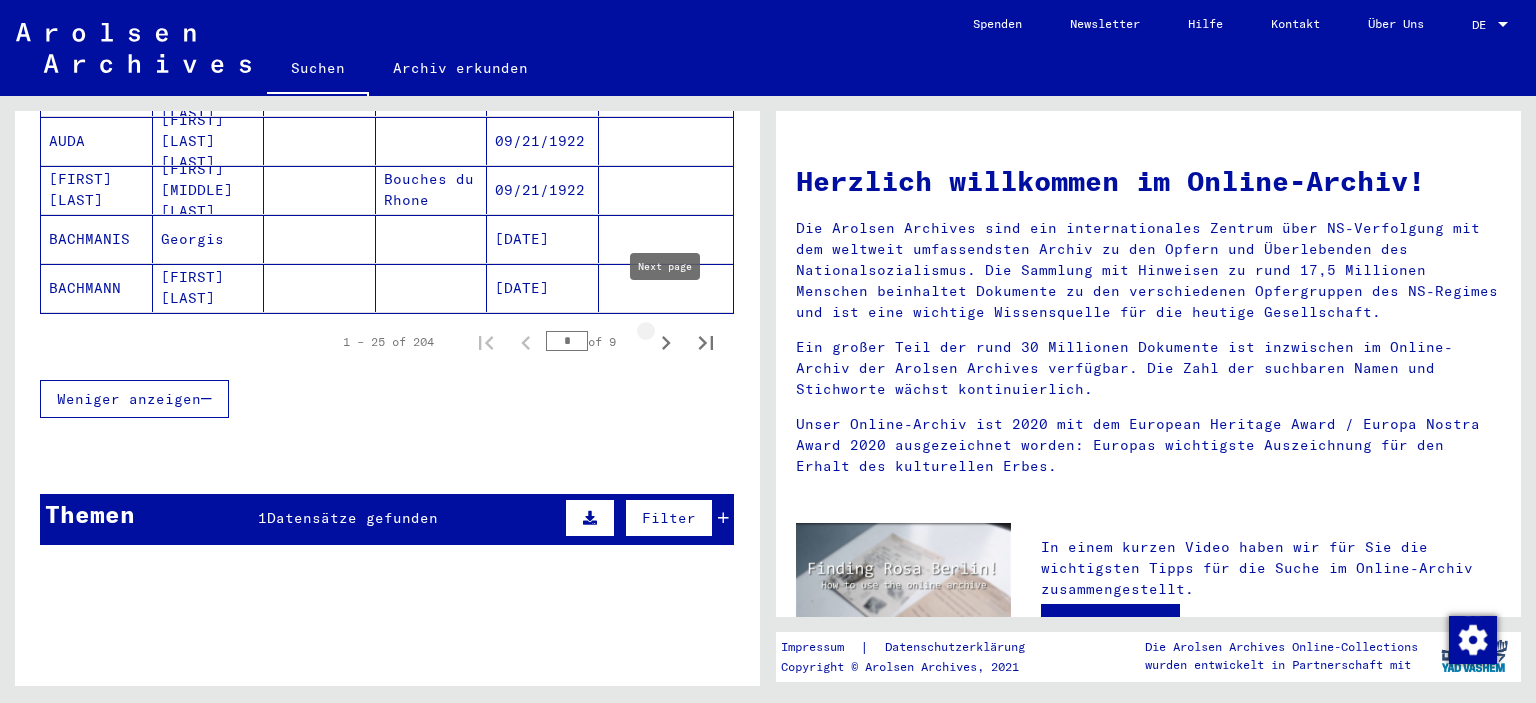 click 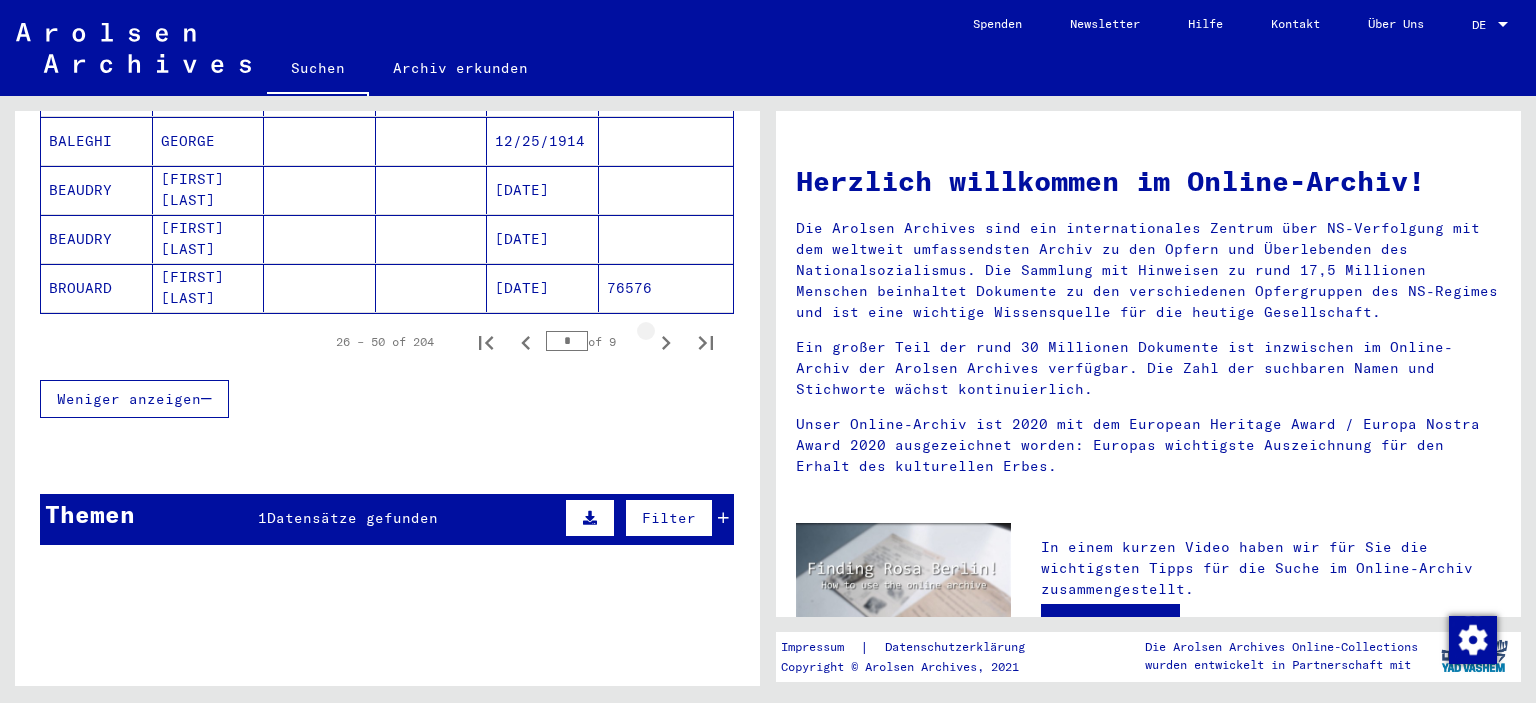 click 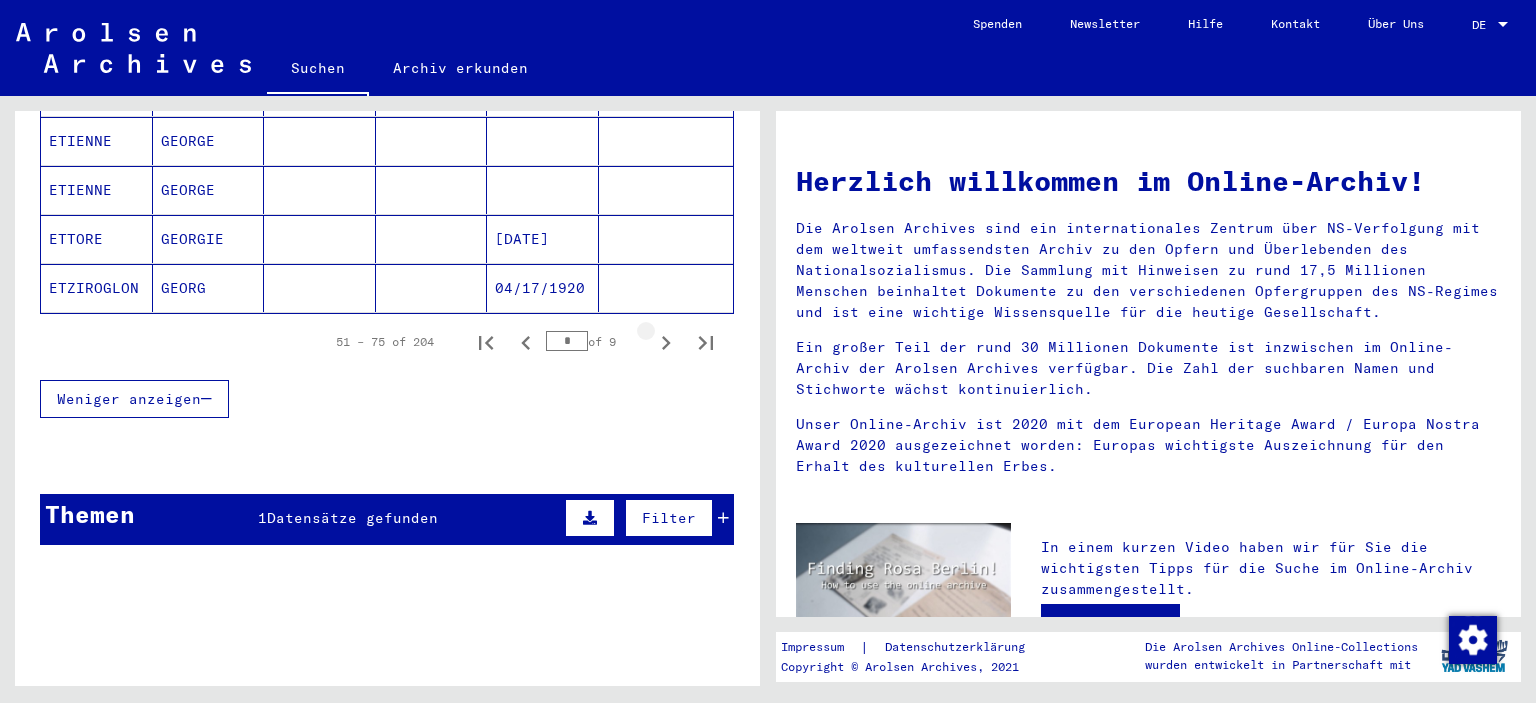 click 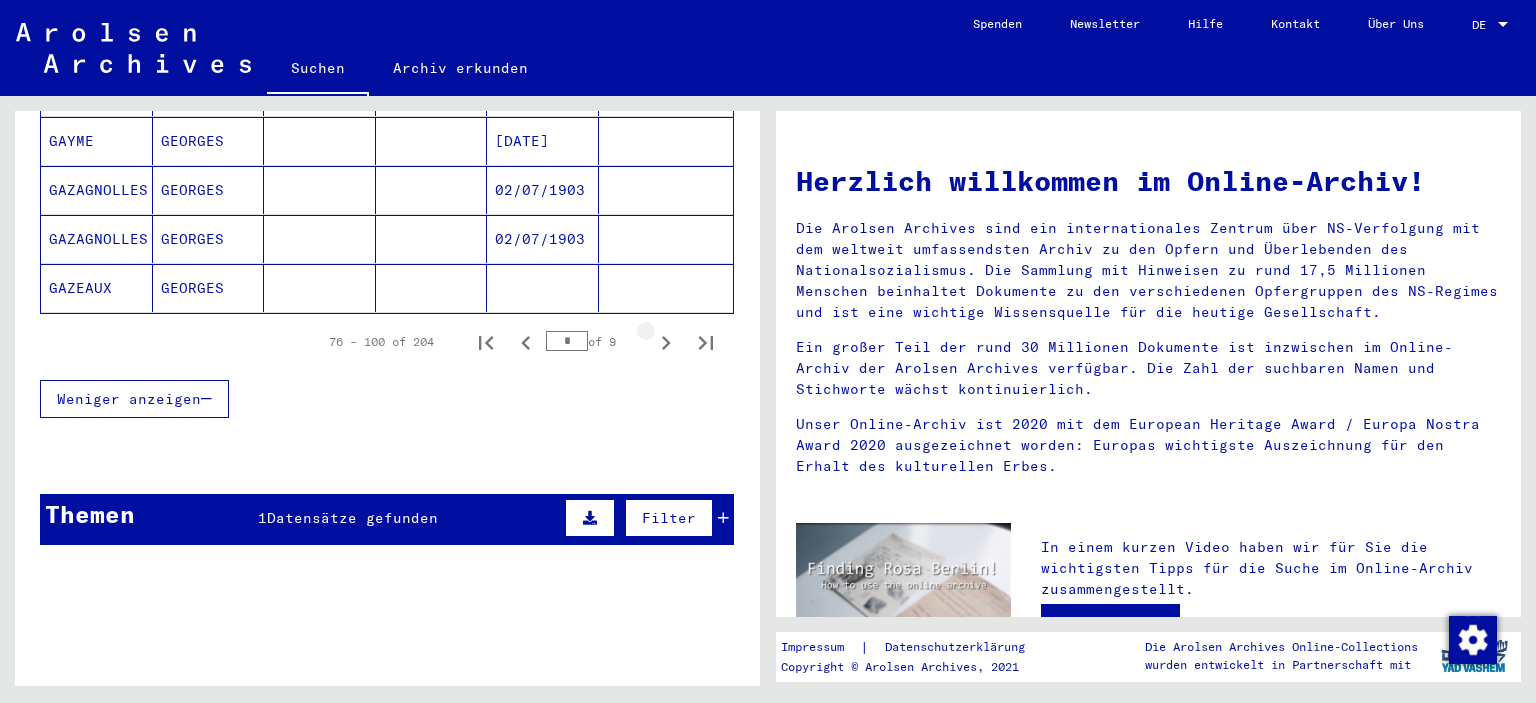 click 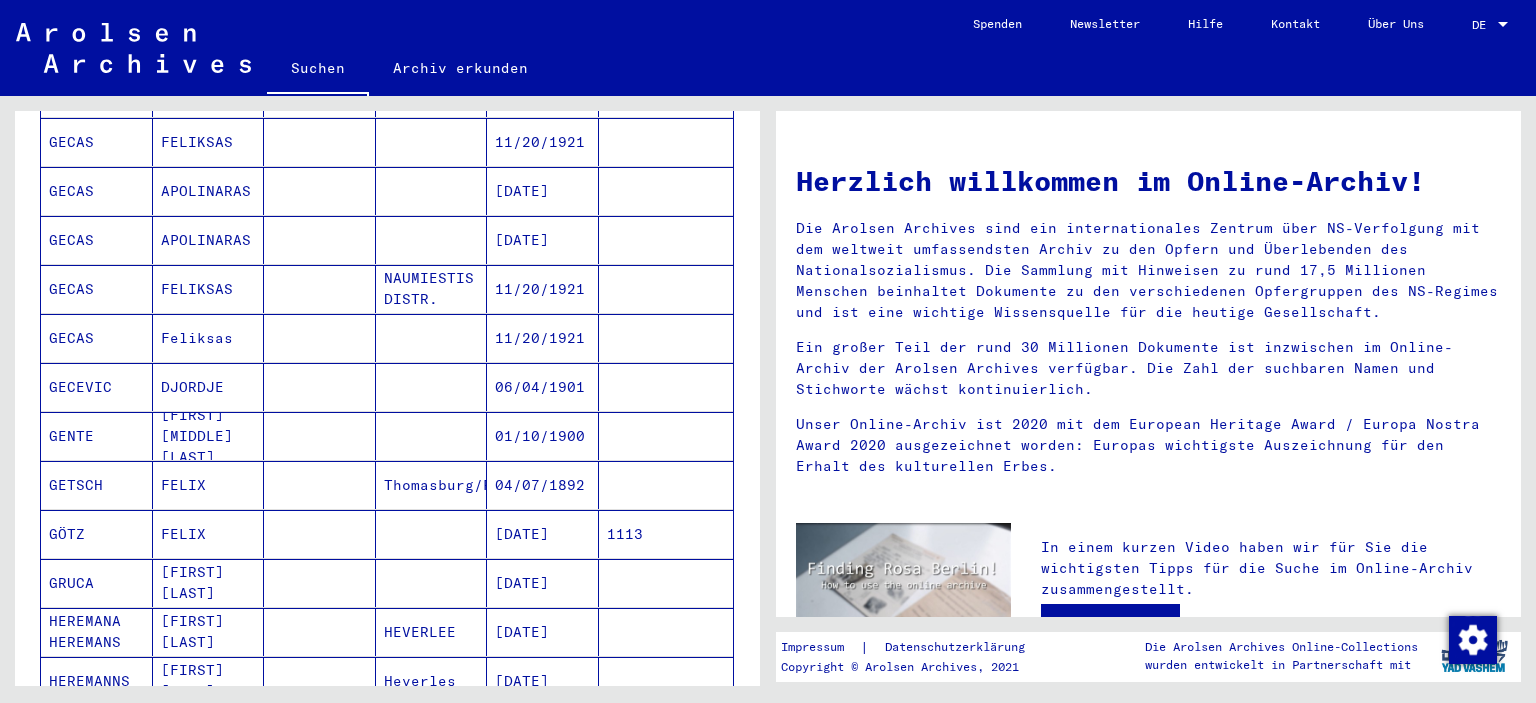 scroll, scrollTop: 1006, scrollLeft: 0, axis: vertical 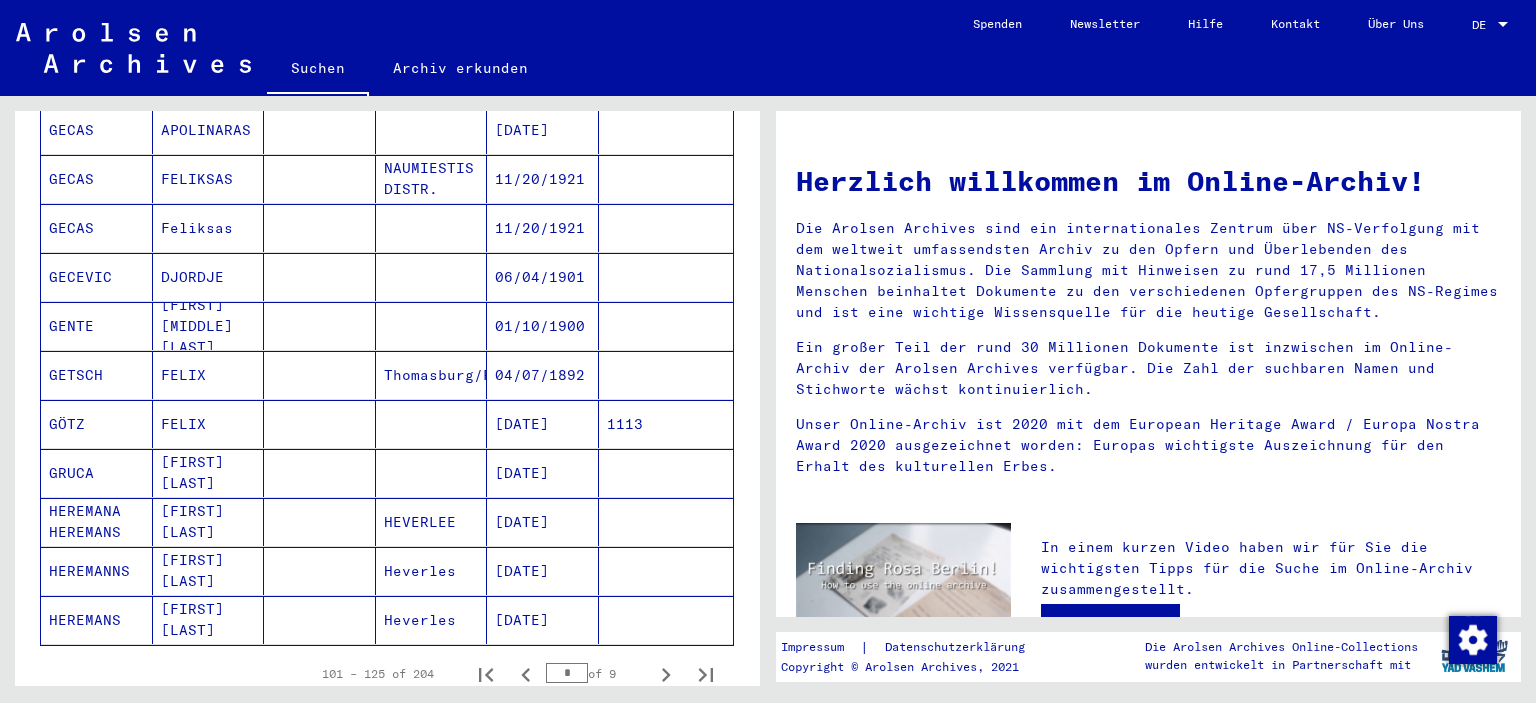 click on "GÖTZ" at bounding box center (97, 473) 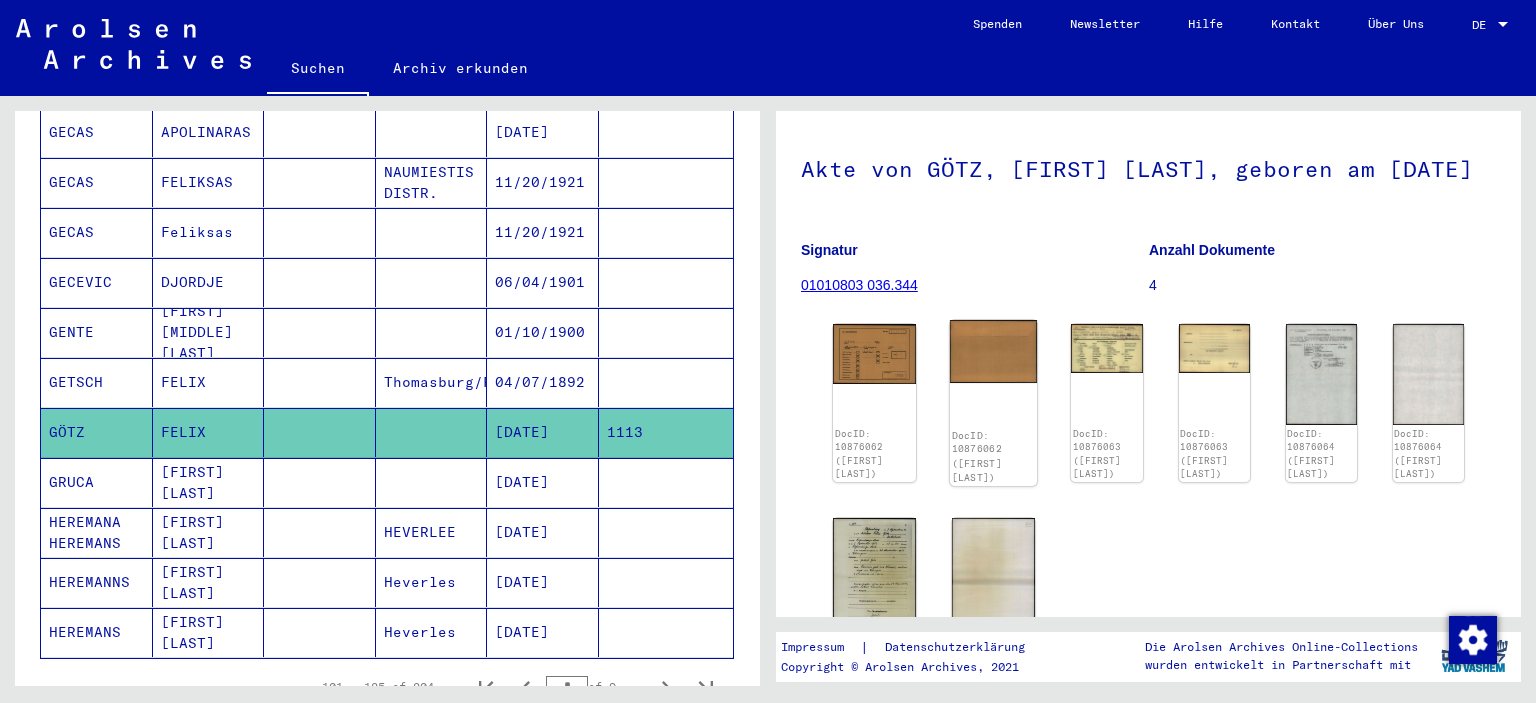 scroll, scrollTop: 221, scrollLeft: 0, axis: vertical 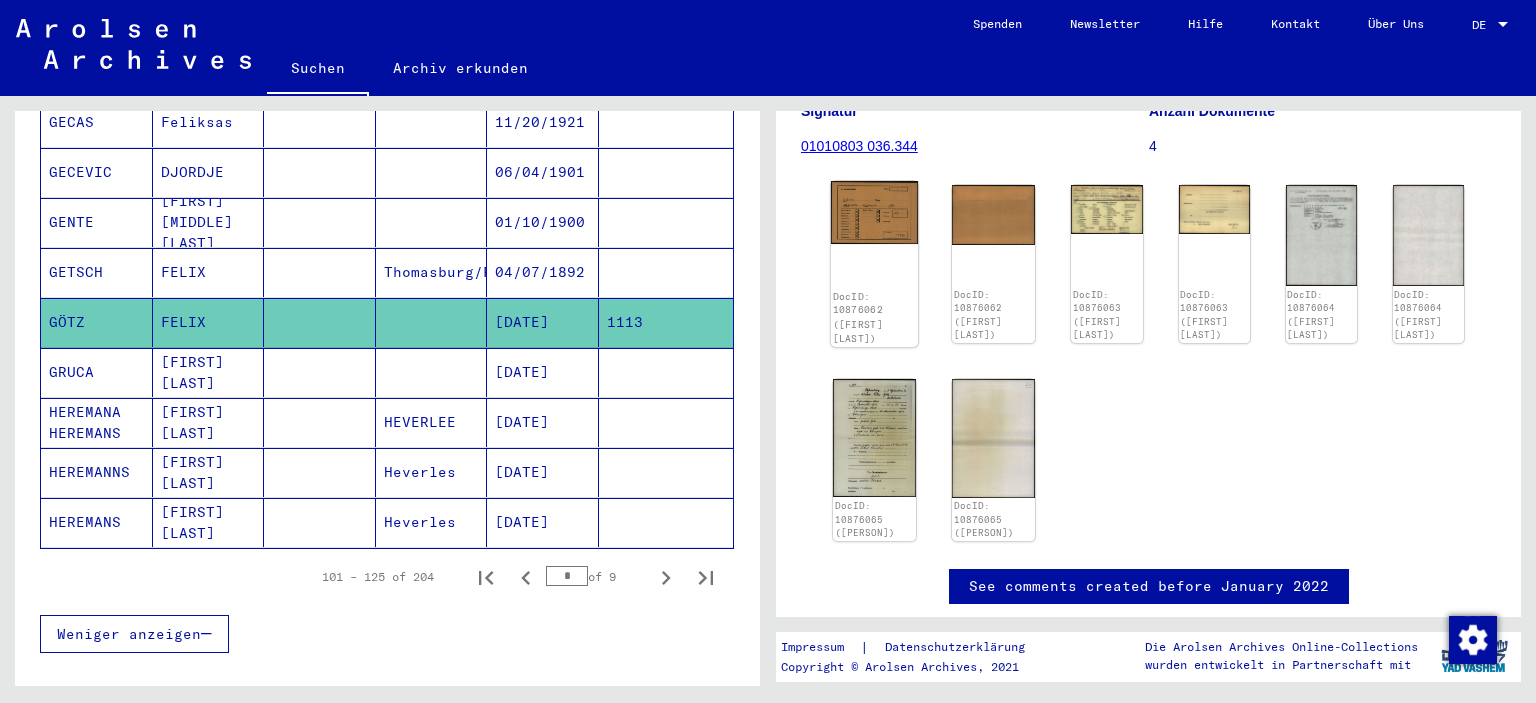 click 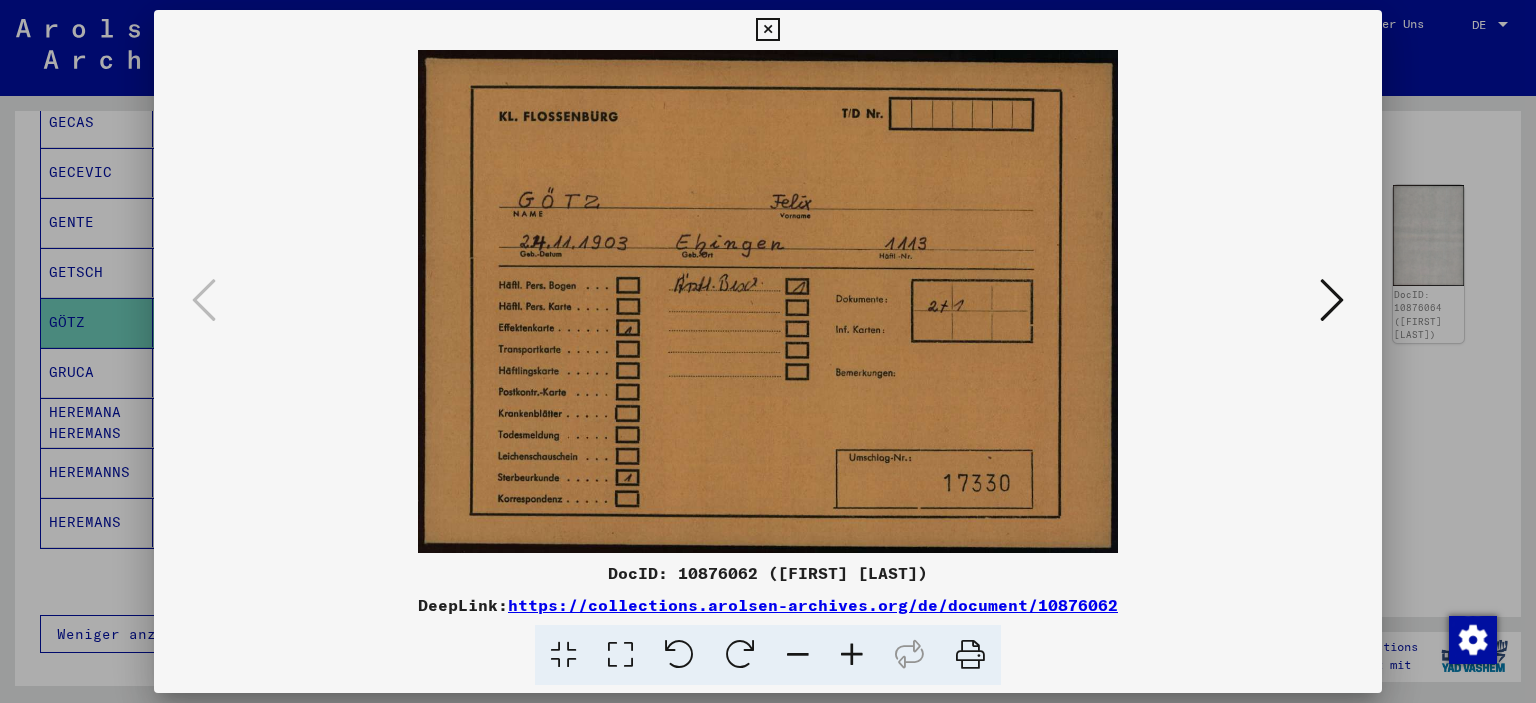 click at bounding box center [1332, 300] 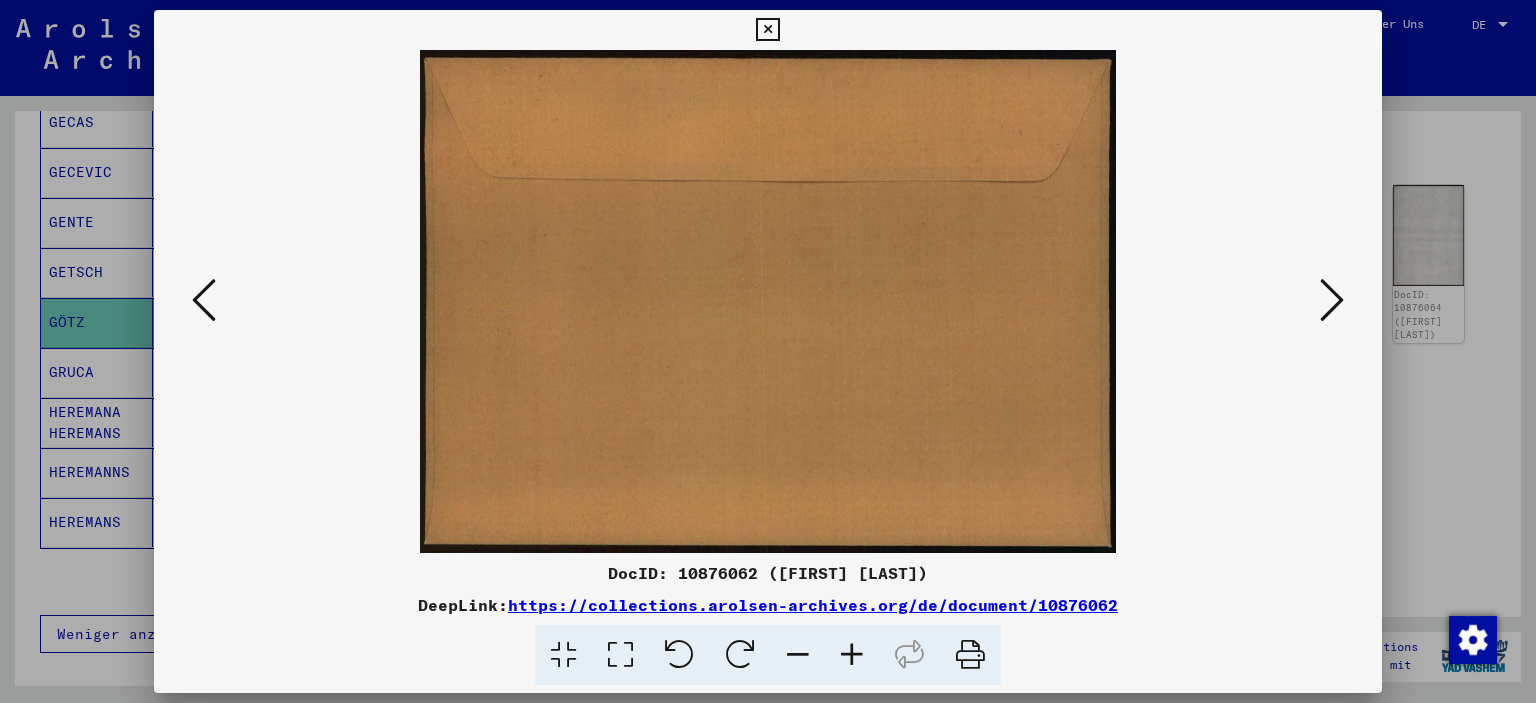 click at bounding box center [1332, 300] 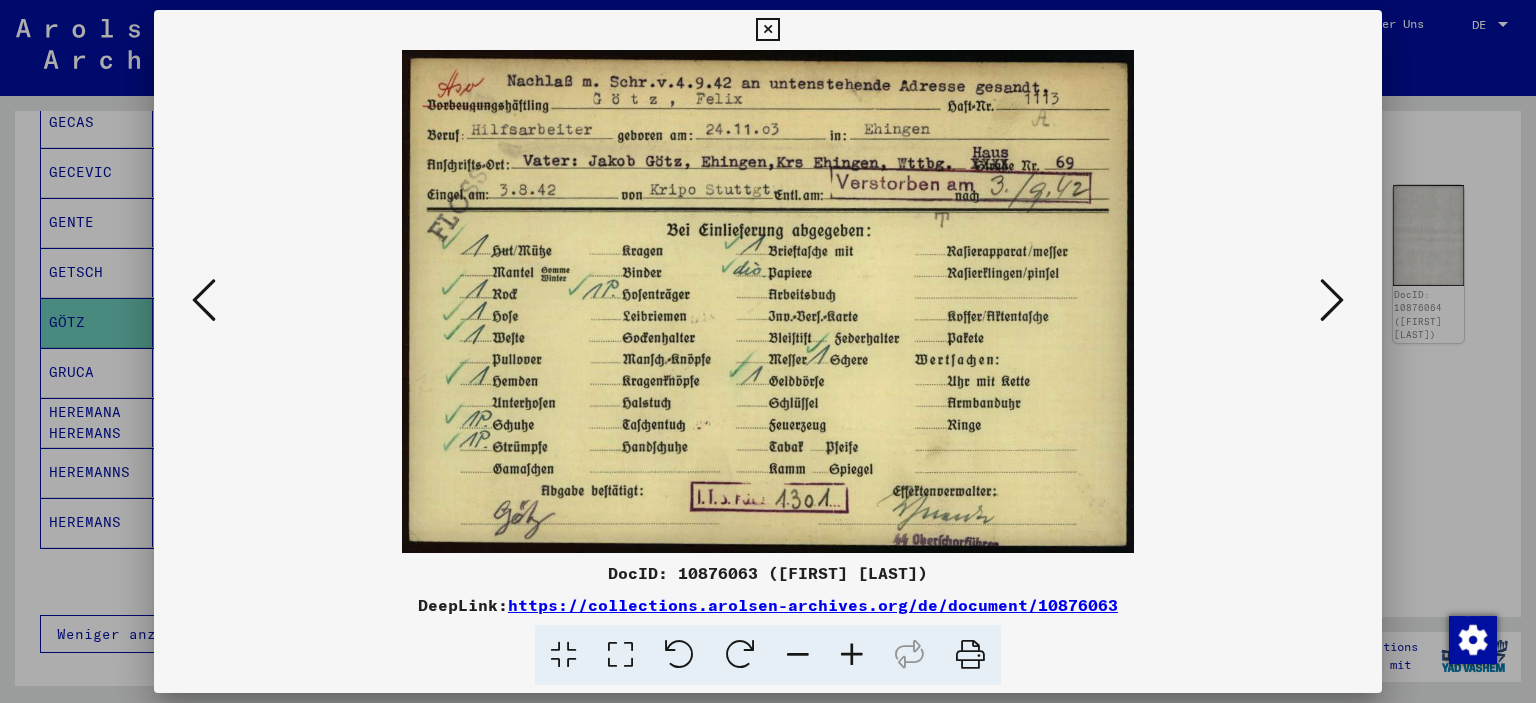 click at bounding box center (1332, 300) 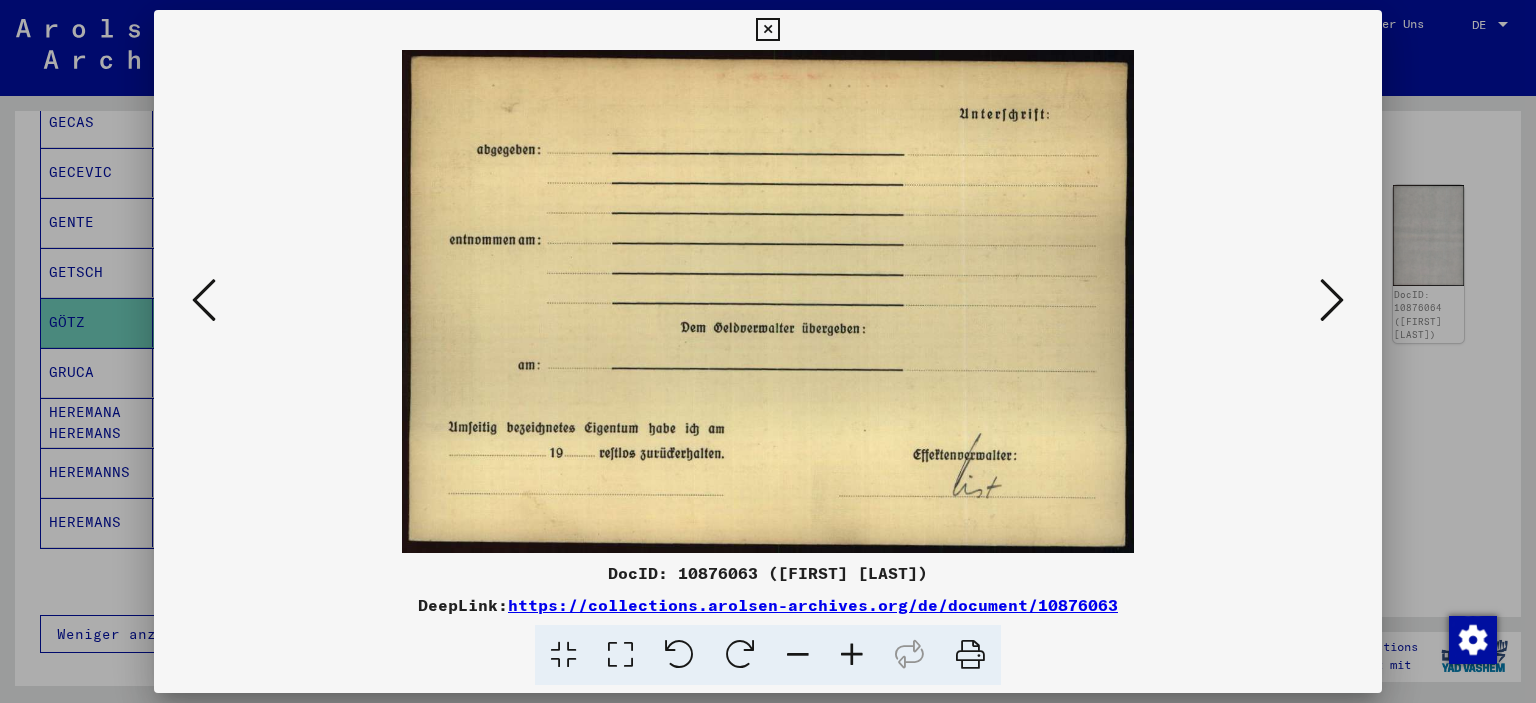 click at bounding box center [1332, 300] 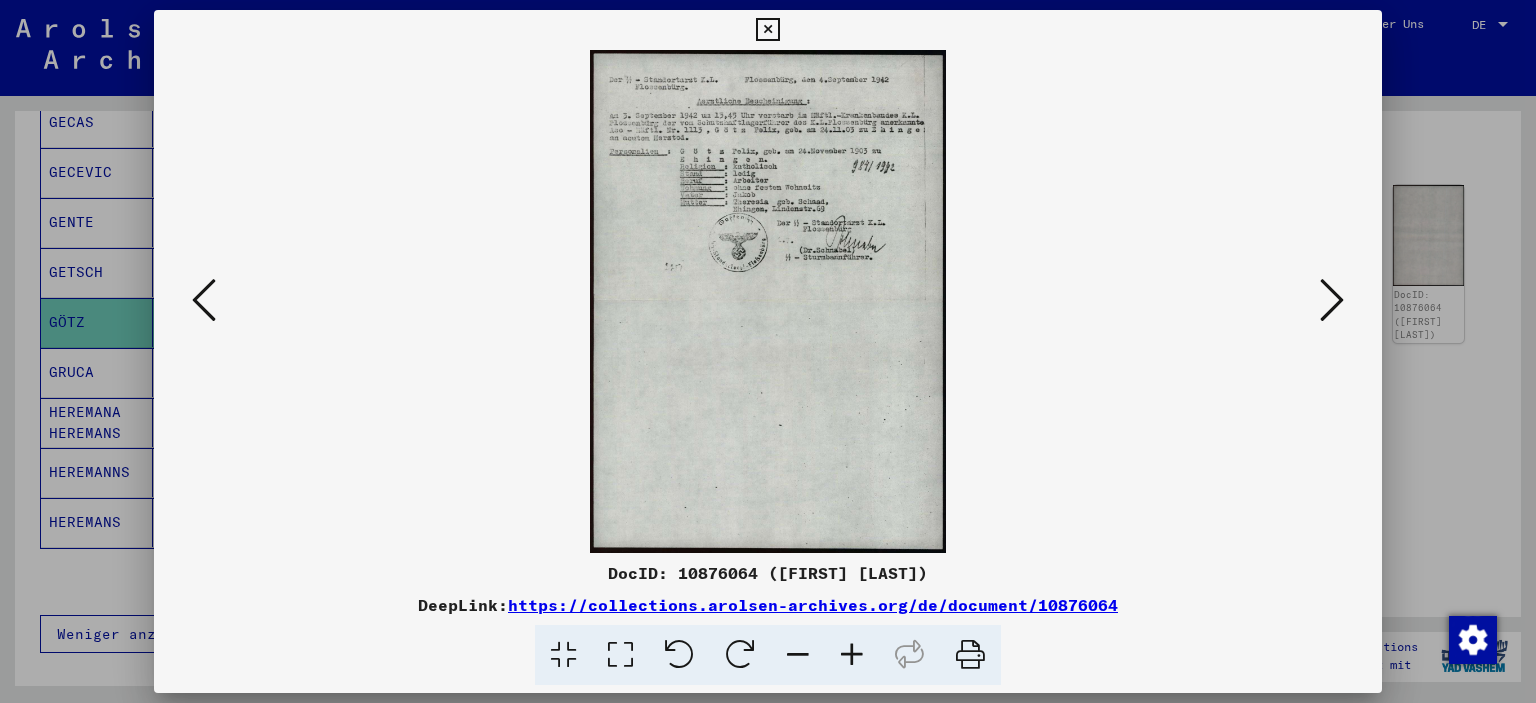 click at bounding box center [852, 655] 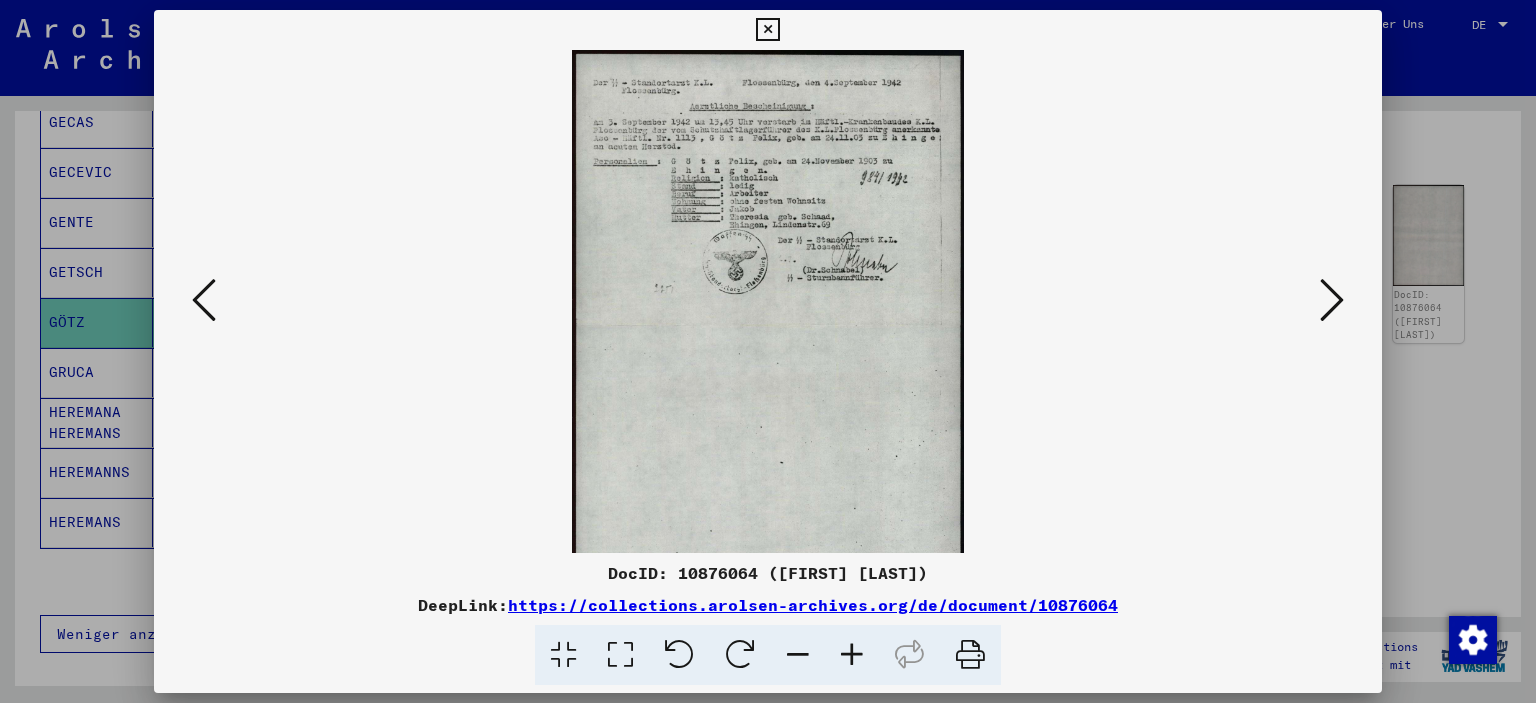 click at bounding box center [852, 655] 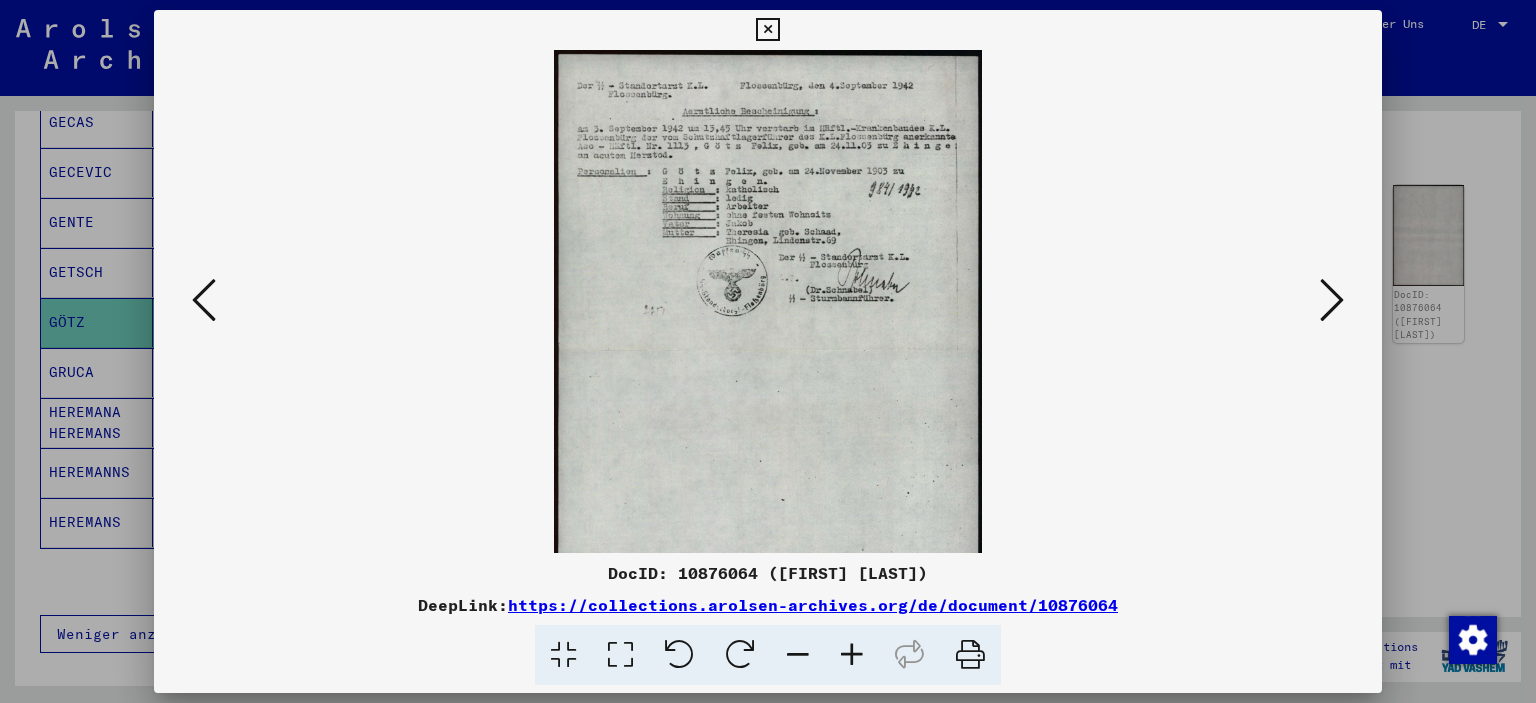 click at bounding box center [852, 655] 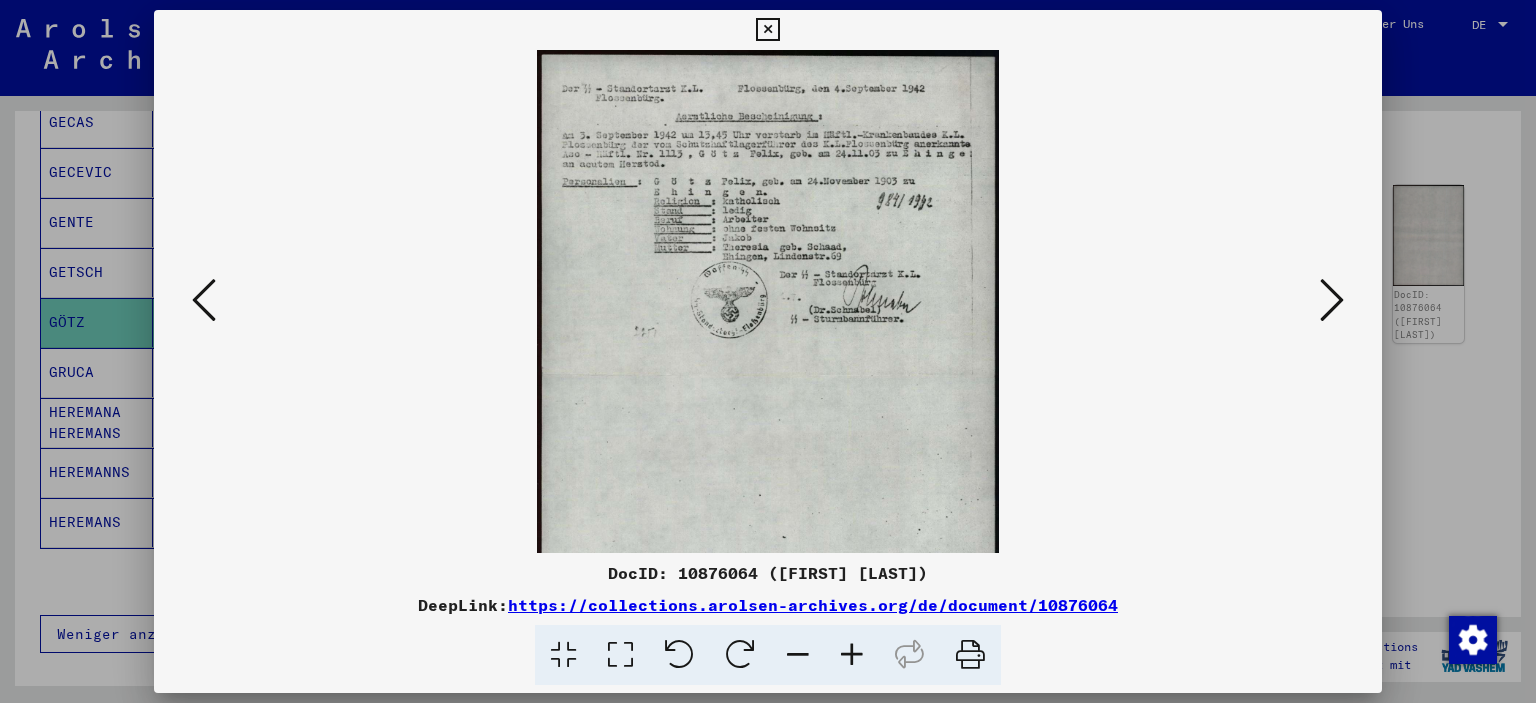 click at bounding box center [852, 655] 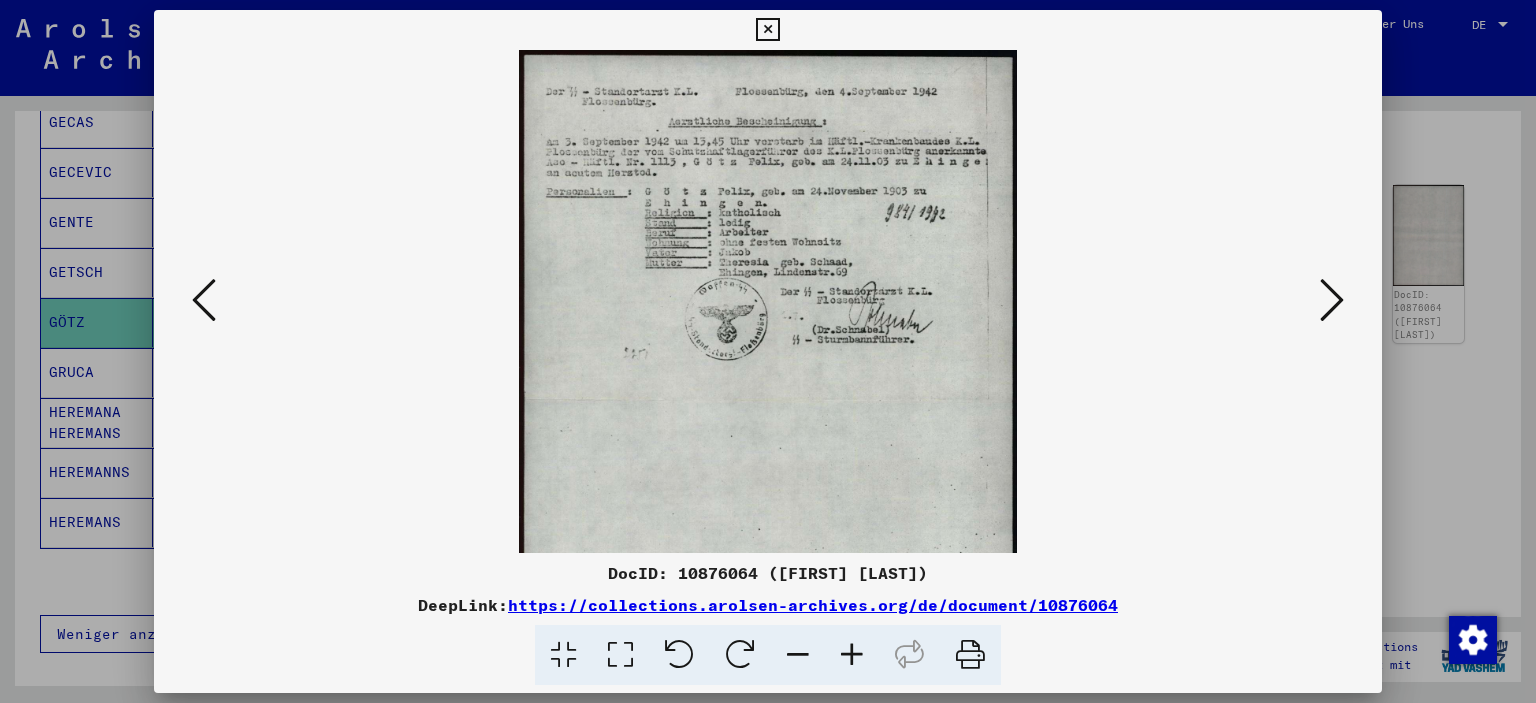 click at bounding box center (852, 655) 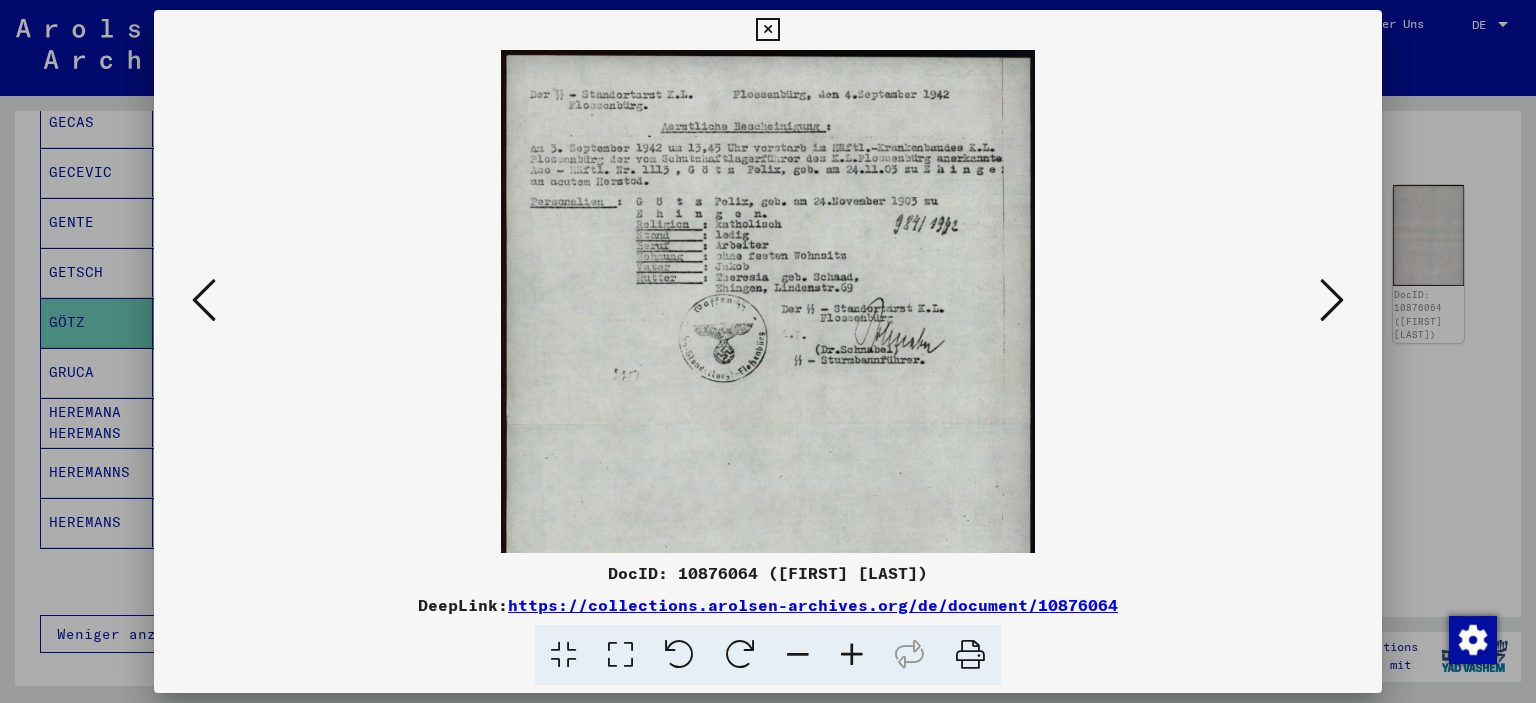 click at bounding box center [767, 30] 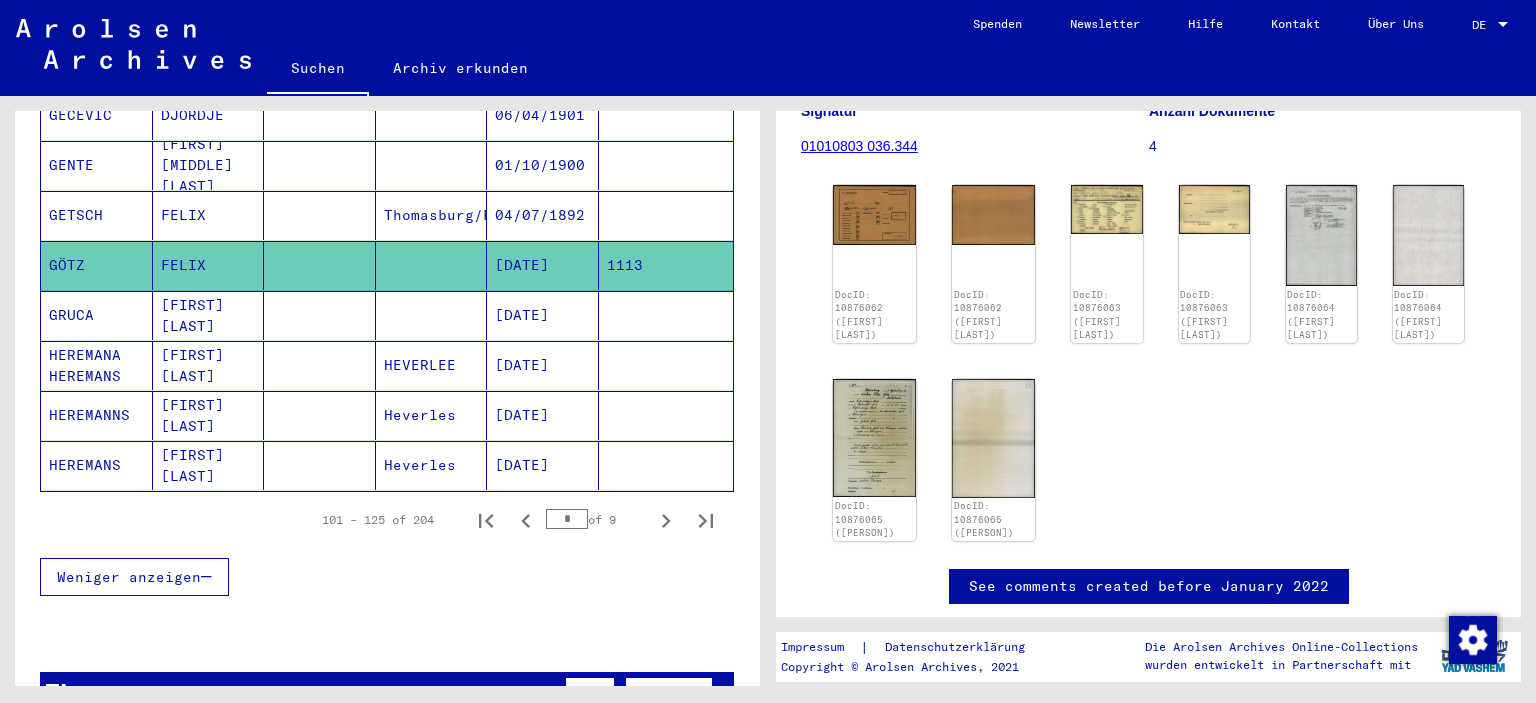 scroll, scrollTop: 1239, scrollLeft: 0, axis: vertical 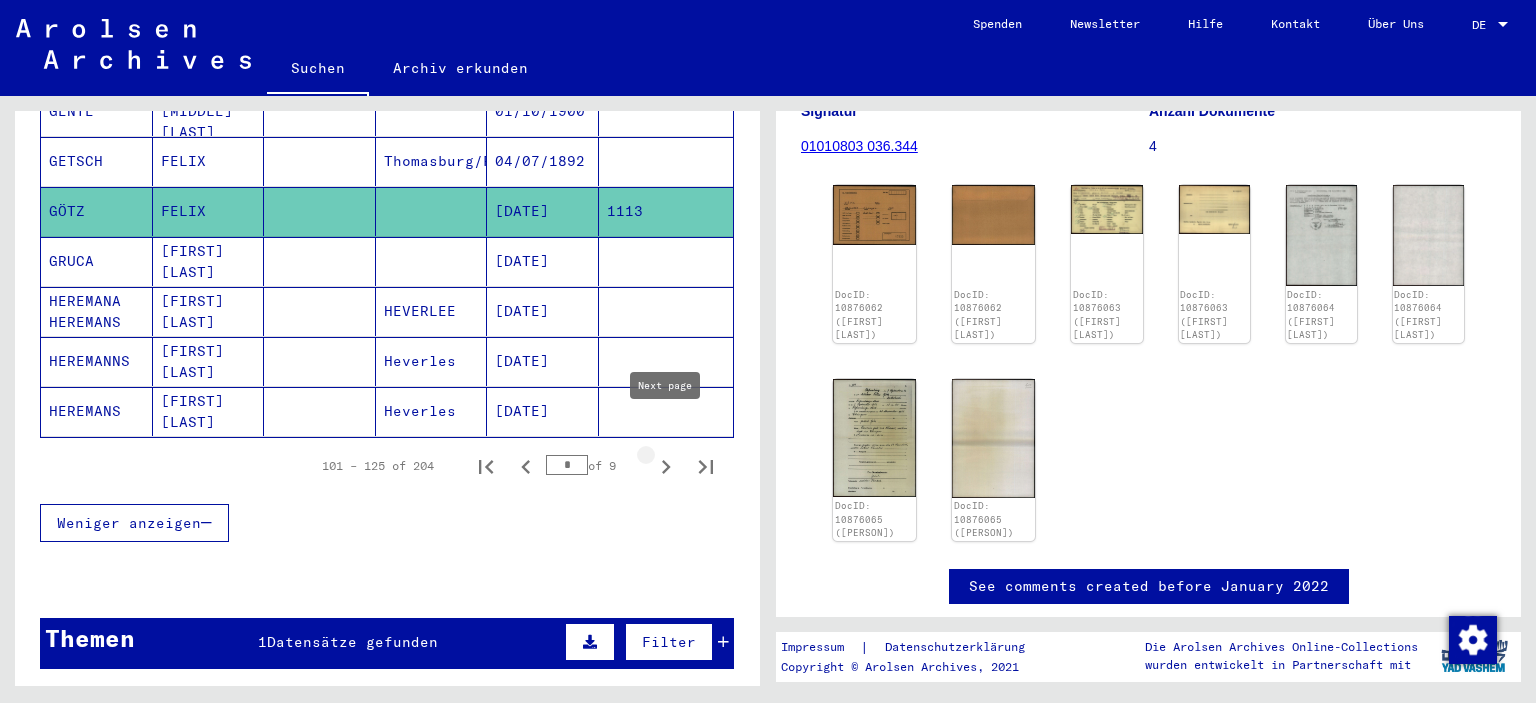 click 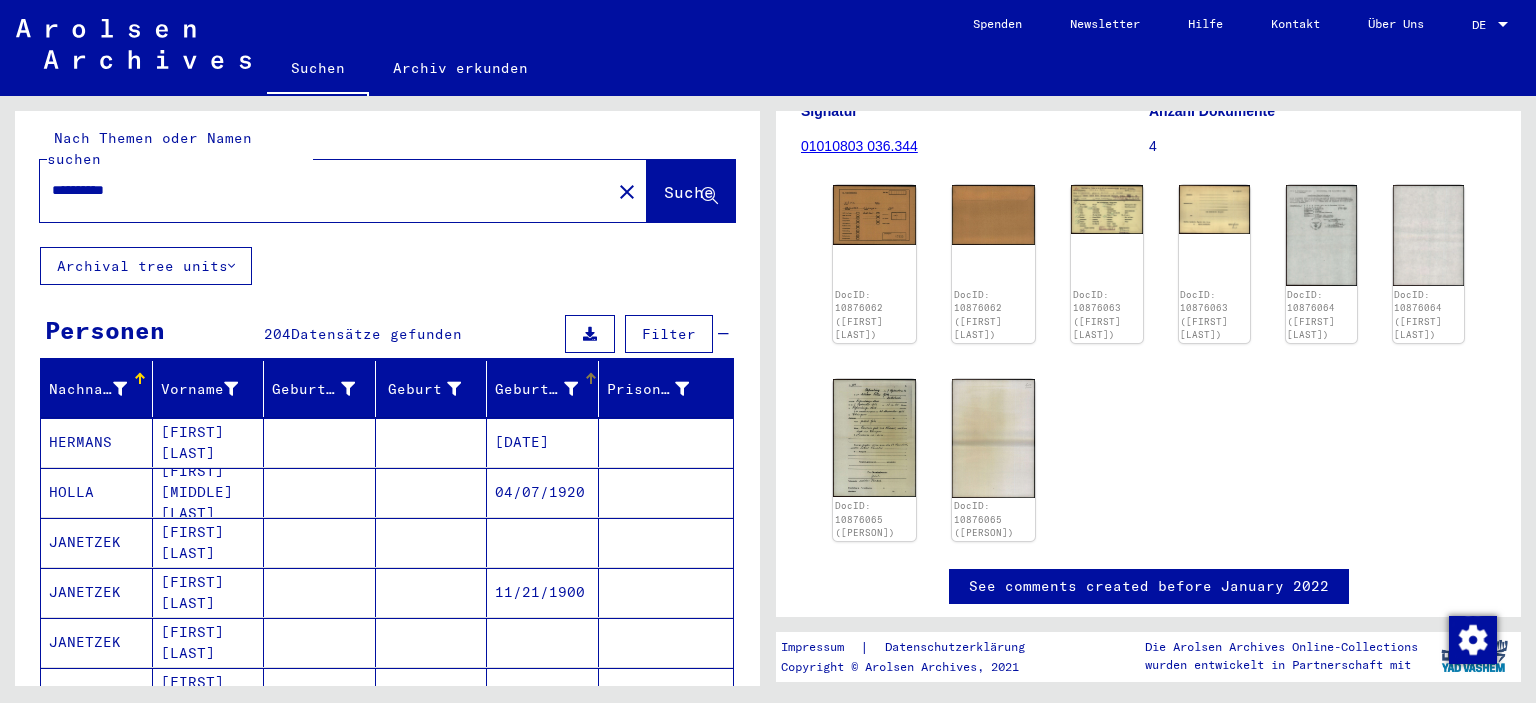 scroll, scrollTop: 0, scrollLeft: 0, axis: both 